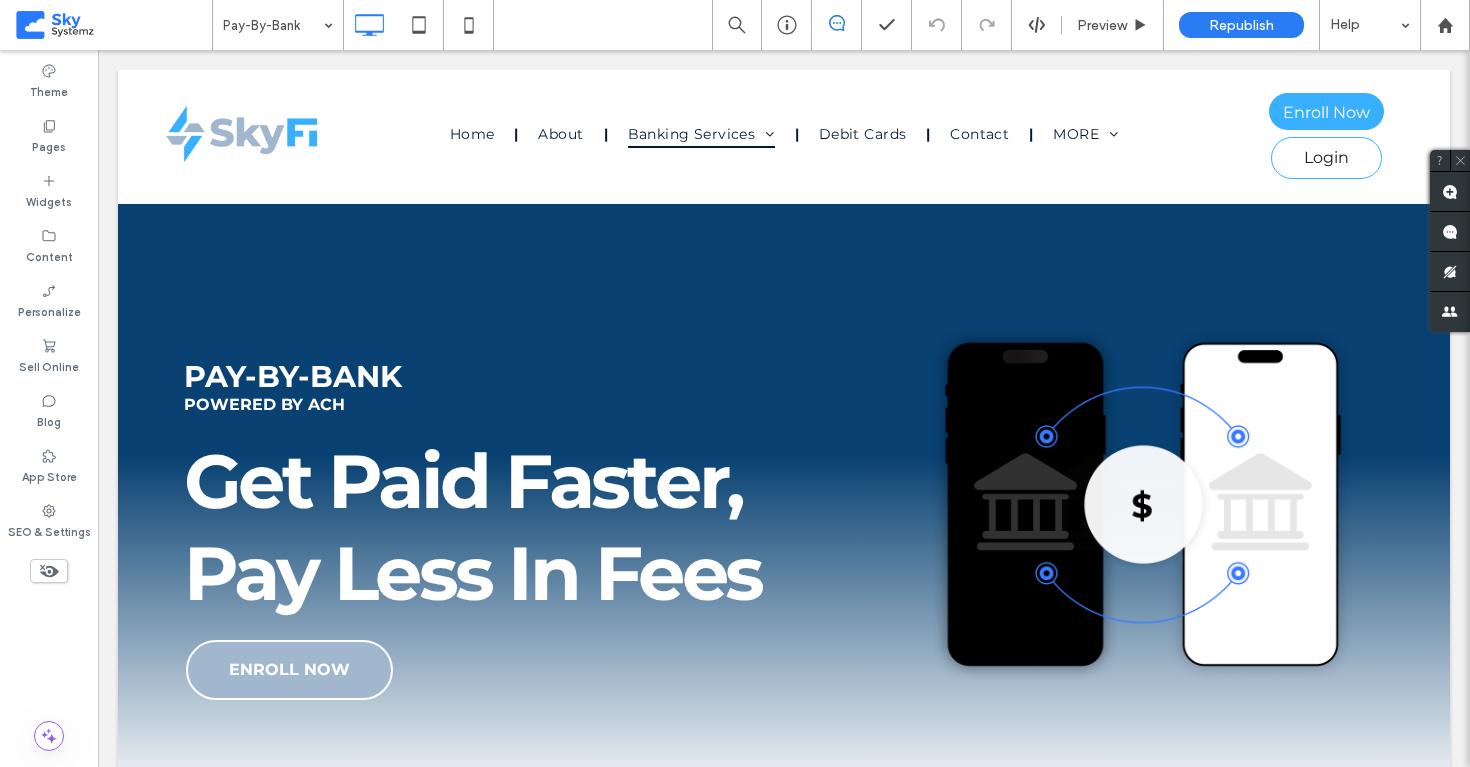 scroll, scrollTop: 2607, scrollLeft: 0, axis: vertical 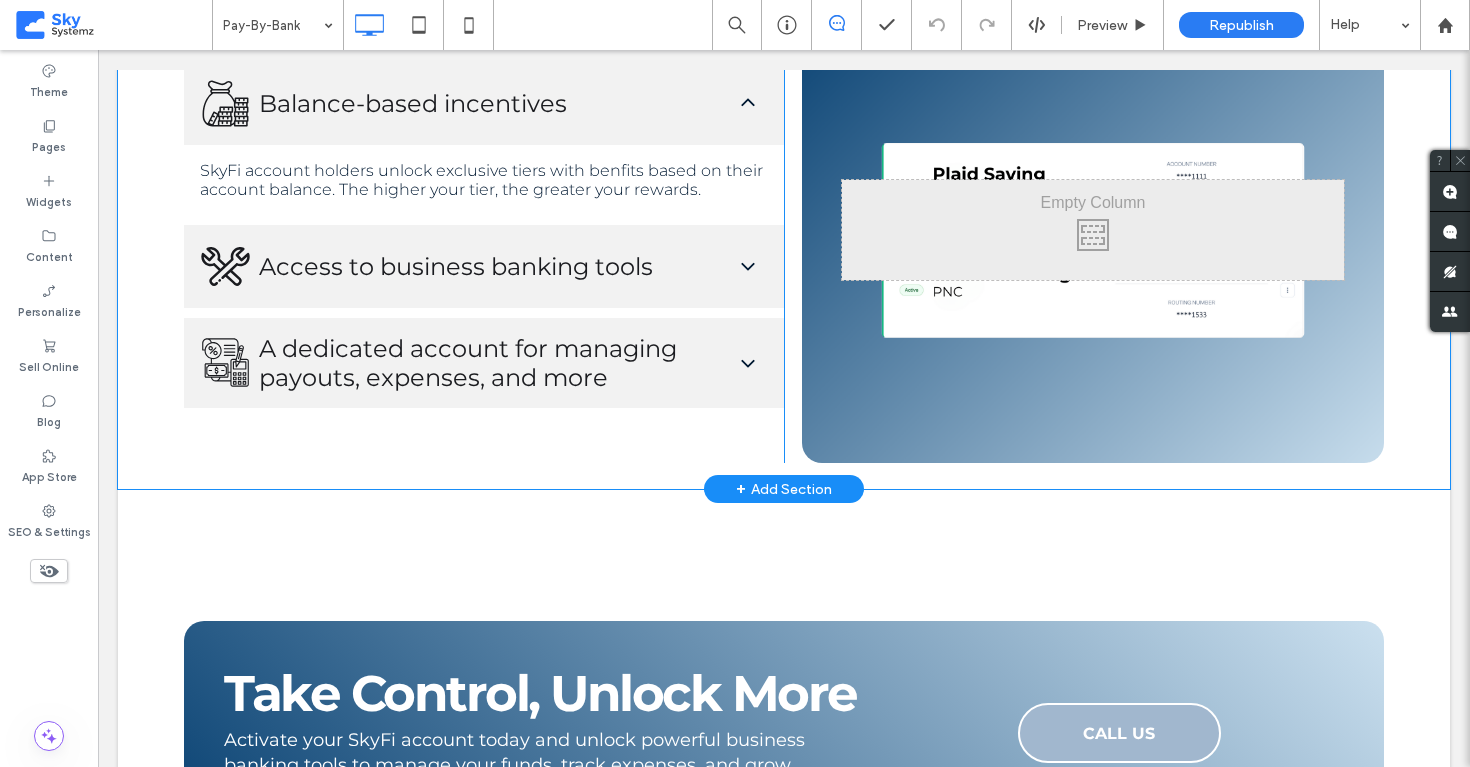 click on "+ Add Section" at bounding box center [784, 489] 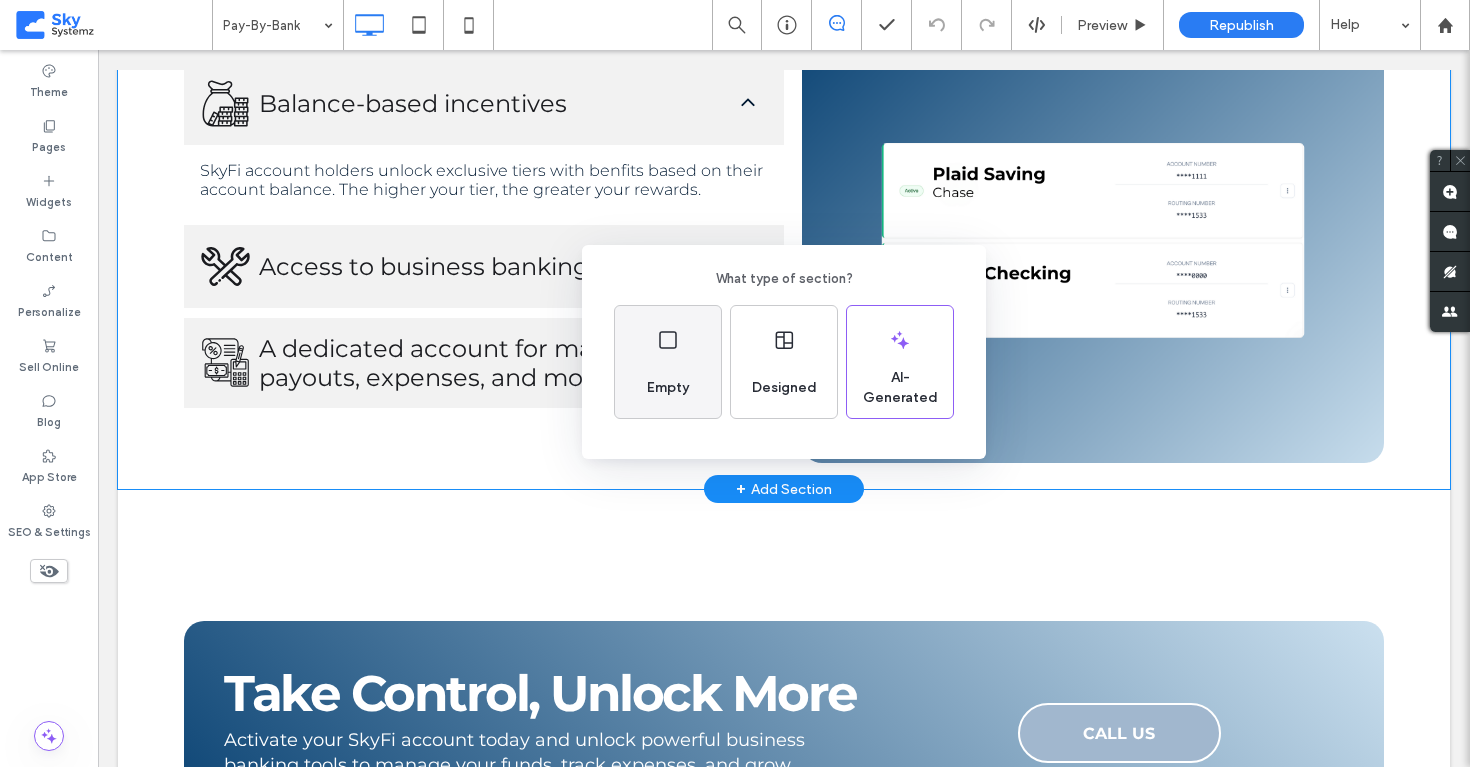 click on "Empty" at bounding box center [668, 362] 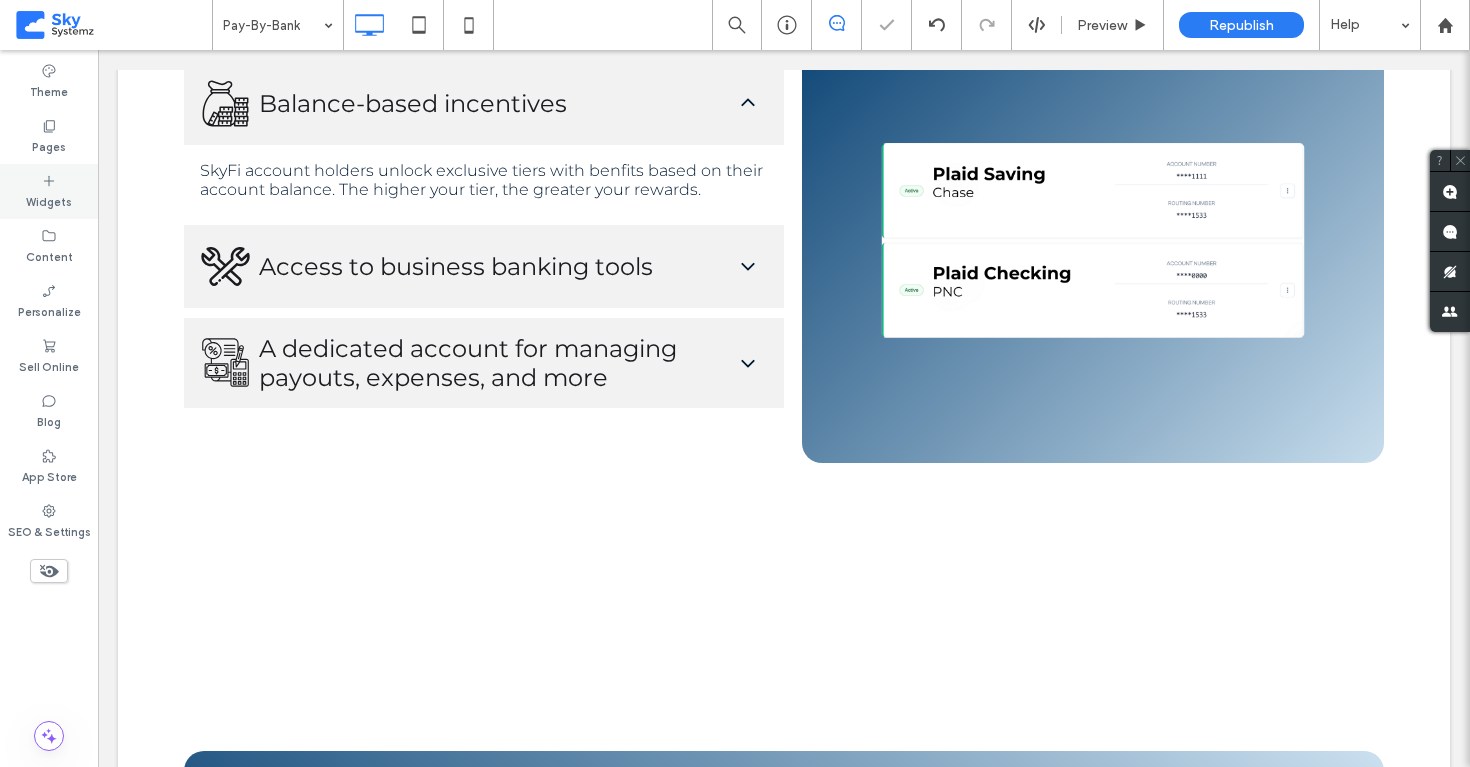 click 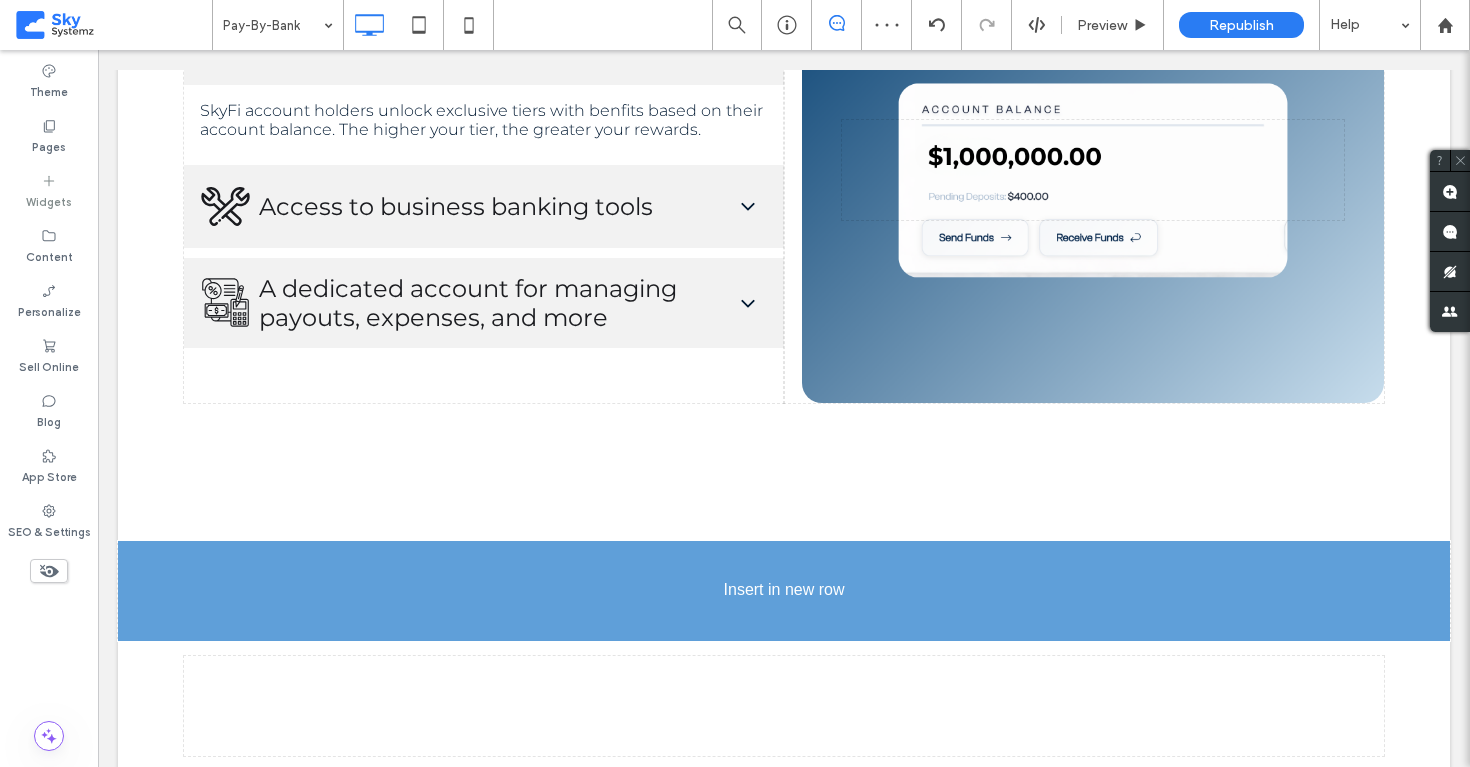 scroll, scrollTop: 2697, scrollLeft: 0, axis: vertical 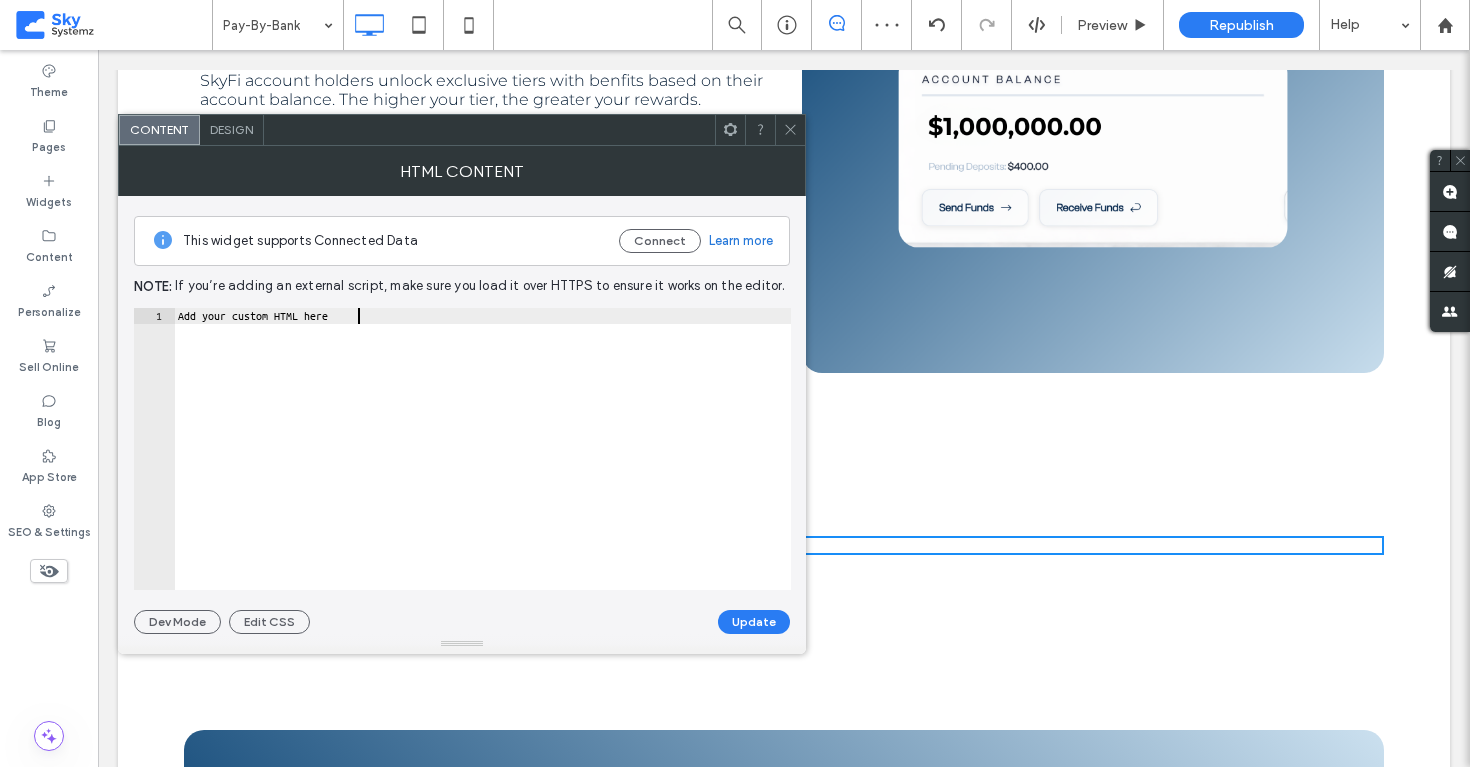 click on "Add your custom HTML here" at bounding box center [482, 465] 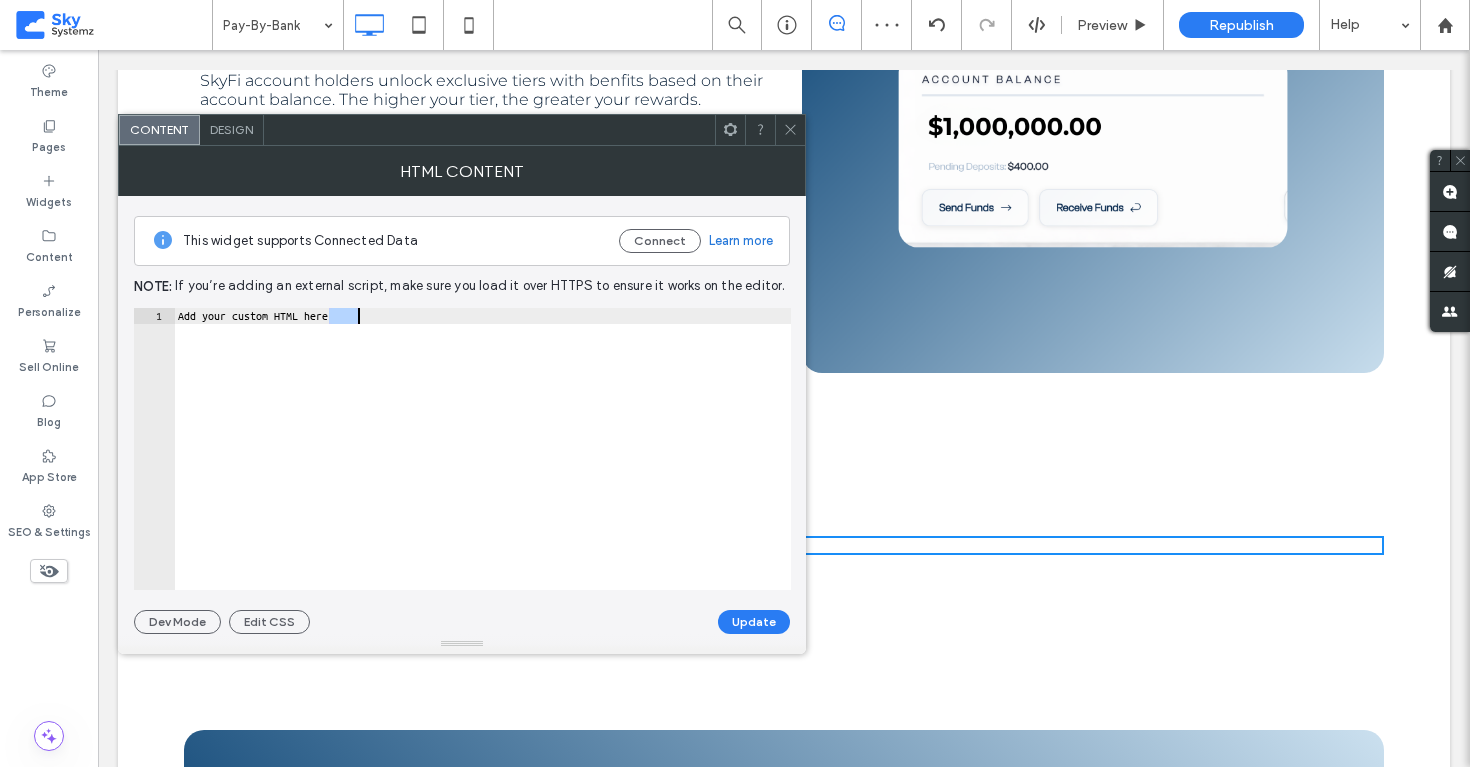 click on "Add your custom HTML here" at bounding box center [482, 465] 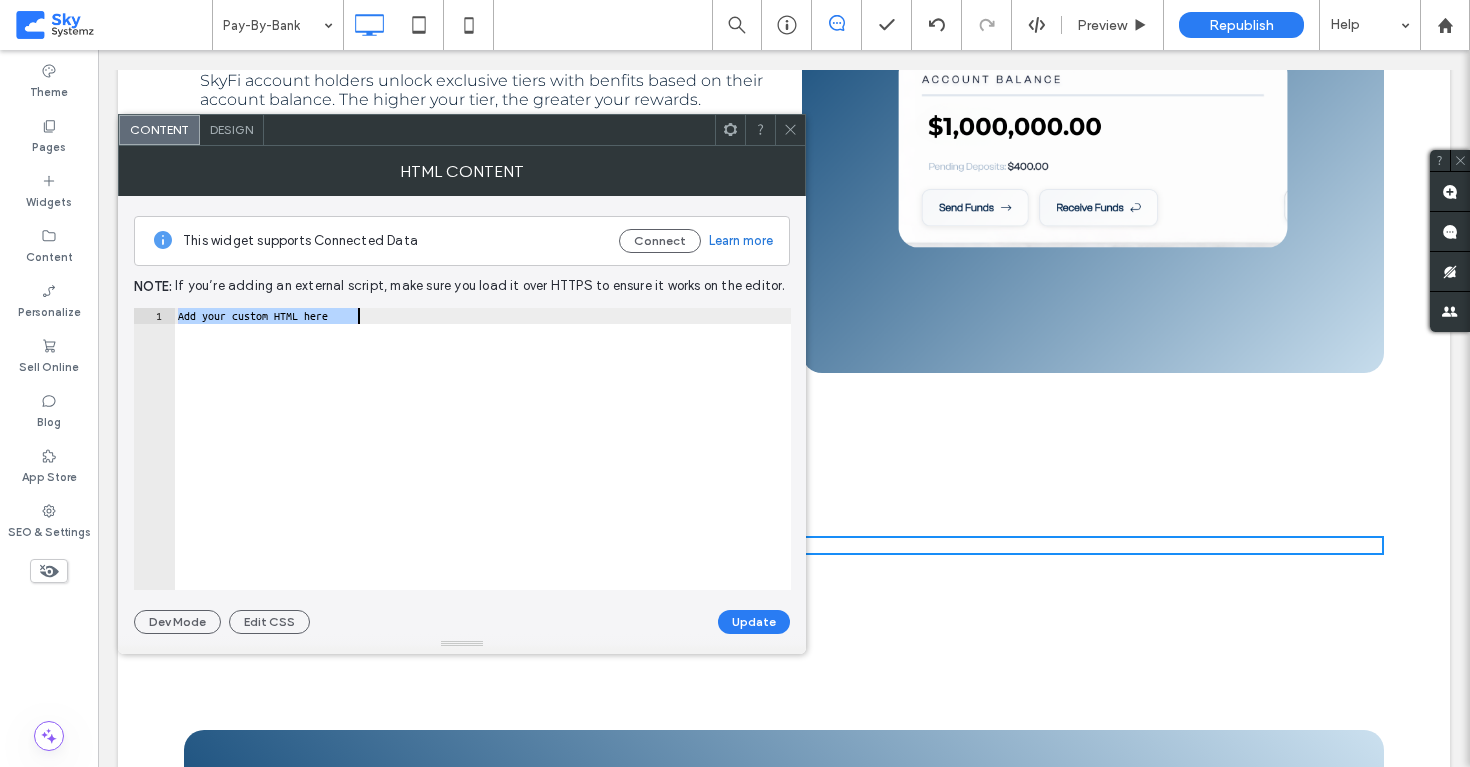 paste on "**********" 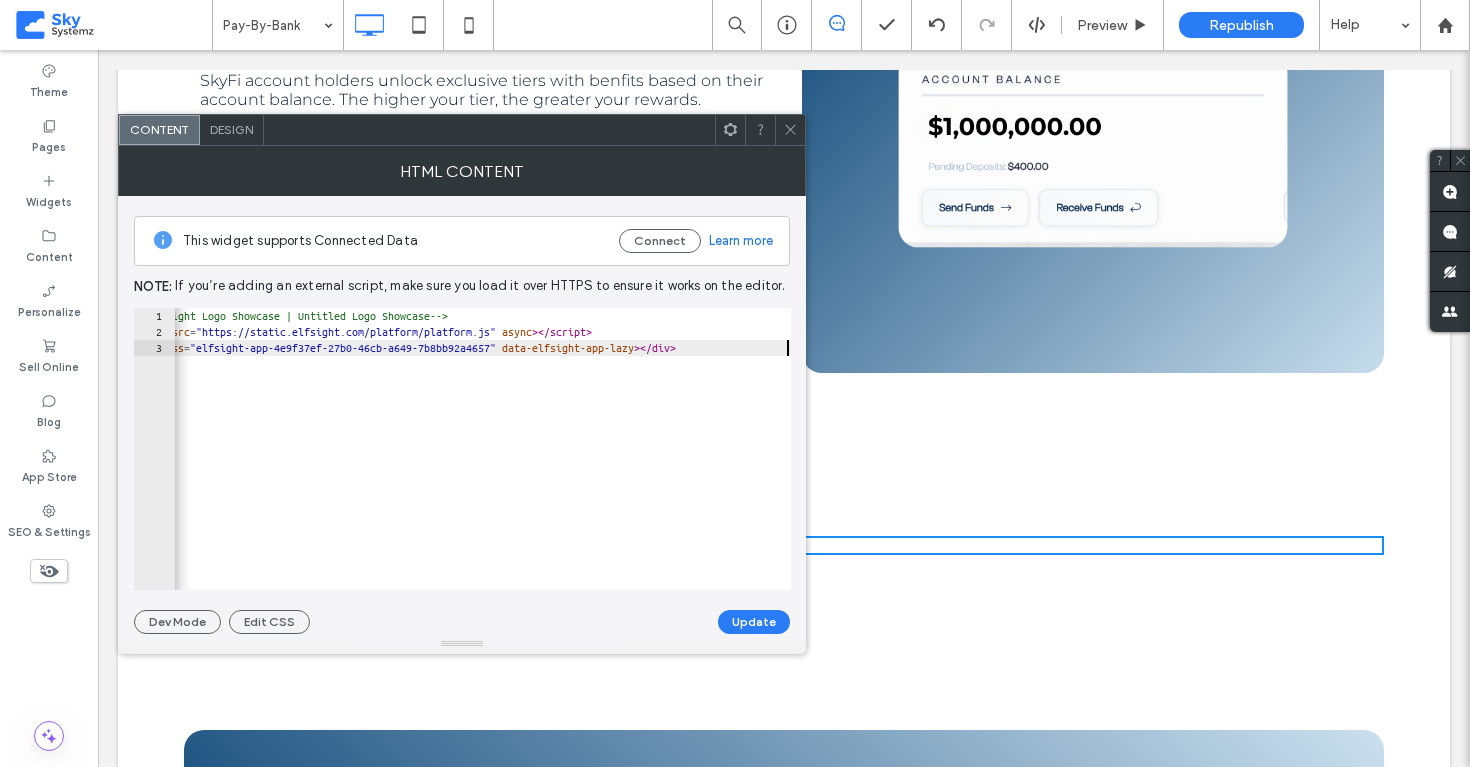 scroll, scrollTop: 0, scrollLeft: 54, axis: horizontal 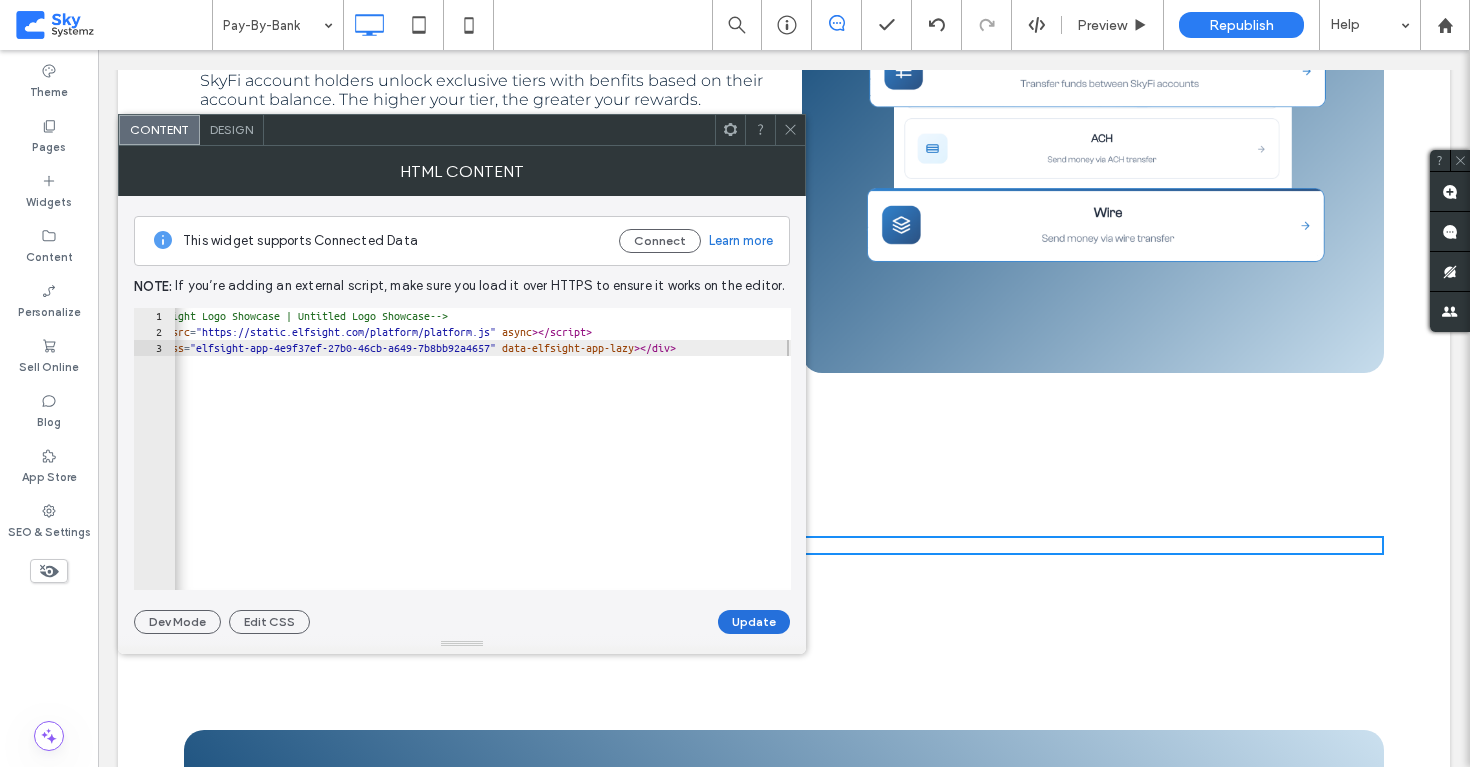 click on "Update" at bounding box center [754, 622] 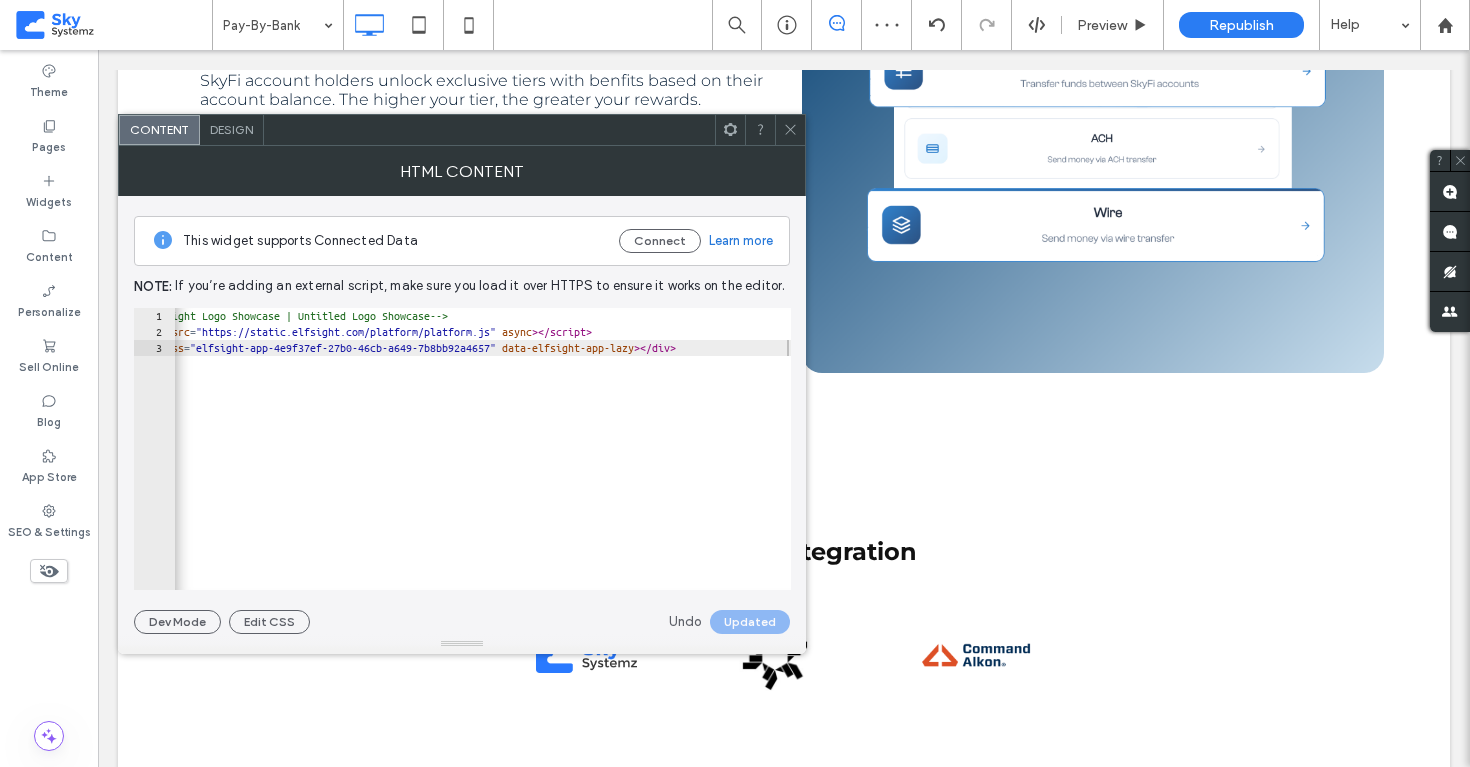 click 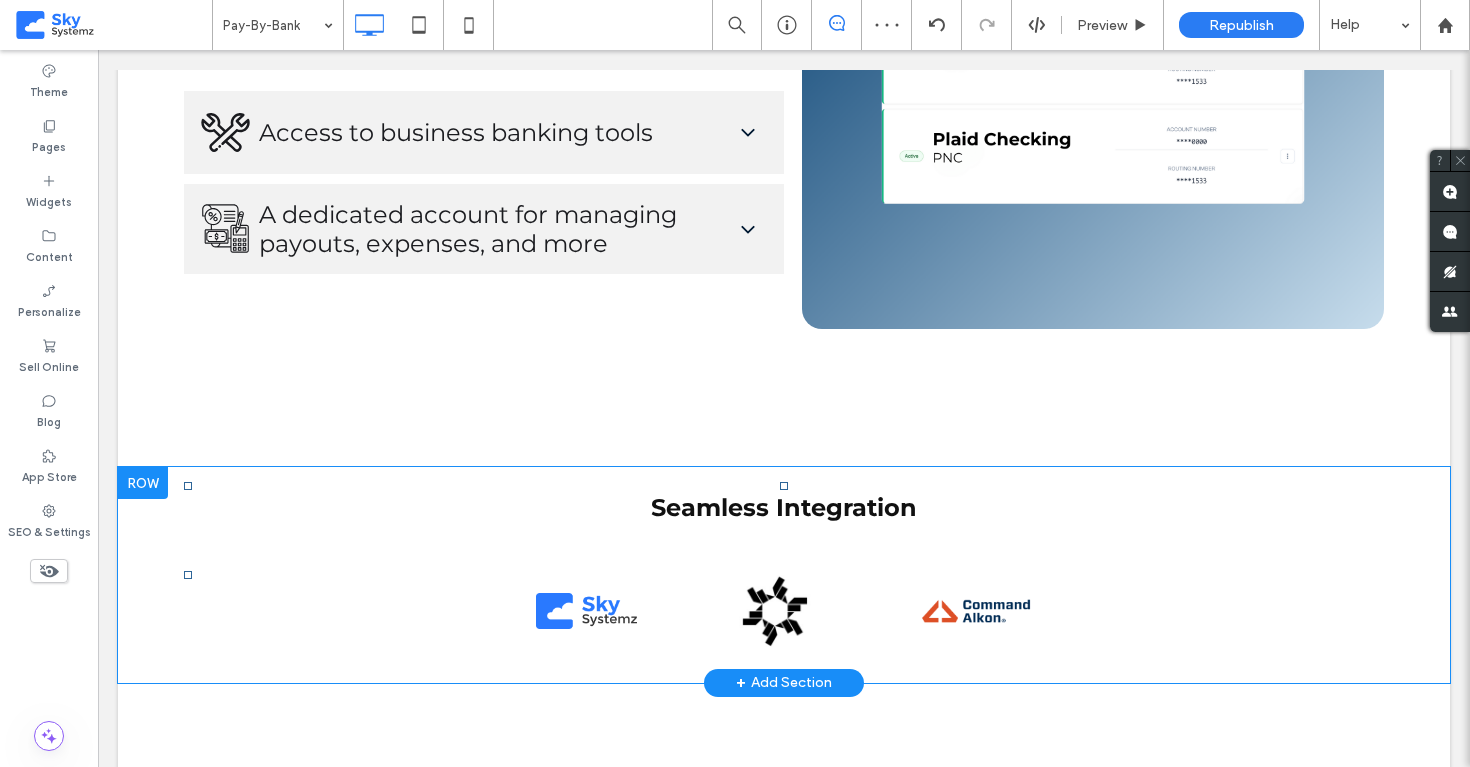 scroll, scrollTop: 2811, scrollLeft: 0, axis: vertical 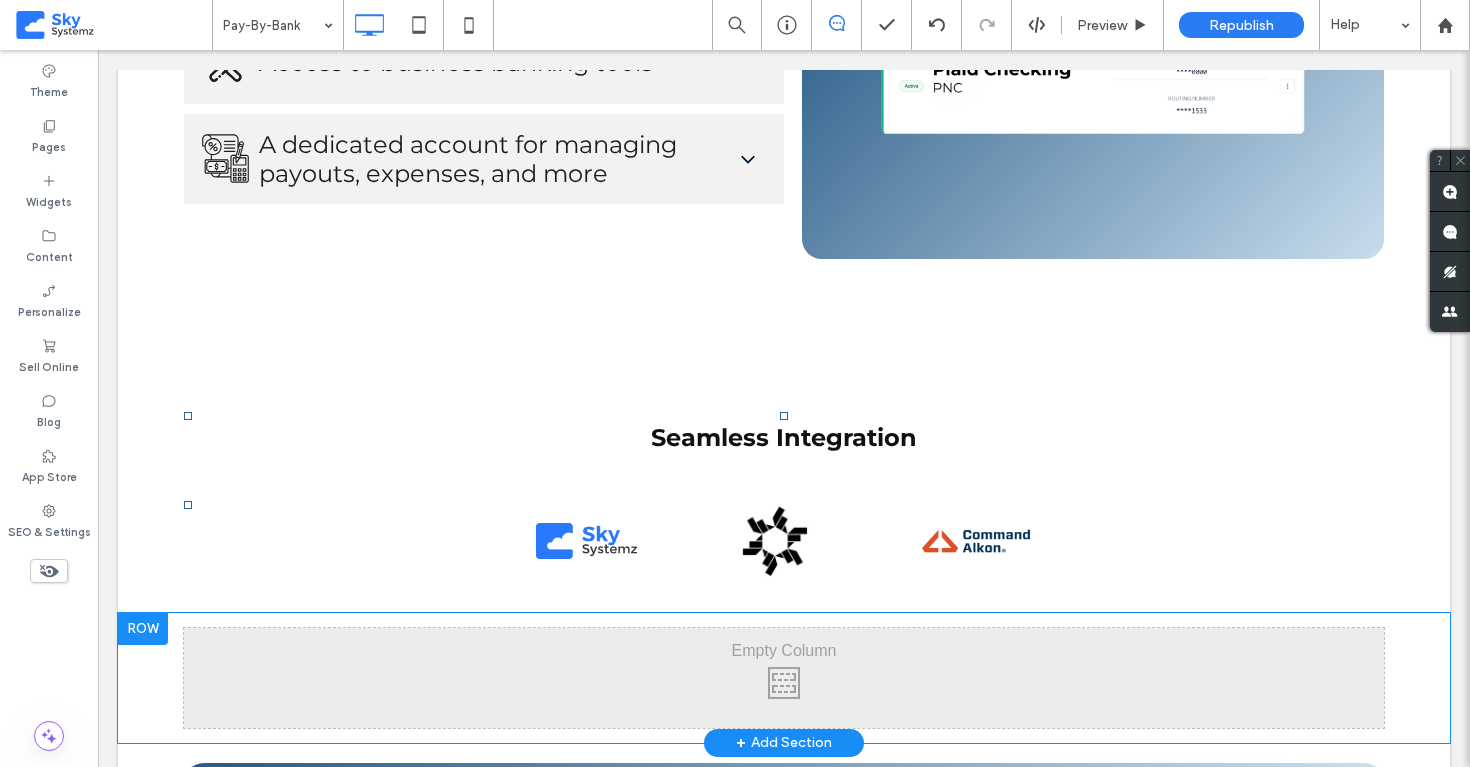 click at bounding box center [143, 629] 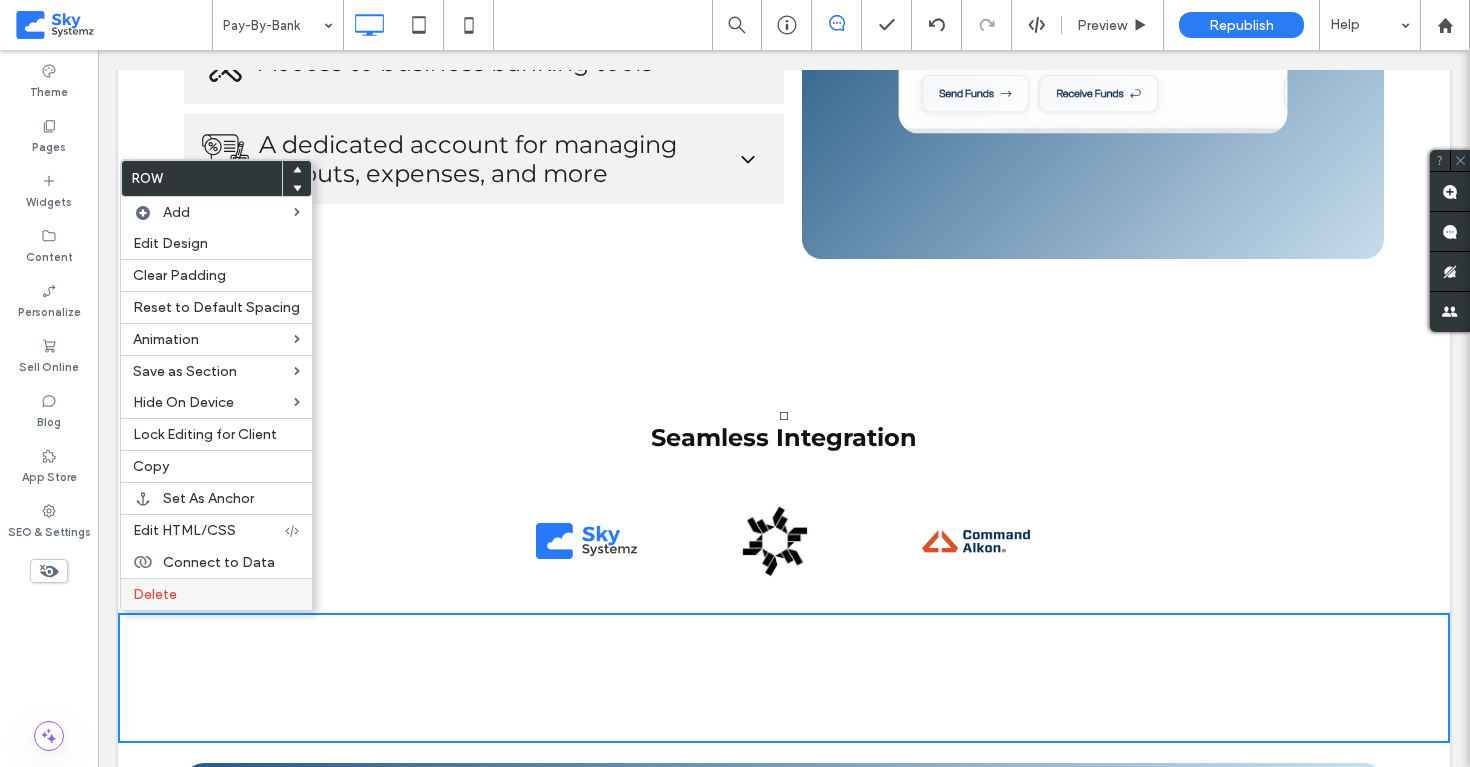 click on "Delete" at bounding box center (155, 594) 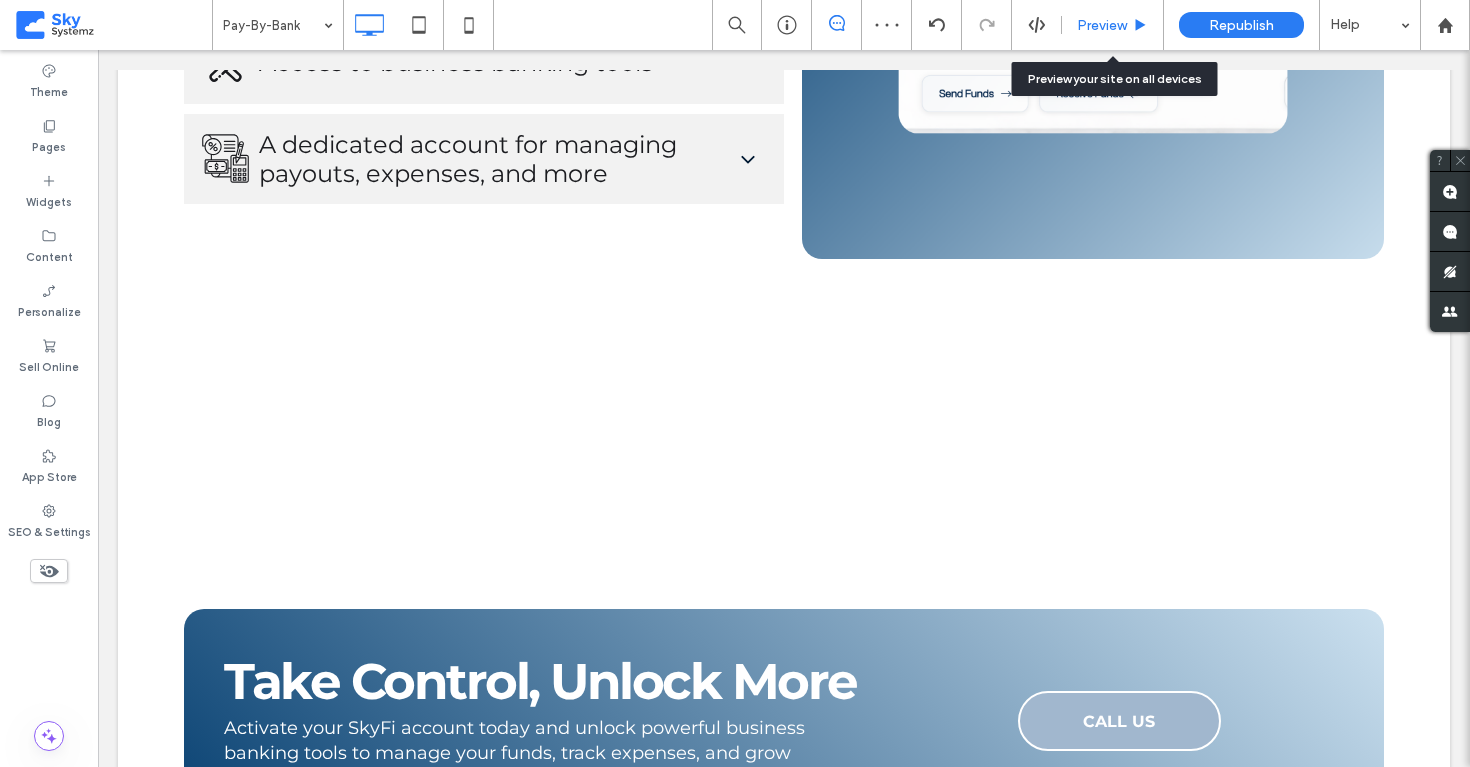 click on "Preview" at bounding box center (1102, 25) 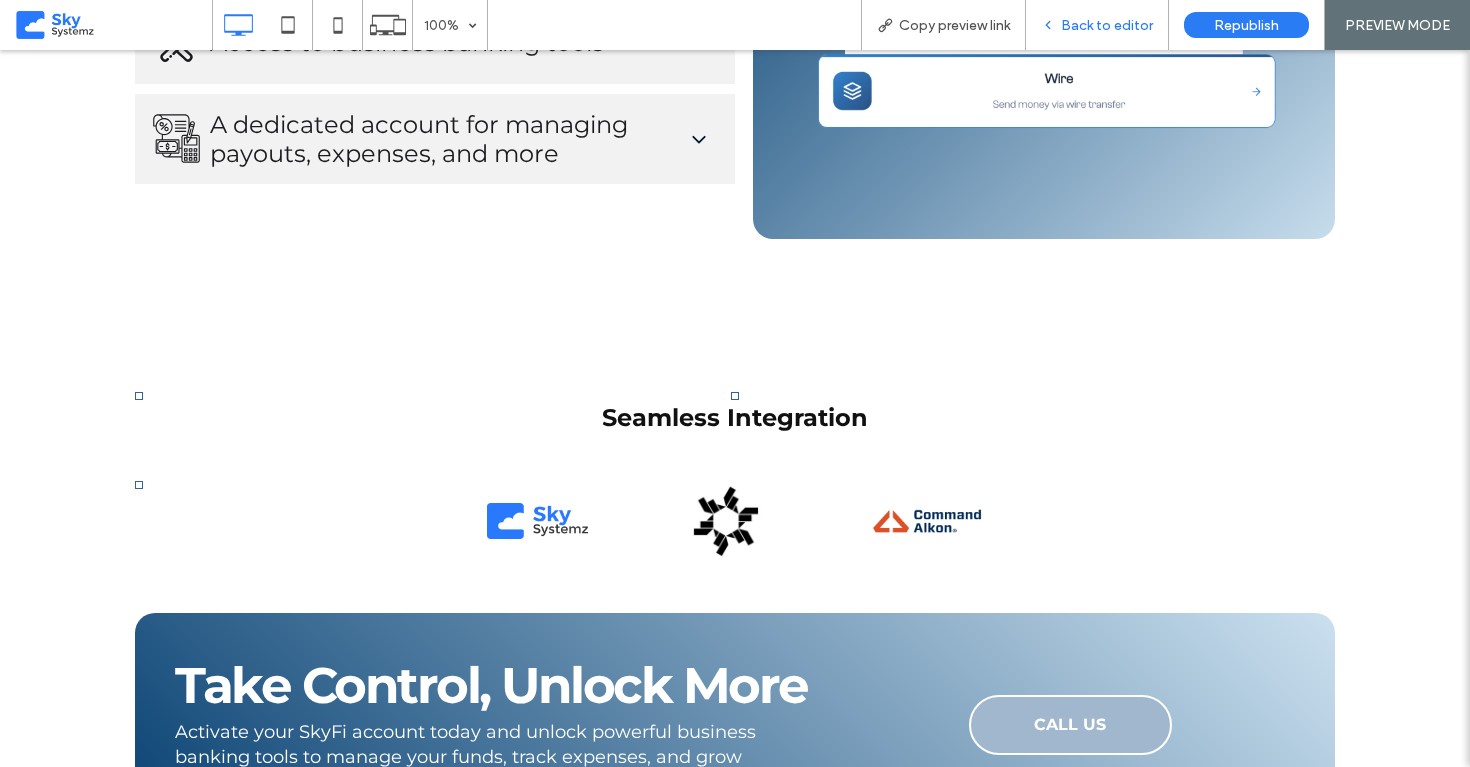 click on "Back to editor" at bounding box center (1097, 25) 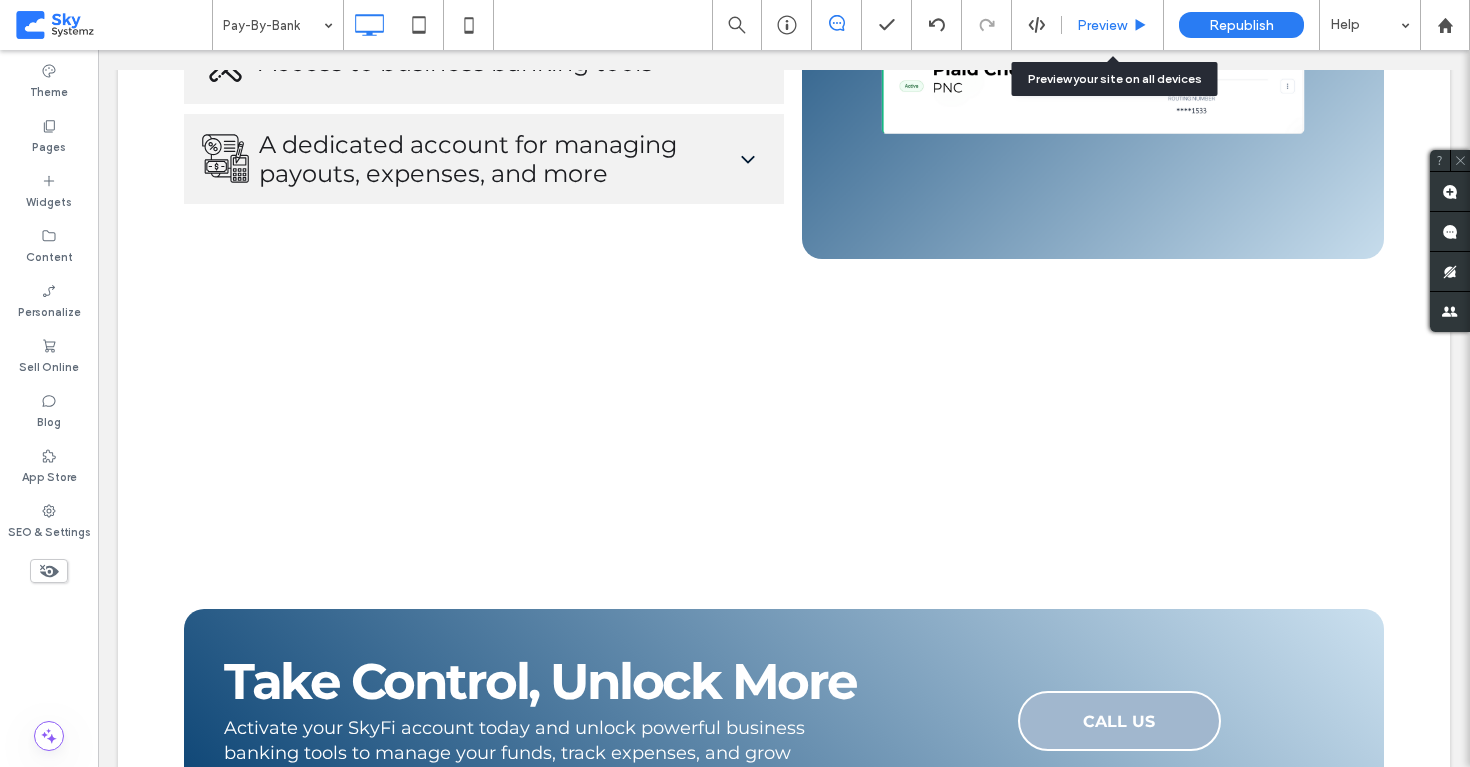 click on "Preview" at bounding box center (1102, 25) 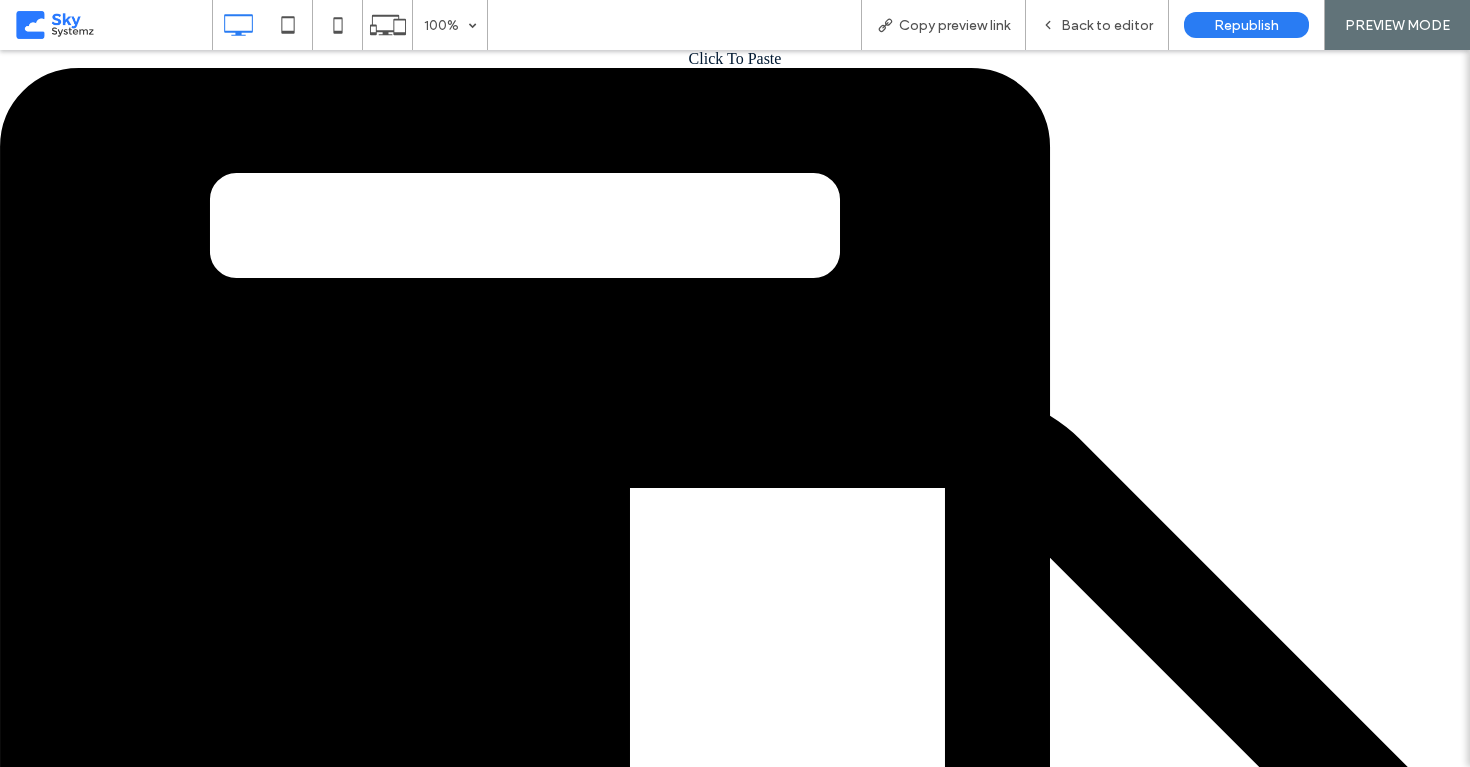 scroll, scrollTop: 812, scrollLeft: 0, axis: vertical 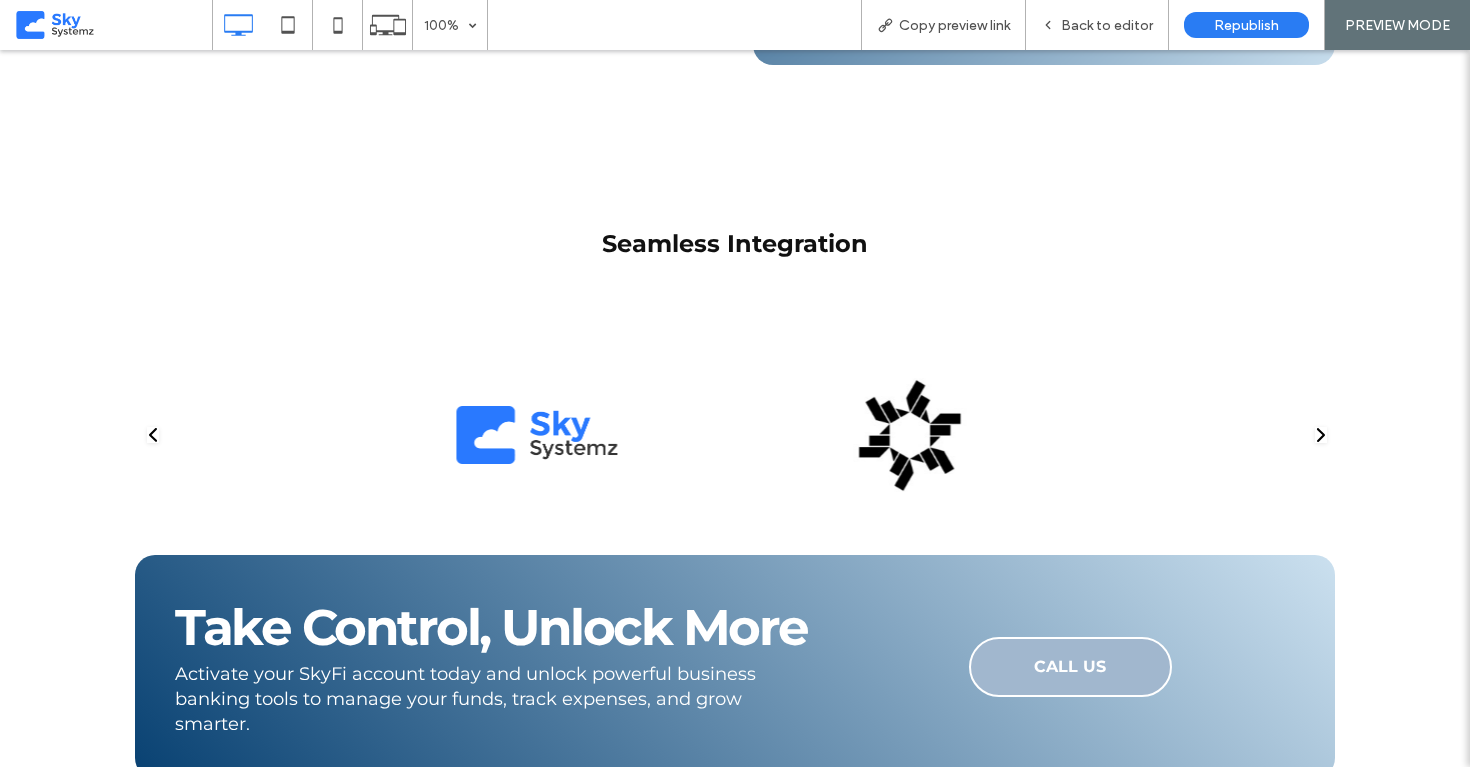 click at bounding box center (1321, 435) 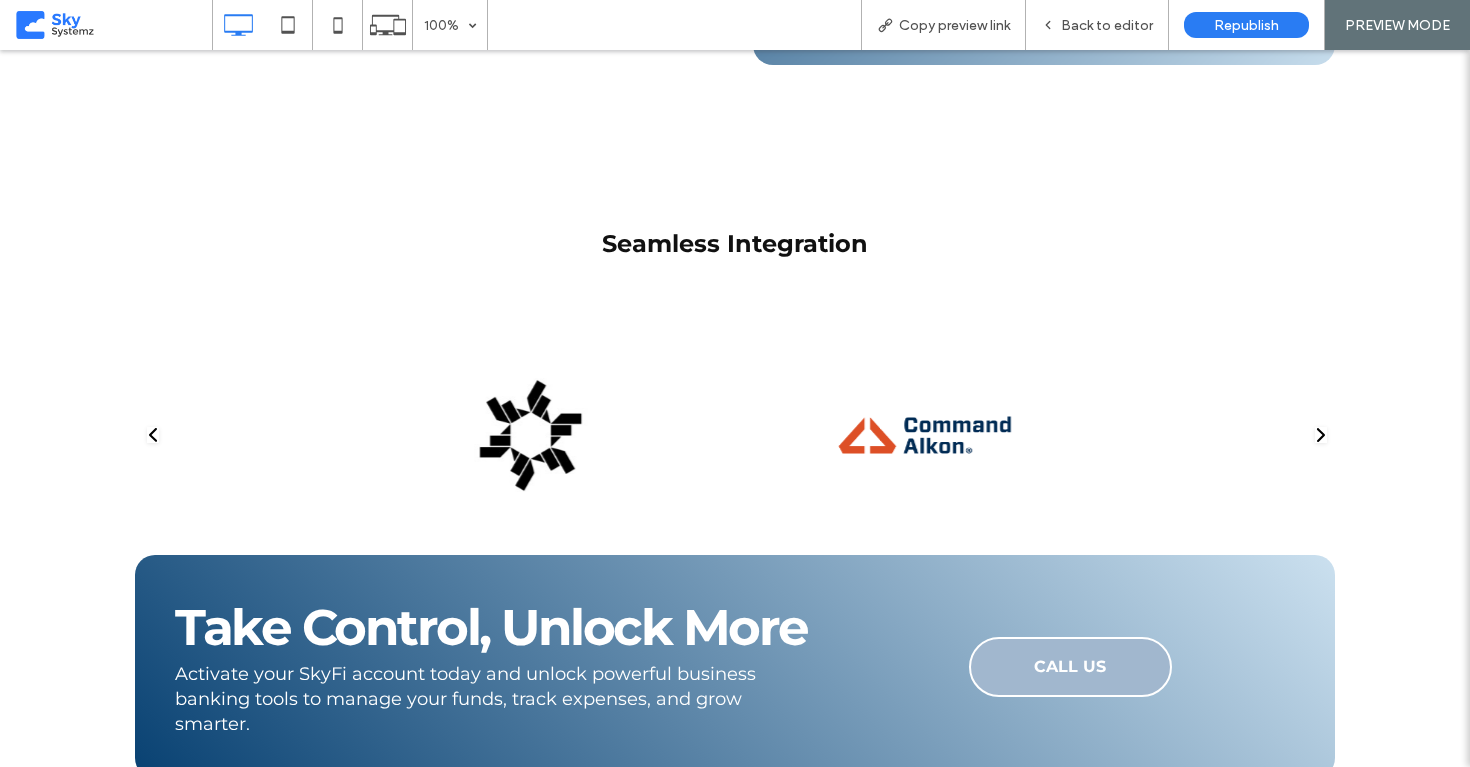 click at bounding box center [1321, 435] 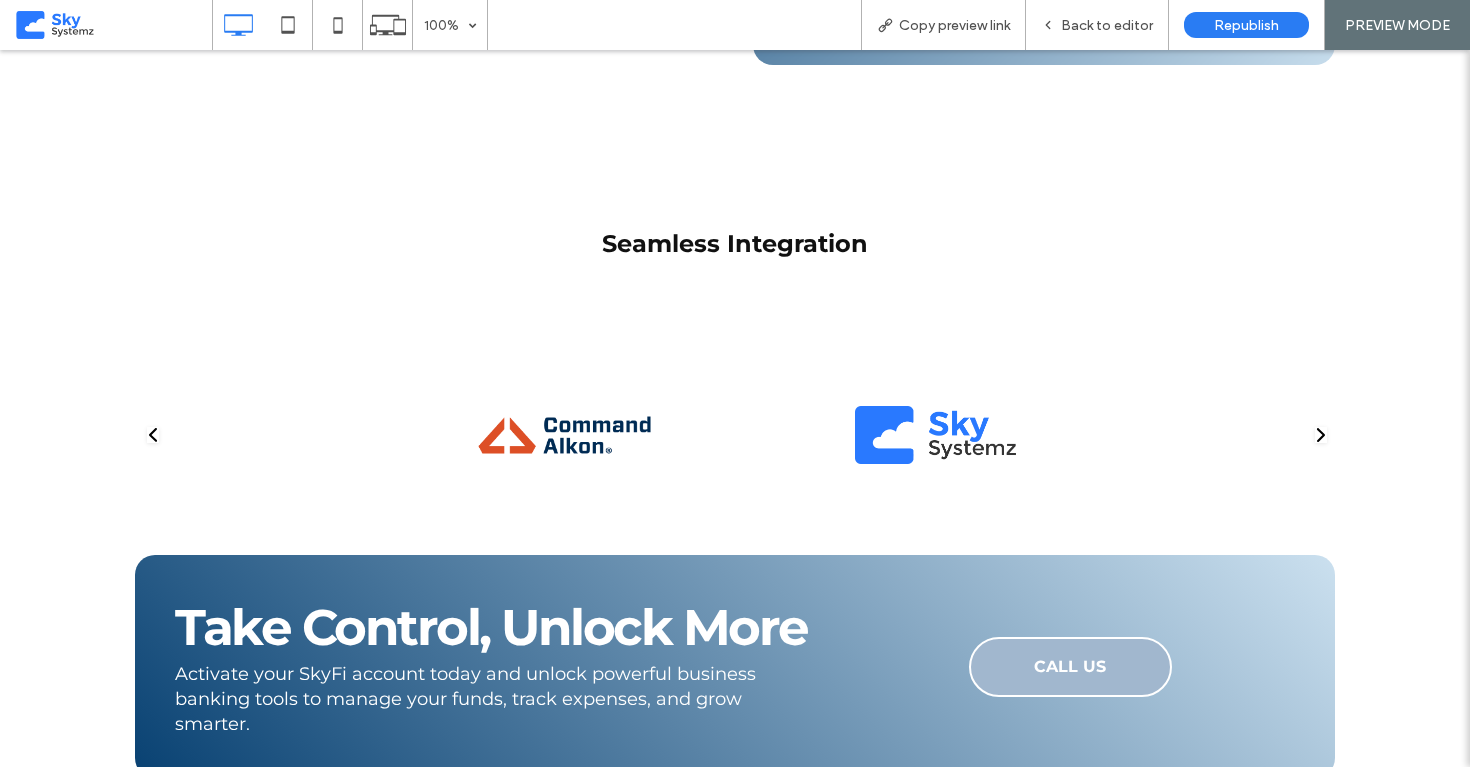click at bounding box center (1321, 435) 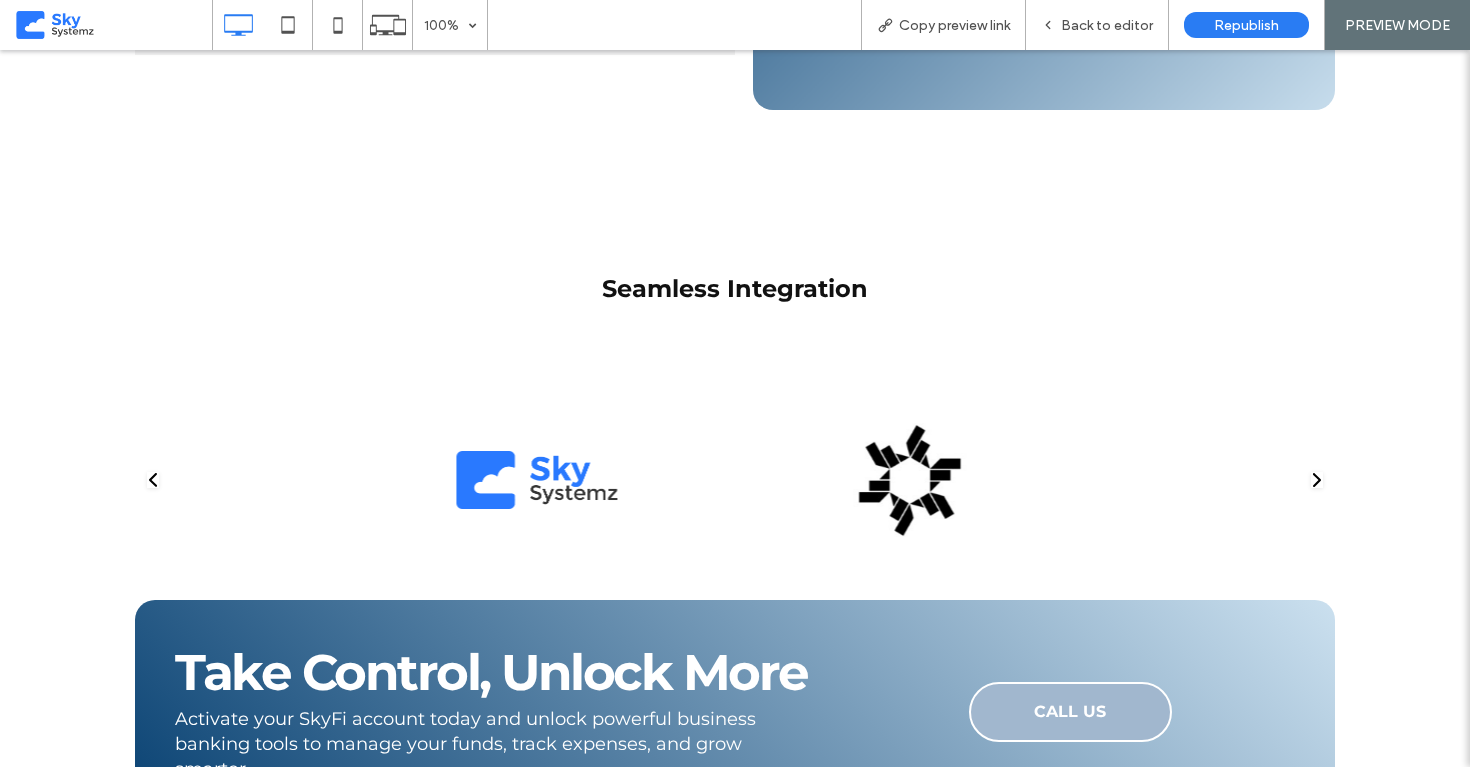 scroll, scrollTop: 2949, scrollLeft: 0, axis: vertical 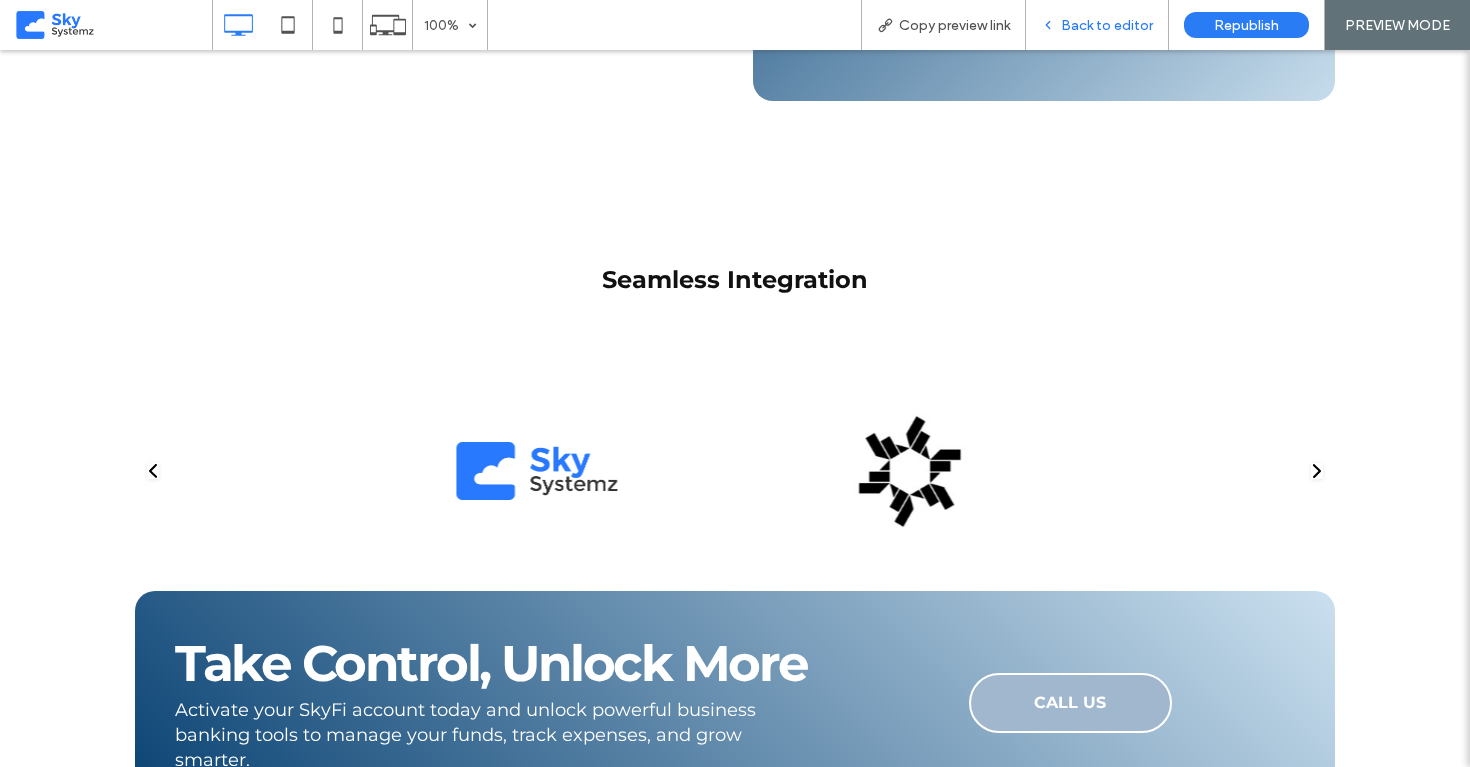 click on "Back to editor" at bounding box center (1107, 25) 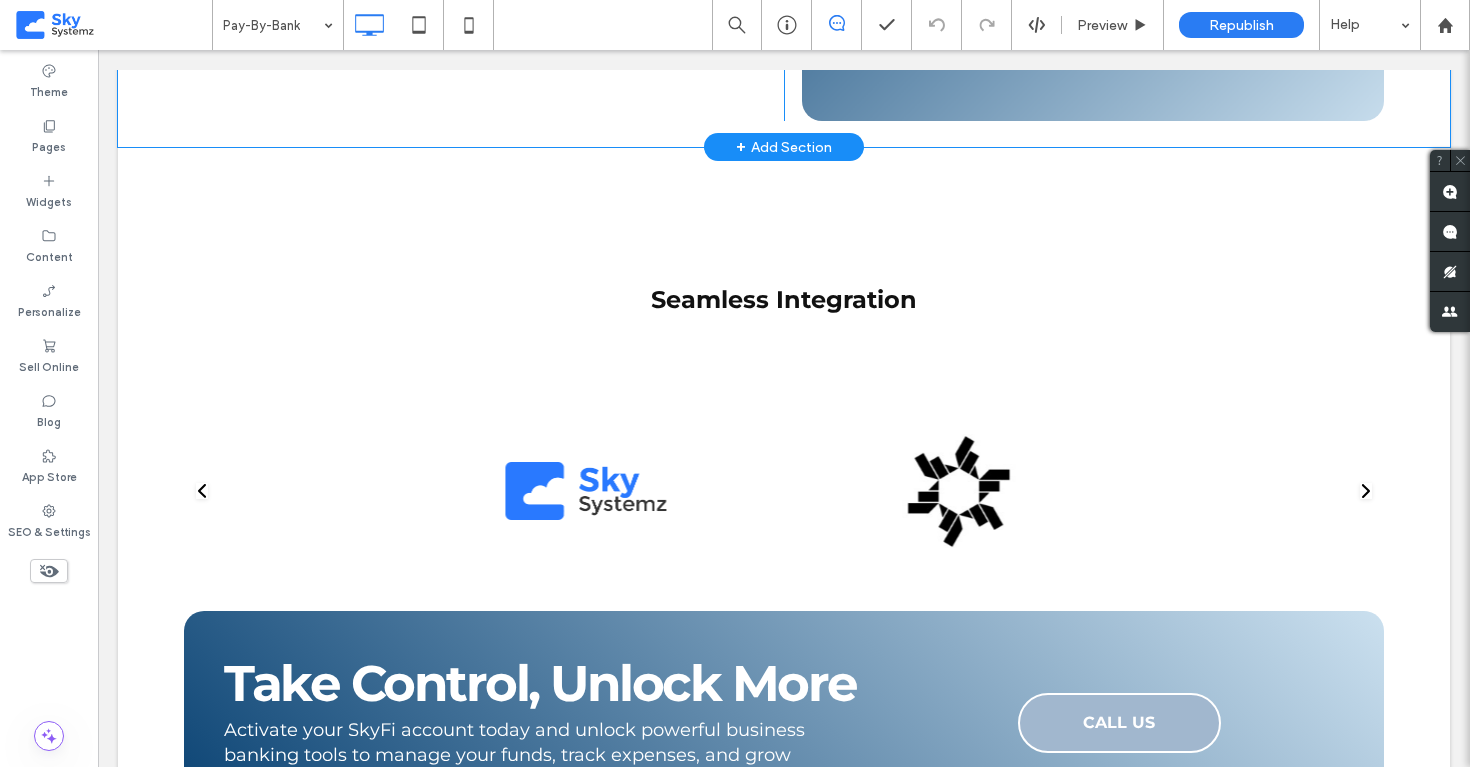 scroll, scrollTop: 2909, scrollLeft: 0, axis: vertical 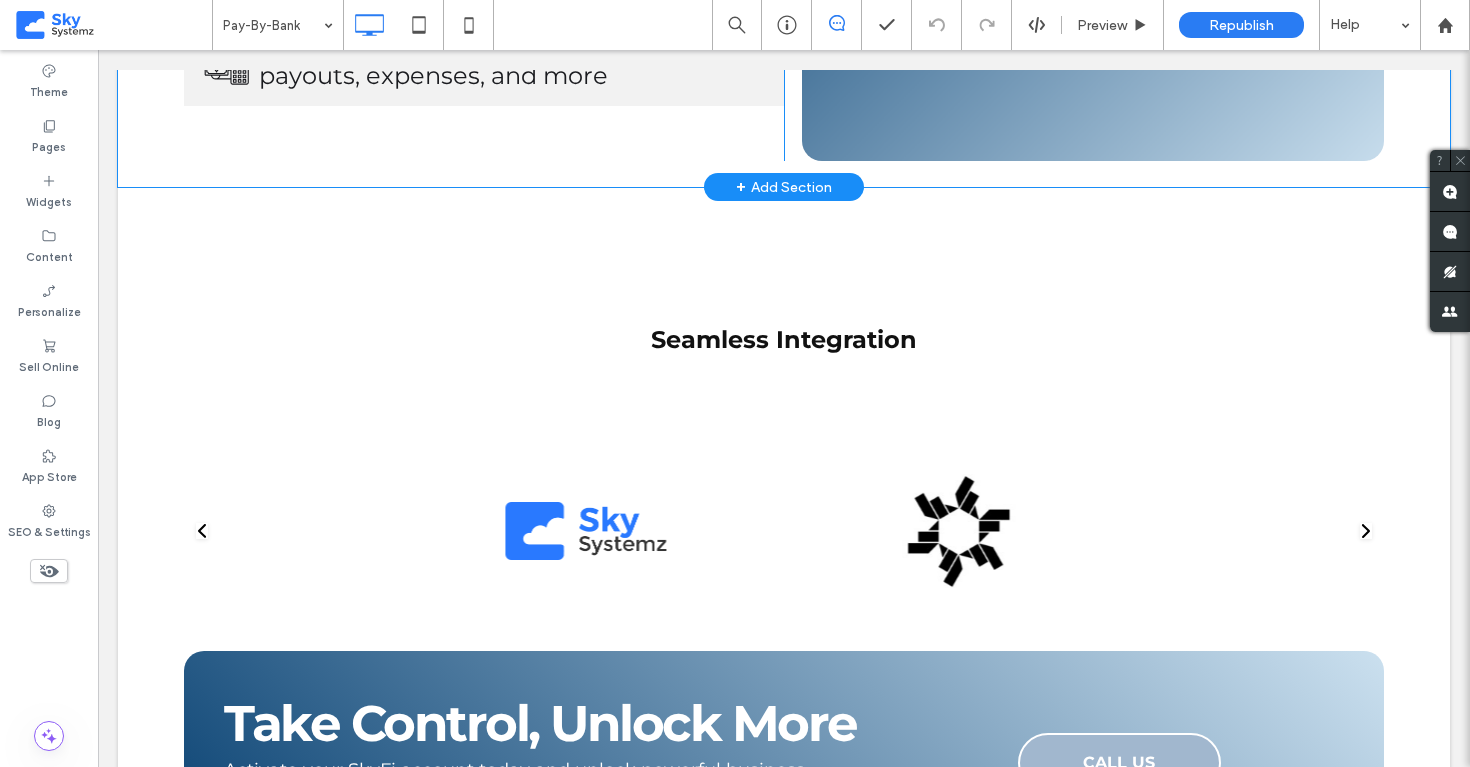 click on "Balance-based incentives SkyFi account holders unlock exclusive tiers with benfits based on their account balance. The higher your tier, the greater your rewards.
Access to business banking tools SkyFi users have exclusive access to smart financial tools that help empower their business. Manage your funds and grow smarter when you activate your SkyFi account.
A dedicated account for managing payouts, expenses, and more Manage accounts, run reports, track spending and so much more when you choose SkyFi for your business banking needs.
Click To Paste
Click To Paste
Click To Paste
Row + Add Section" at bounding box center (784, -72) 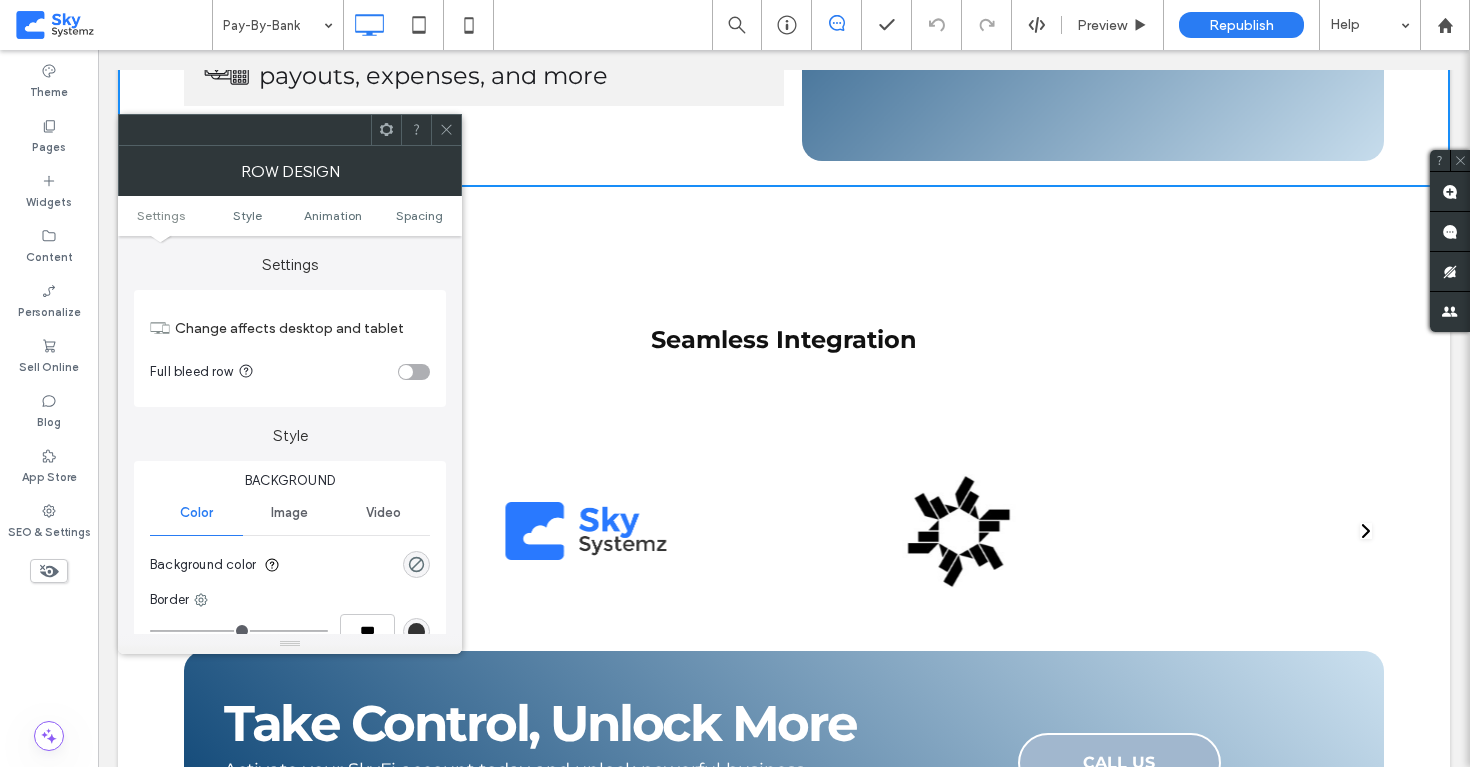 scroll, scrollTop: 566, scrollLeft: 0, axis: vertical 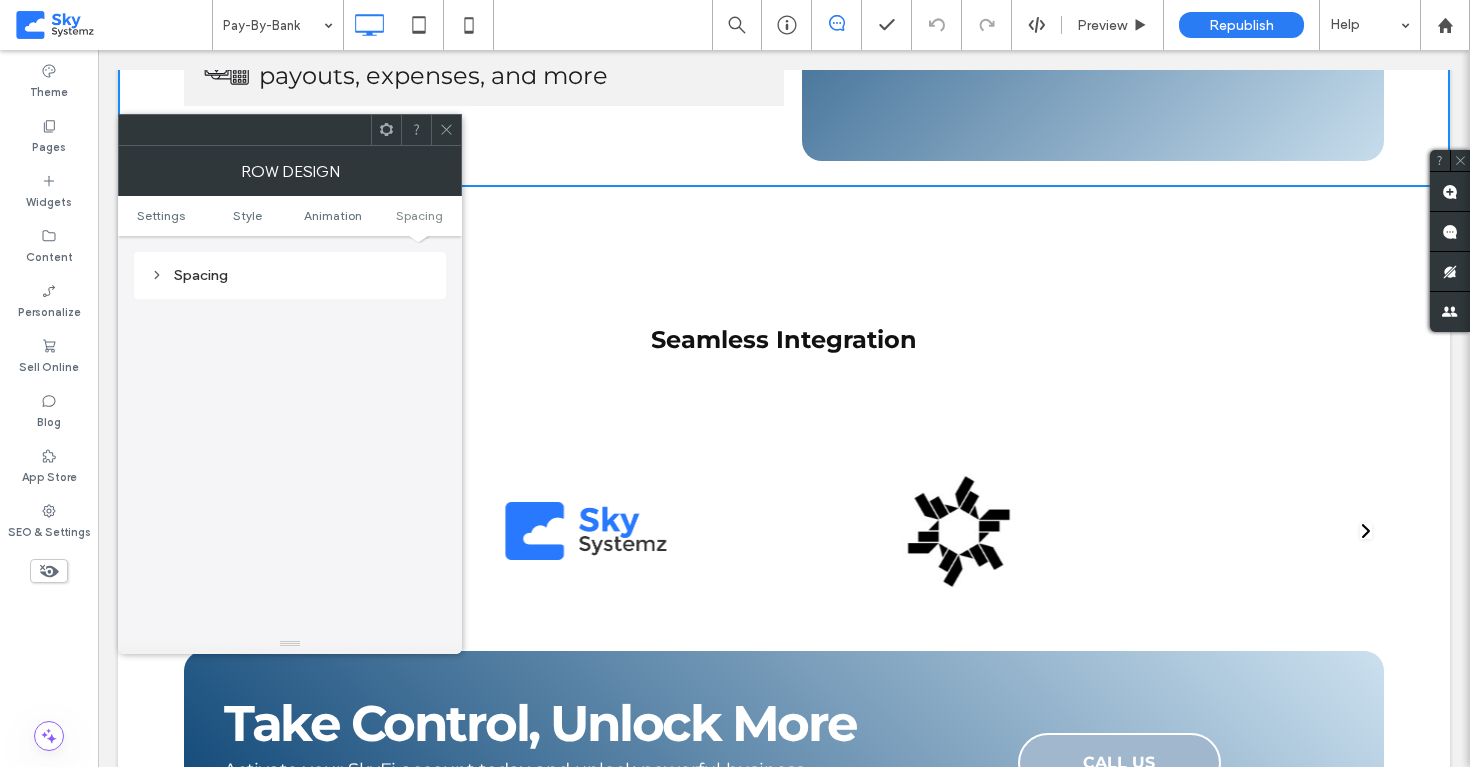 click on "Spacing" at bounding box center (290, 275) 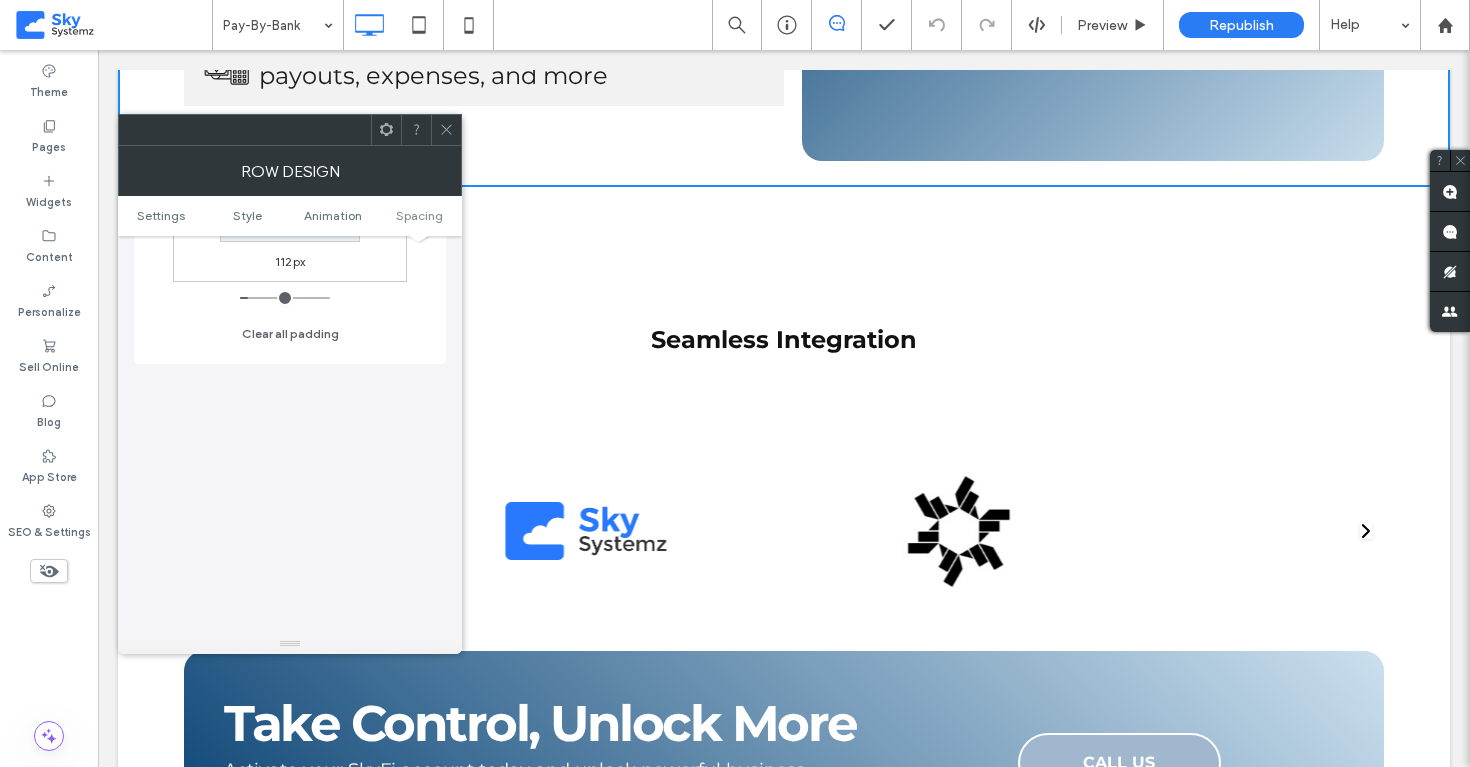 scroll, scrollTop: 777, scrollLeft: 0, axis: vertical 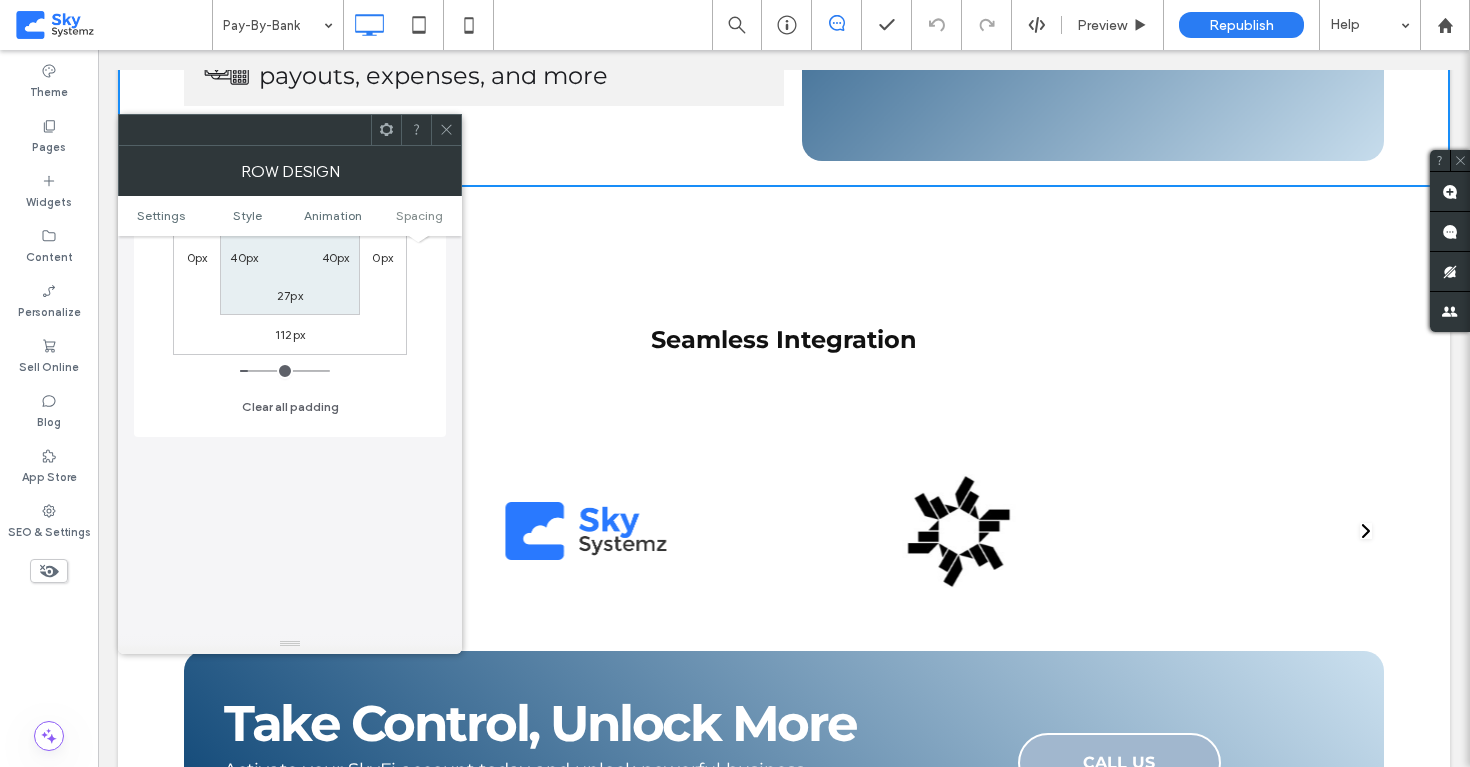 click on "112px" at bounding box center (290, 334) 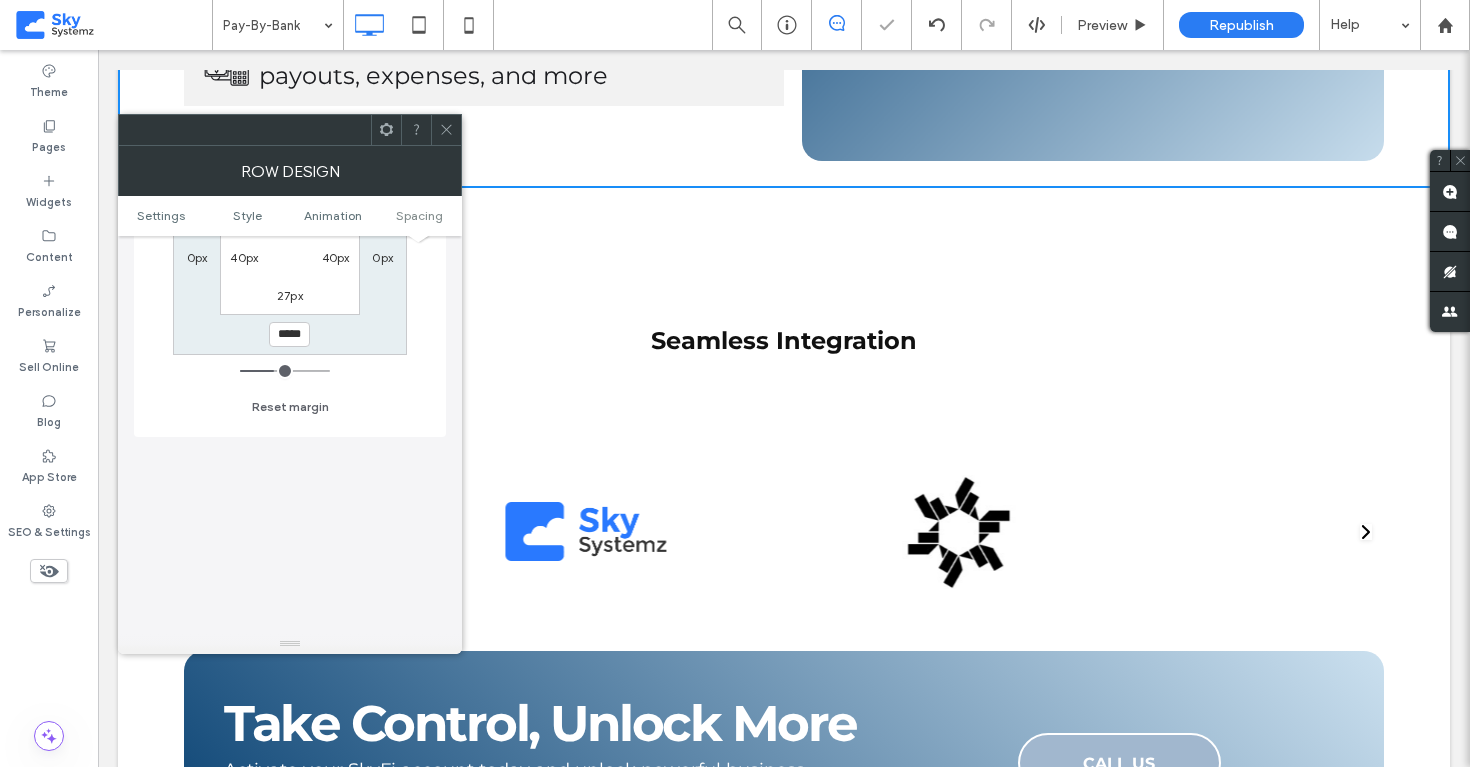 type on "***" 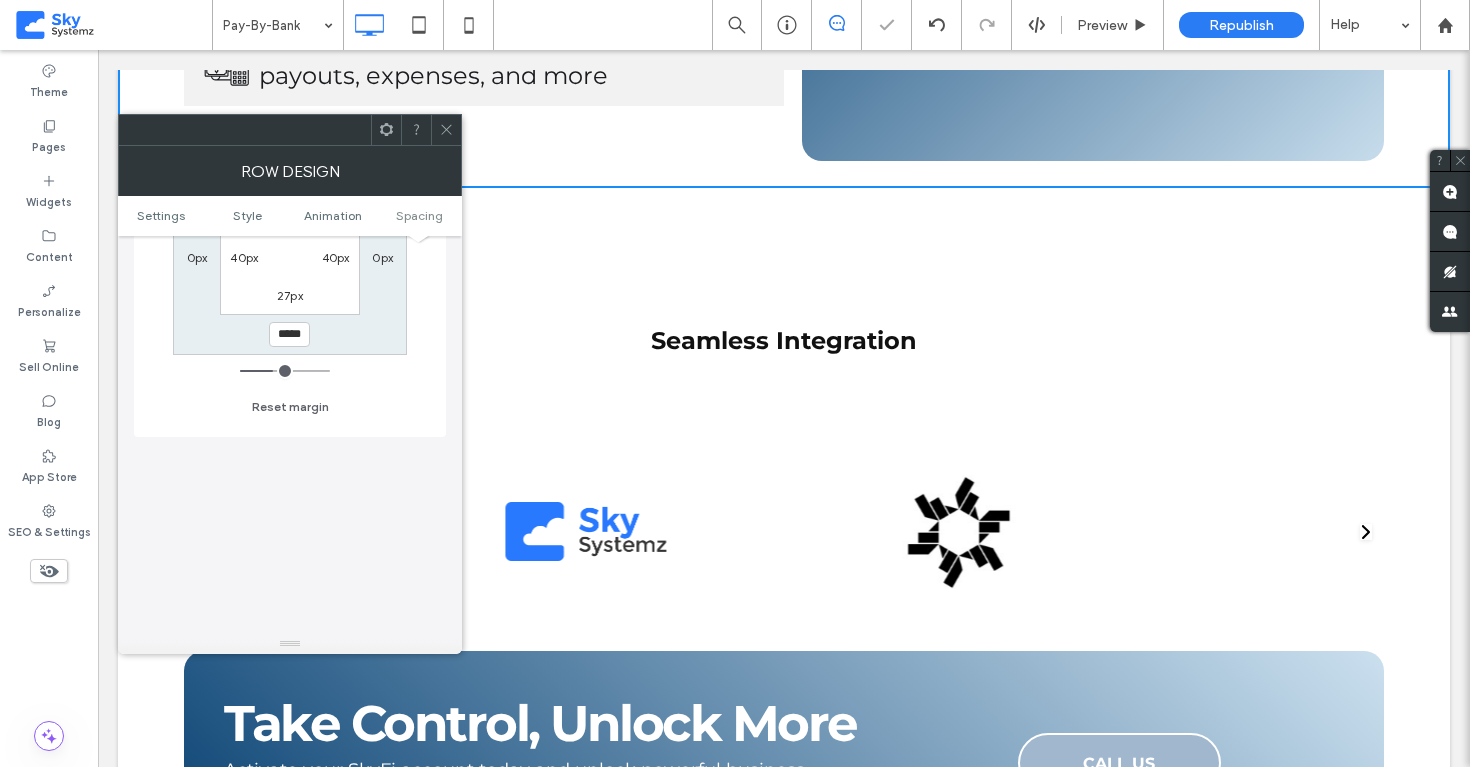 type on "***" 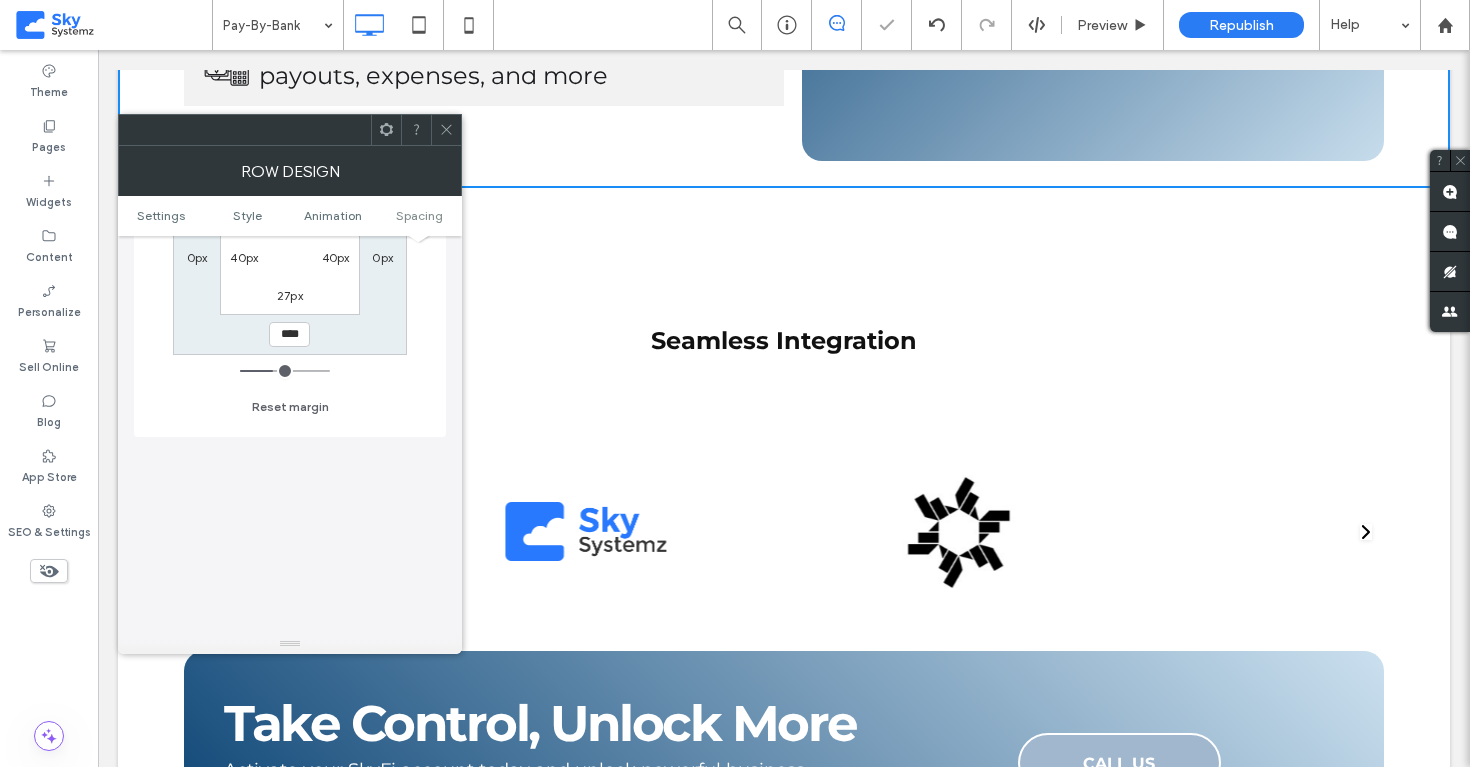 type on "**" 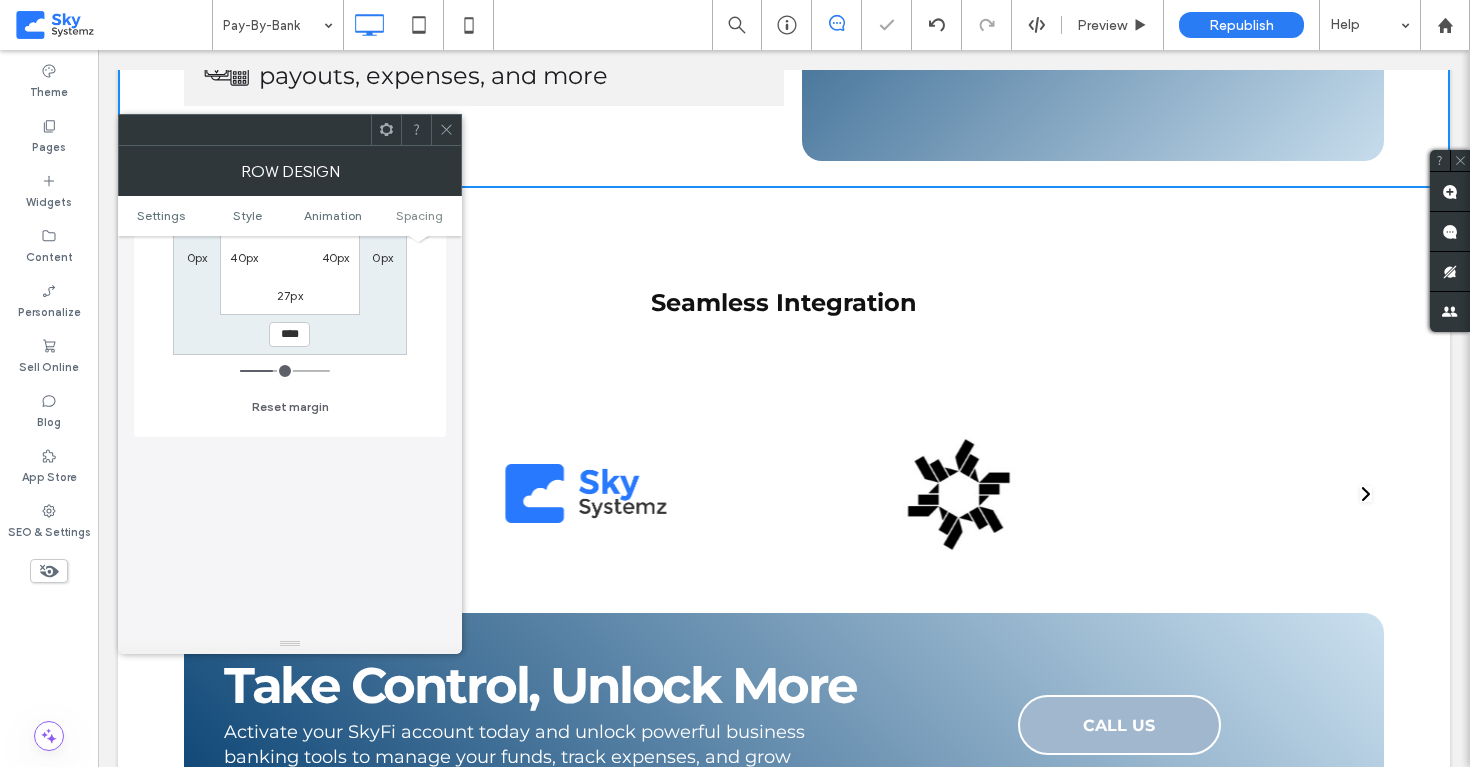 type on "**" 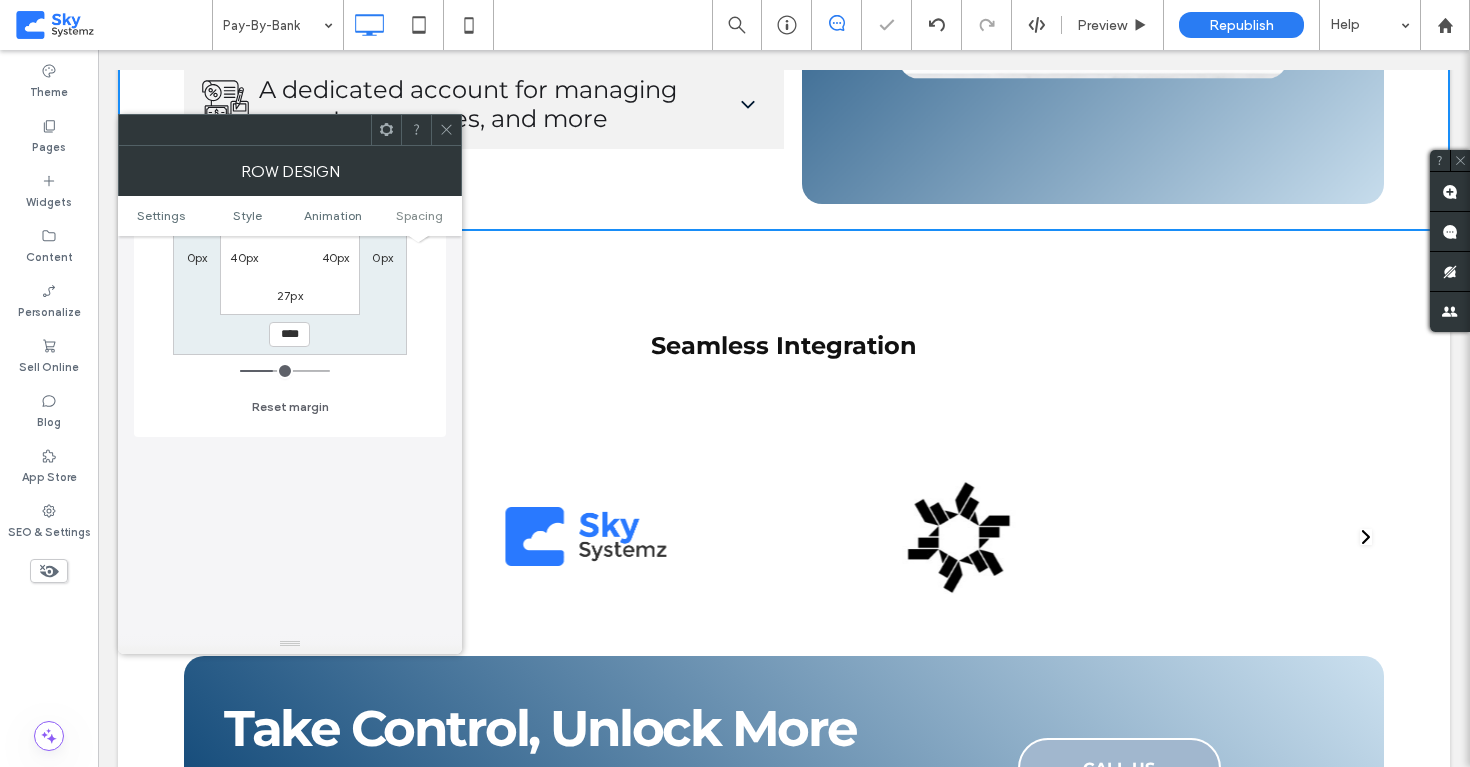 type on "**" 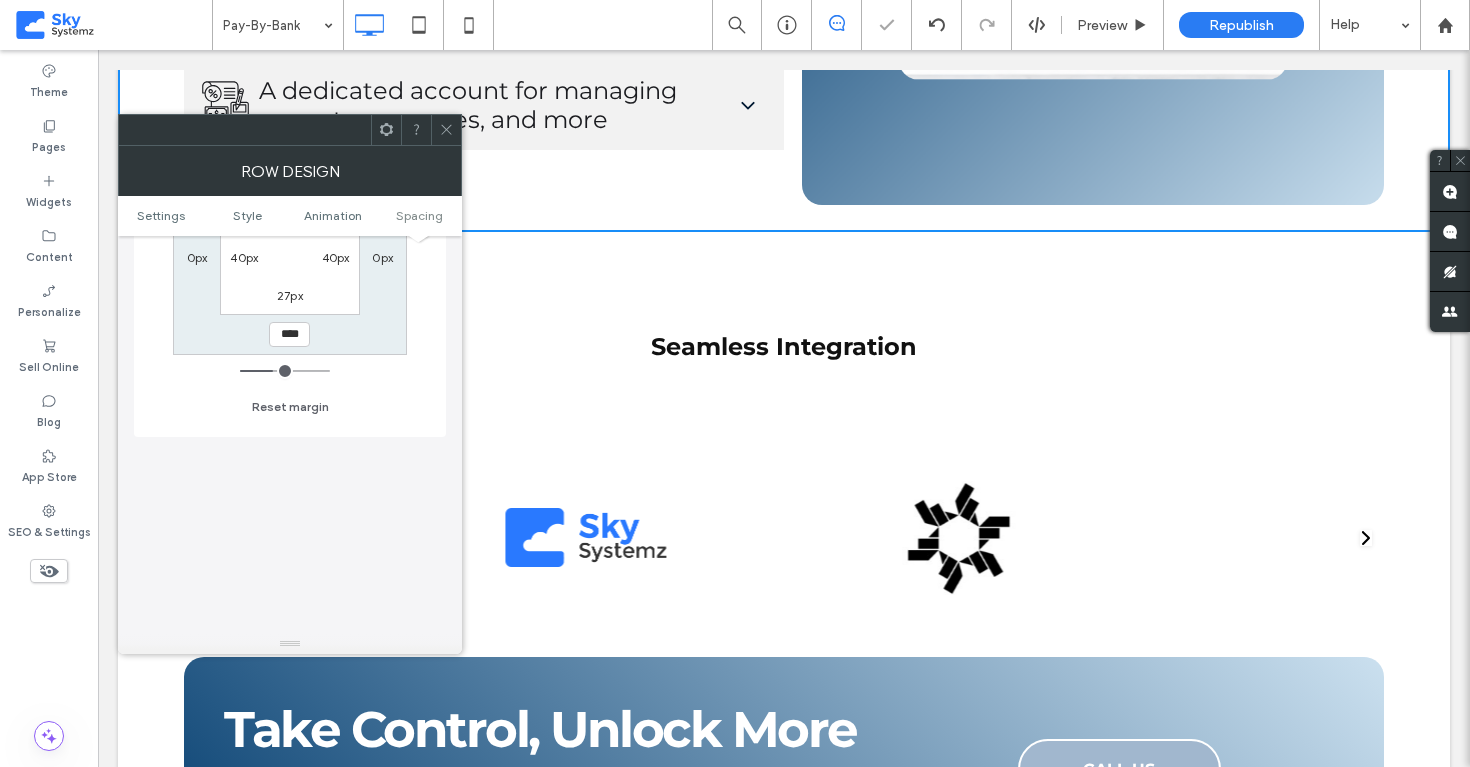 type on "****" 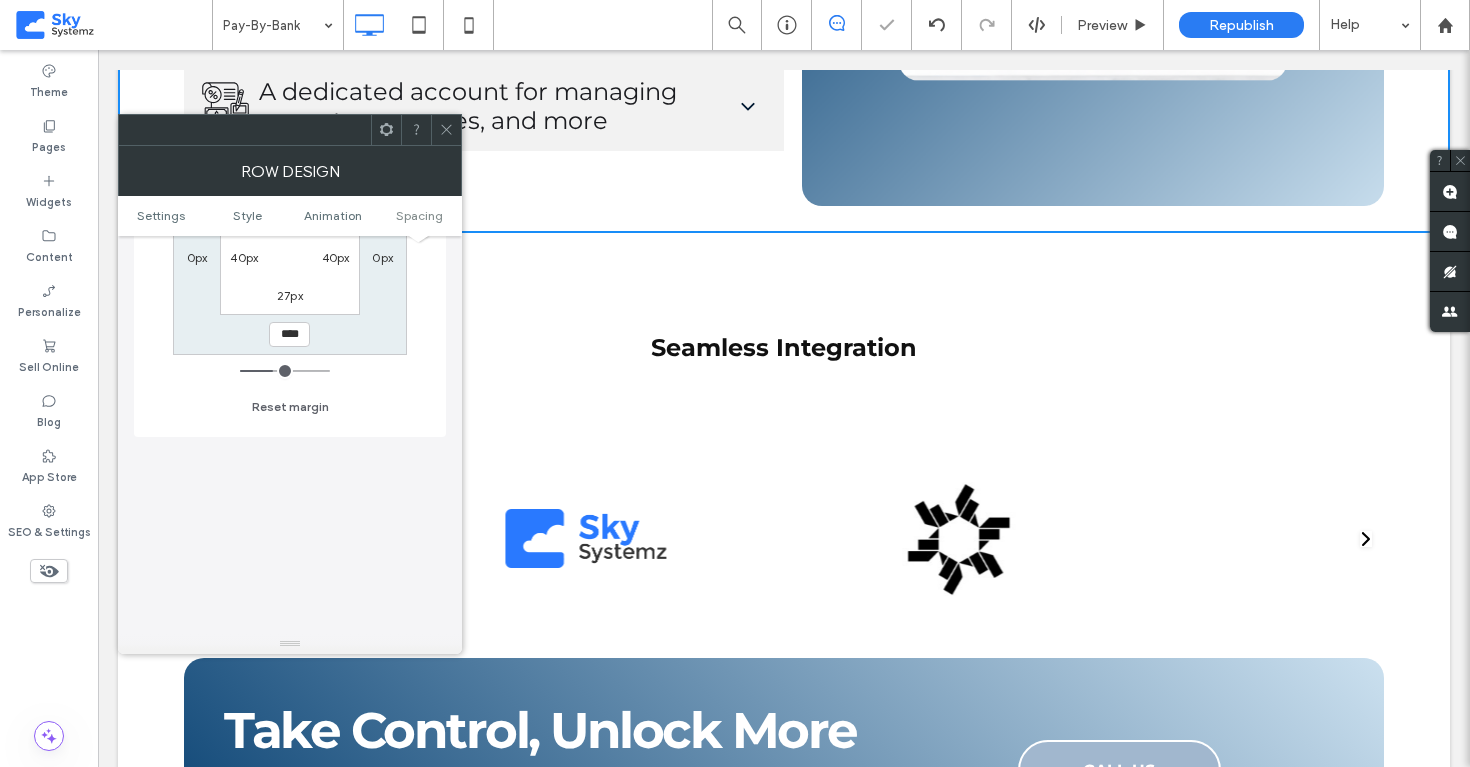 type on "**" 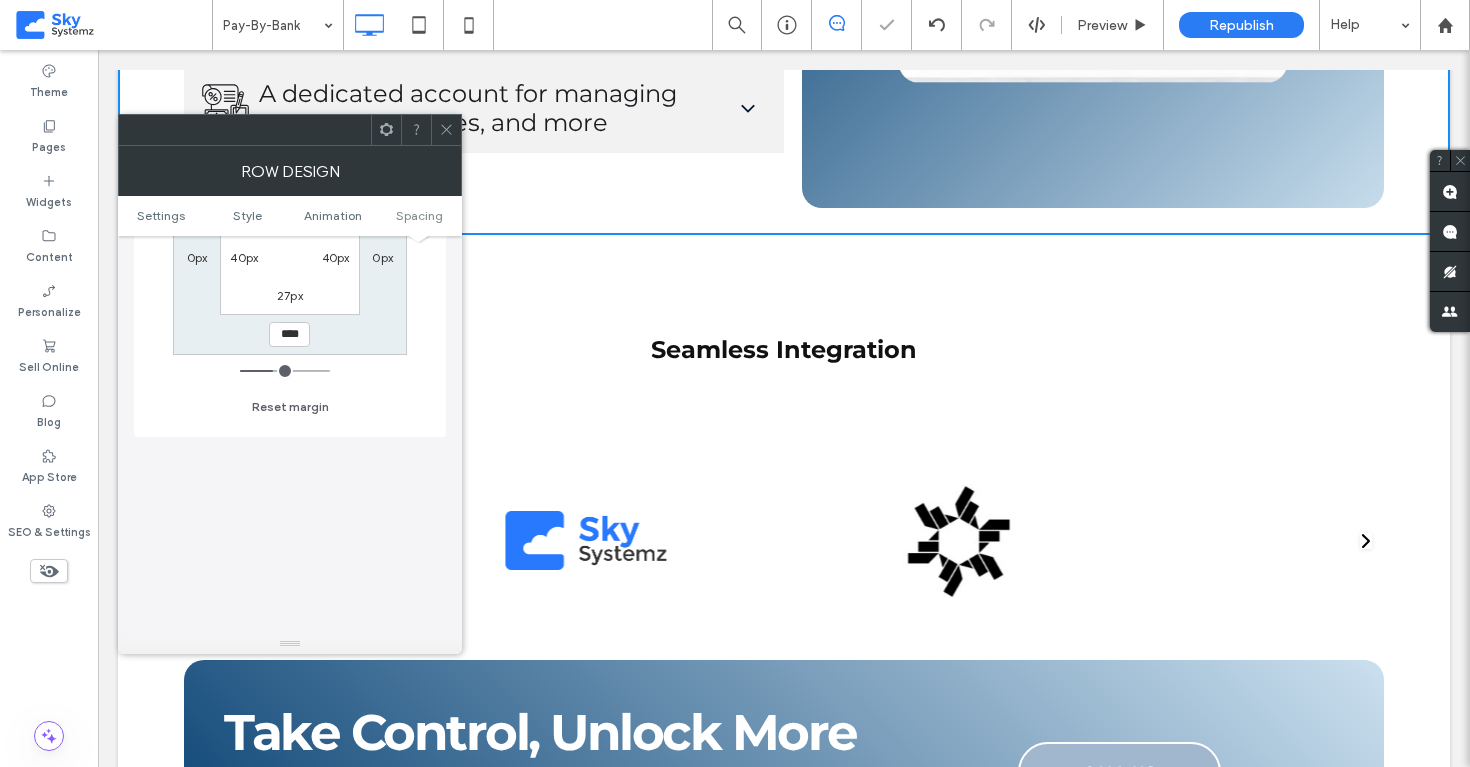 type on "**" 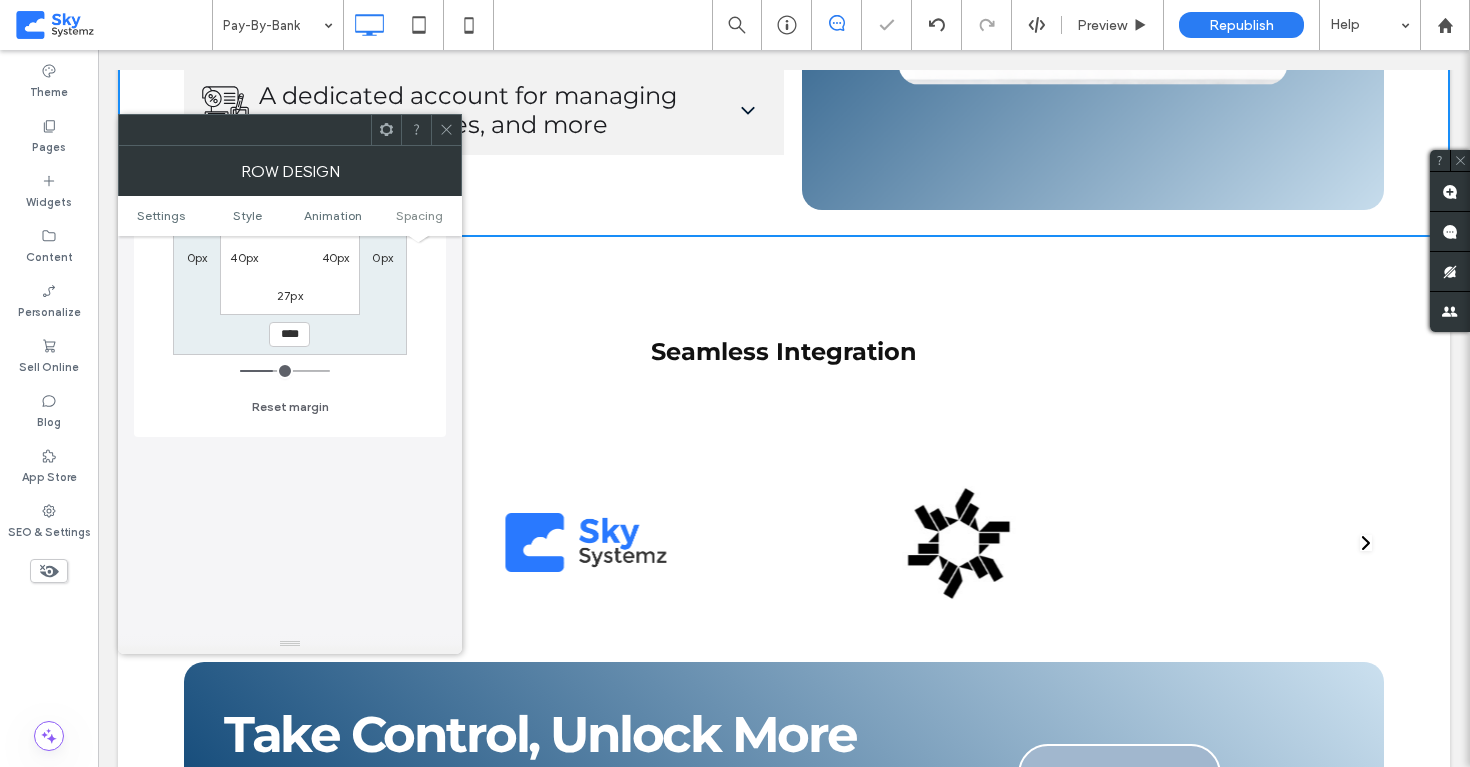 type on "**" 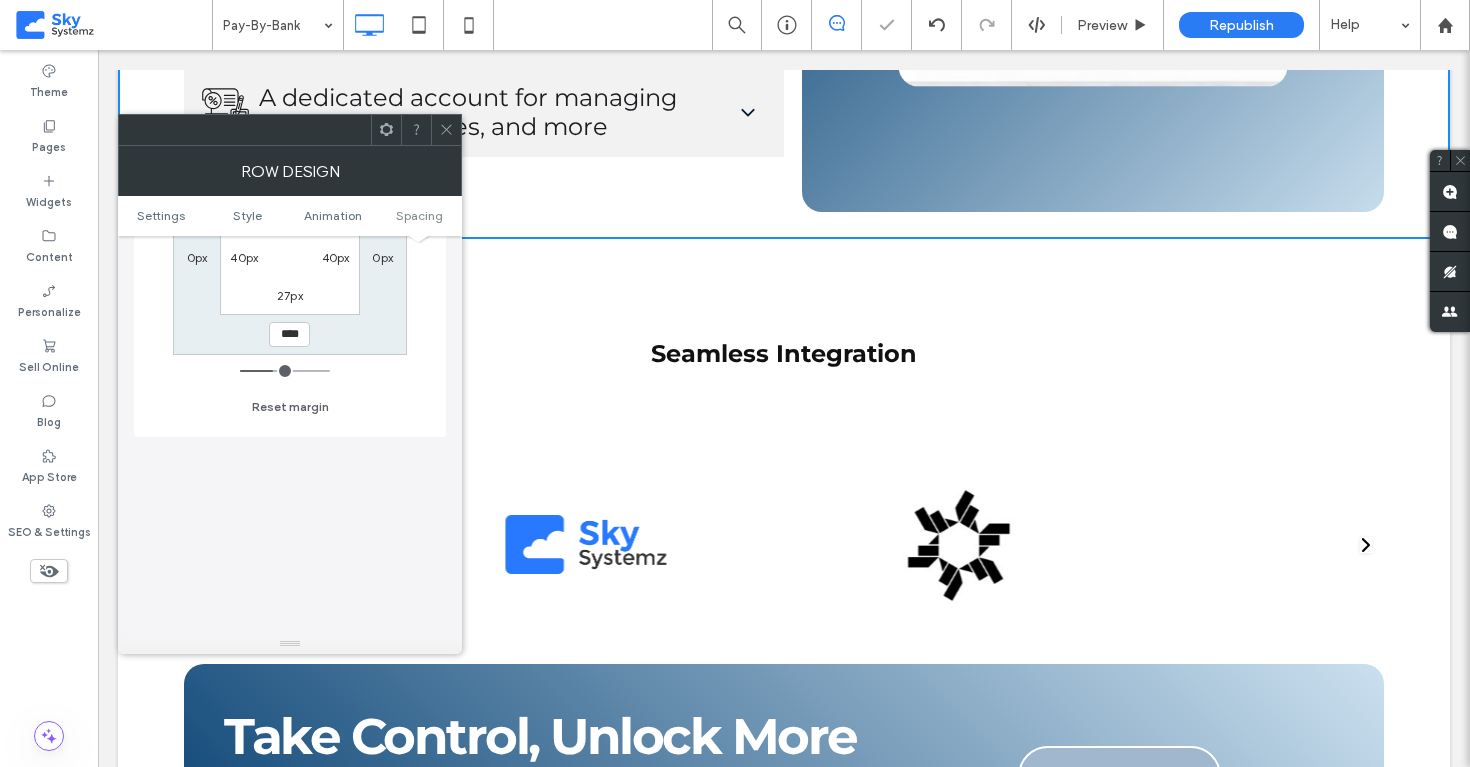 type on "**" 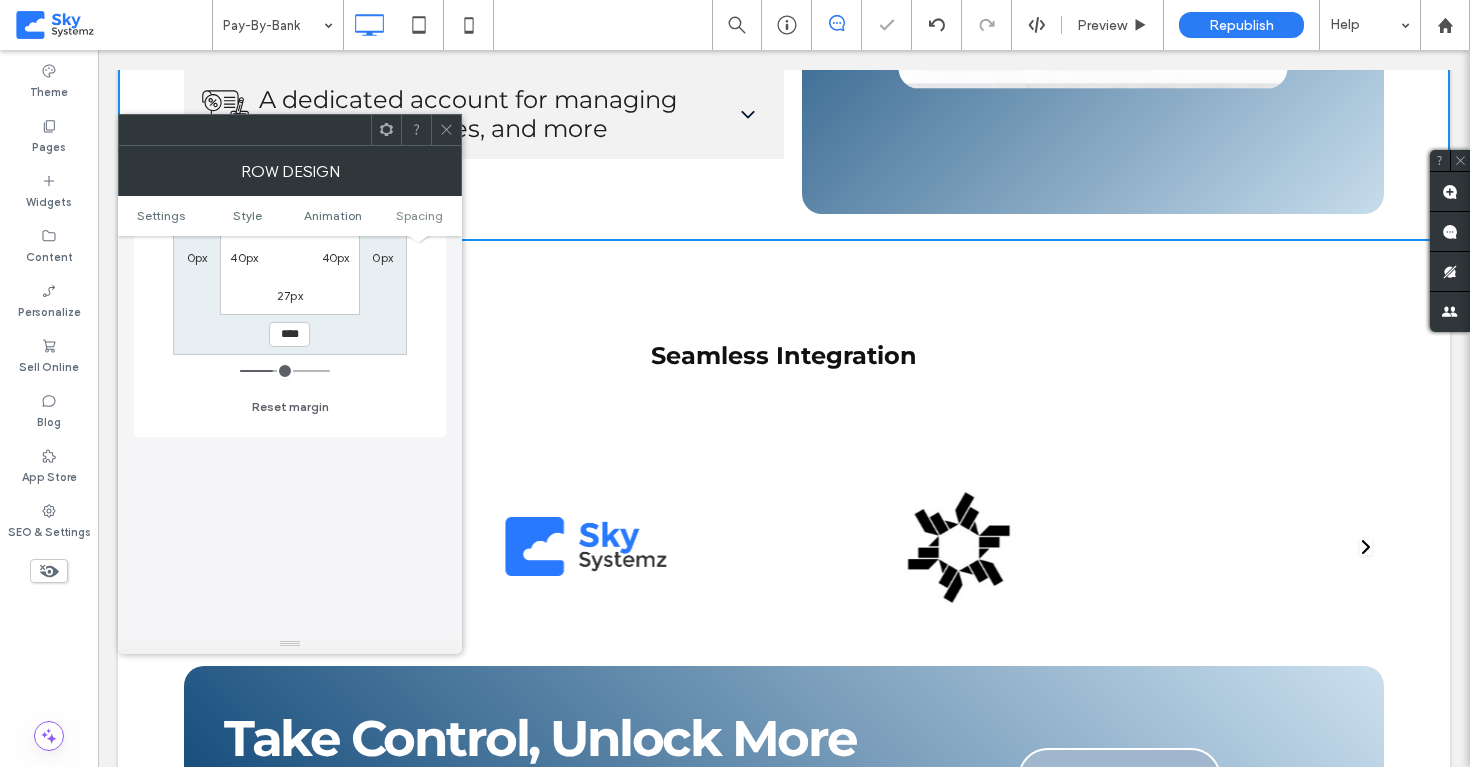 type on "**" 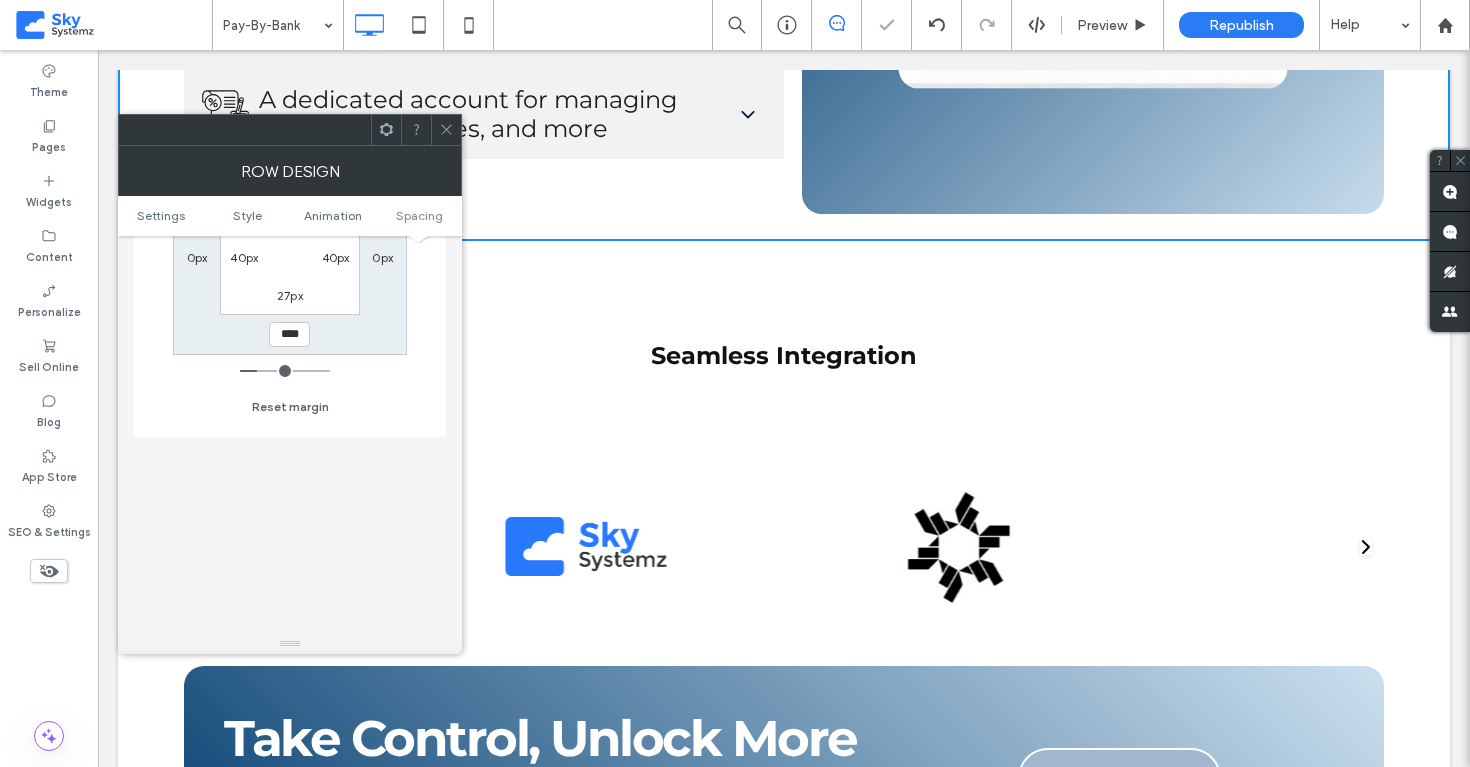 type on "**" 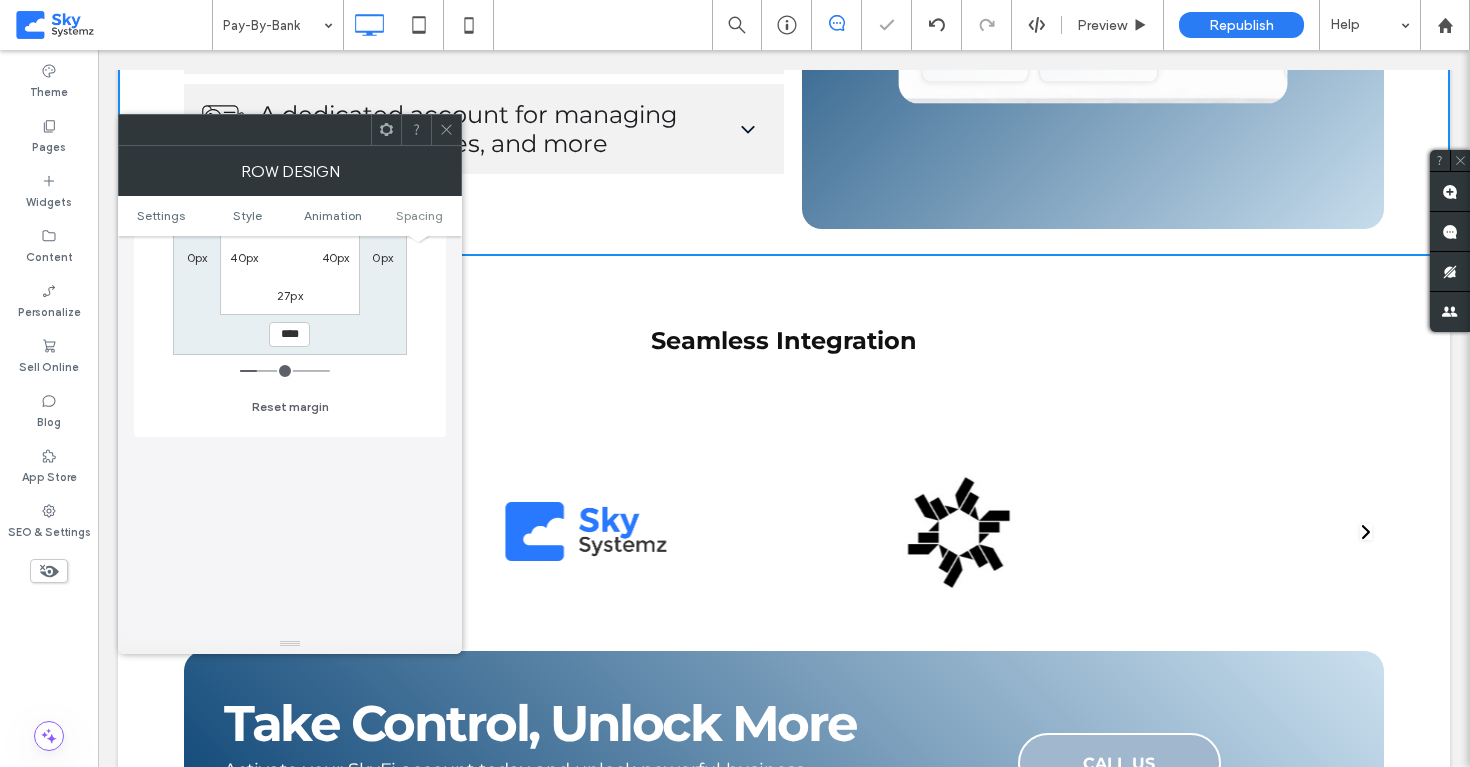 type on "**" 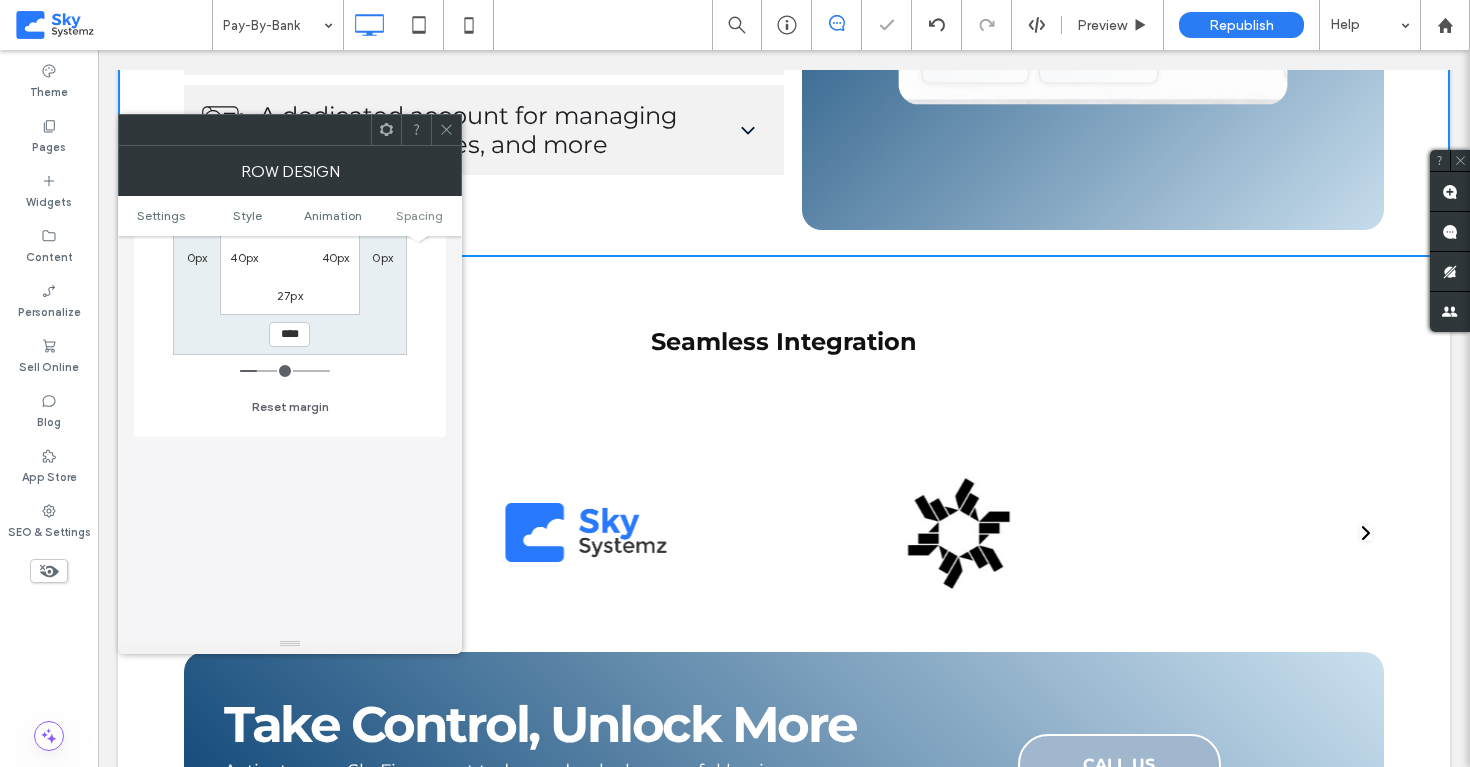 type on "**" 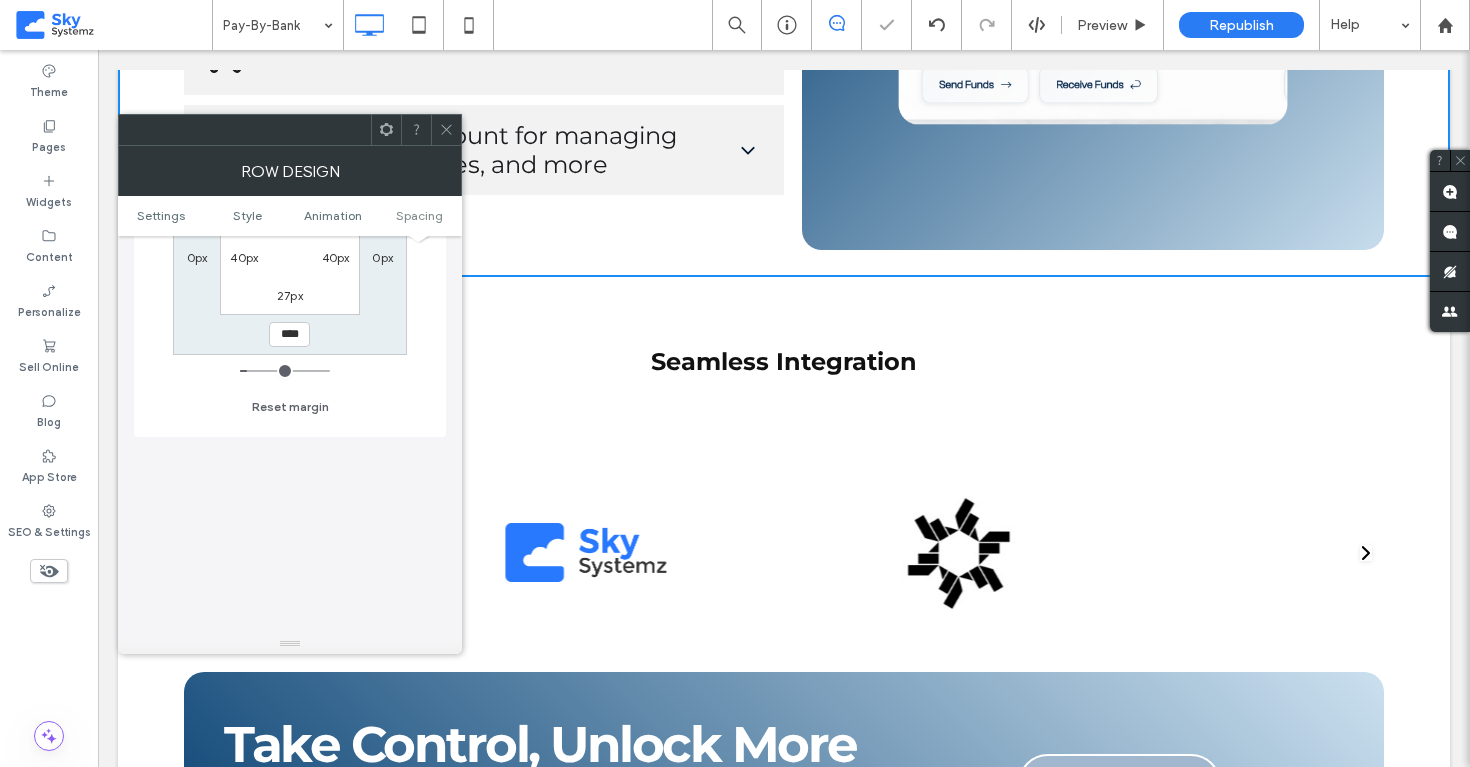 type on "**" 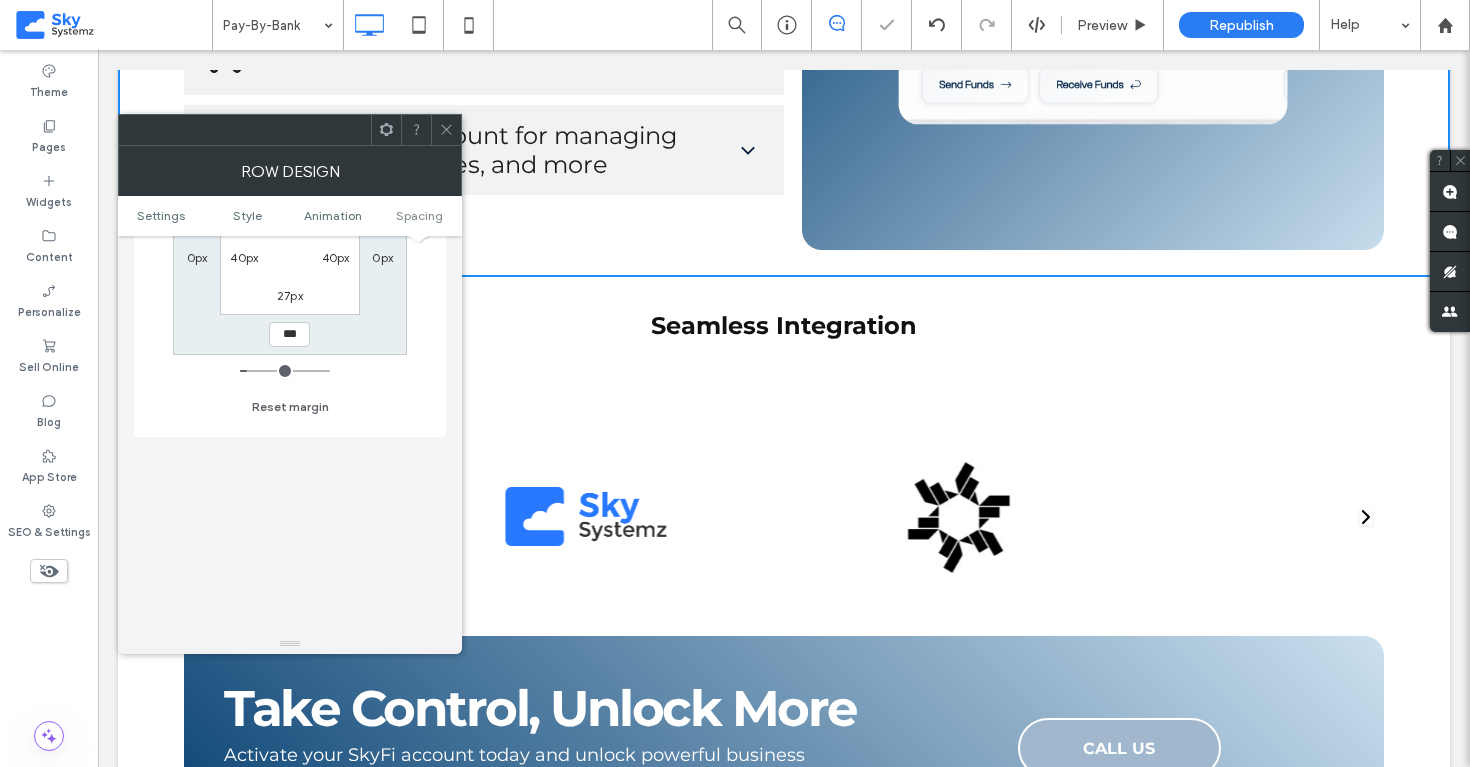 type on "*" 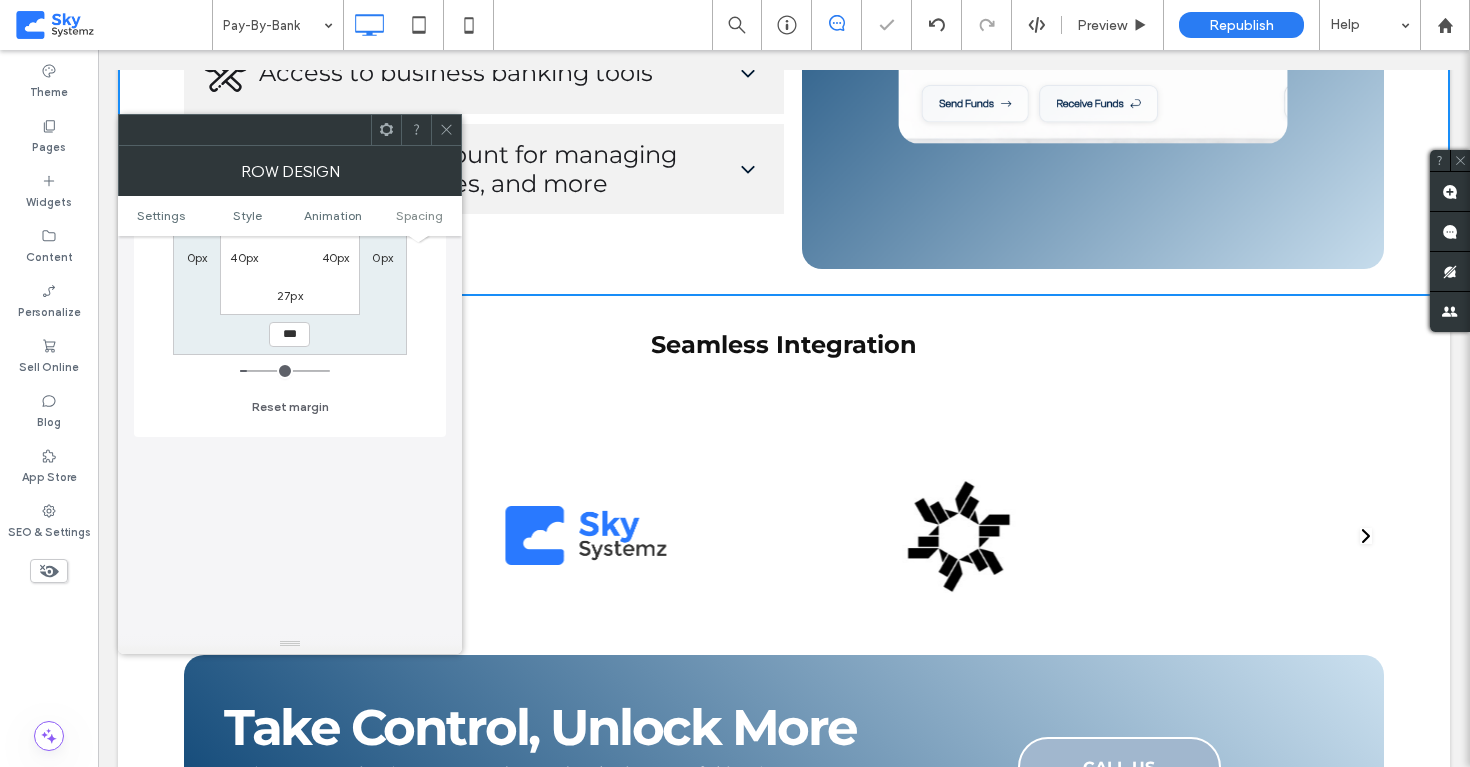 type on "*" 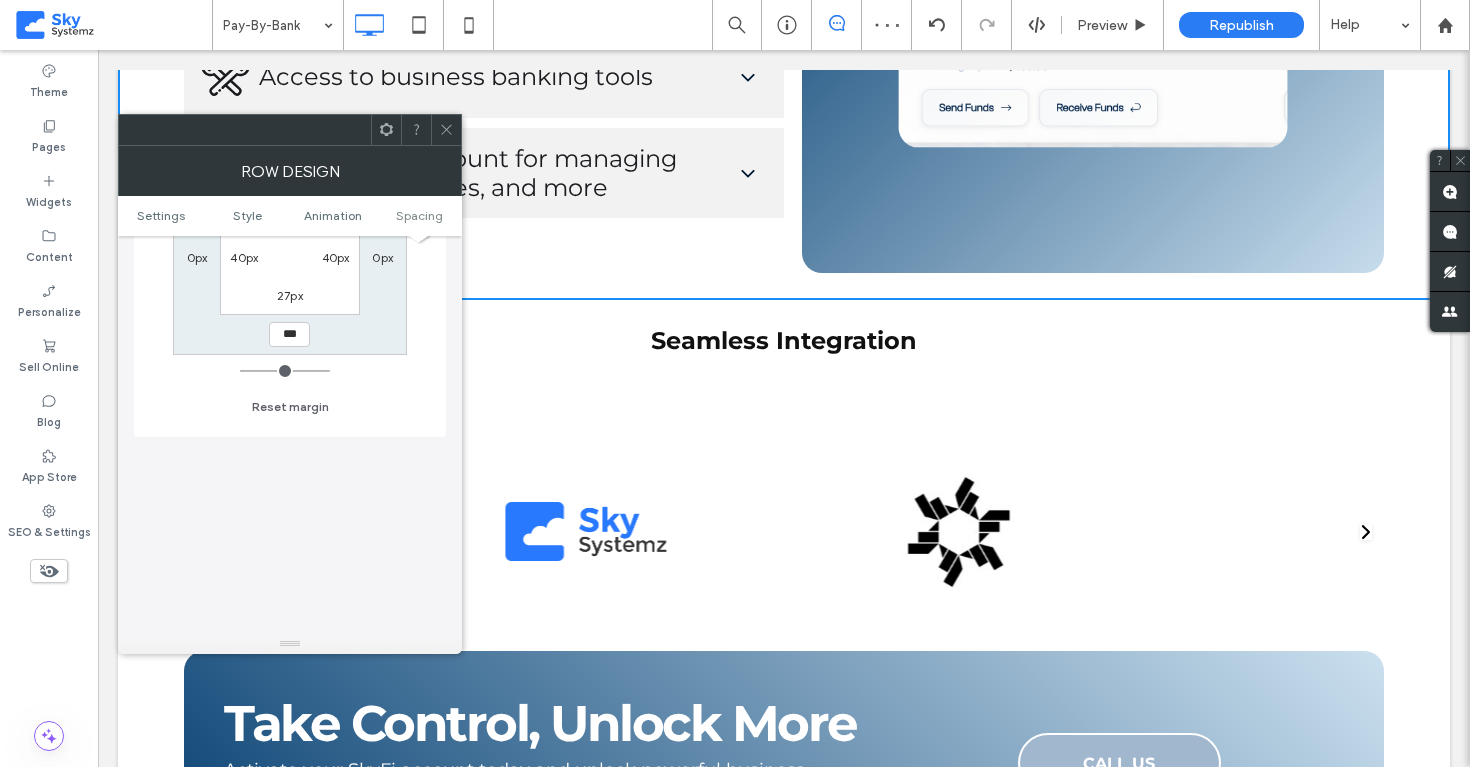 type on "*" 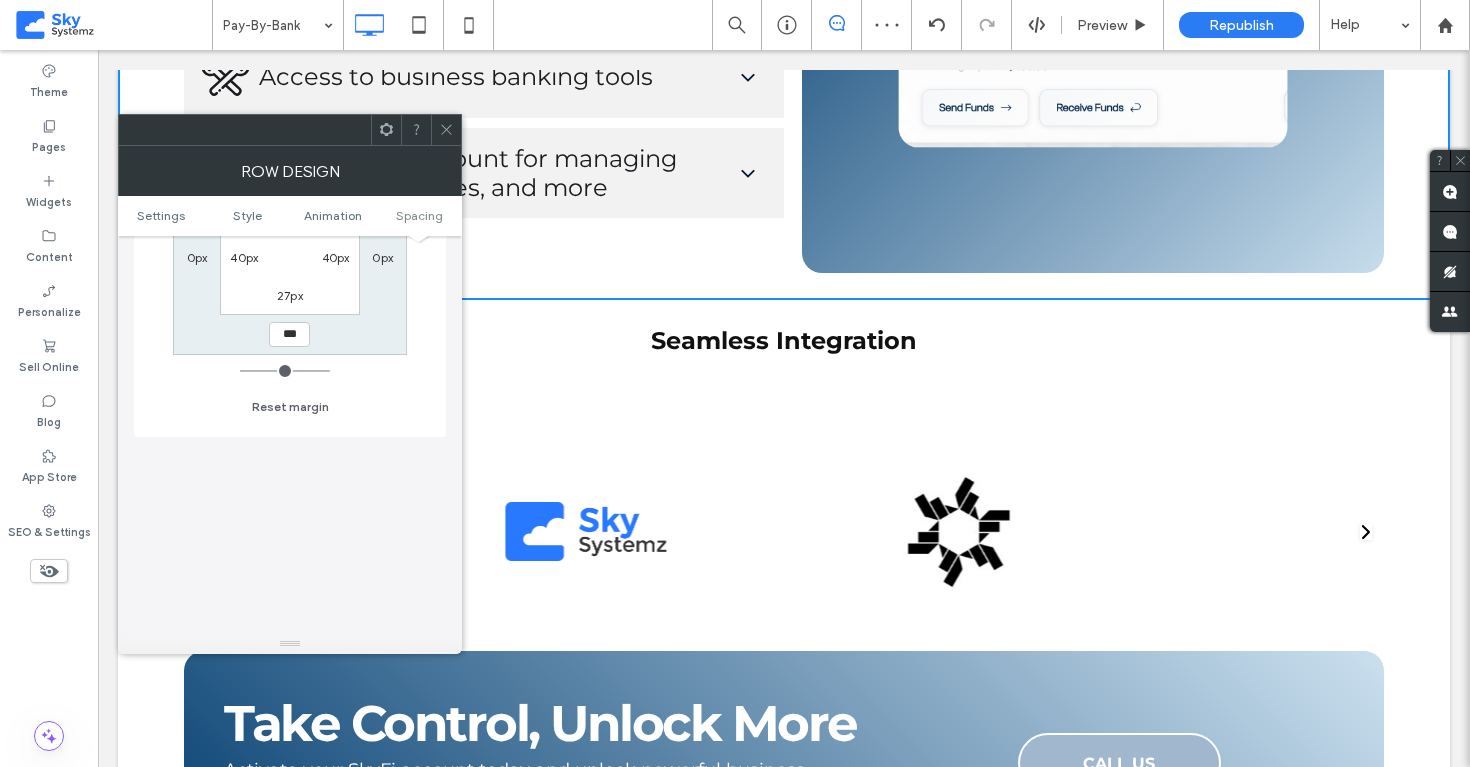 type on "***" 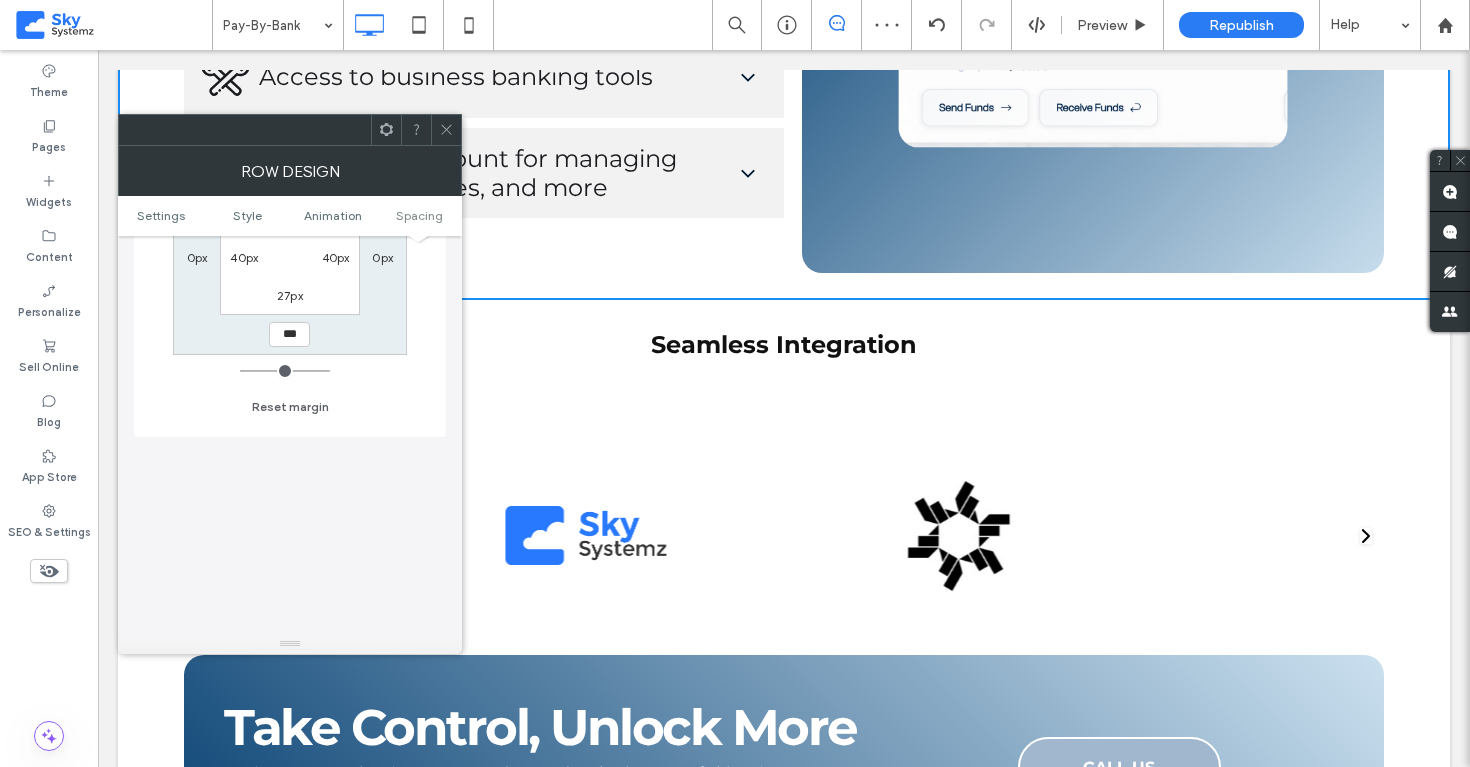 type on "*" 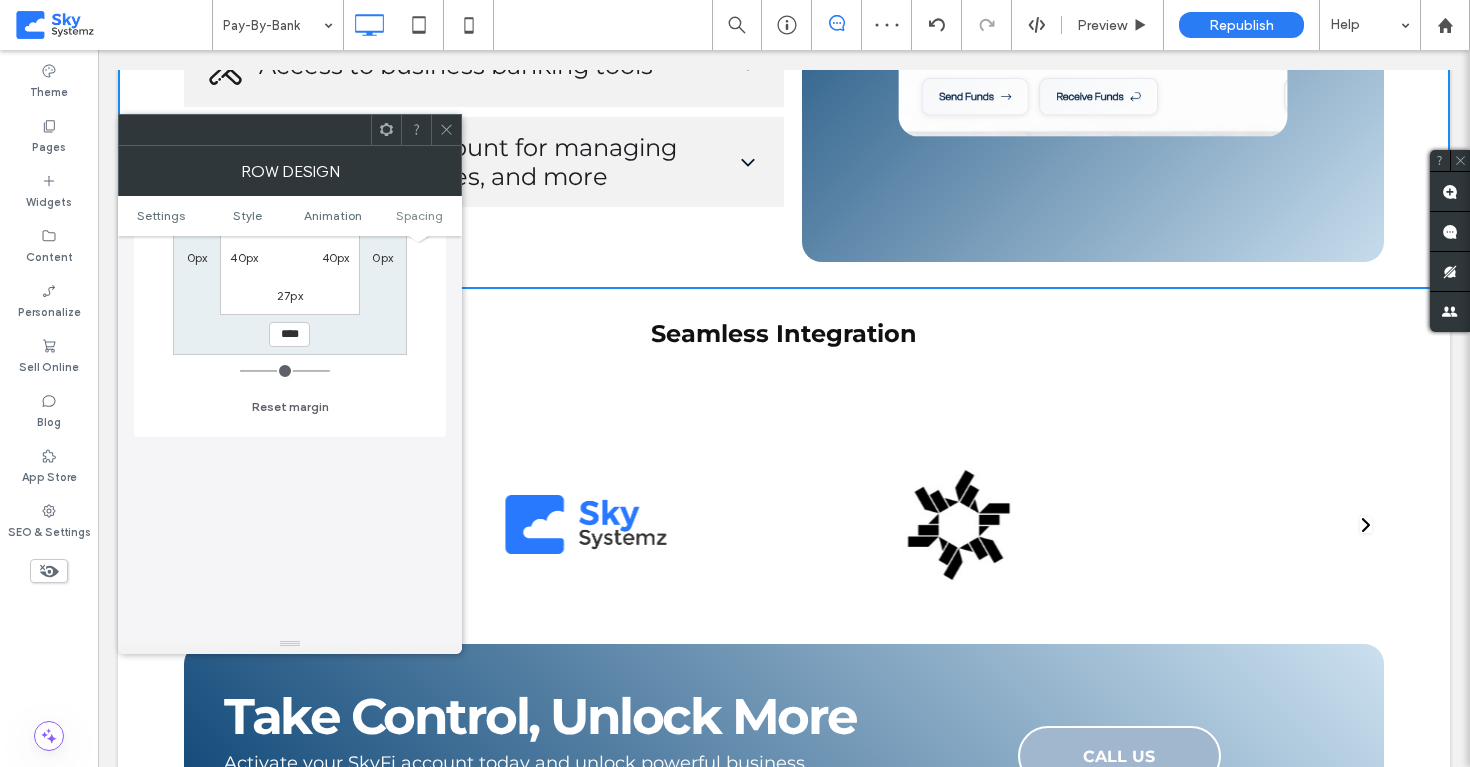 type on "**" 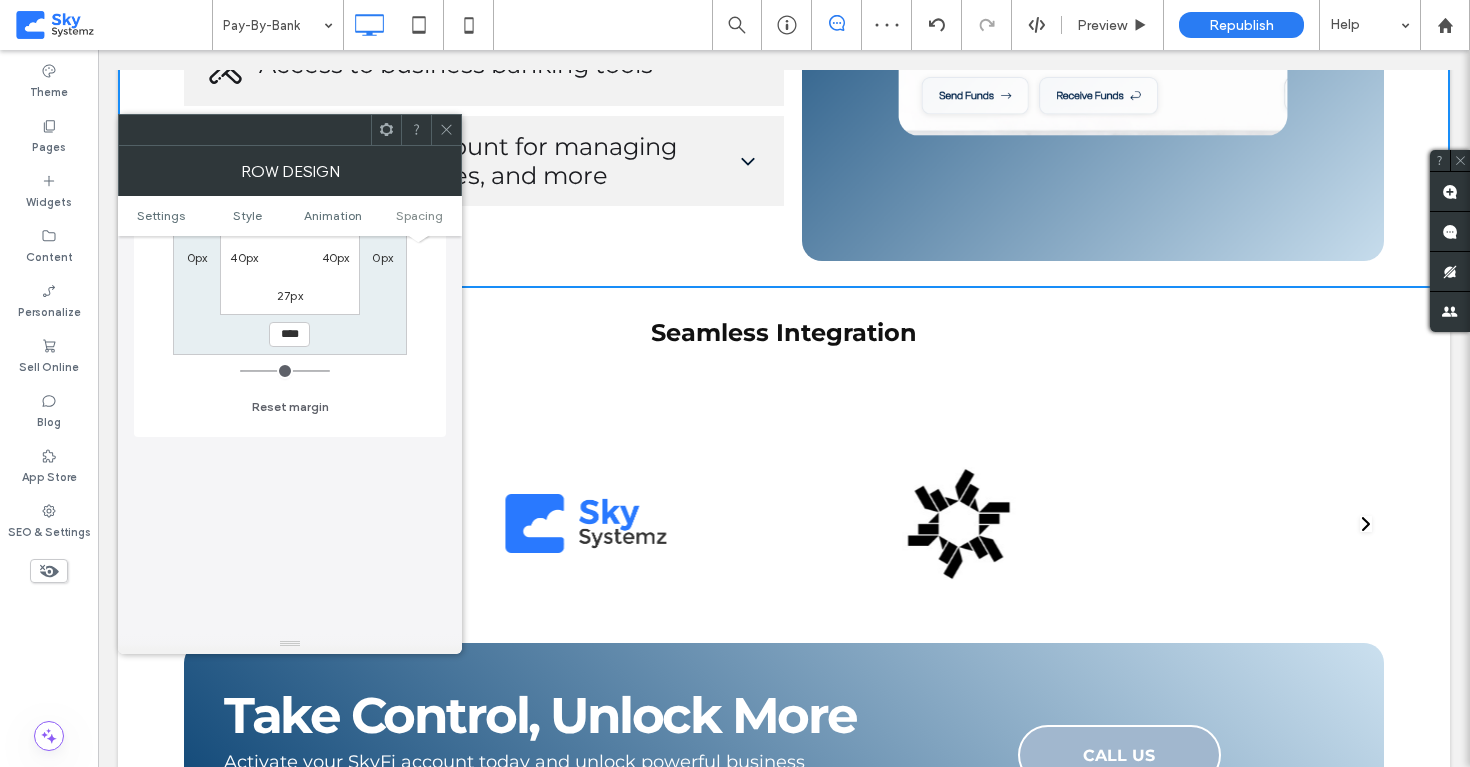 type on "**" 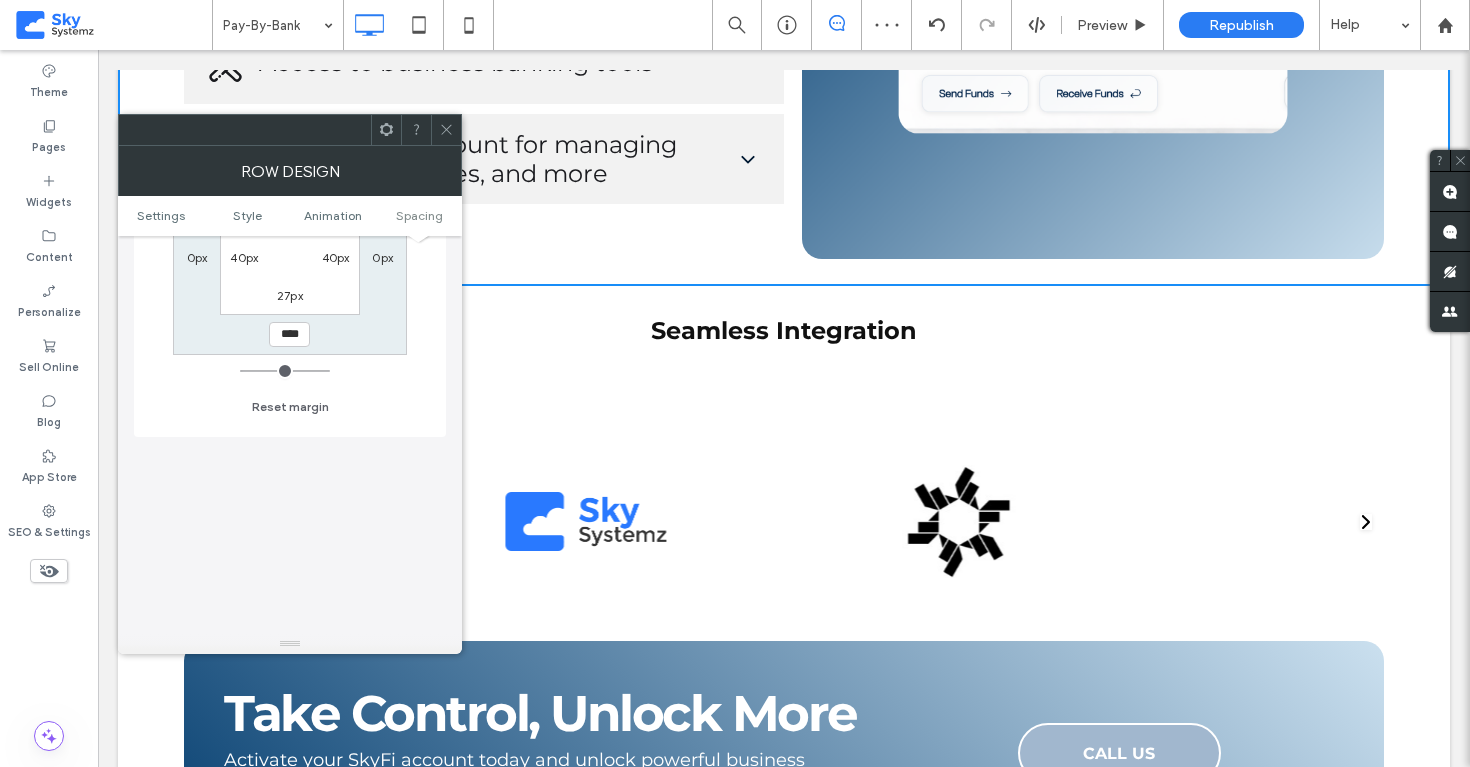 type on "**" 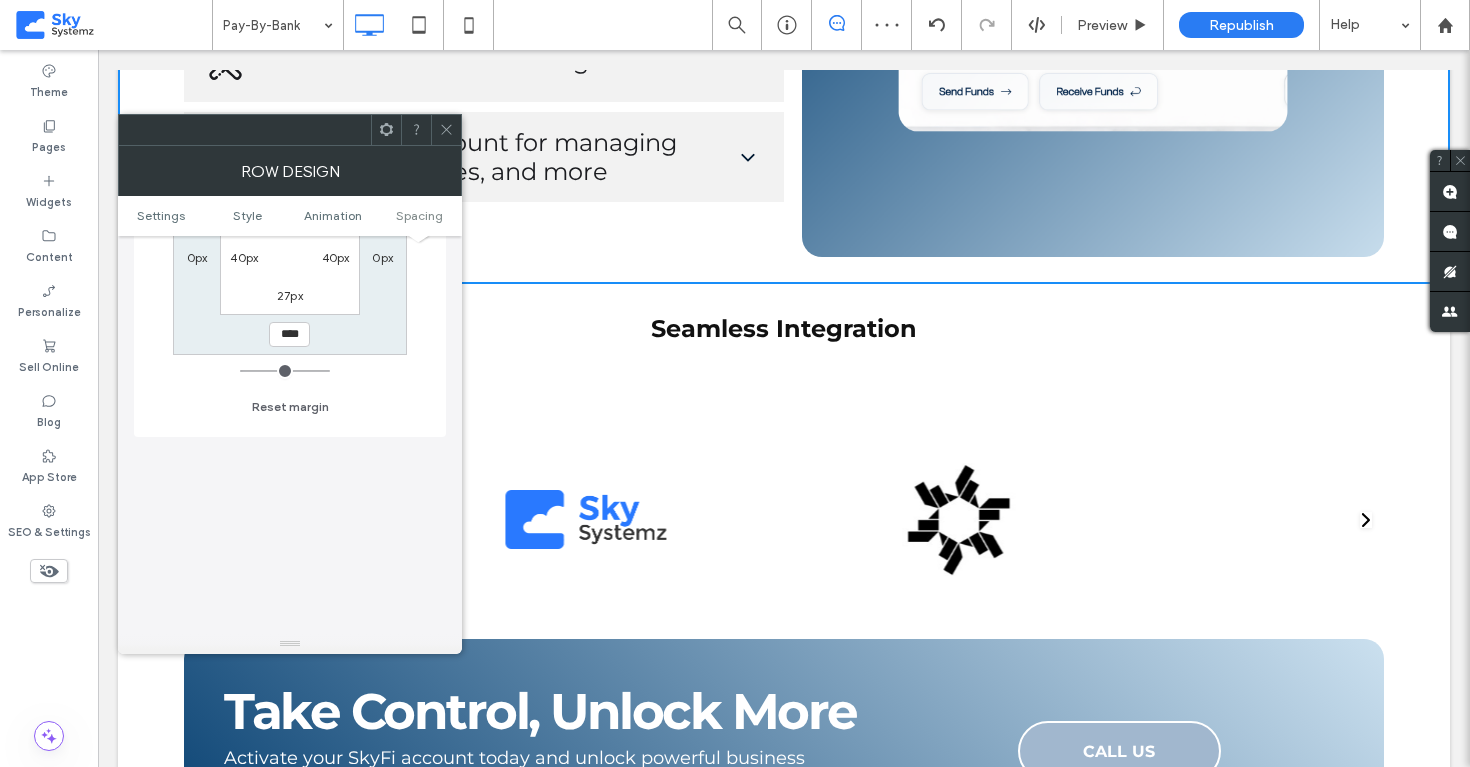 type on "**" 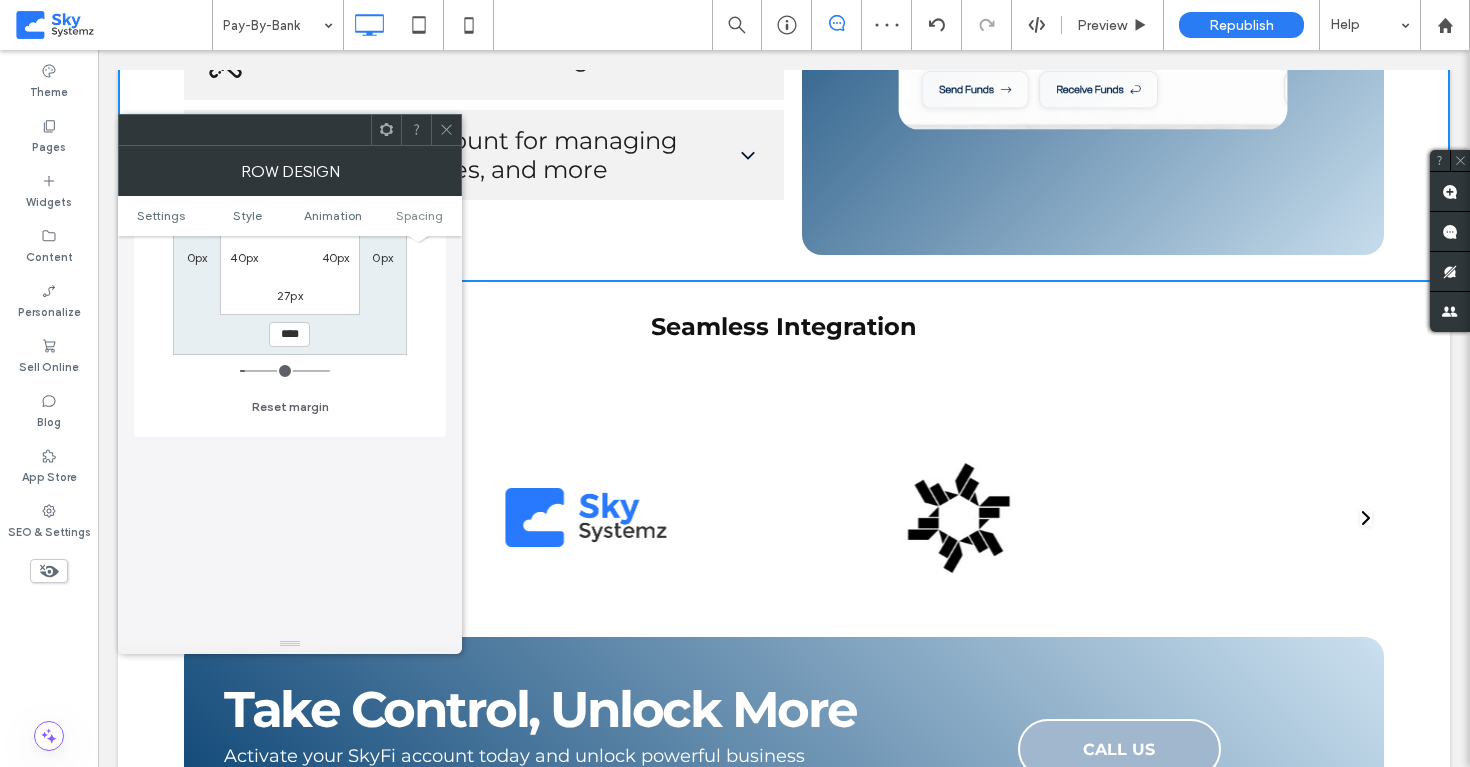 type on "**" 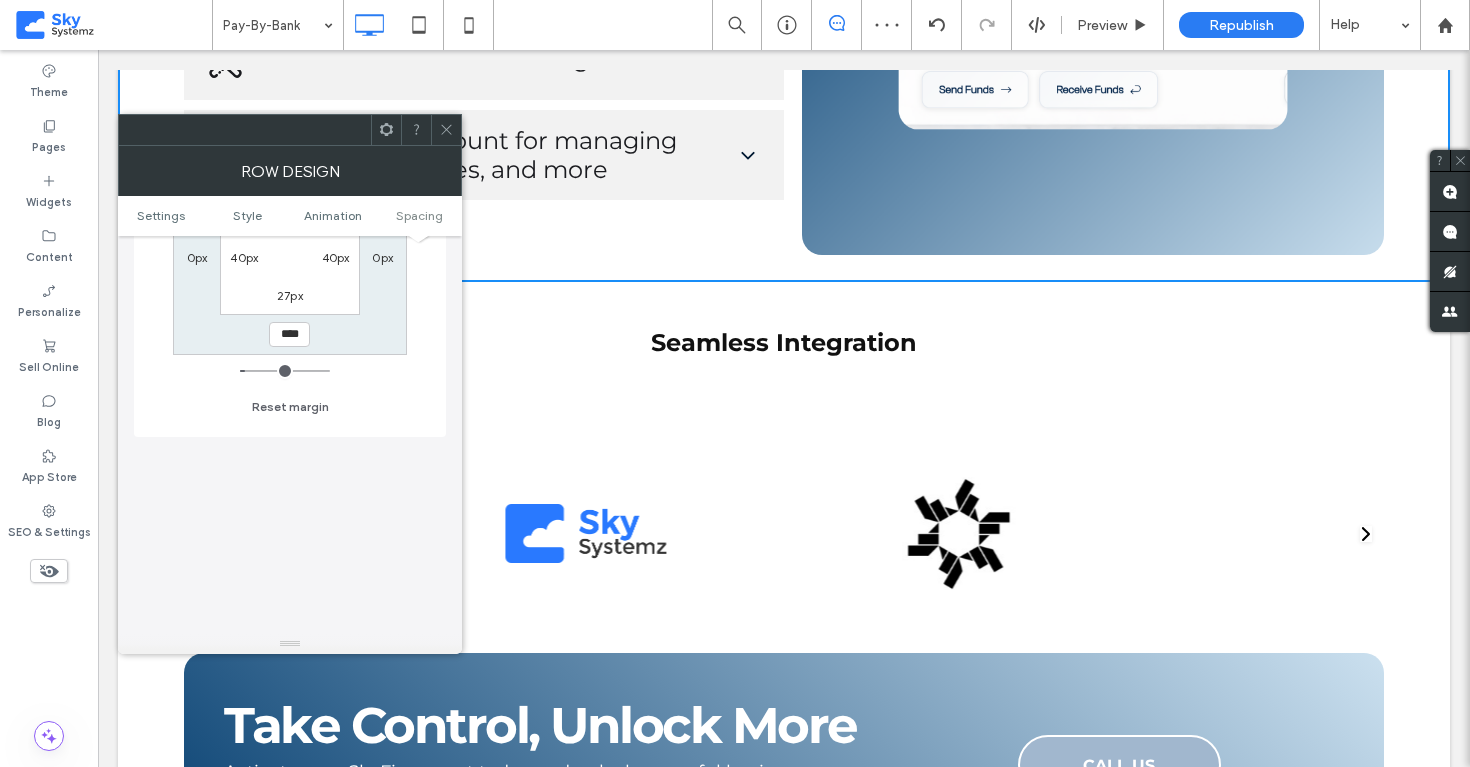 scroll, scrollTop: 2817, scrollLeft: 0, axis: vertical 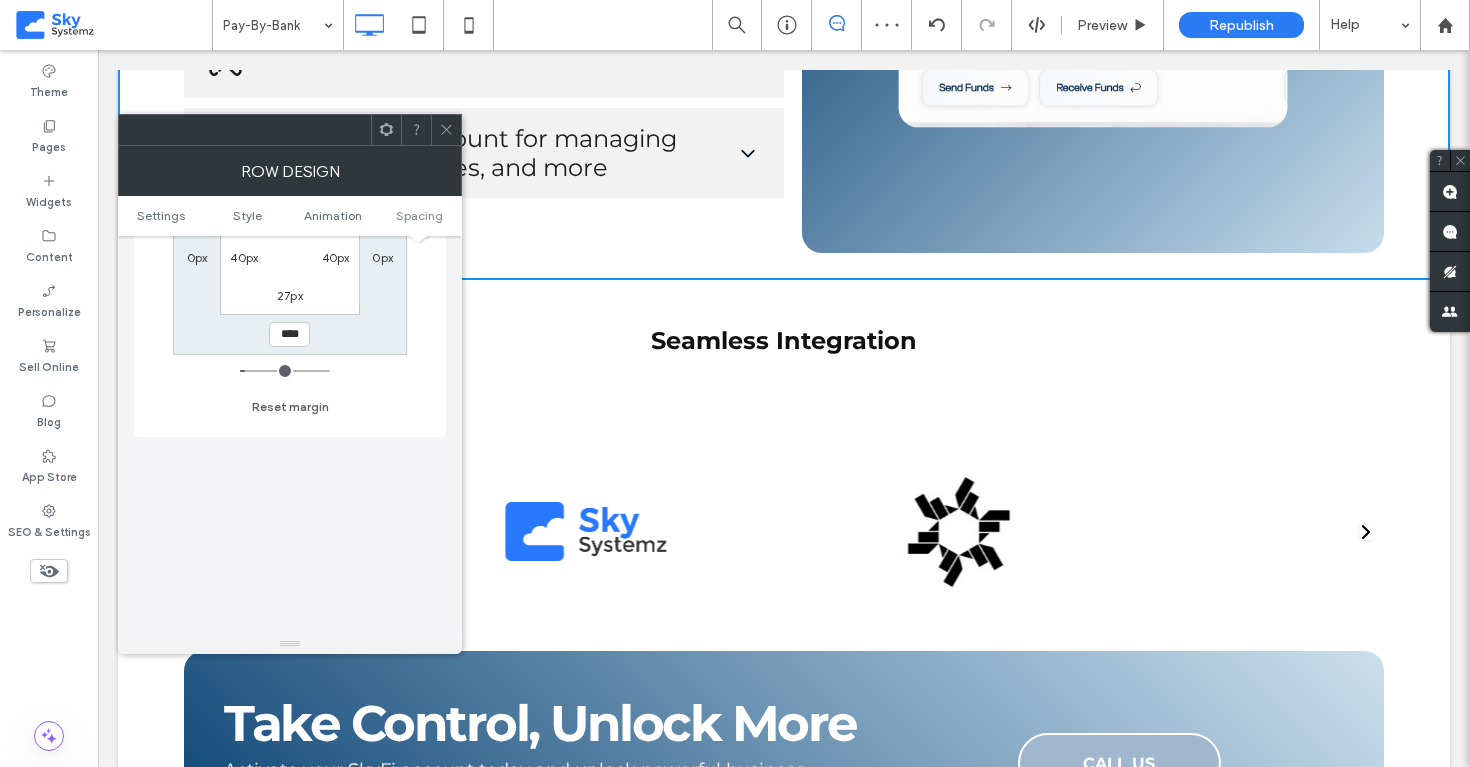 drag, startPoint x: 275, startPoint y: 373, endPoint x: 252, endPoint y: 378, distance: 23.537205 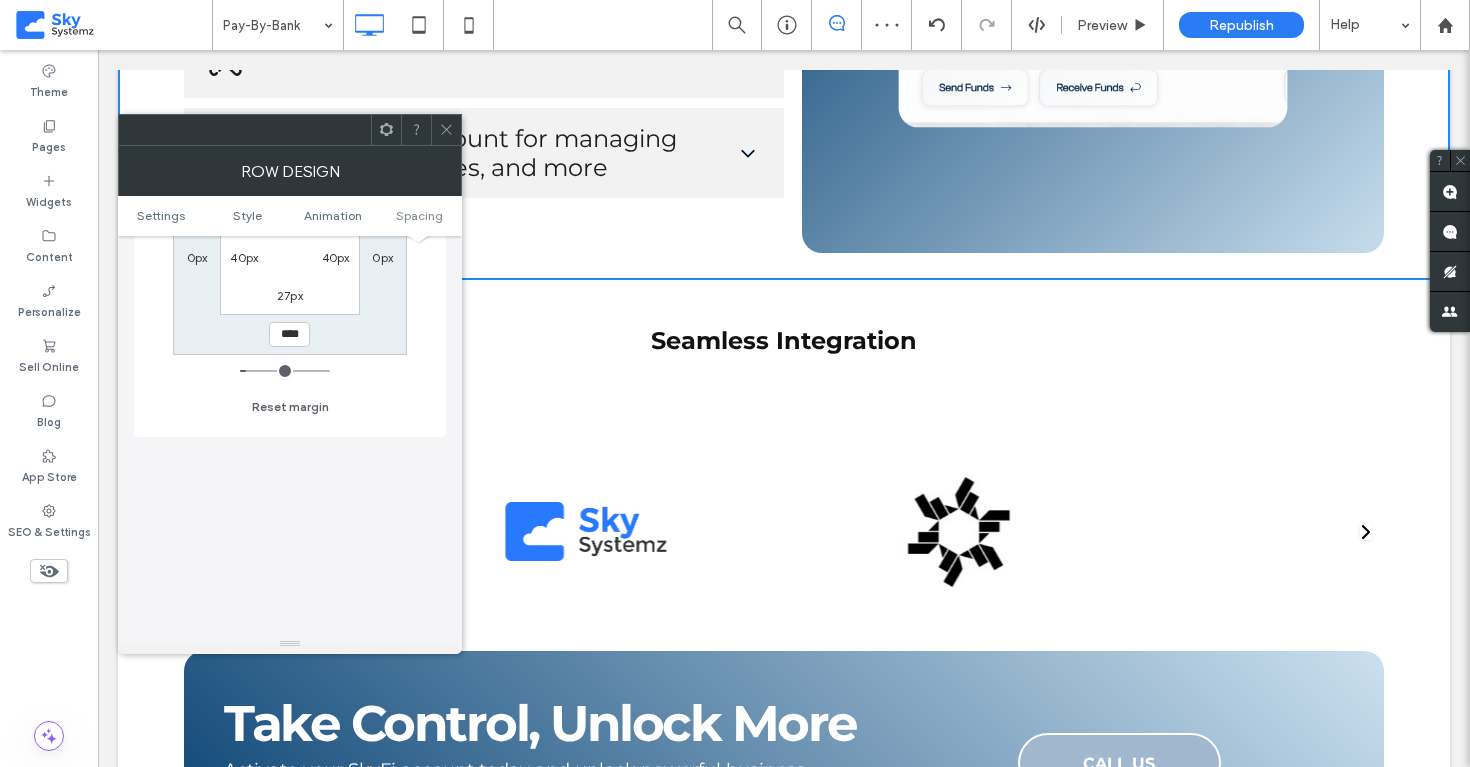 click 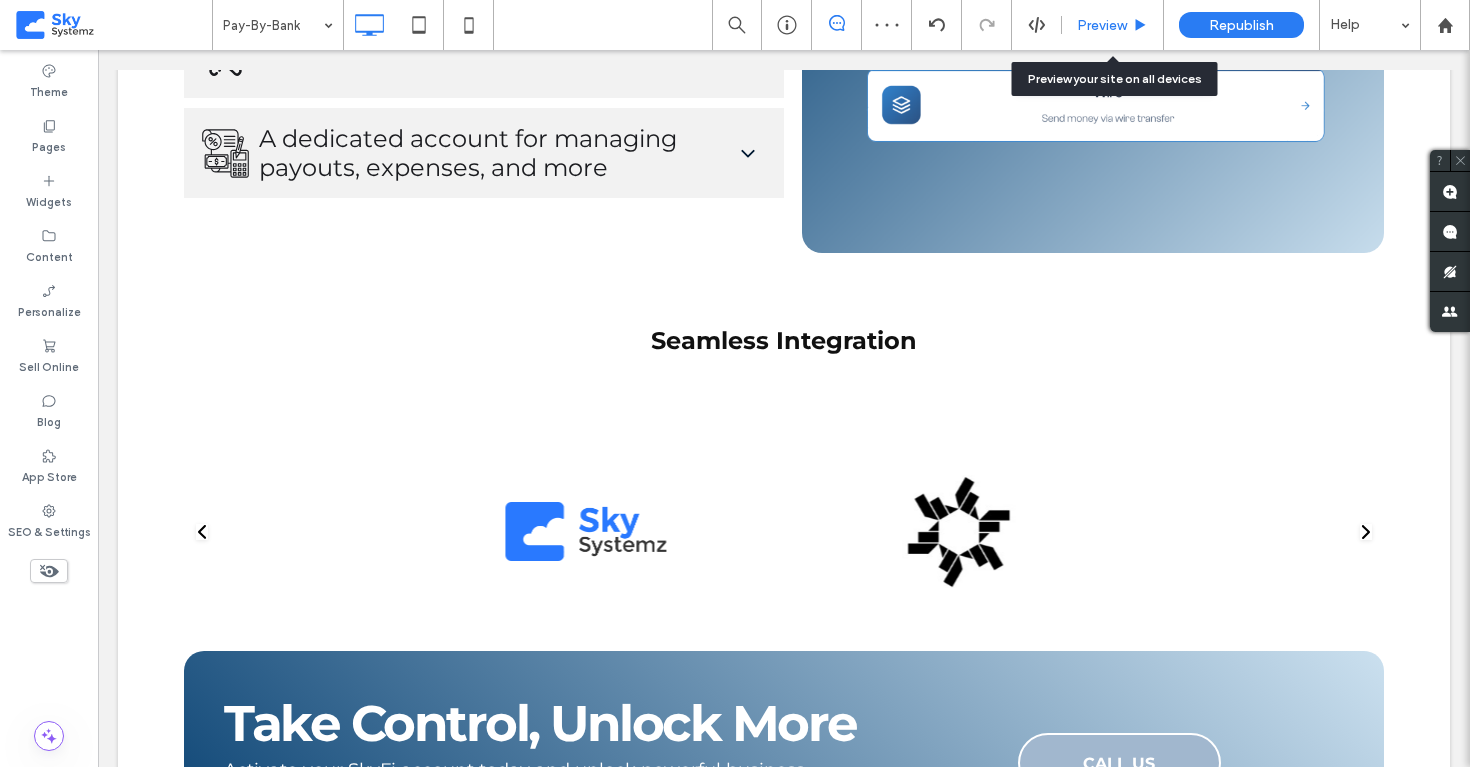 click 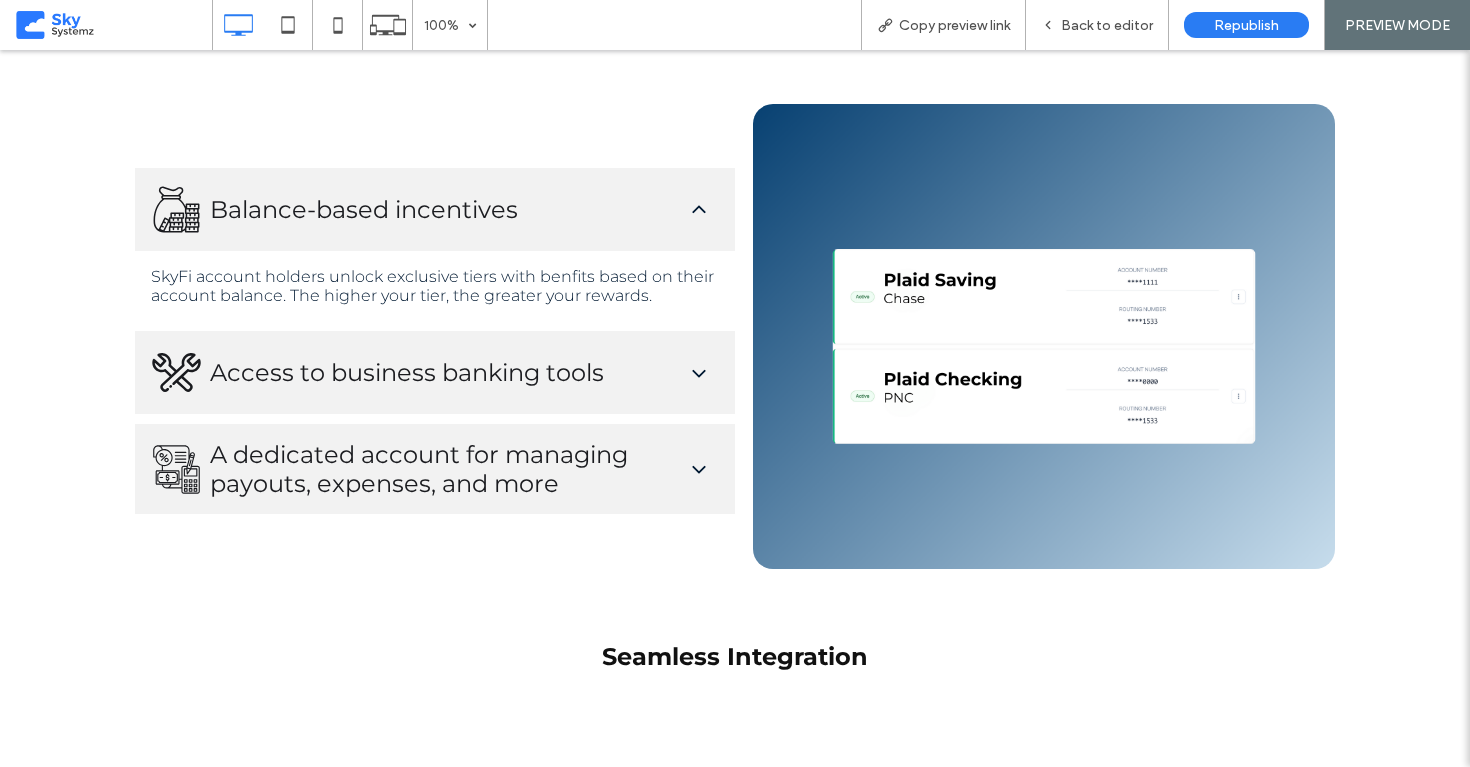 scroll, scrollTop: 2473, scrollLeft: 0, axis: vertical 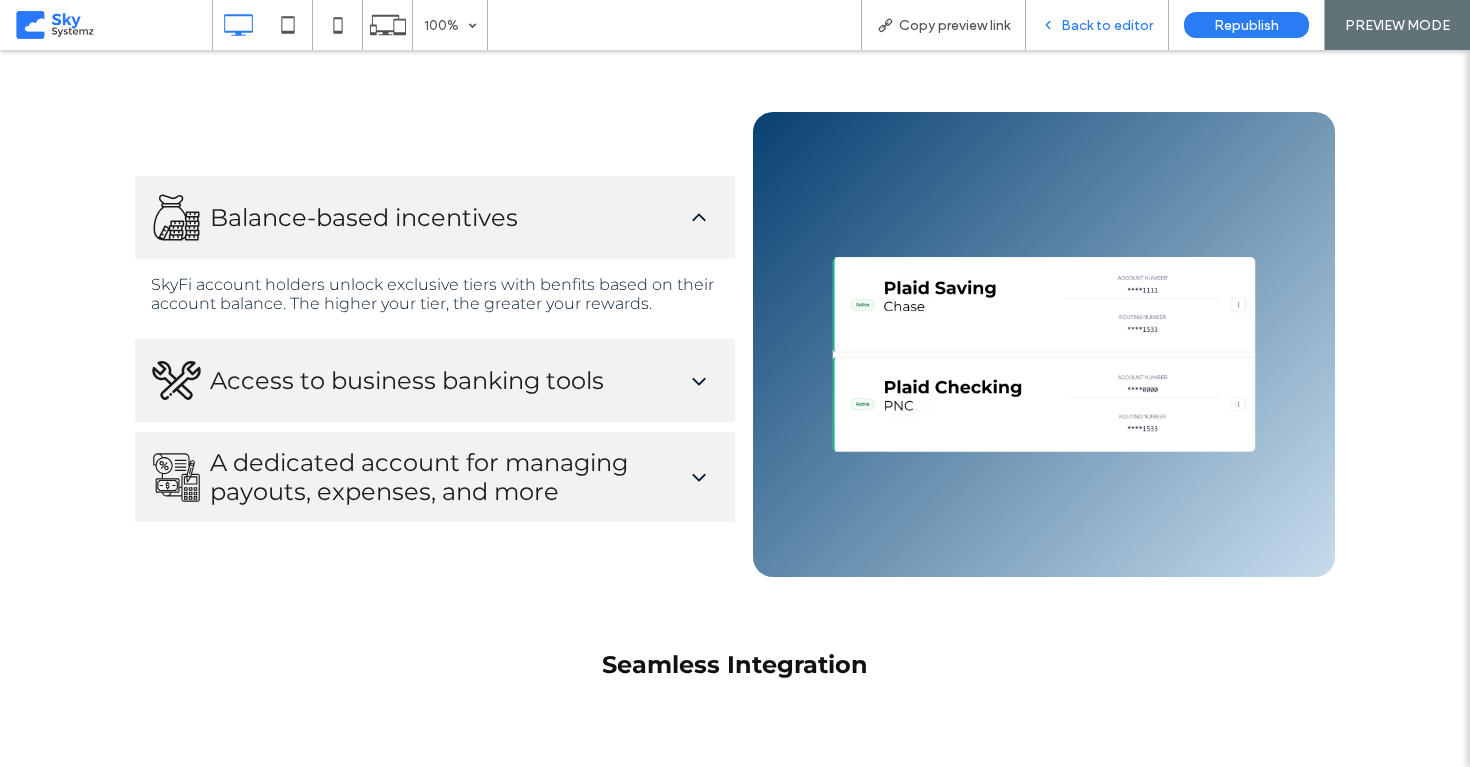 click on "Back to editor" at bounding box center [1107, 25] 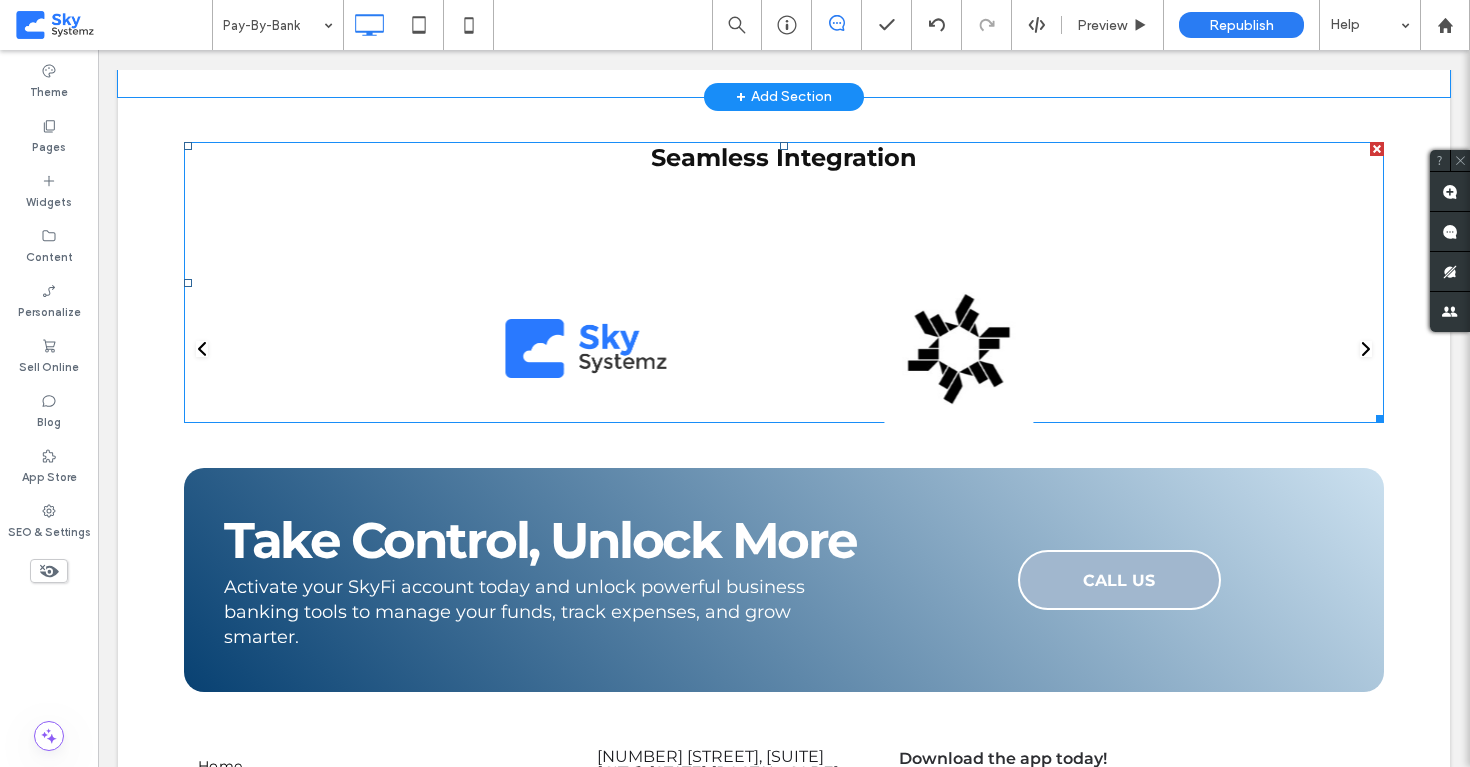 scroll, scrollTop: 2976, scrollLeft: 0, axis: vertical 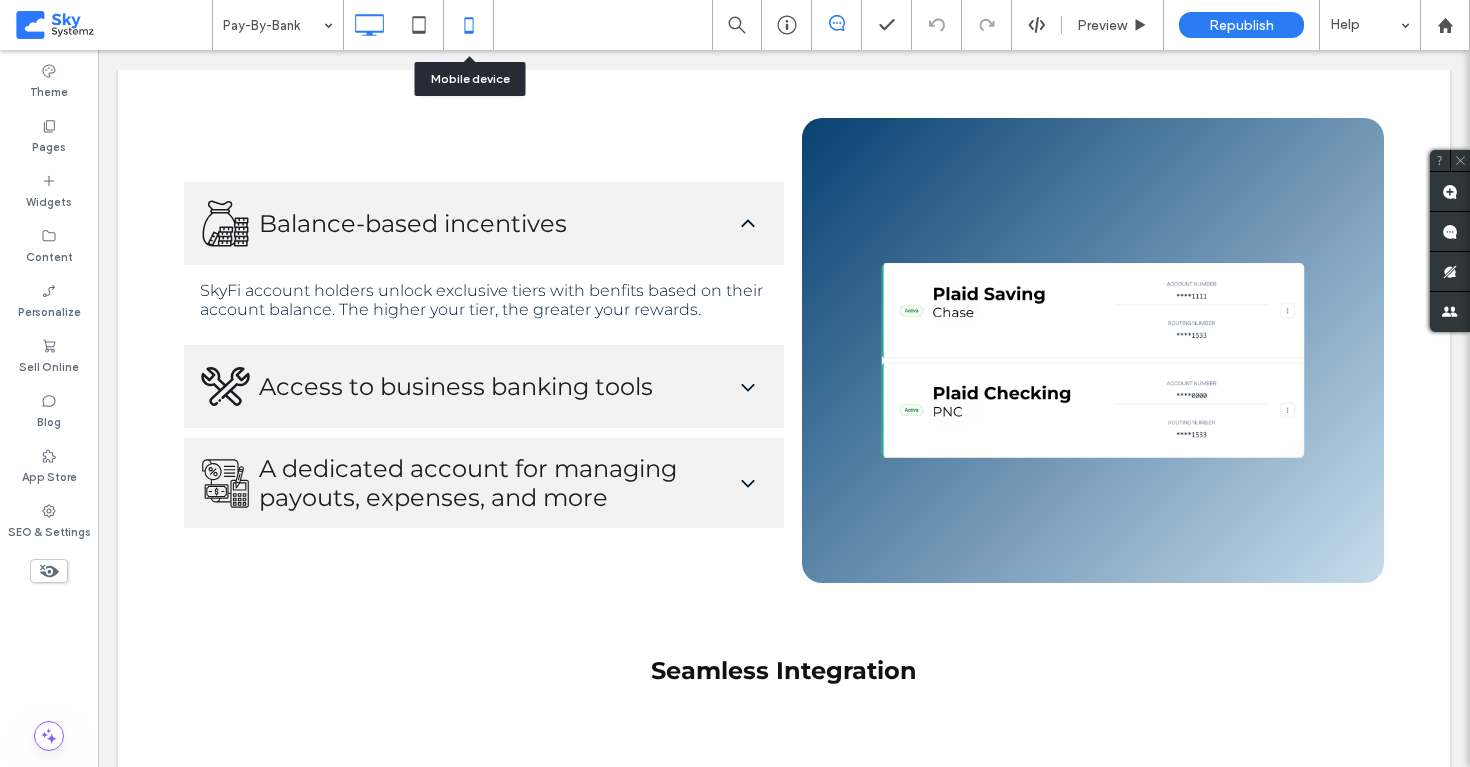 click 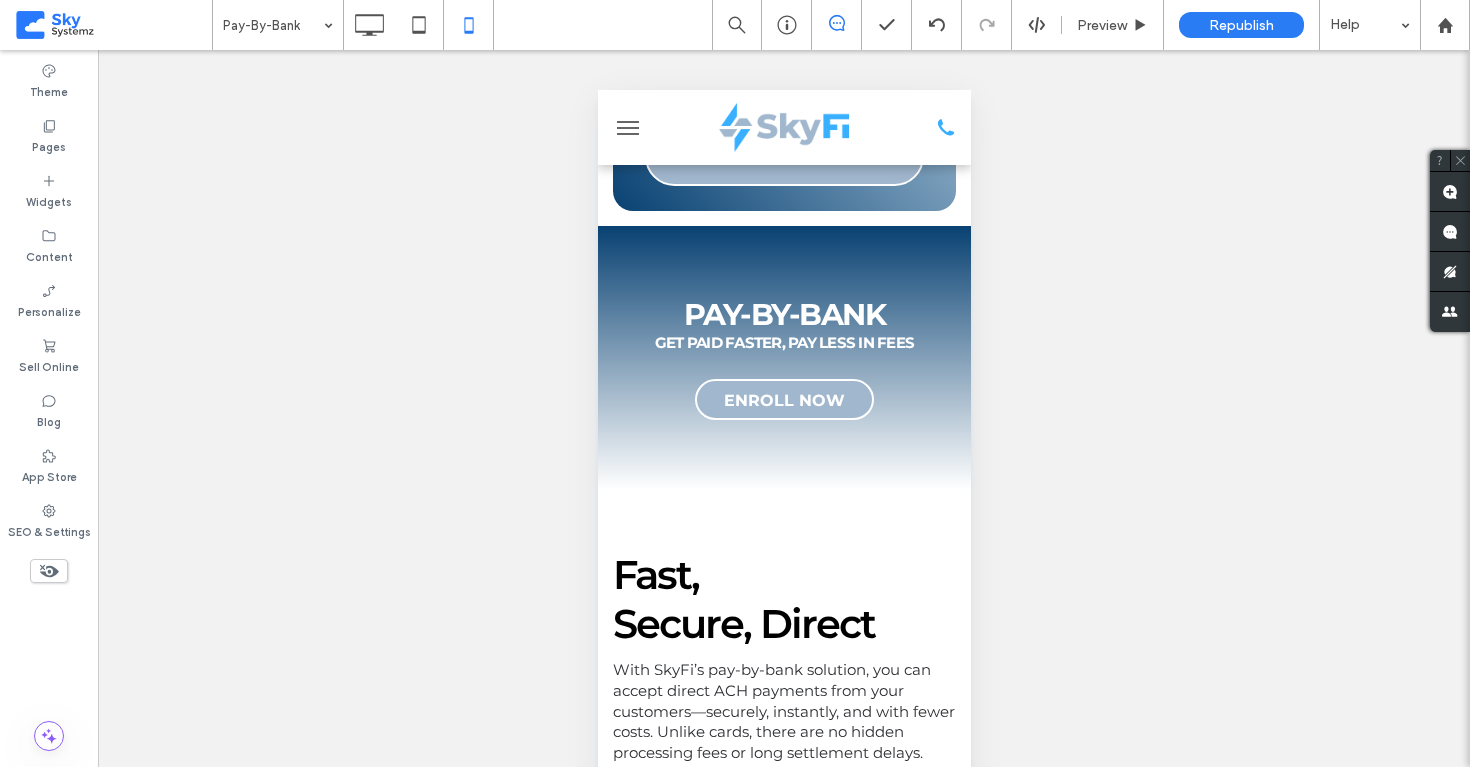 scroll, scrollTop: 3222, scrollLeft: 0, axis: vertical 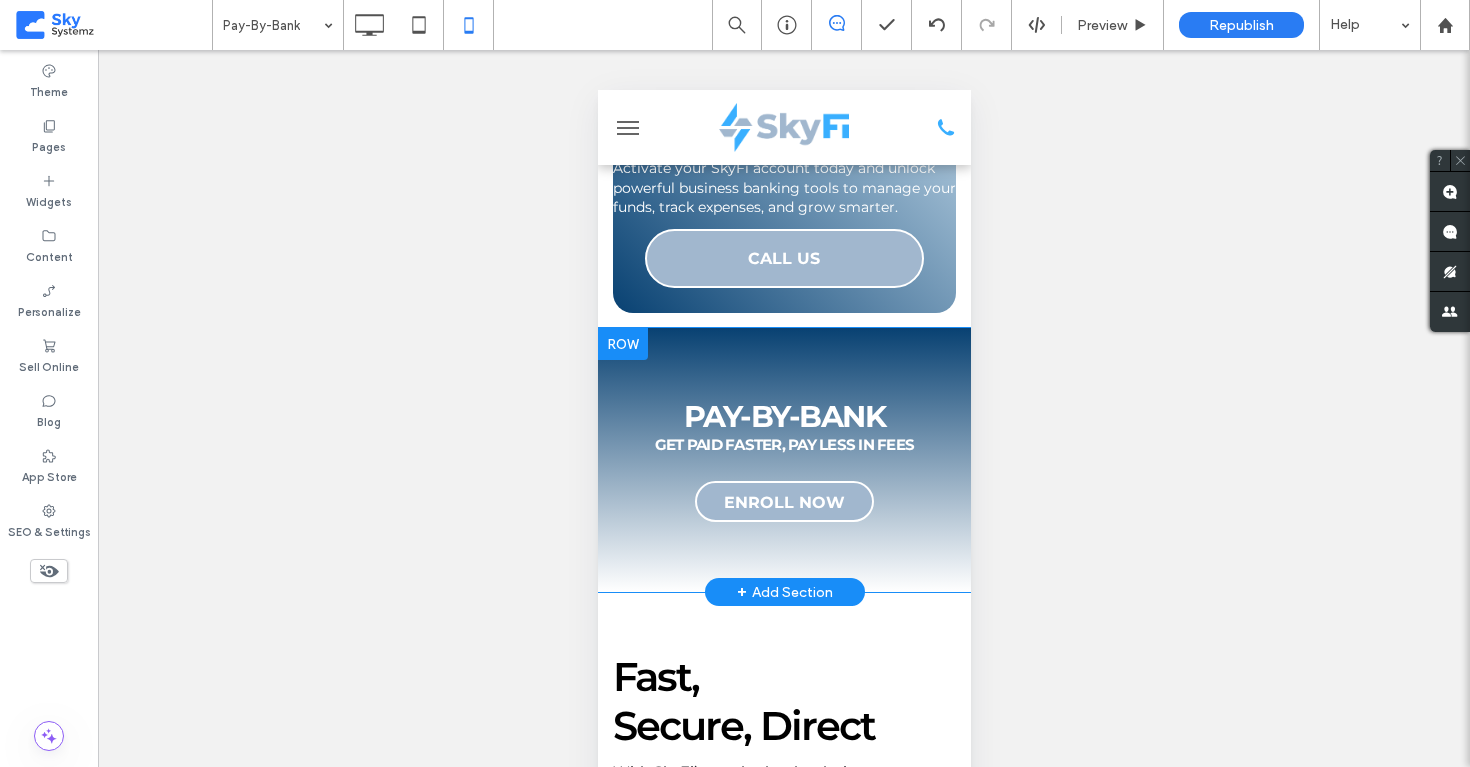 click at bounding box center (622, 344) 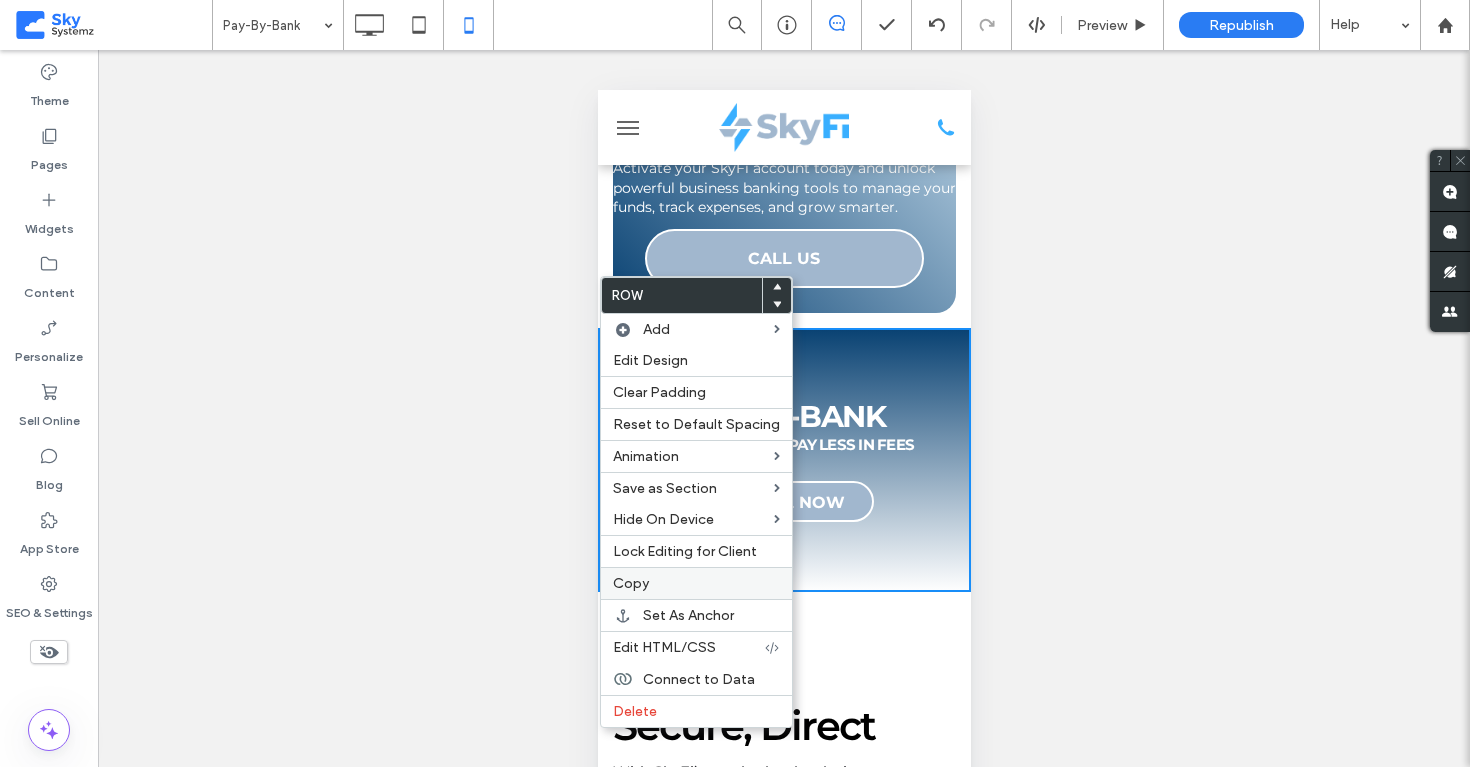 click on "Copy" at bounding box center [696, 583] 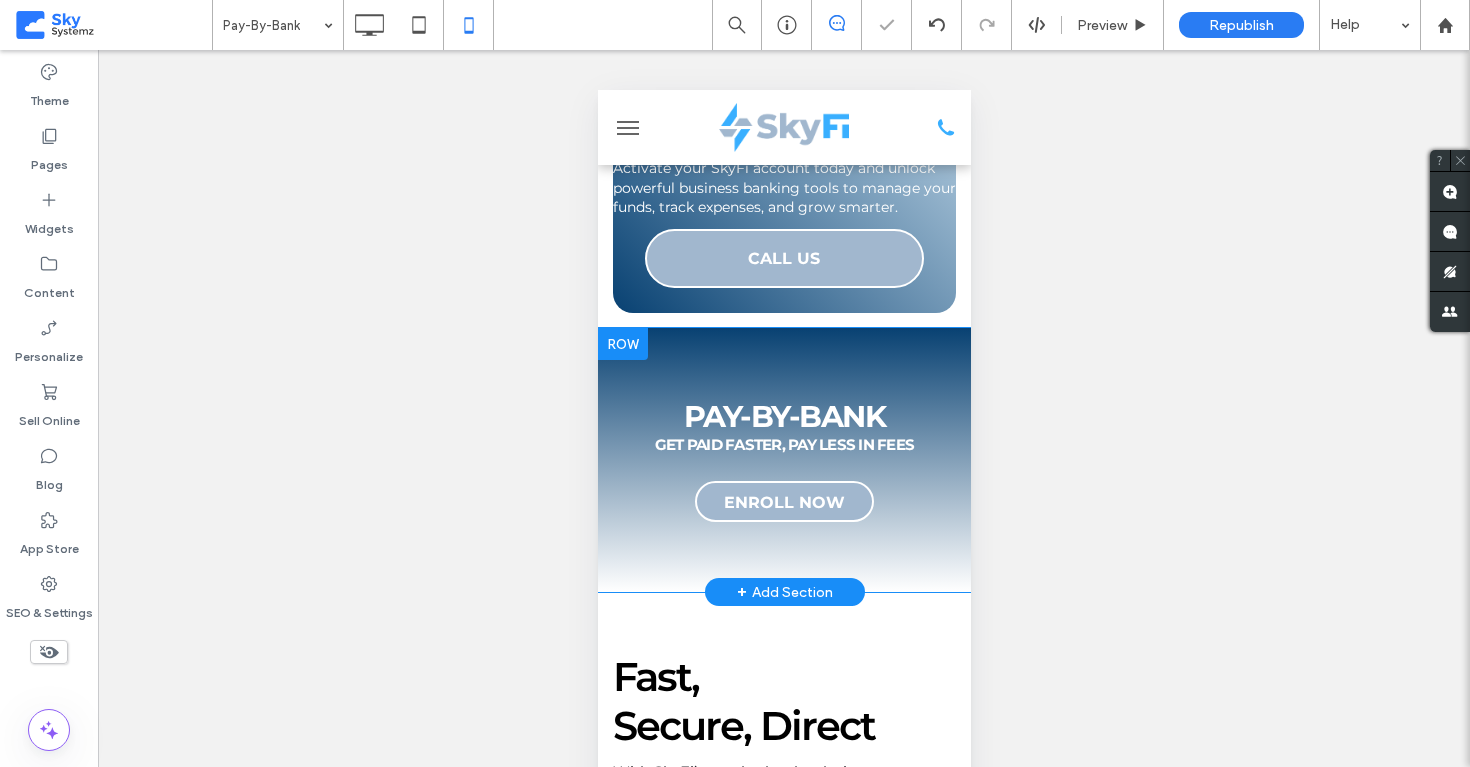 click at bounding box center [622, 344] 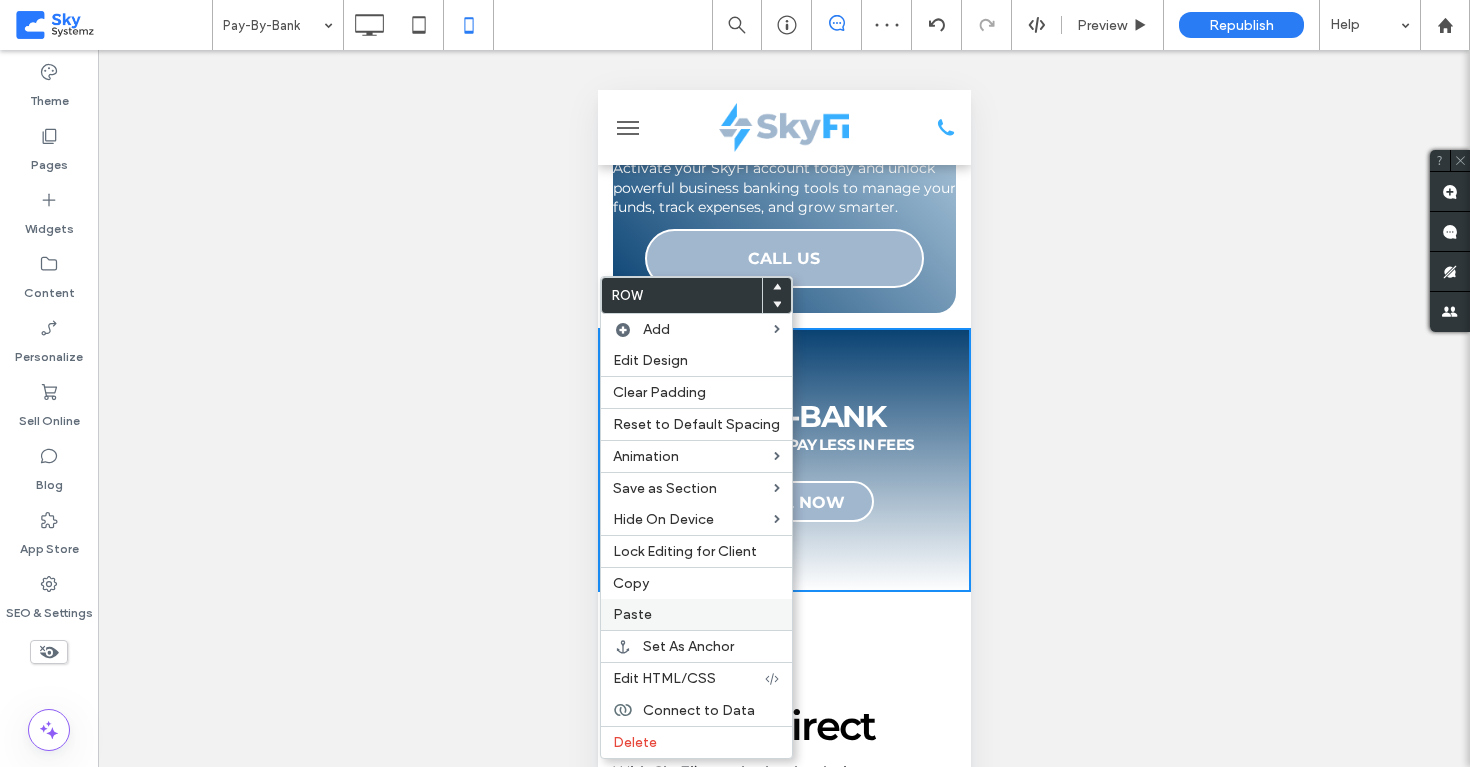 click on "Paste" at bounding box center [696, 614] 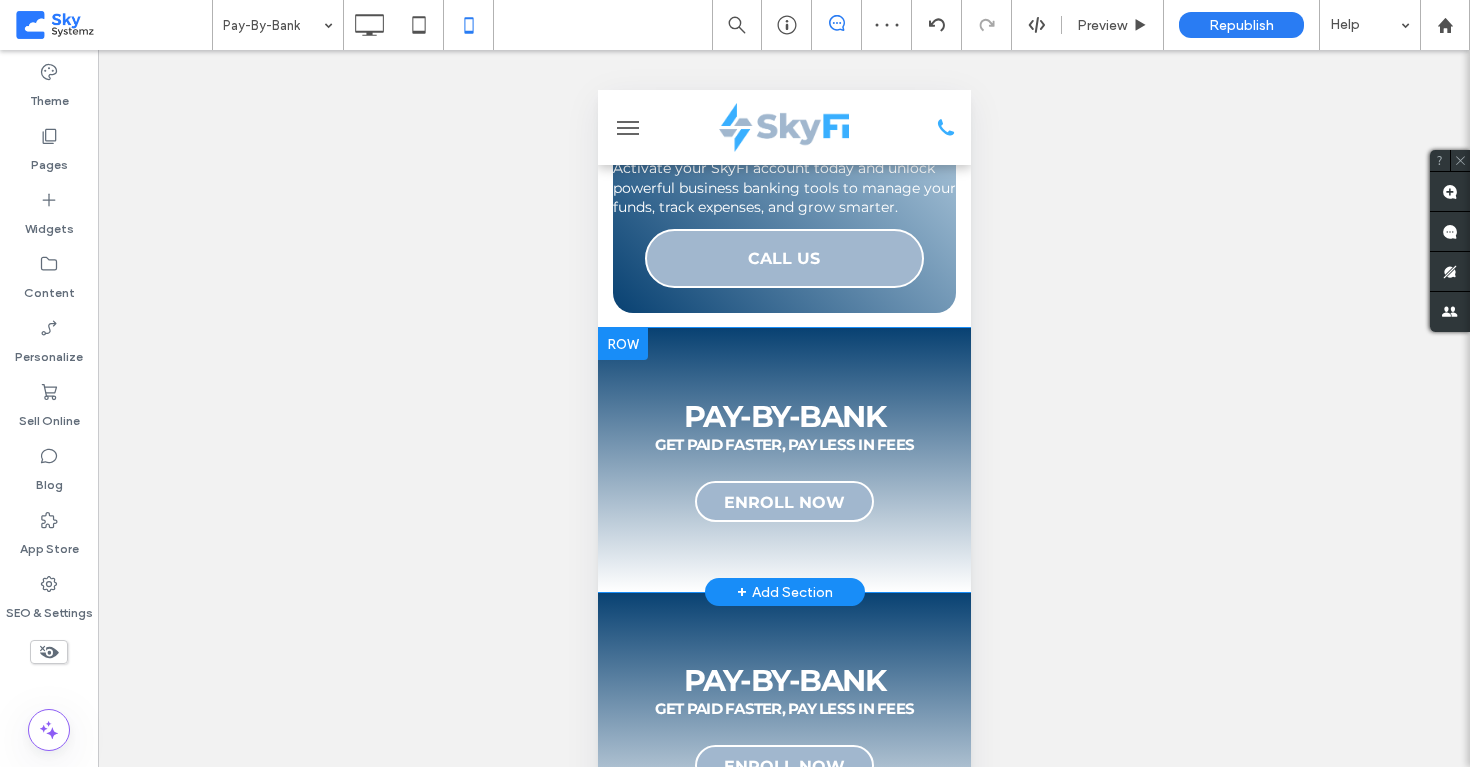 click at bounding box center (622, 344) 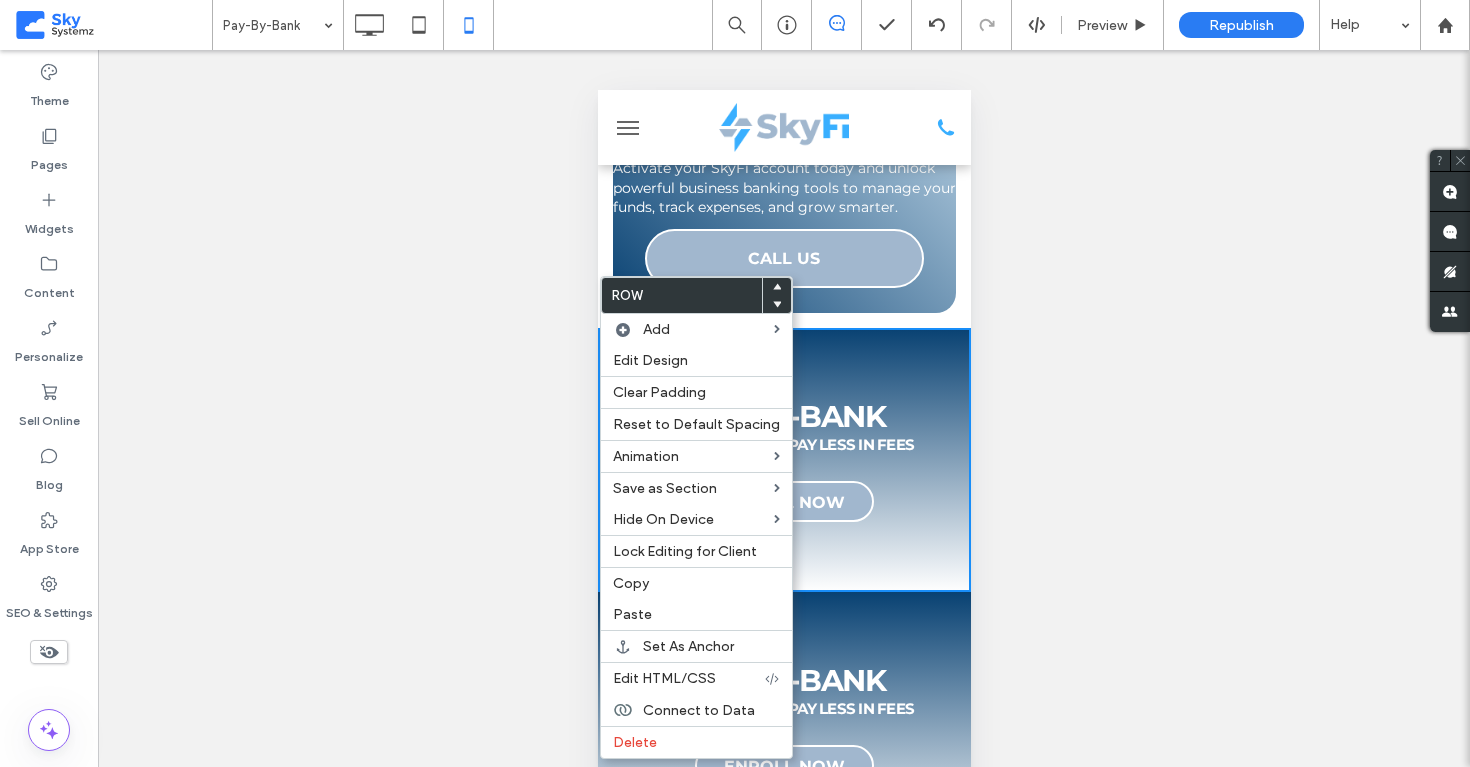 click on "PAY-BY-BANK
GET PAID FASTER, PAY LESS IN FEES" at bounding box center [783, 426] 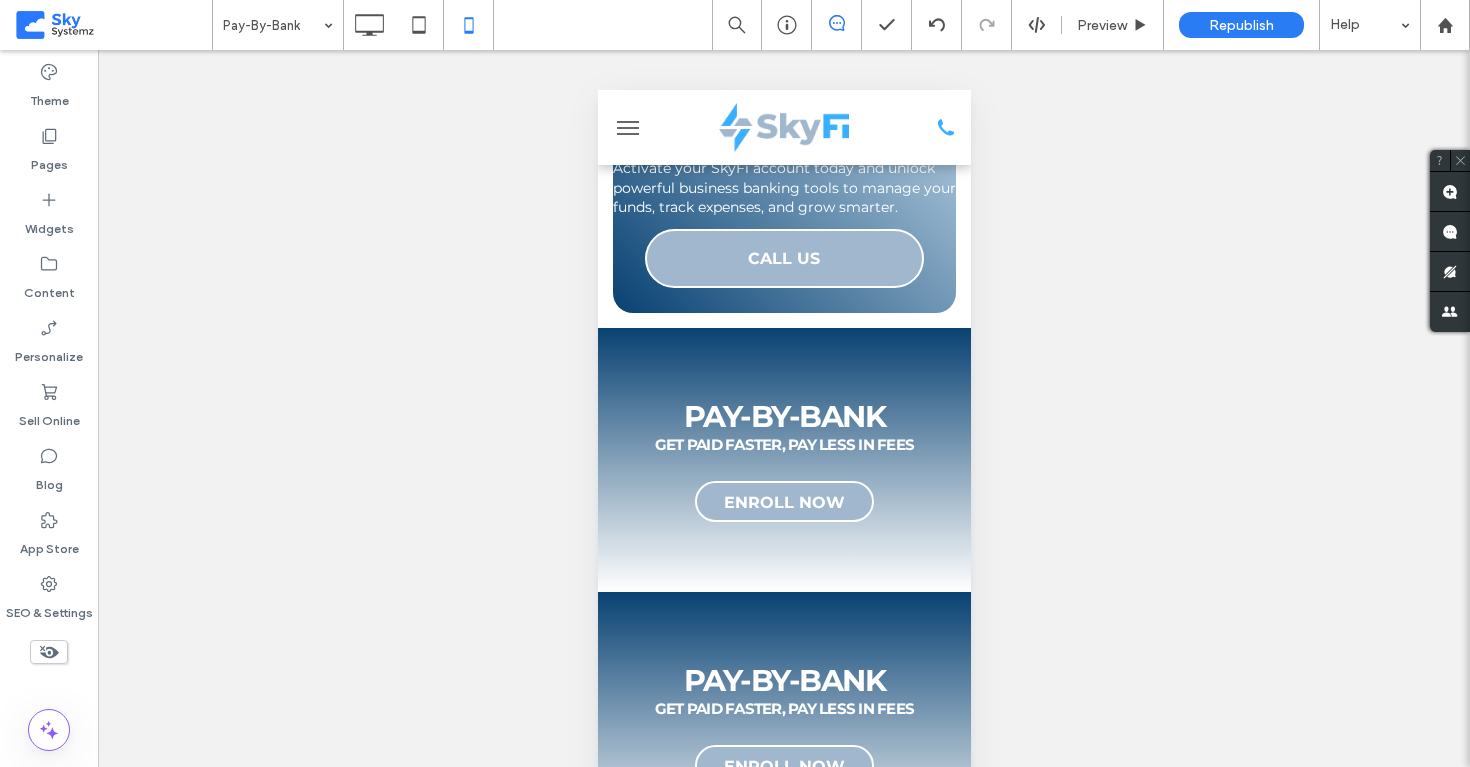 click on "Unhide?
Yes
Unhide?
Yes
Unhide?
Yes
Unhide?
Yes
Unhide?
Yes" at bounding box center (784, 433) 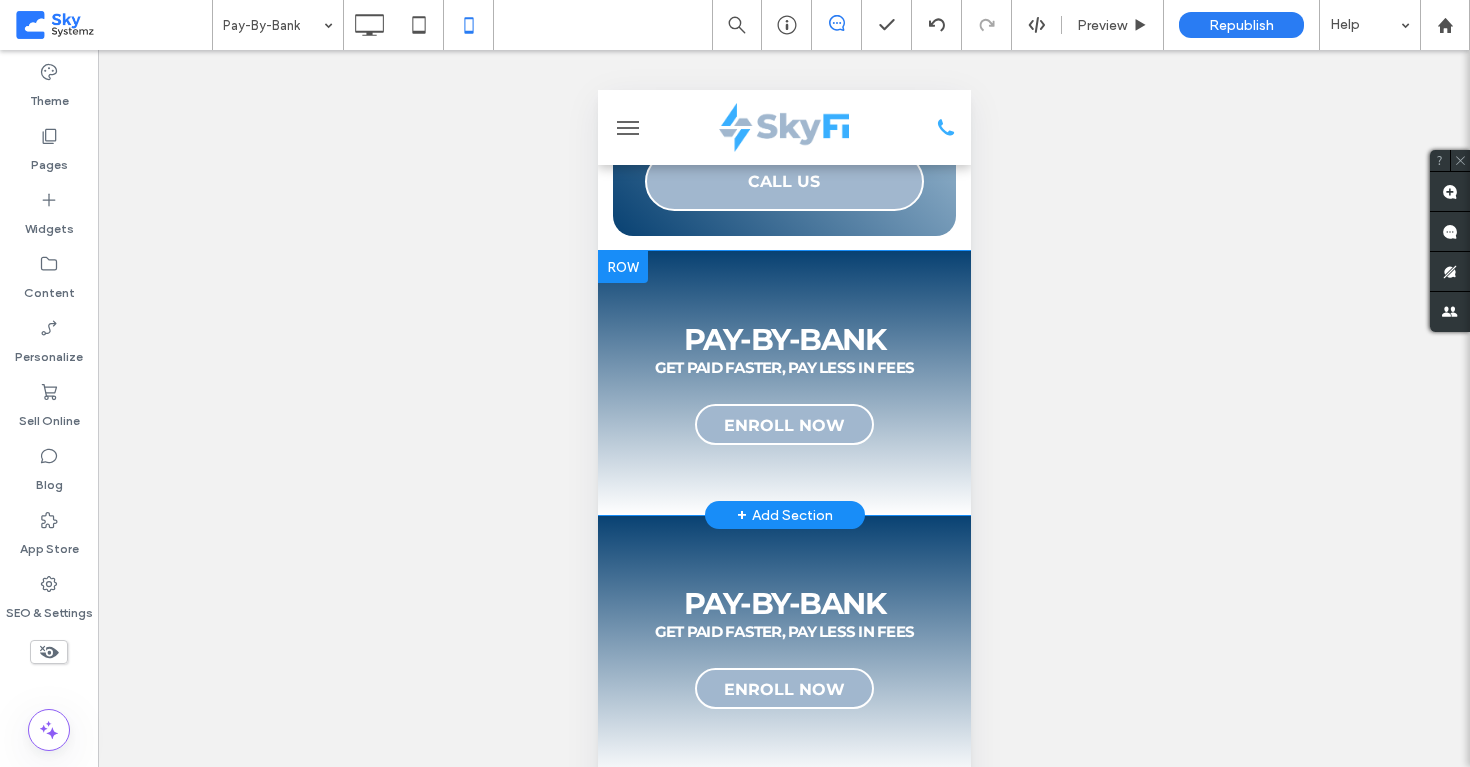 scroll, scrollTop: 3416, scrollLeft: 0, axis: vertical 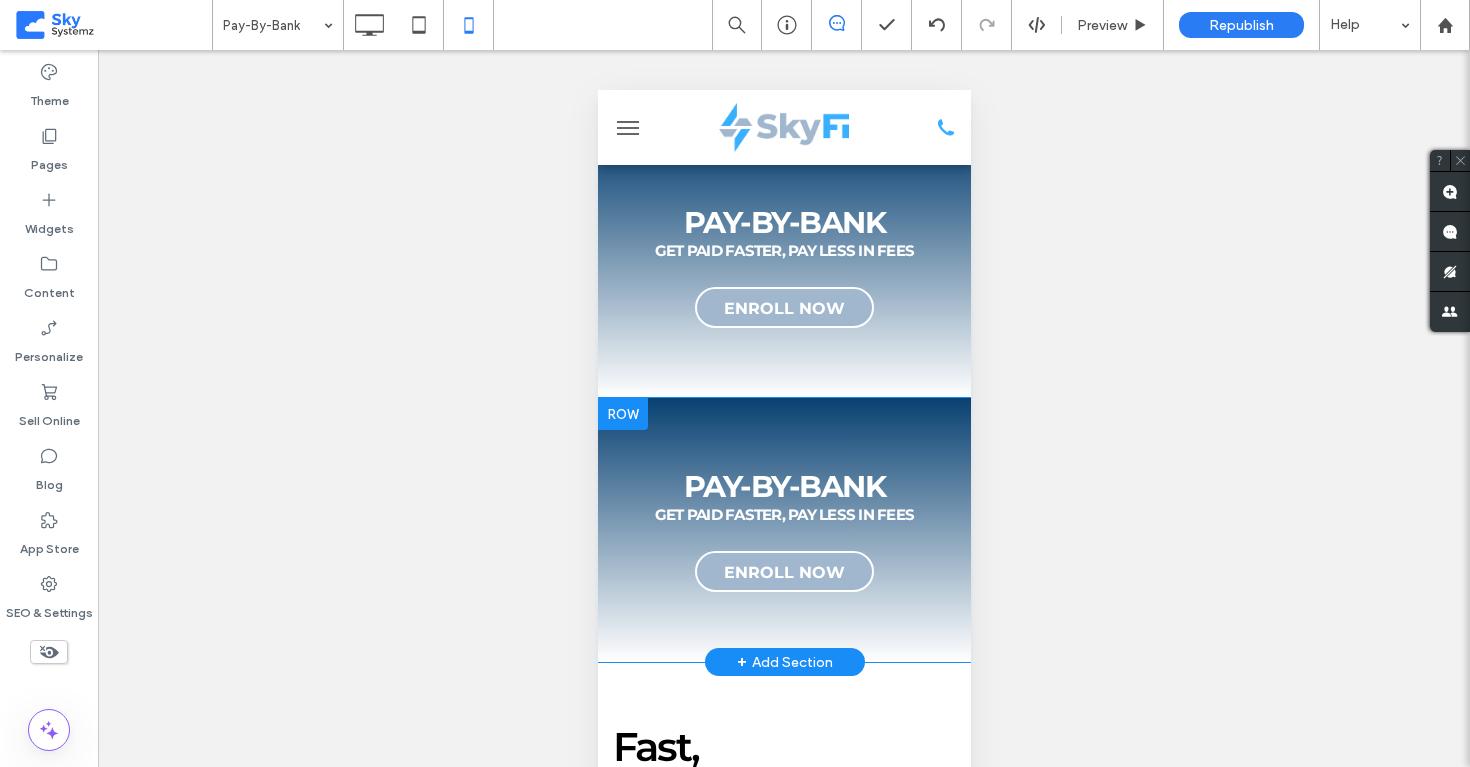 click at bounding box center [622, 414] 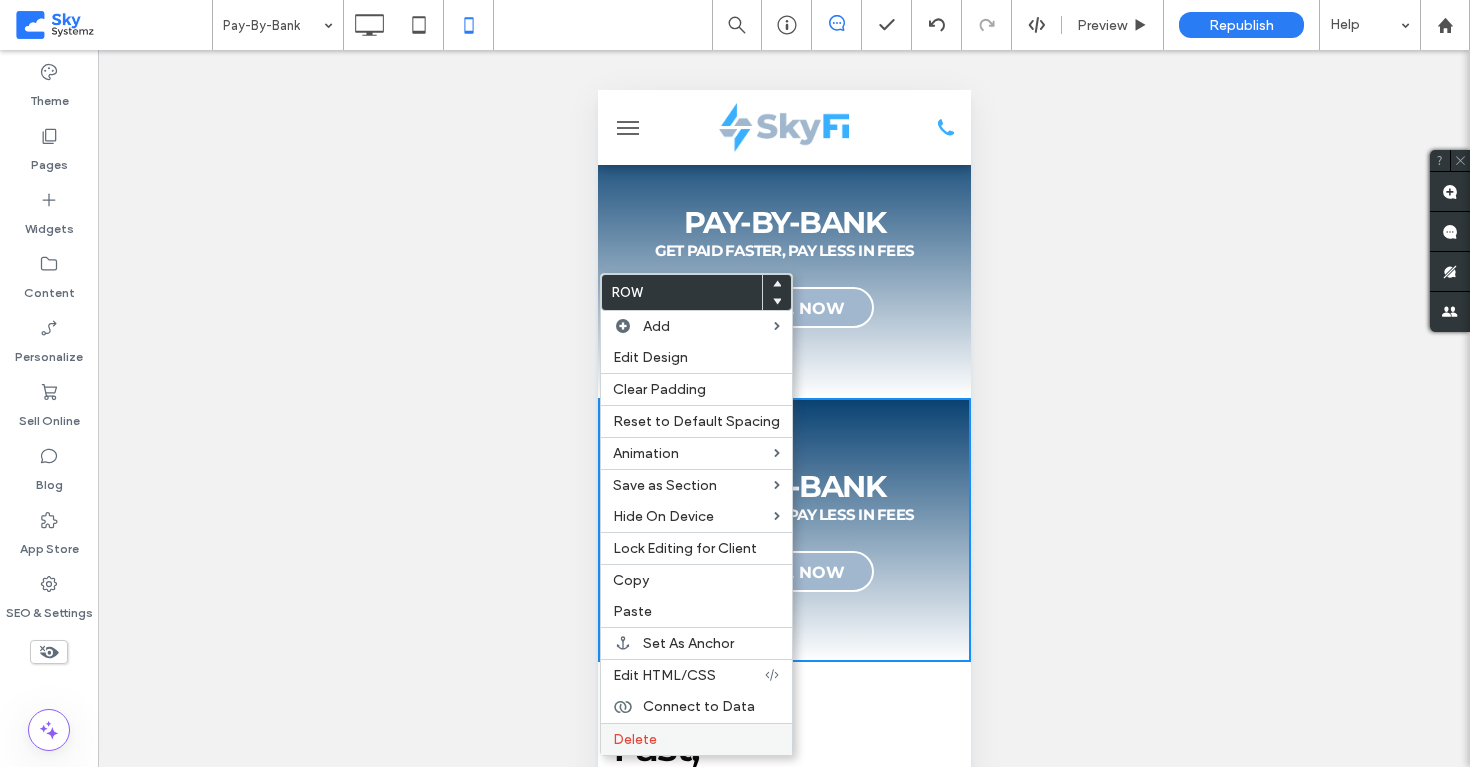 click on "Delete" at bounding box center (696, 739) 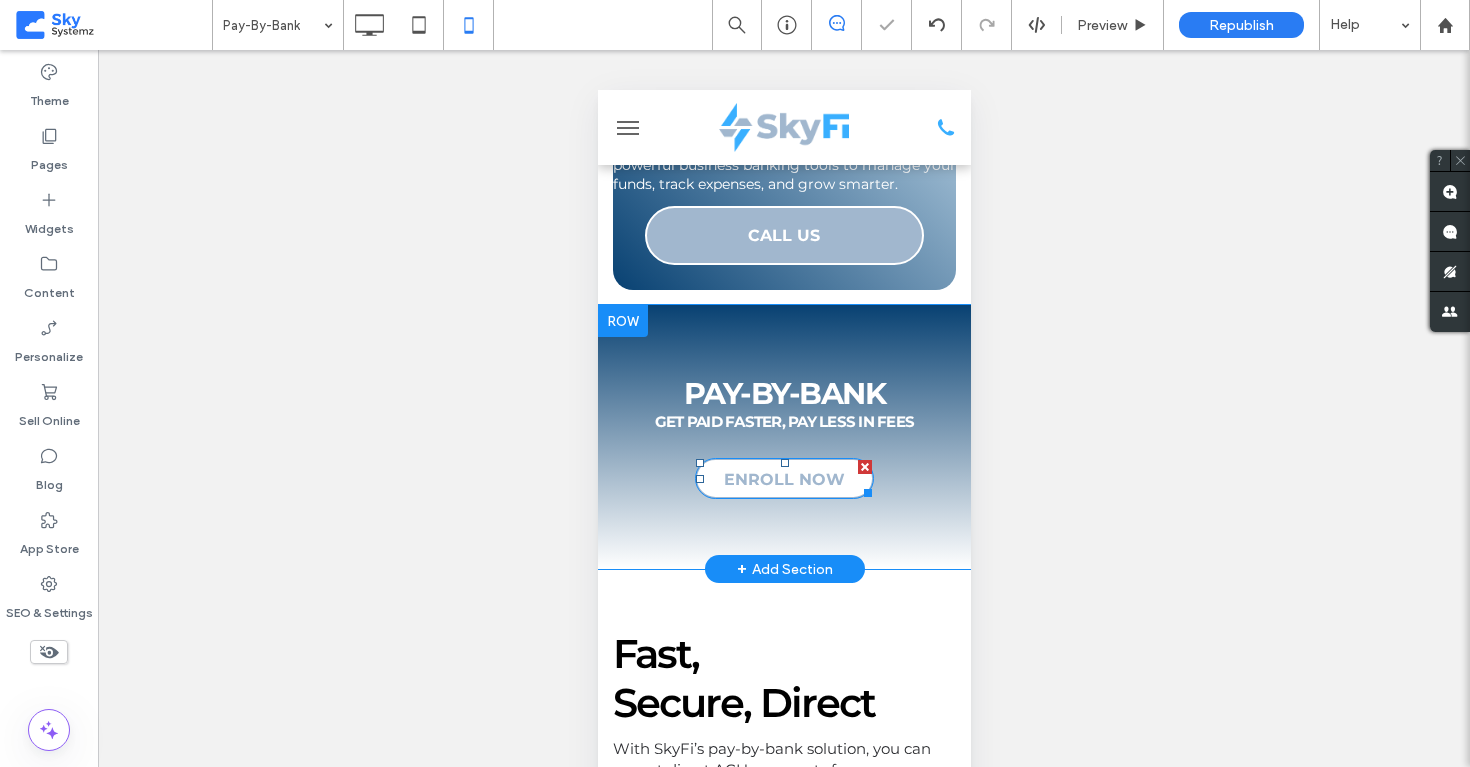 scroll, scrollTop: 3176, scrollLeft: 0, axis: vertical 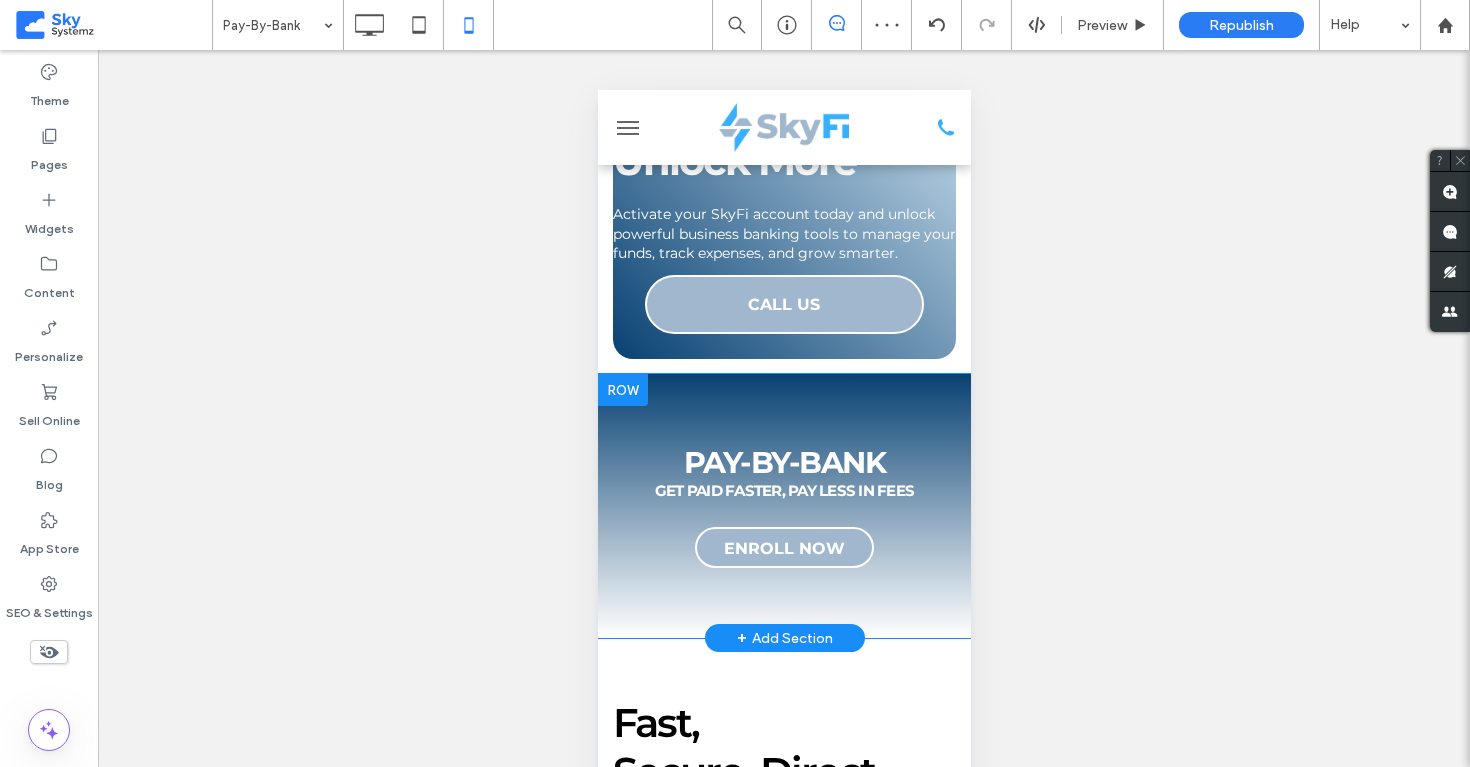 click at bounding box center [622, 390] 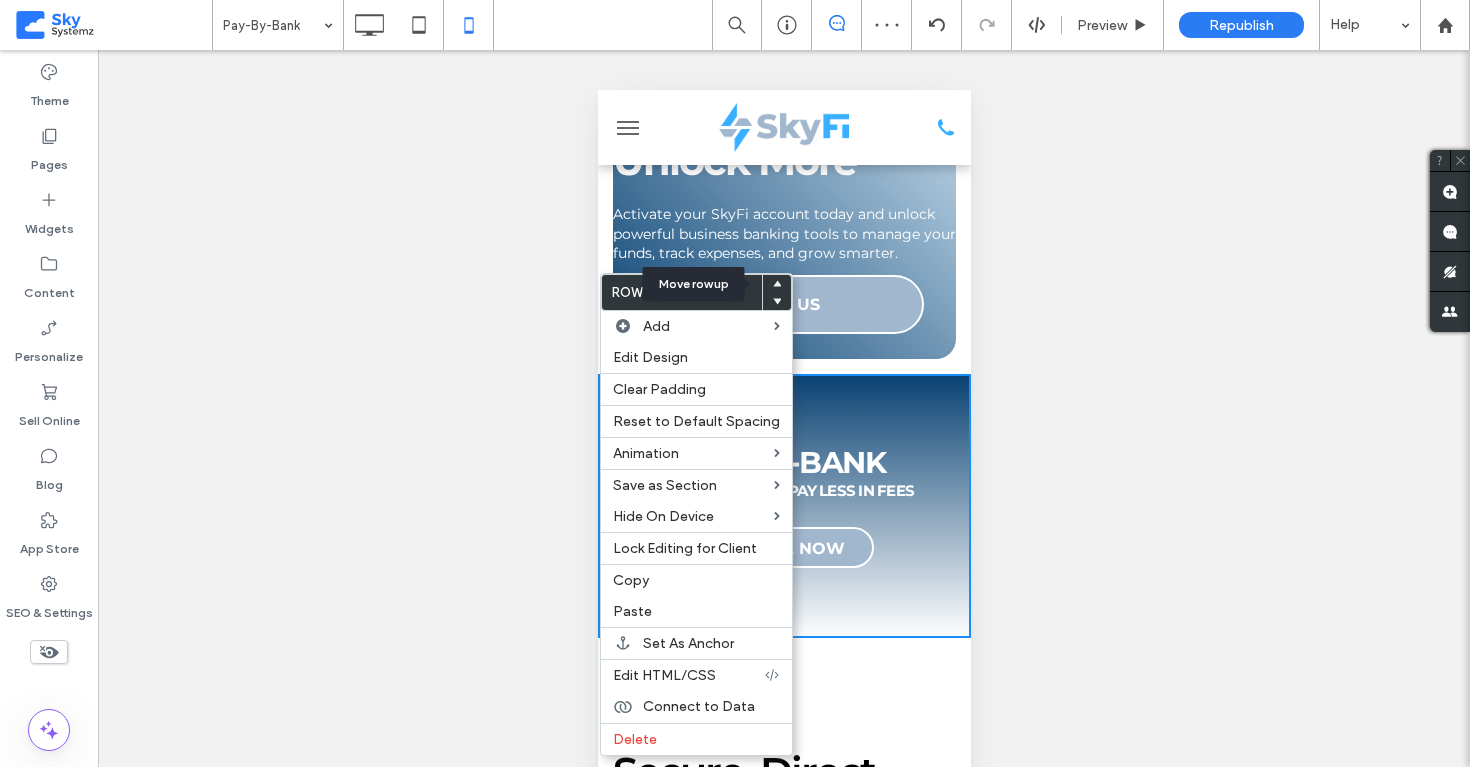 click at bounding box center [777, 284] 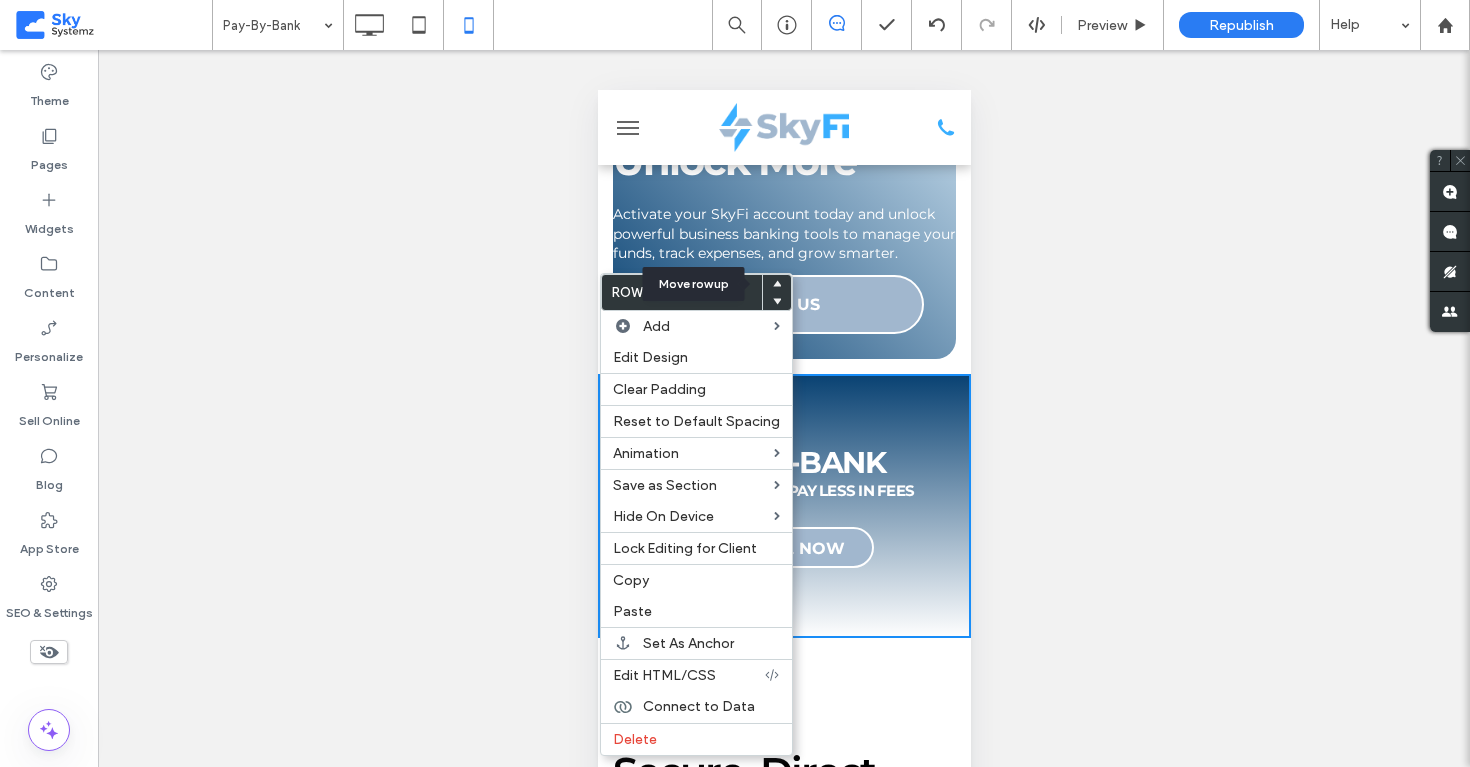 click 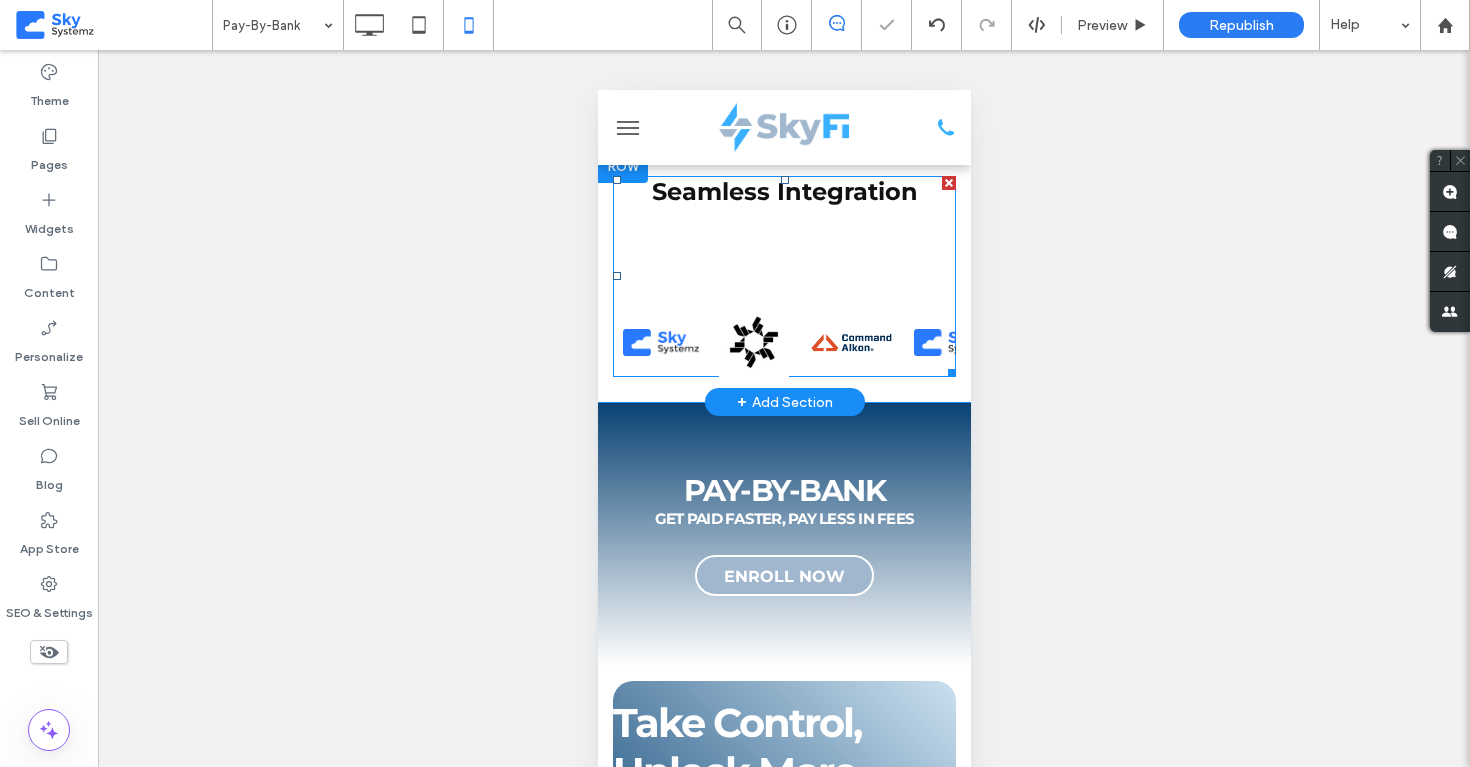 scroll, scrollTop: 2824, scrollLeft: 0, axis: vertical 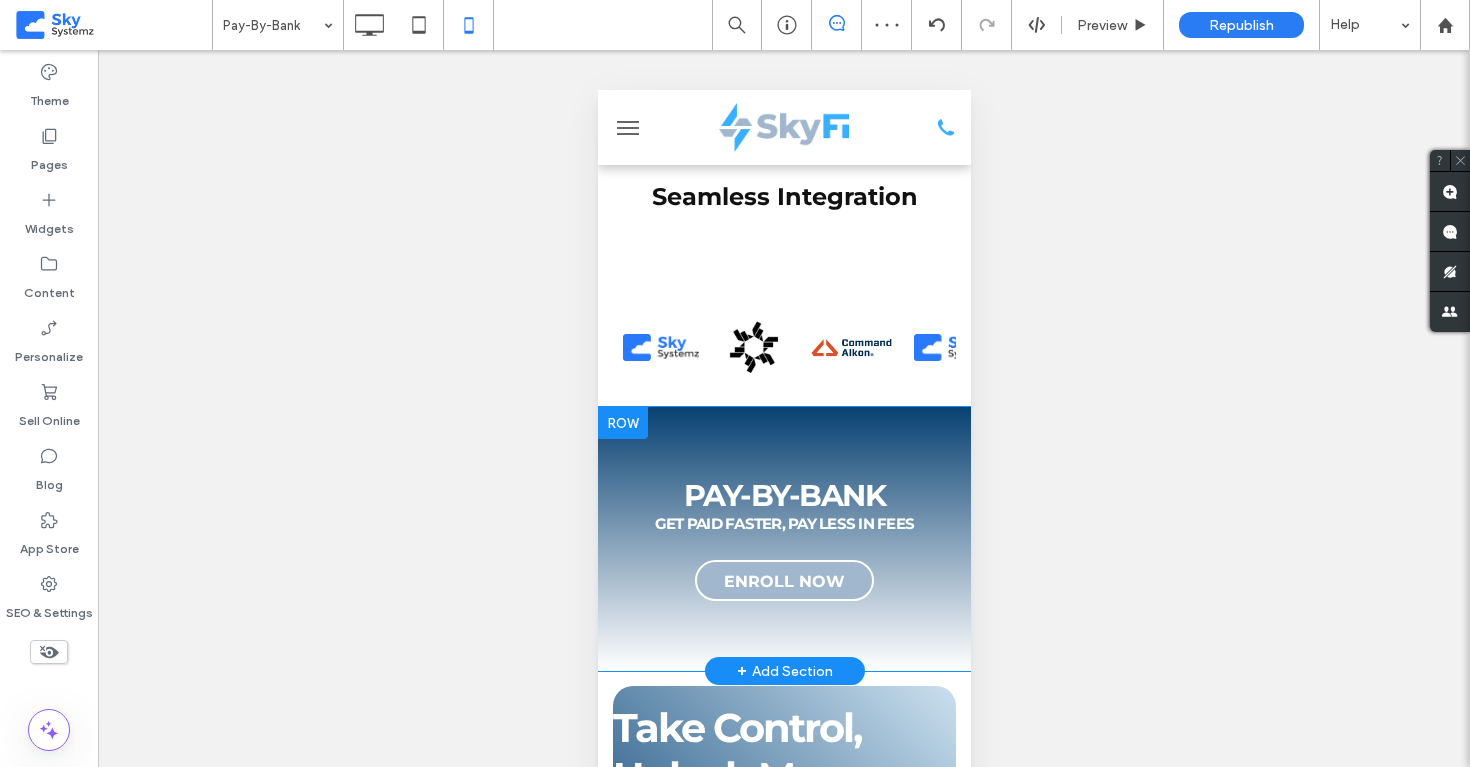 click at bounding box center (622, 423) 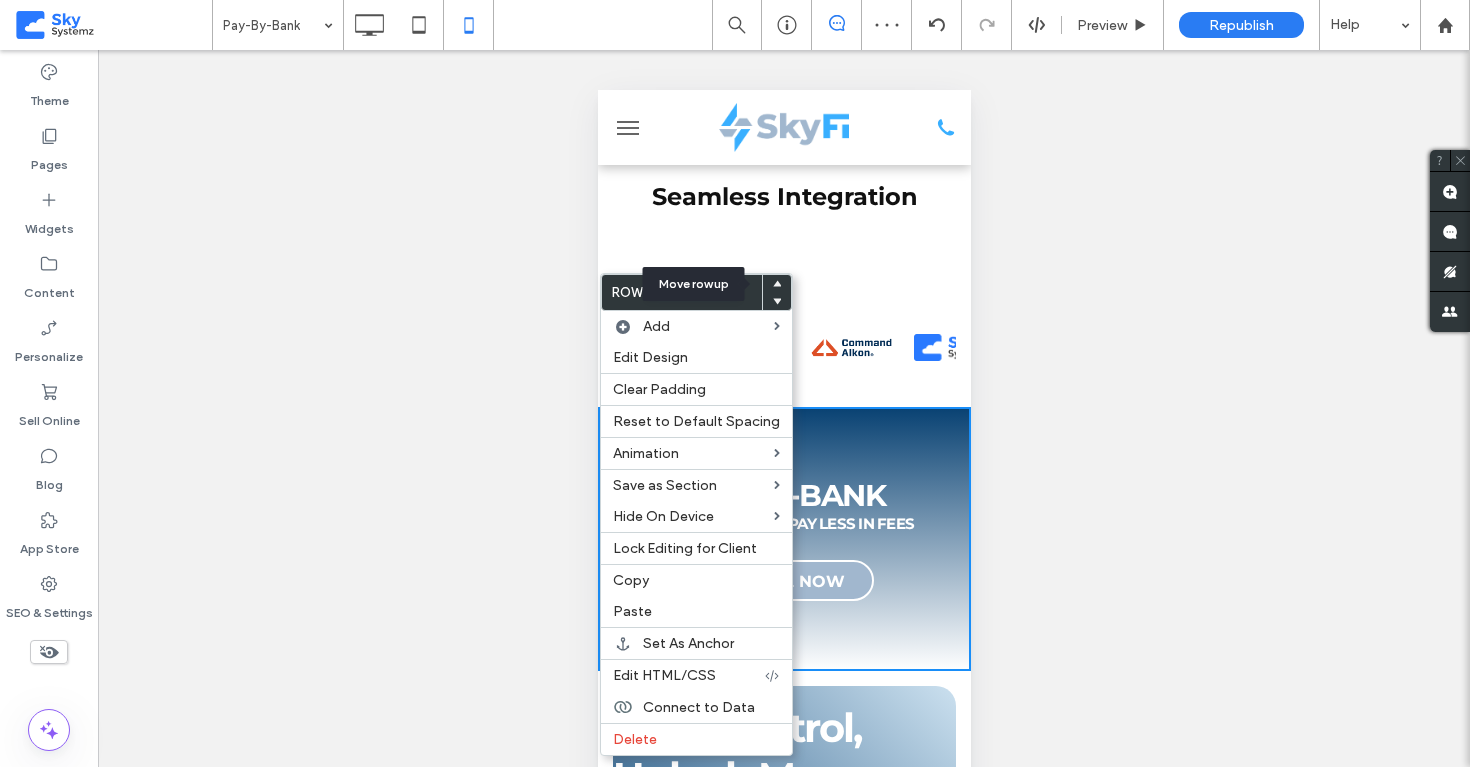 click 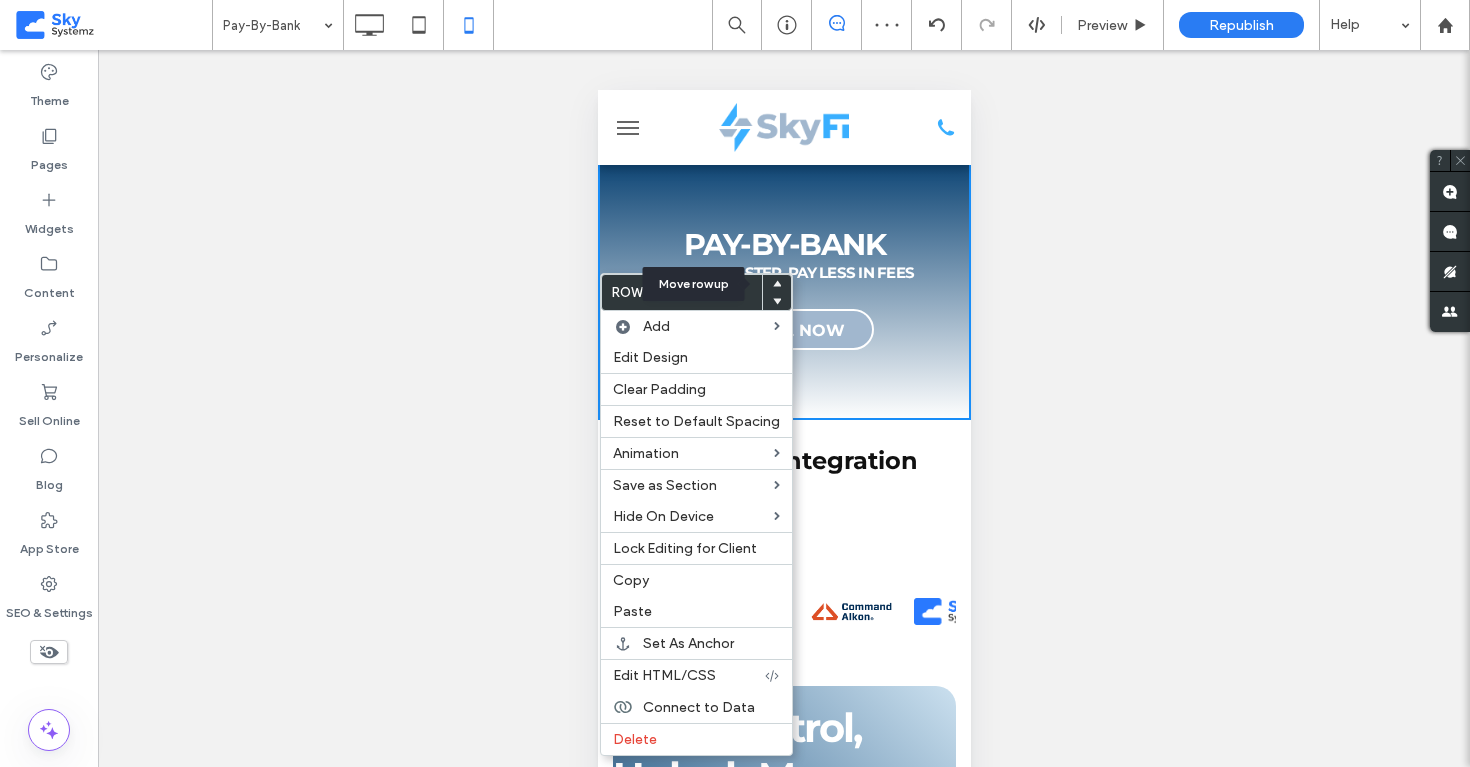 click 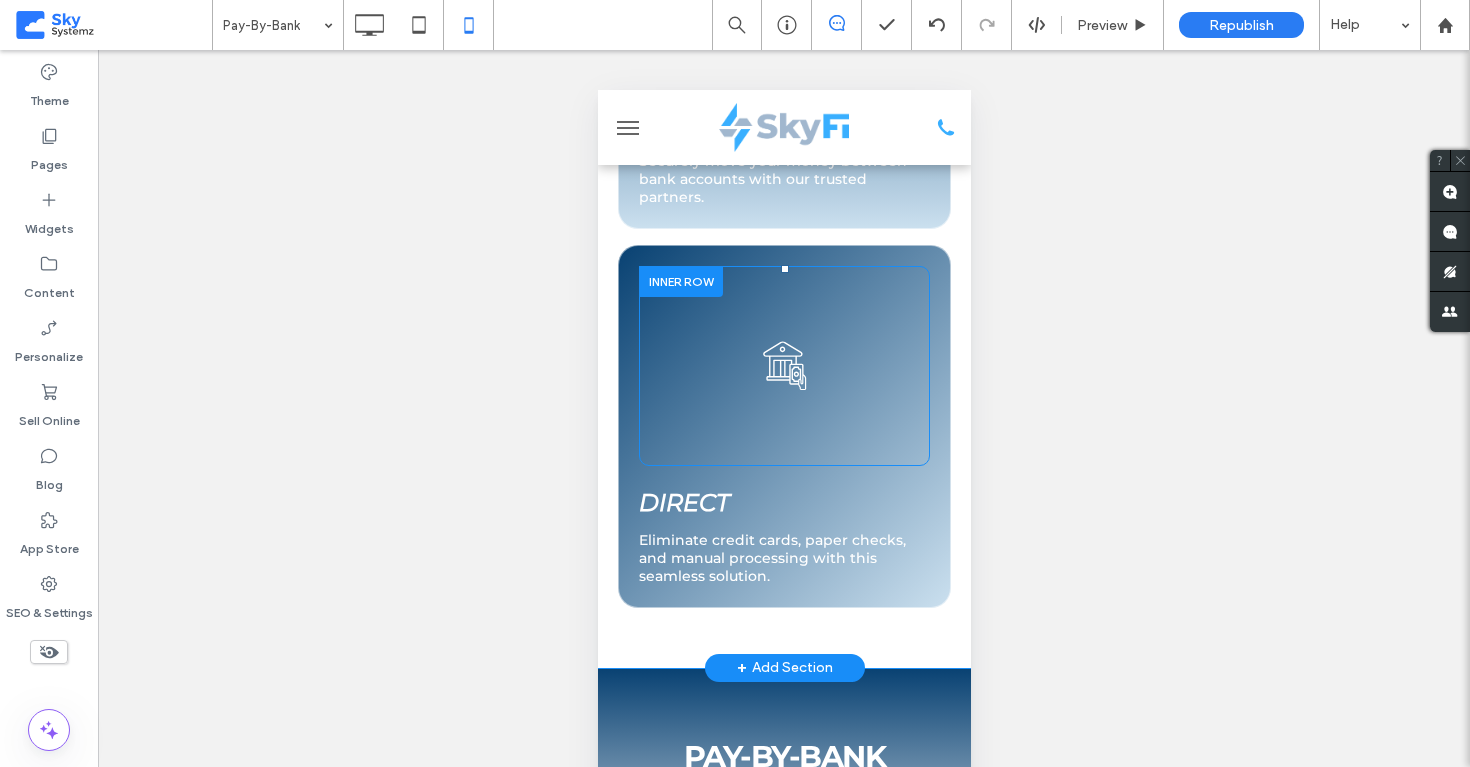 scroll, scrollTop: 1930, scrollLeft: 0, axis: vertical 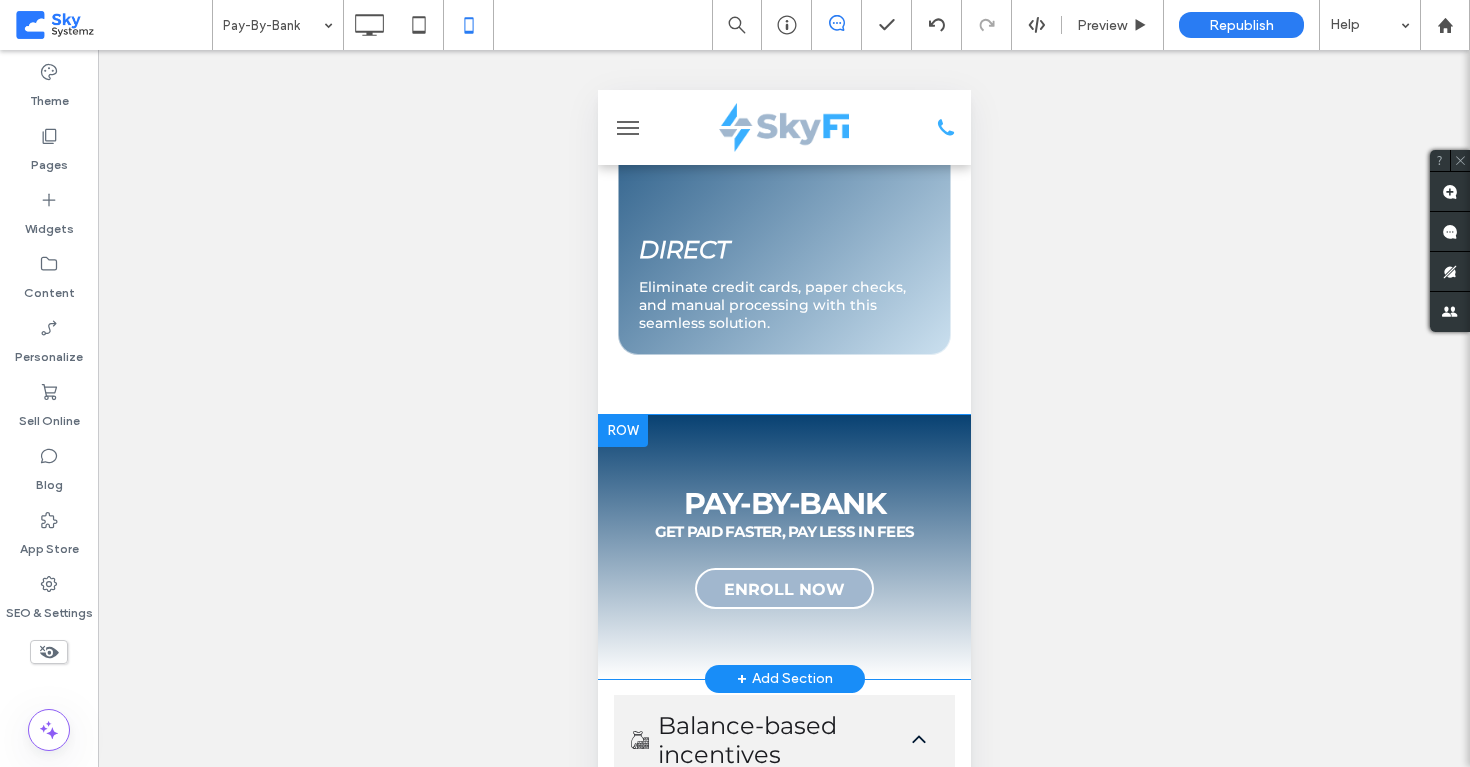 click at bounding box center (622, 431) 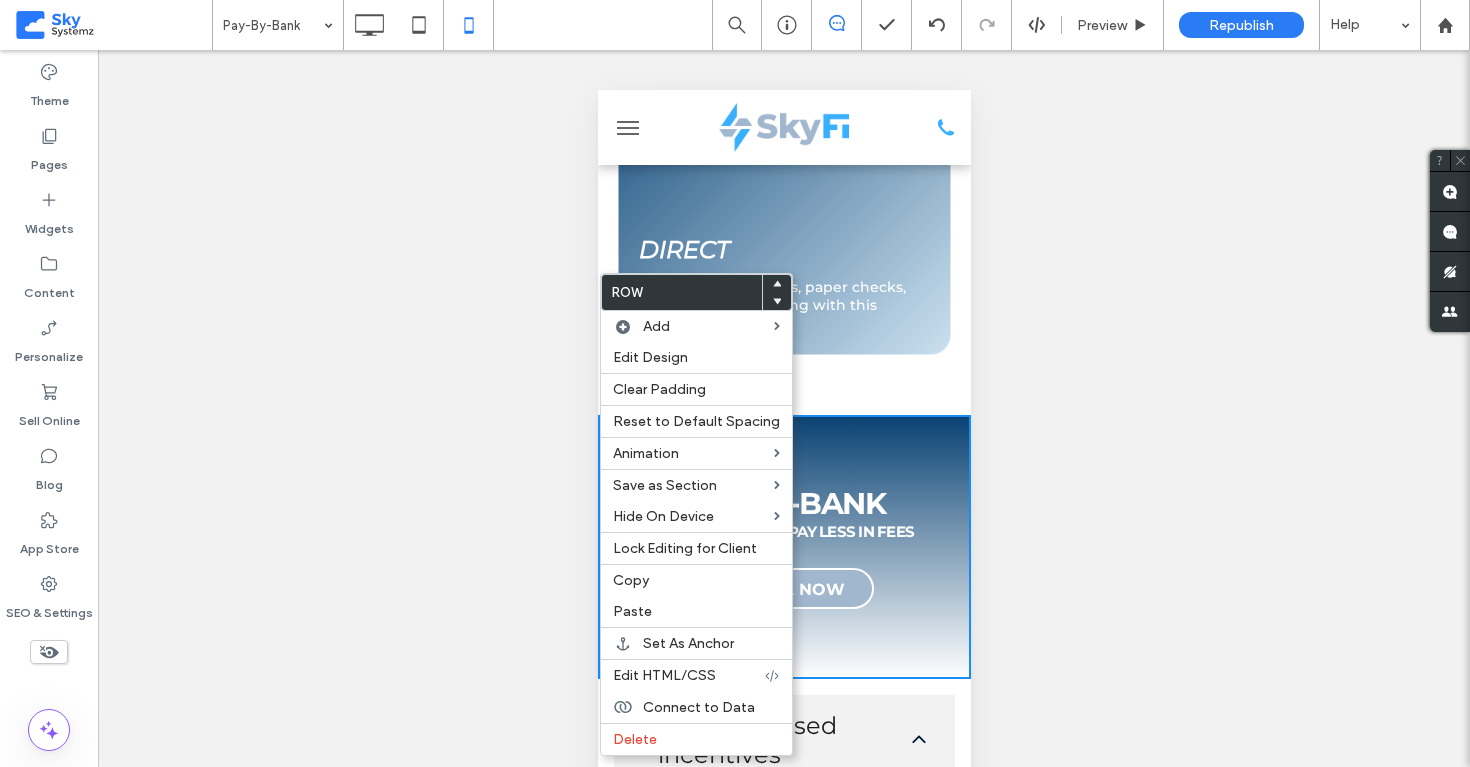 click 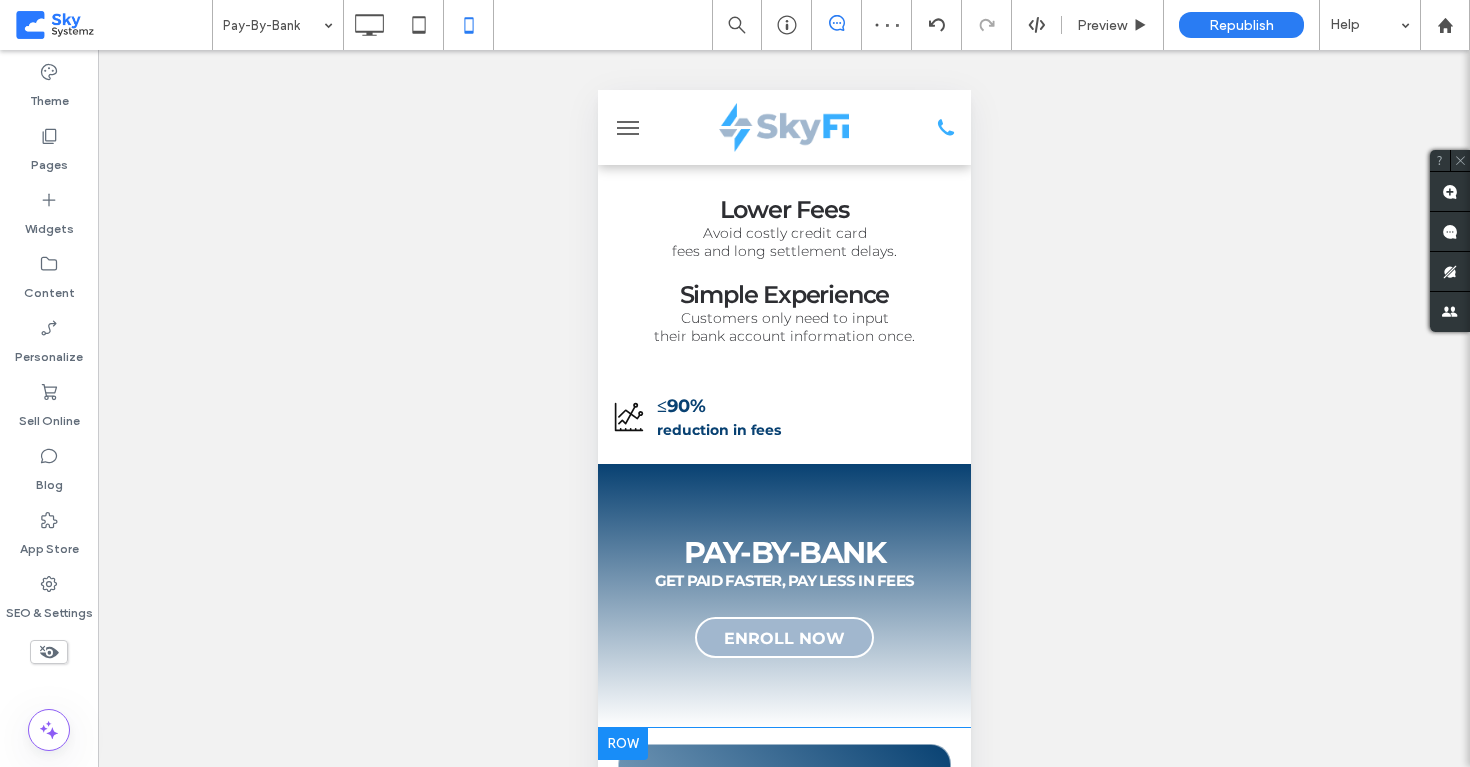 scroll, scrollTop: 661, scrollLeft: 0, axis: vertical 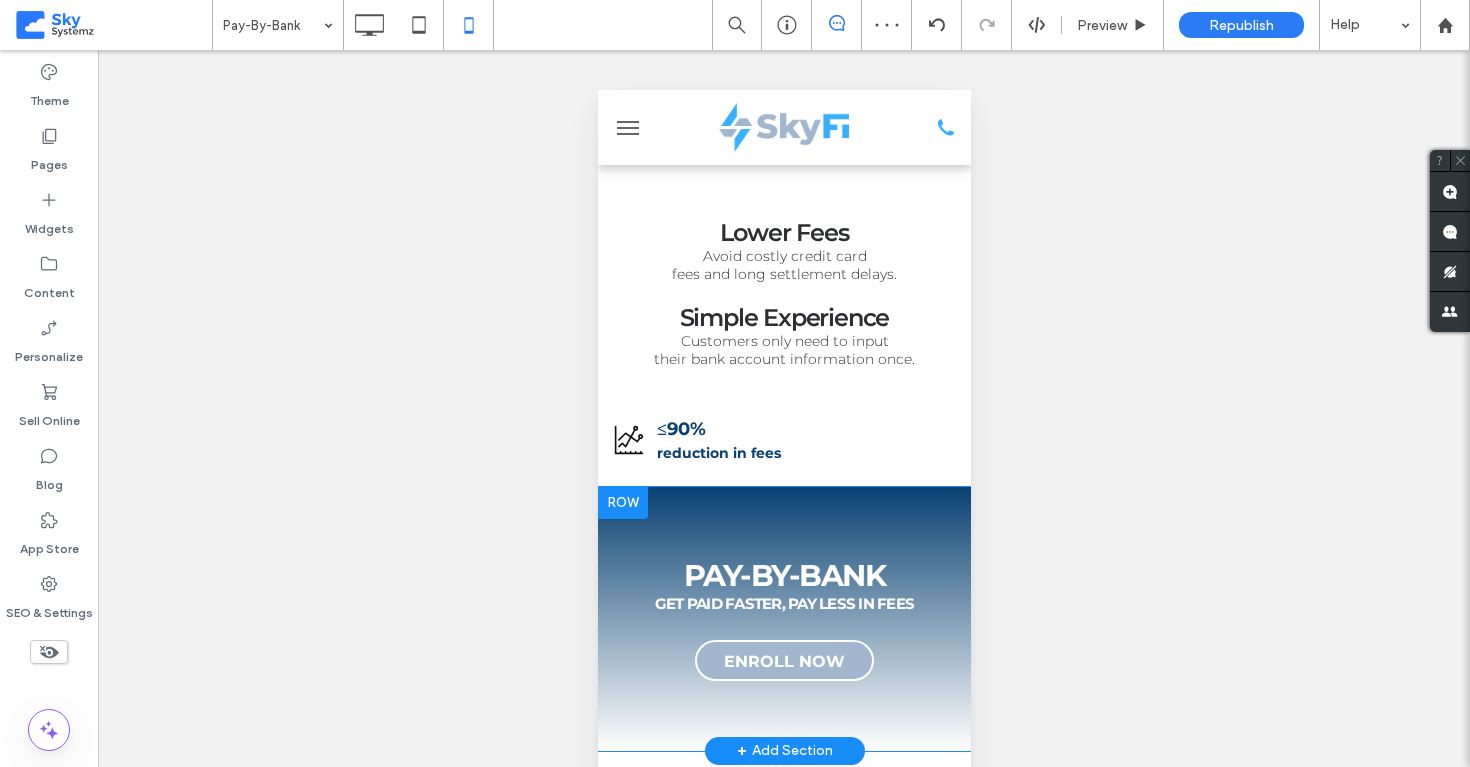 click at bounding box center (622, 503) 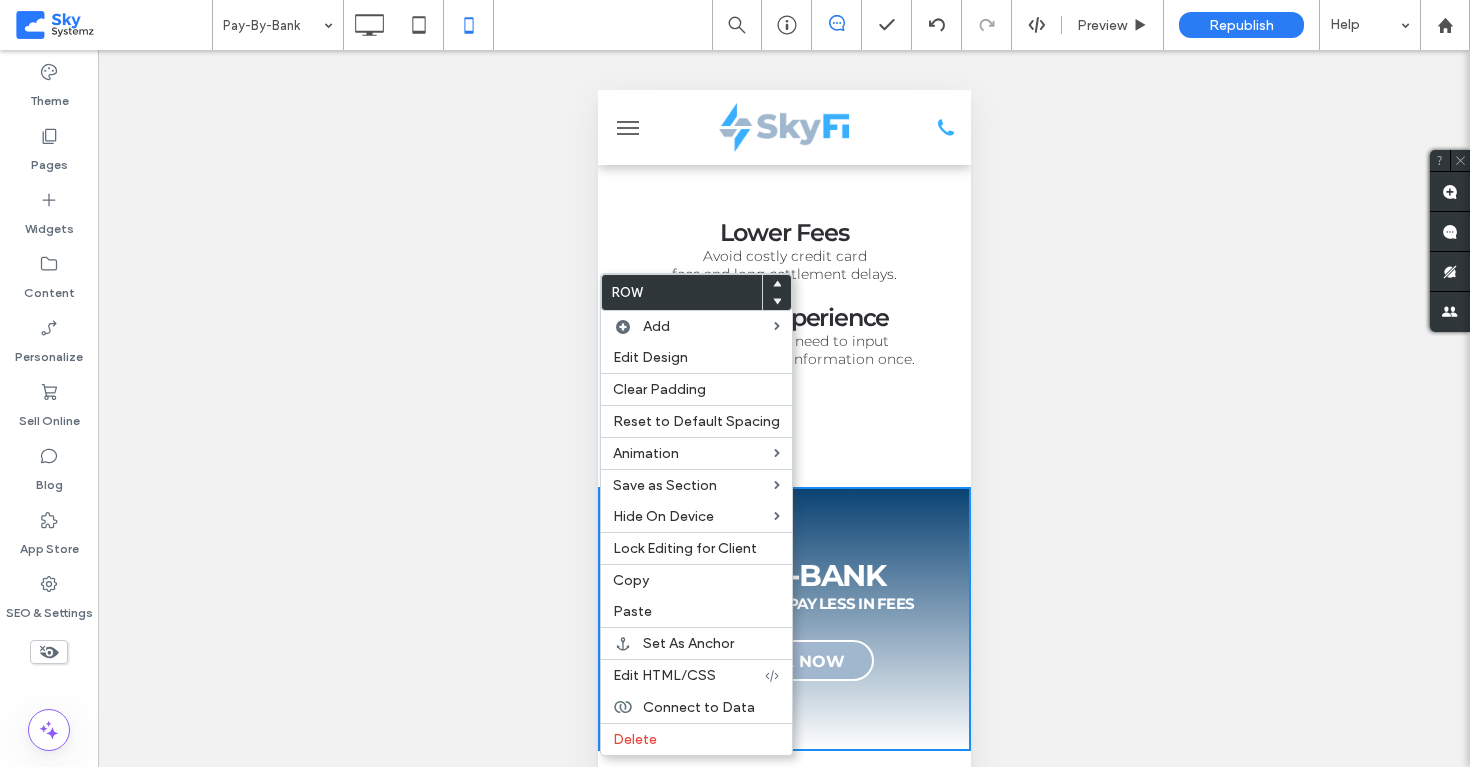 click 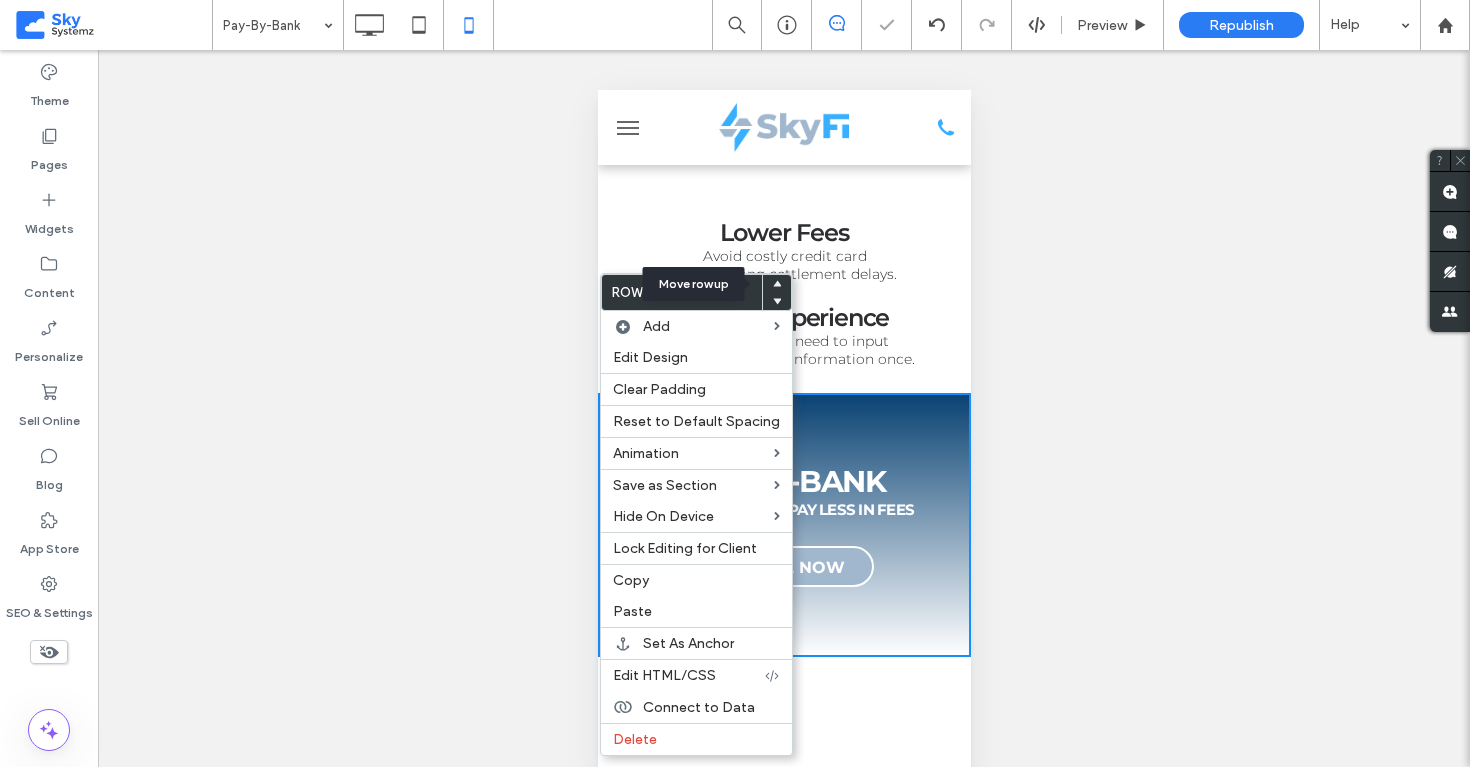 click 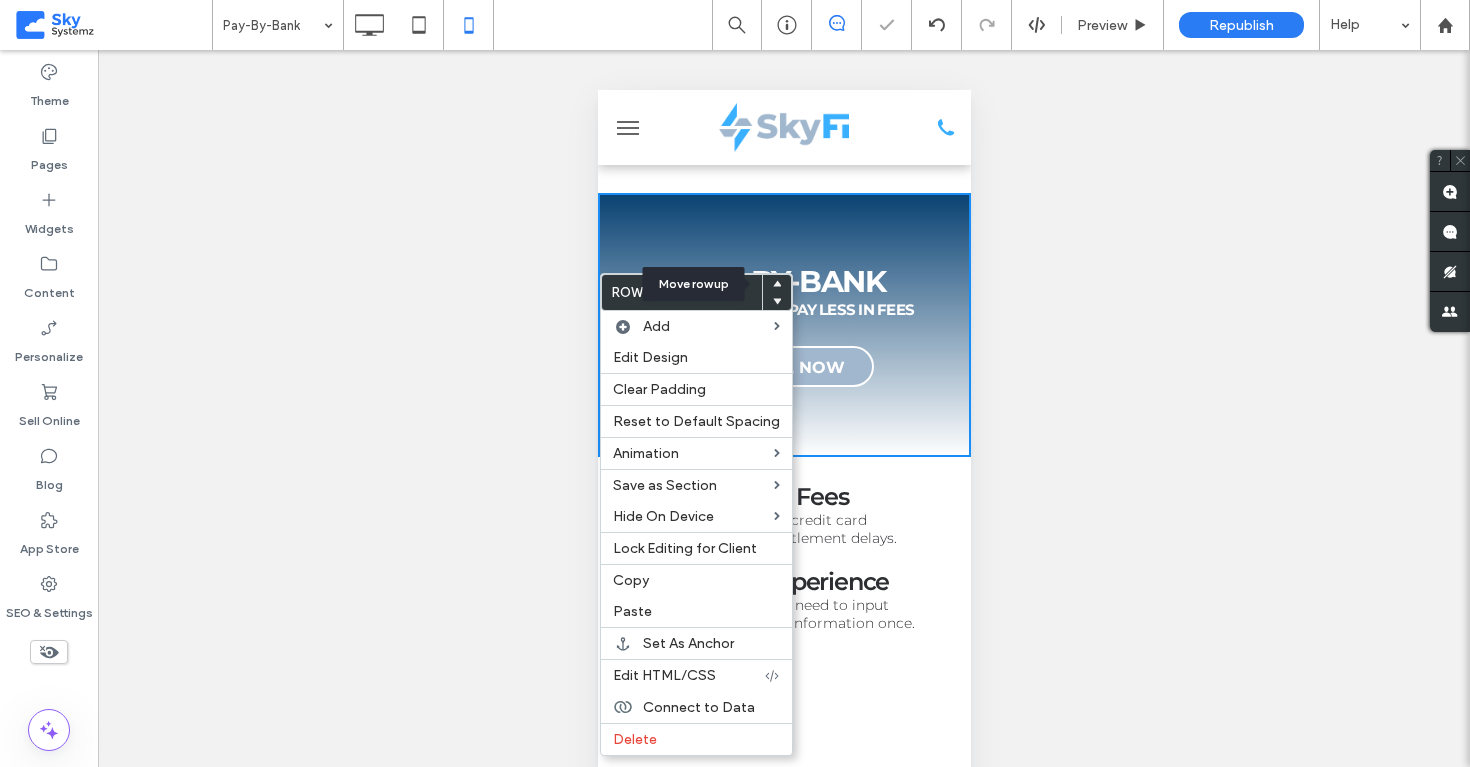 click 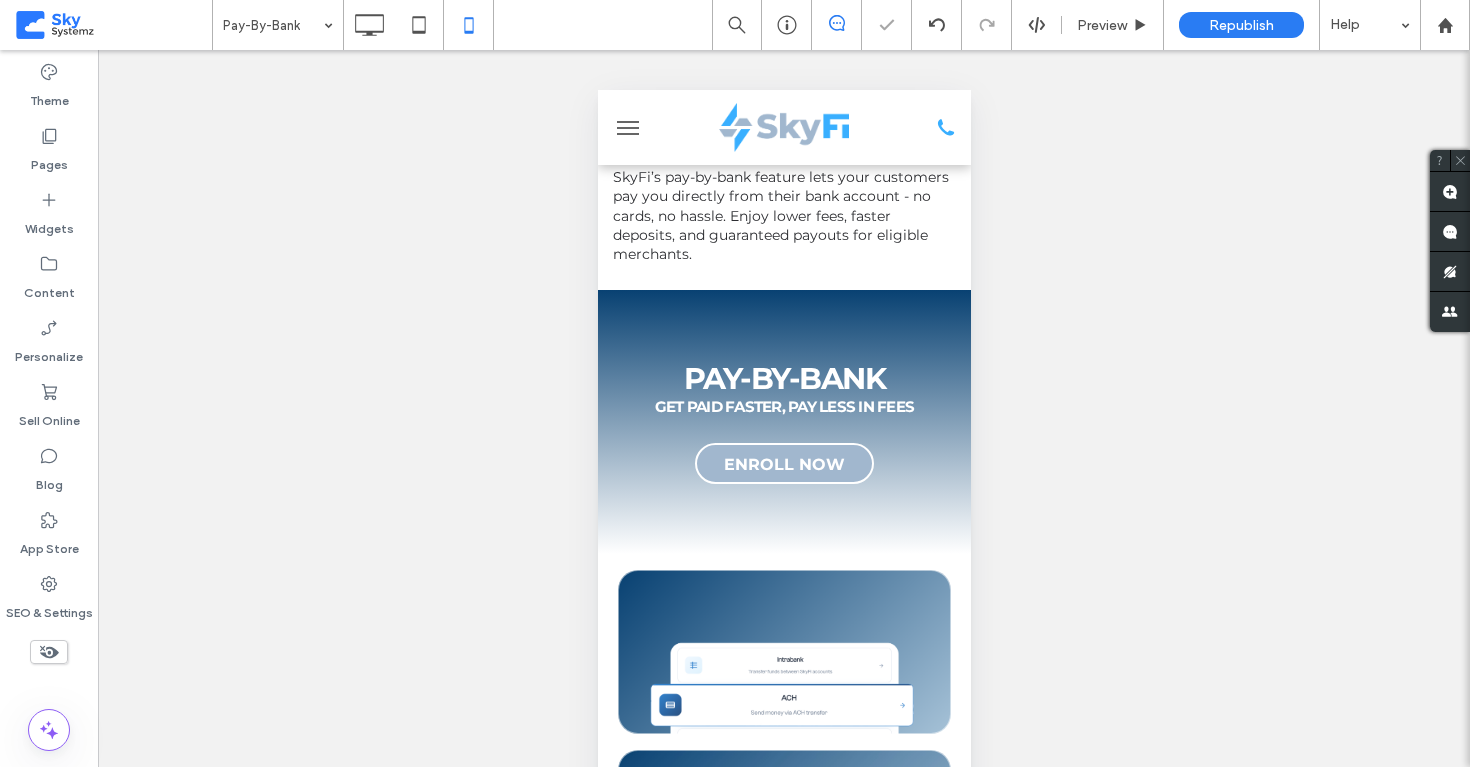 scroll, scrollTop: 0, scrollLeft: 0, axis: both 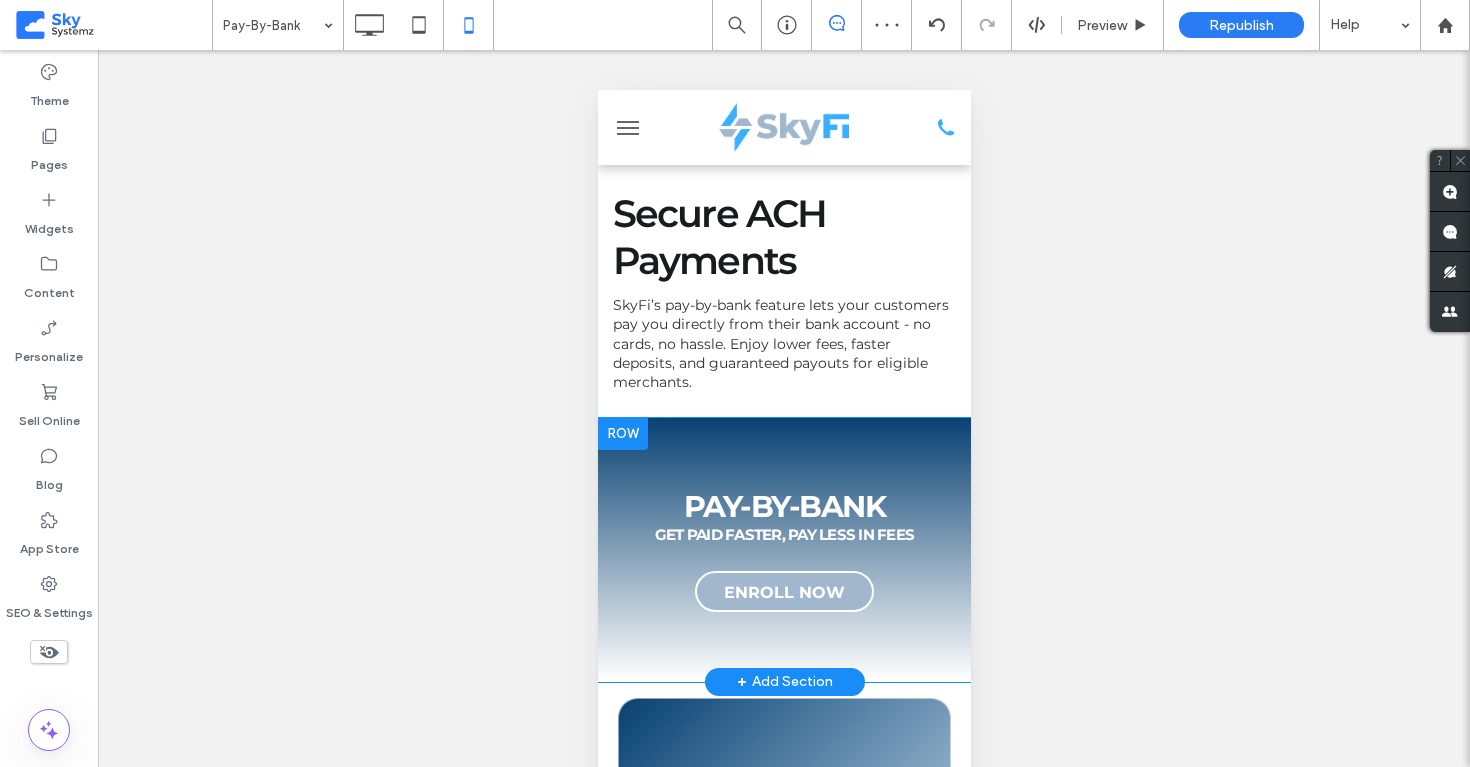click at bounding box center (622, 434) 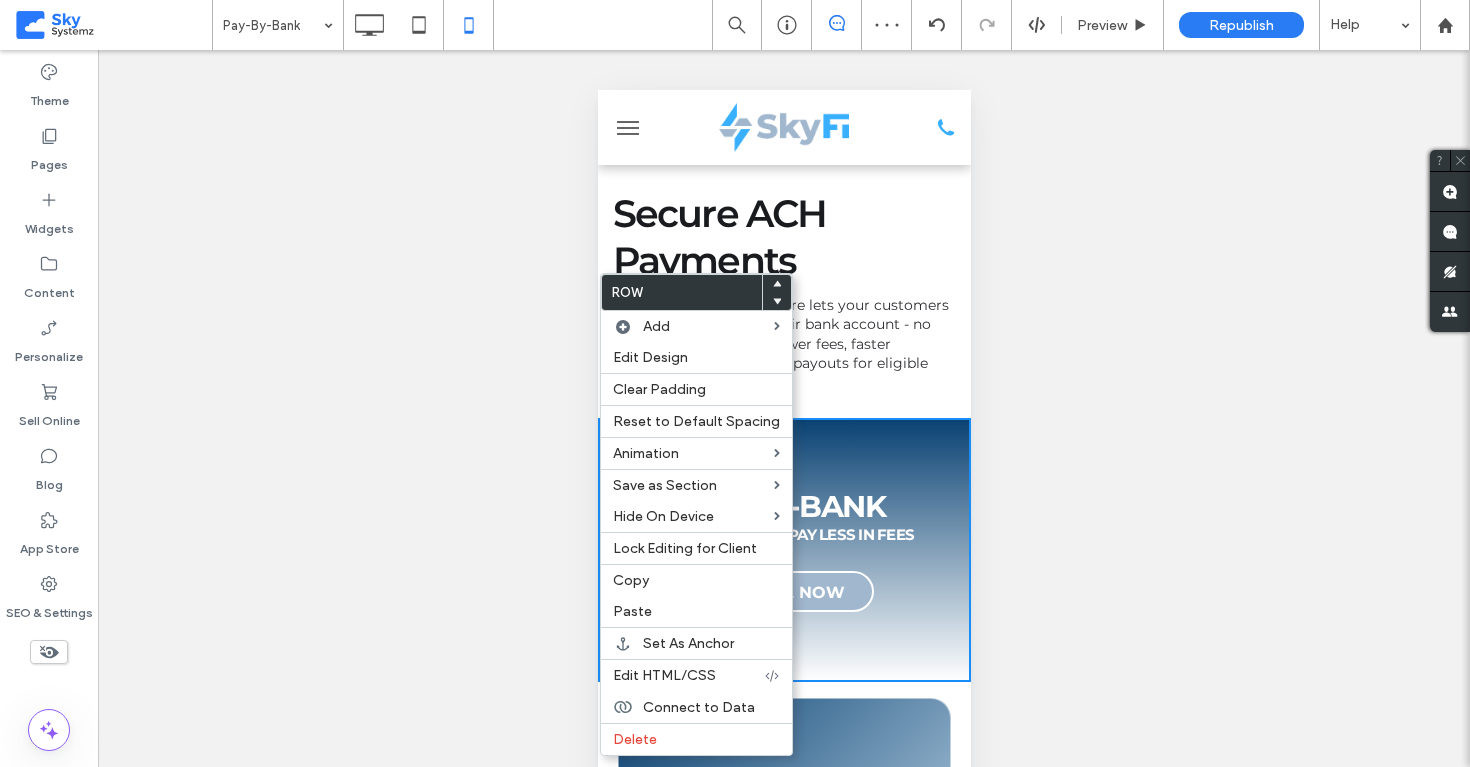 click 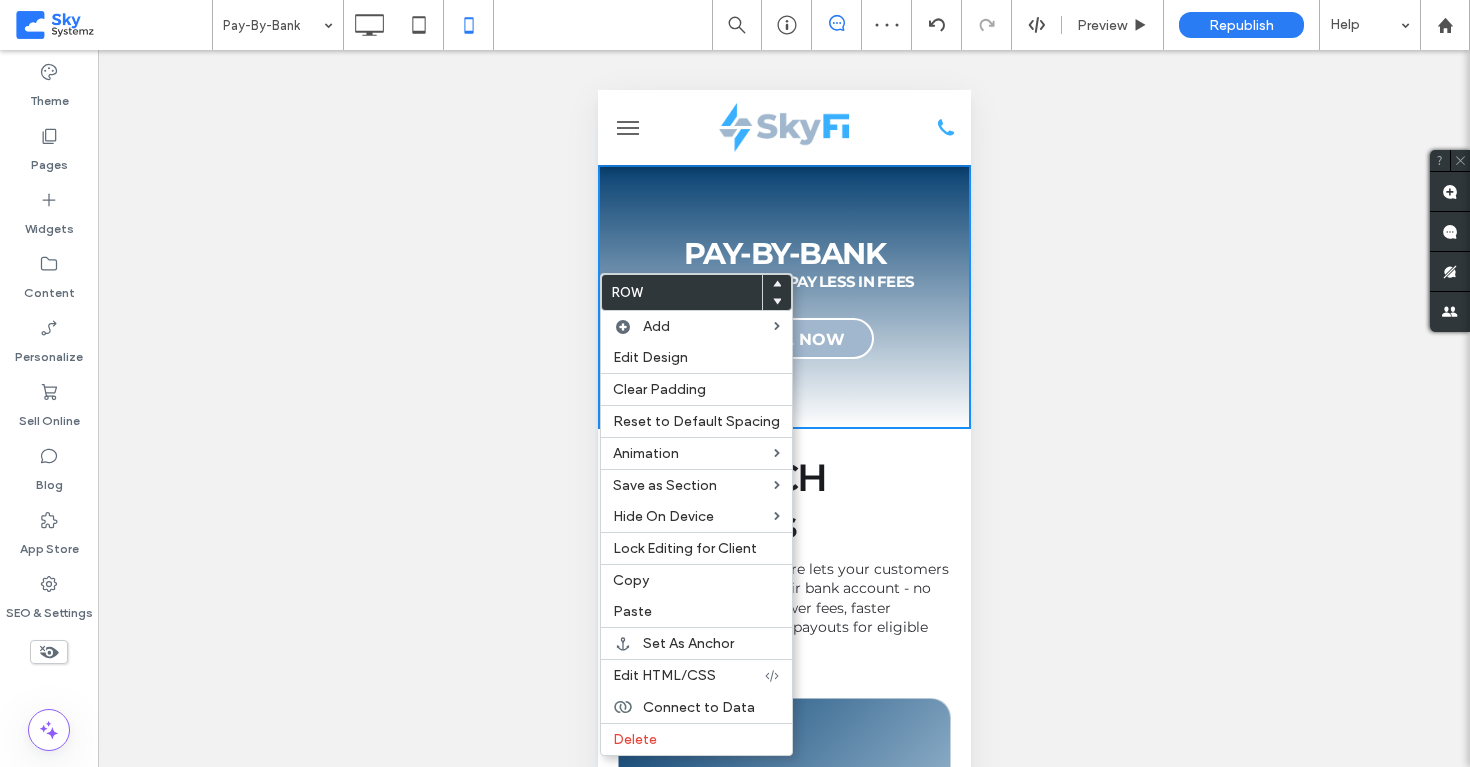 click on "Unhide?
Yes
Unhide?
Yes
Unhide?
Yes
Unhide?
Yes
Unhide?
Yes" at bounding box center [784, 433] 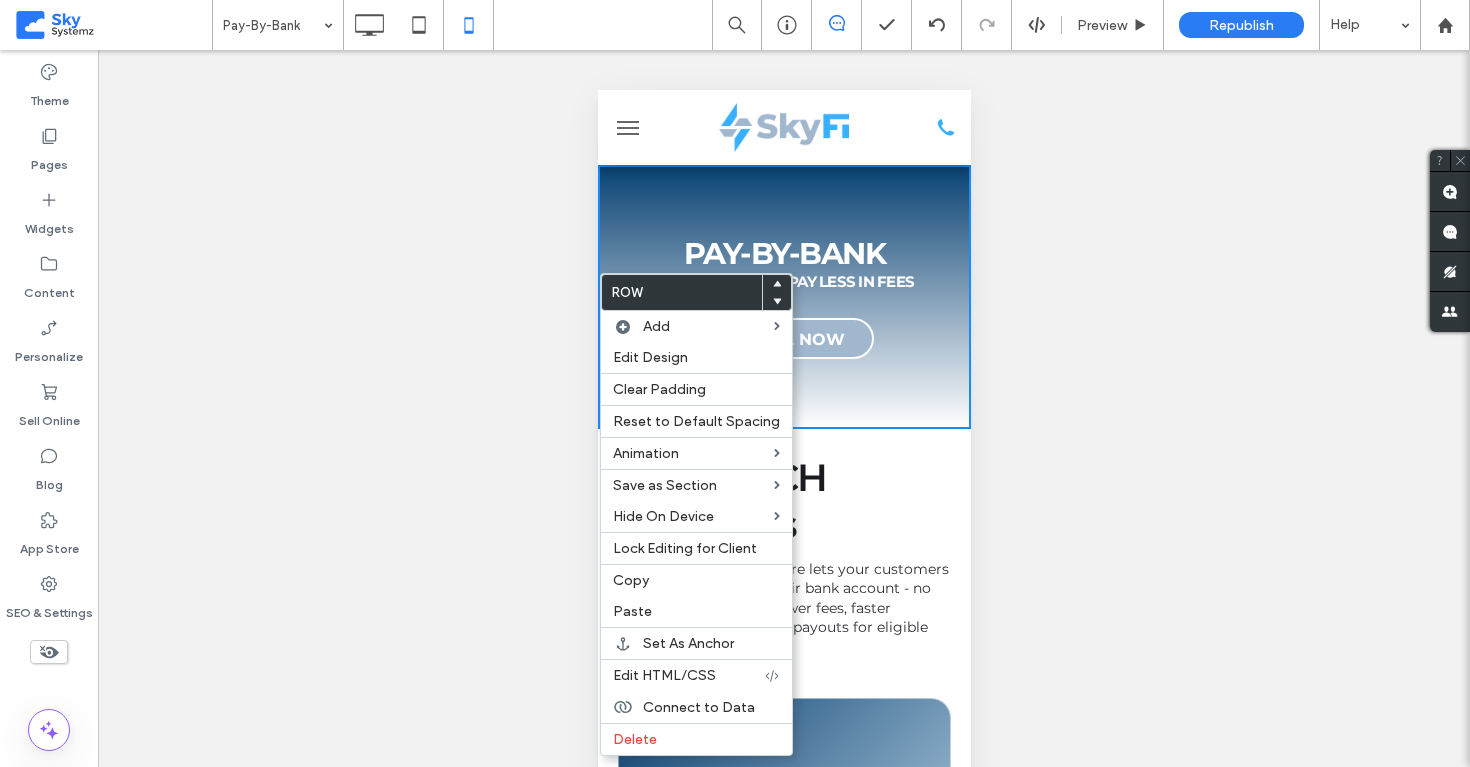 click on "Unhide?
Yes
Unhide?
Yes
Unhide?
Yes
Unhide?
Yes
Unhide?
Yes" at bounding box center (784, 433) 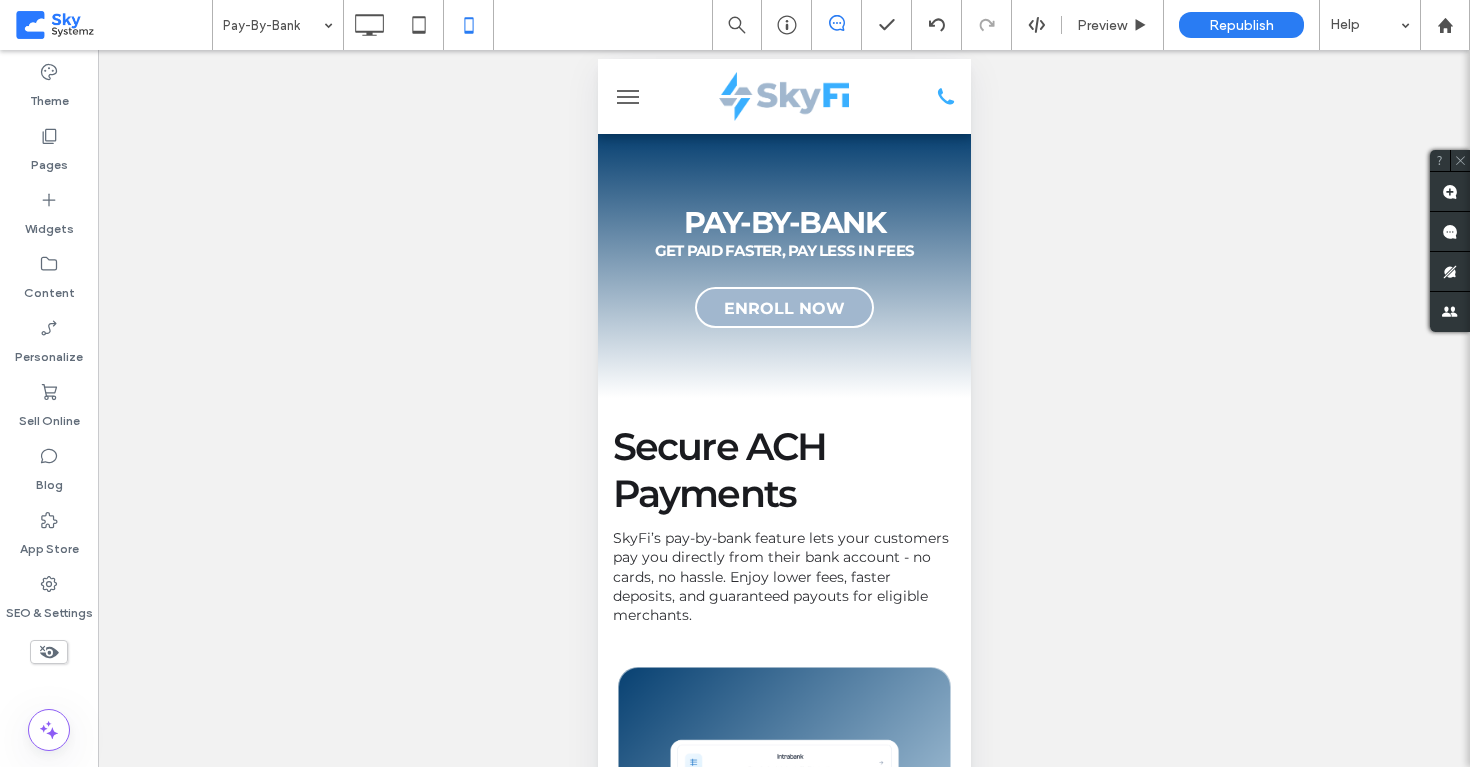 scroll, scrollTop: 60, scrollLeft: 0, axis: vertical 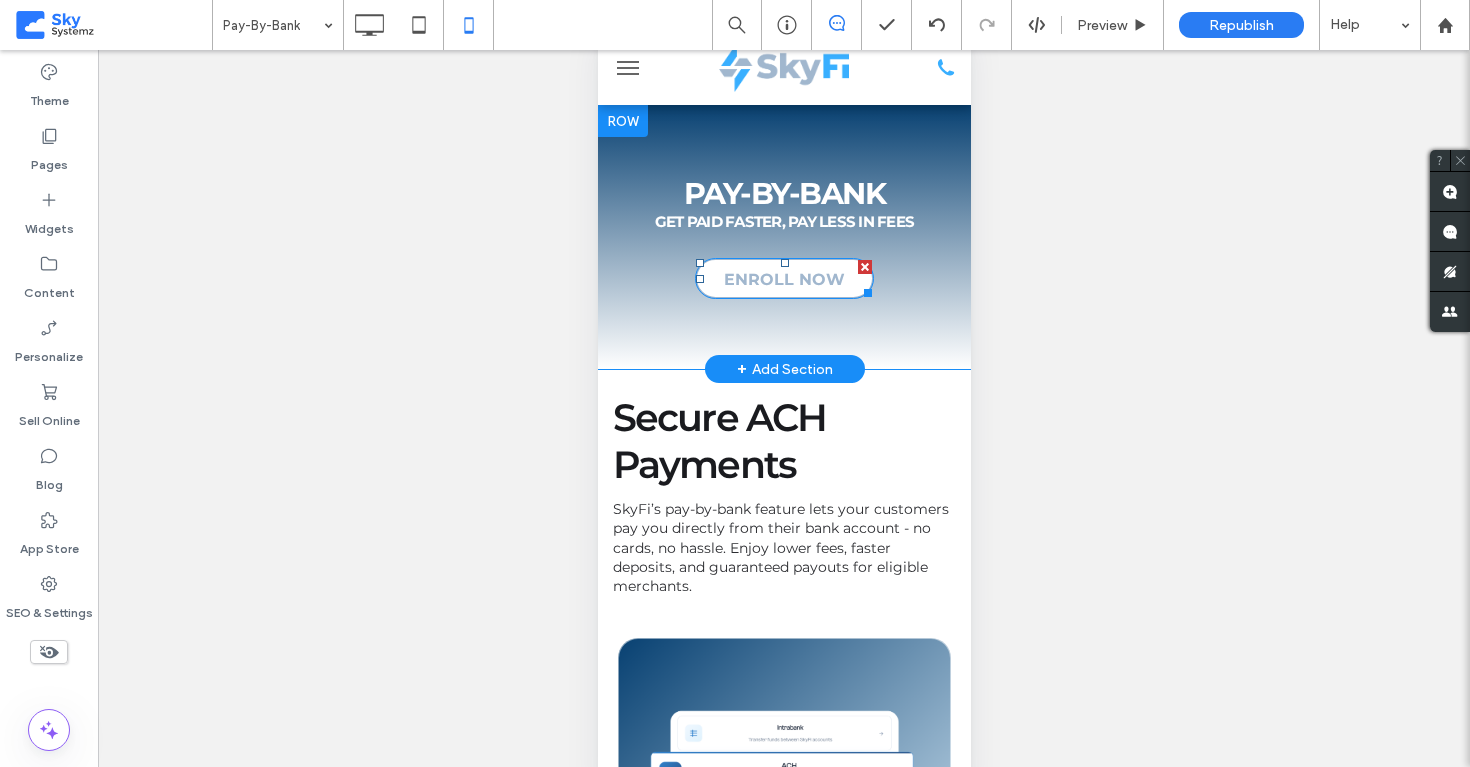 click on "ENROLL NOW" at bounding box center [783, 279] 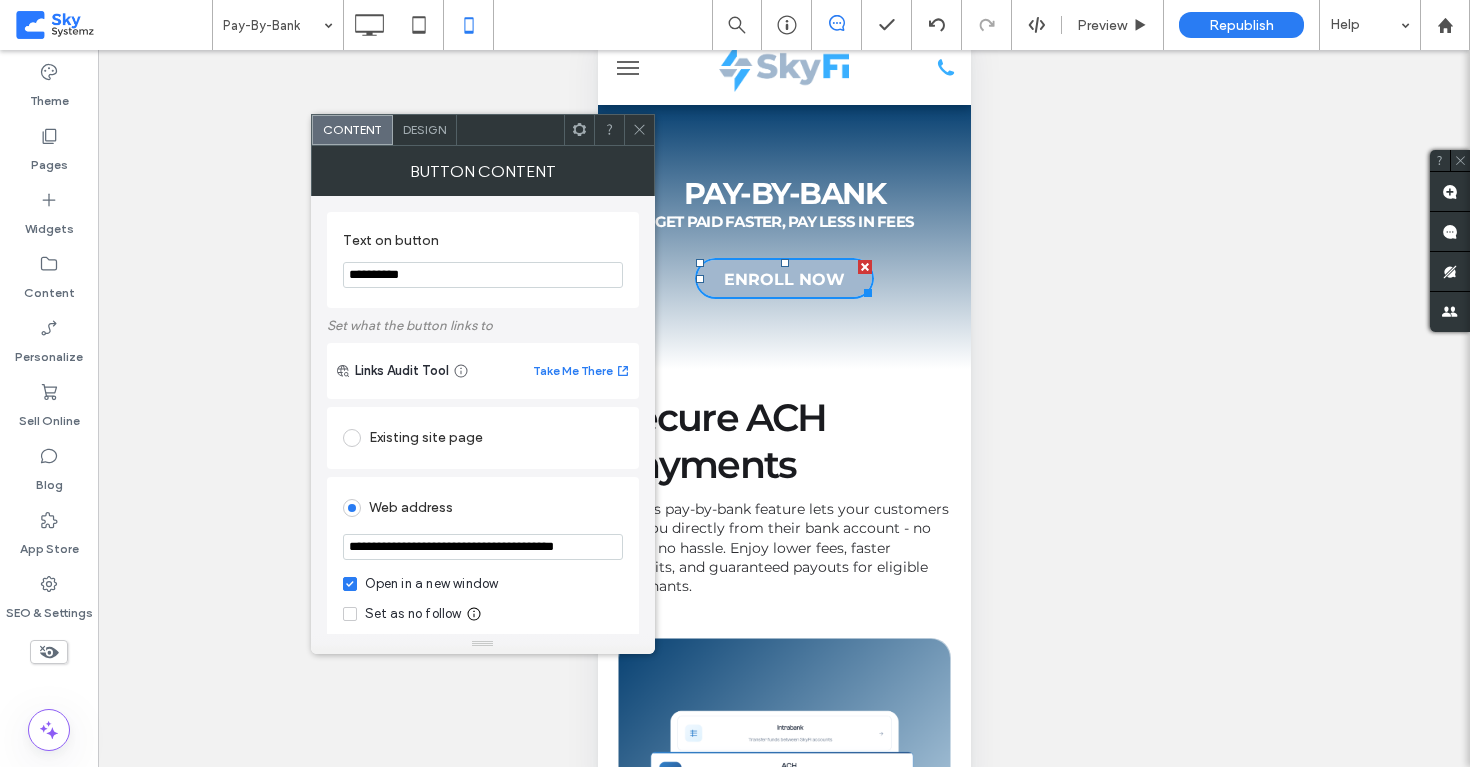 click at bounding box center [639, 130] 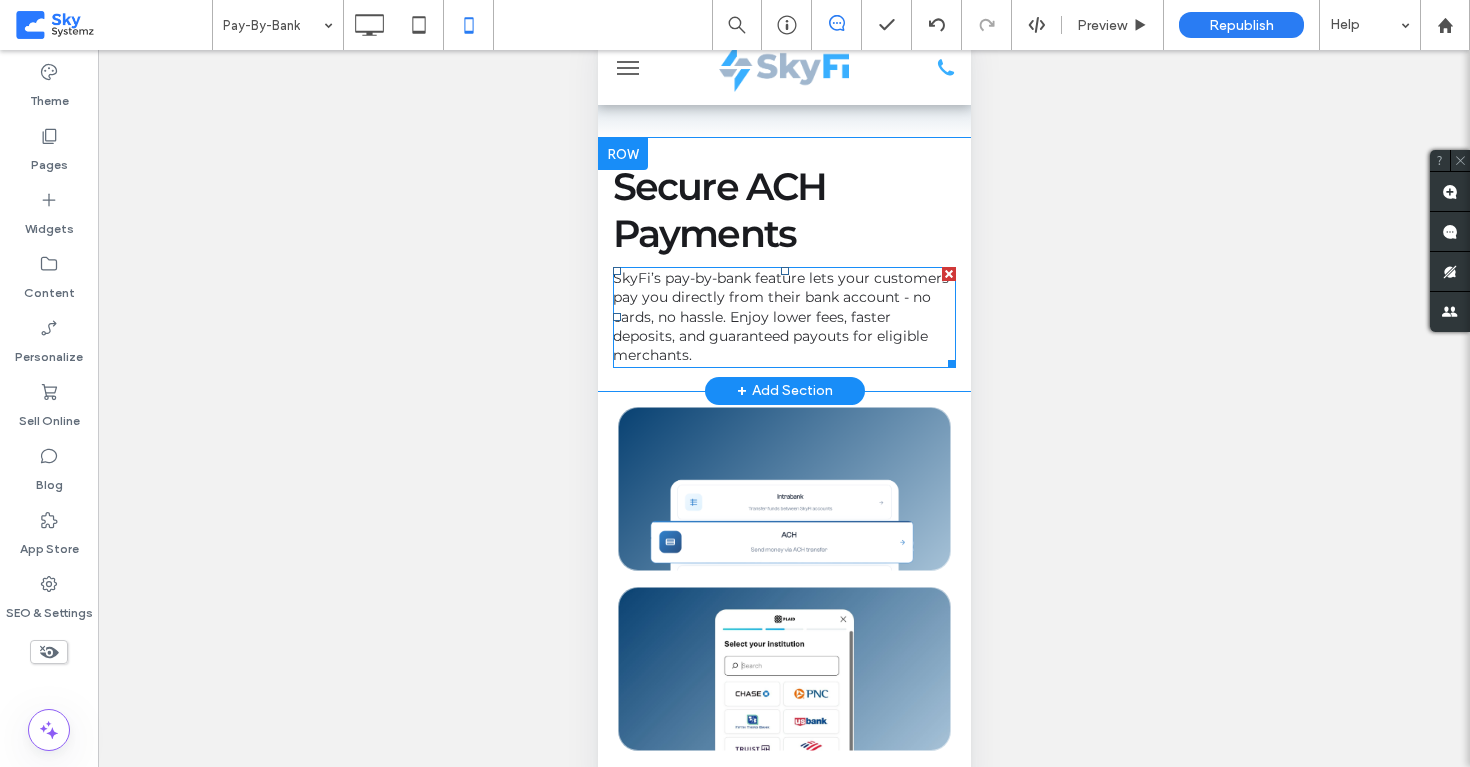 scroll, scrollTop: 371, scrollLeft: 0, axis: vertical 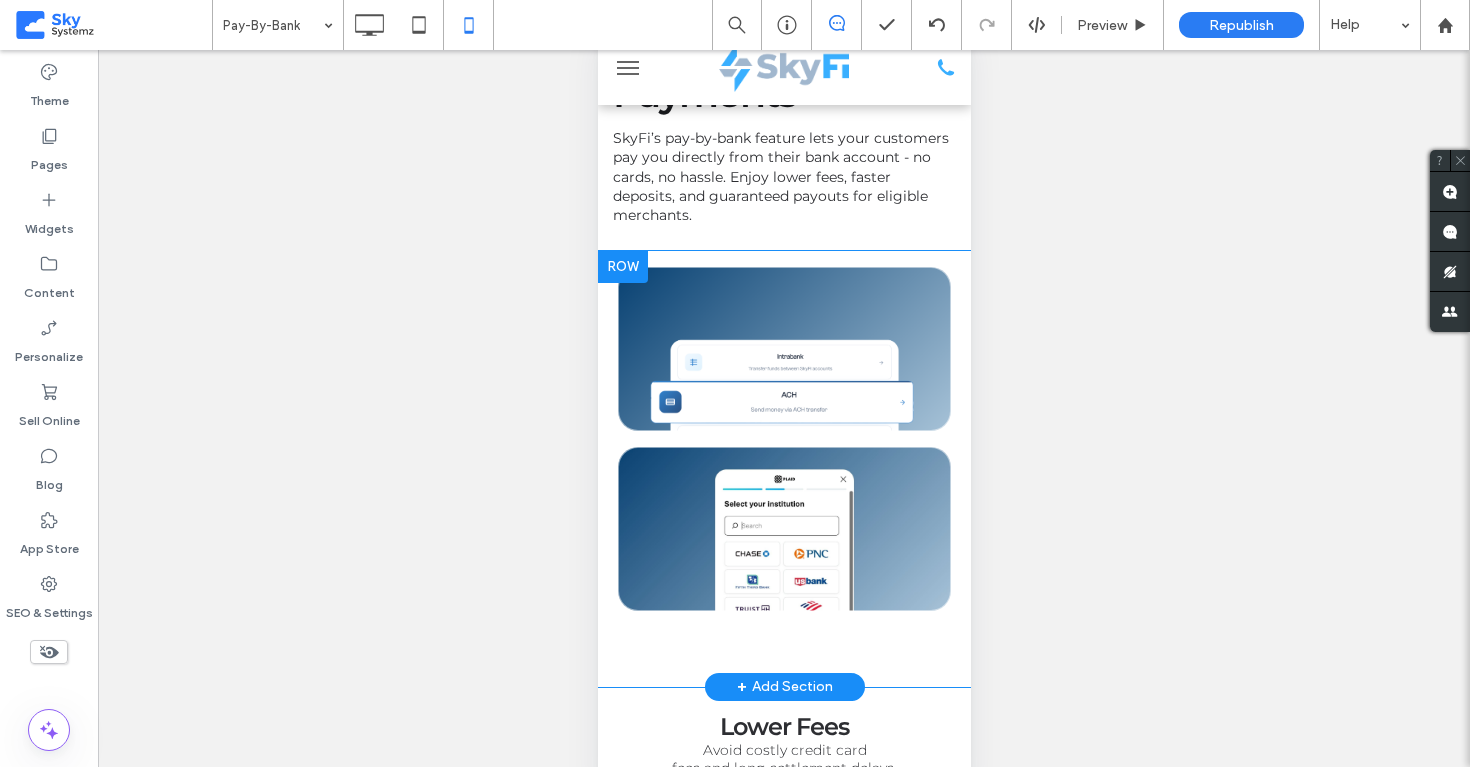 click on "Click To Paste
Click To Paste" at bounding box center (783, 349) 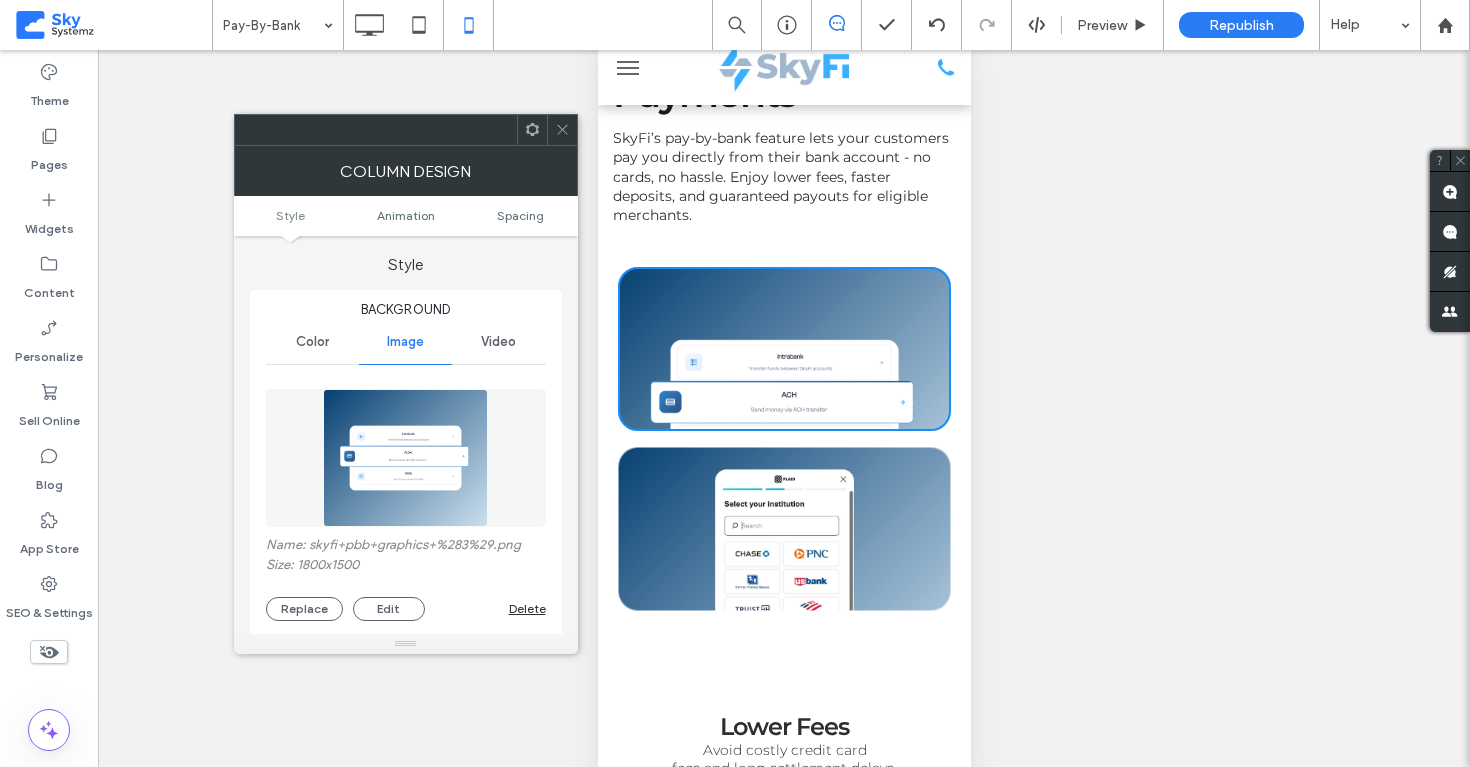 click at bounding box center [562, 130] 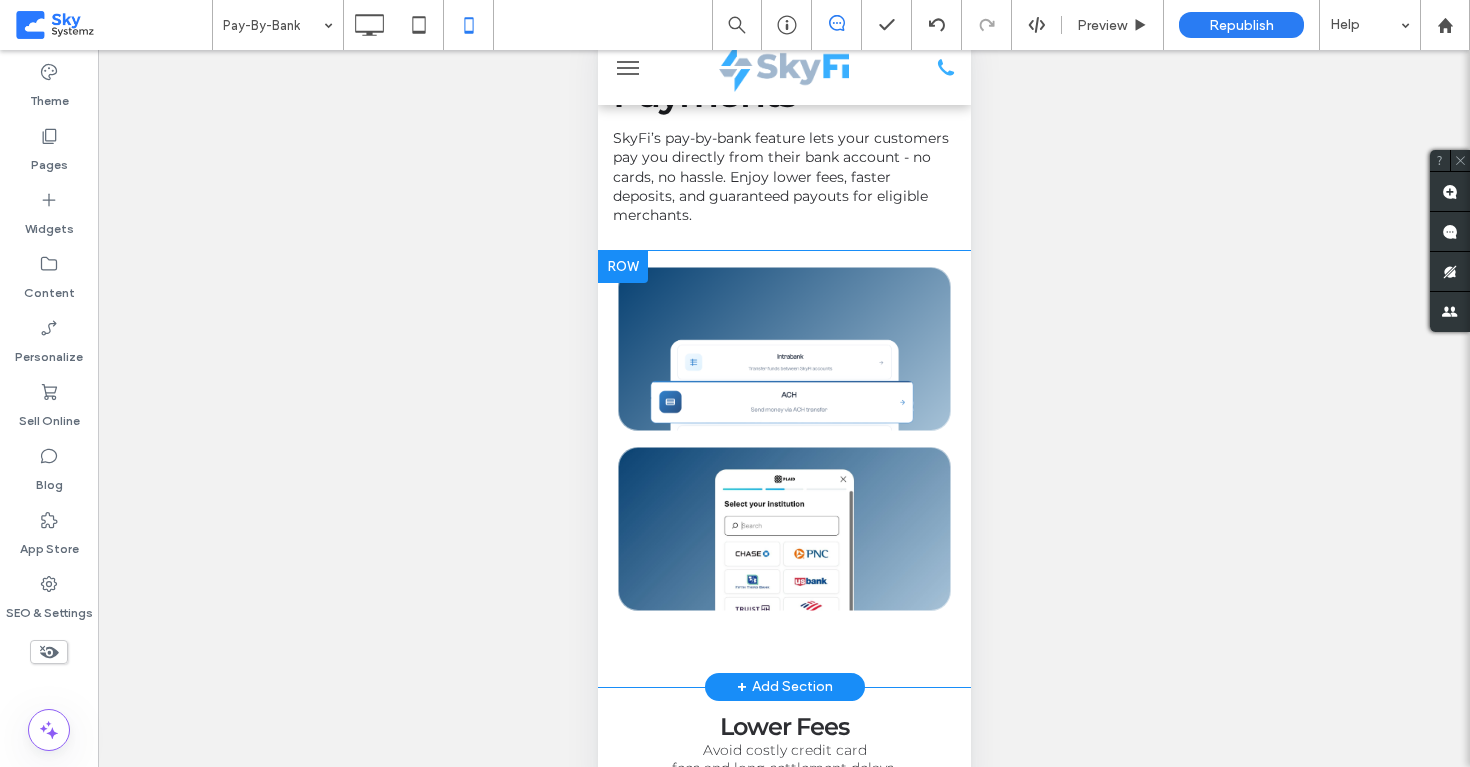 click at bounding box center [622, 267] 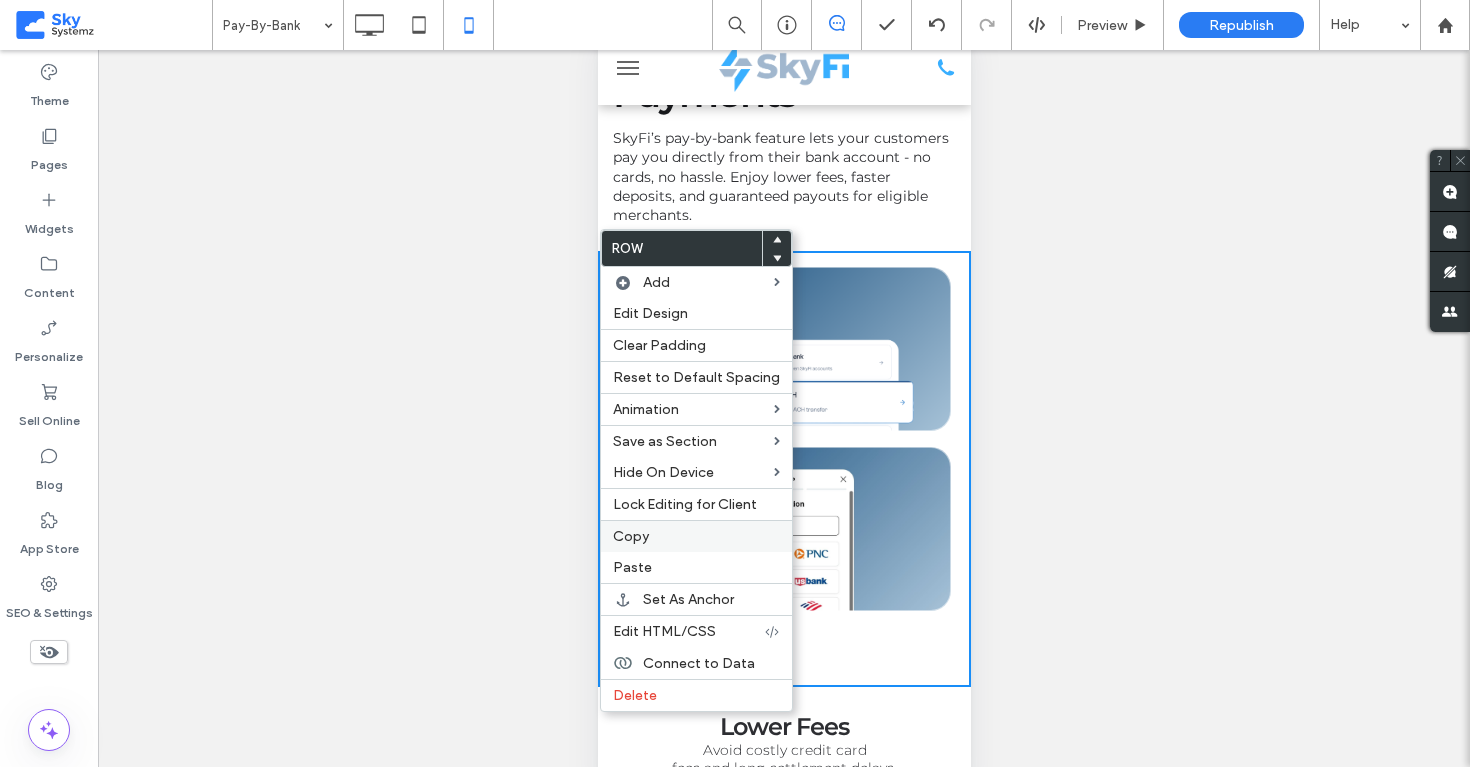 click on "Copy" at bounding box center [696, 536] 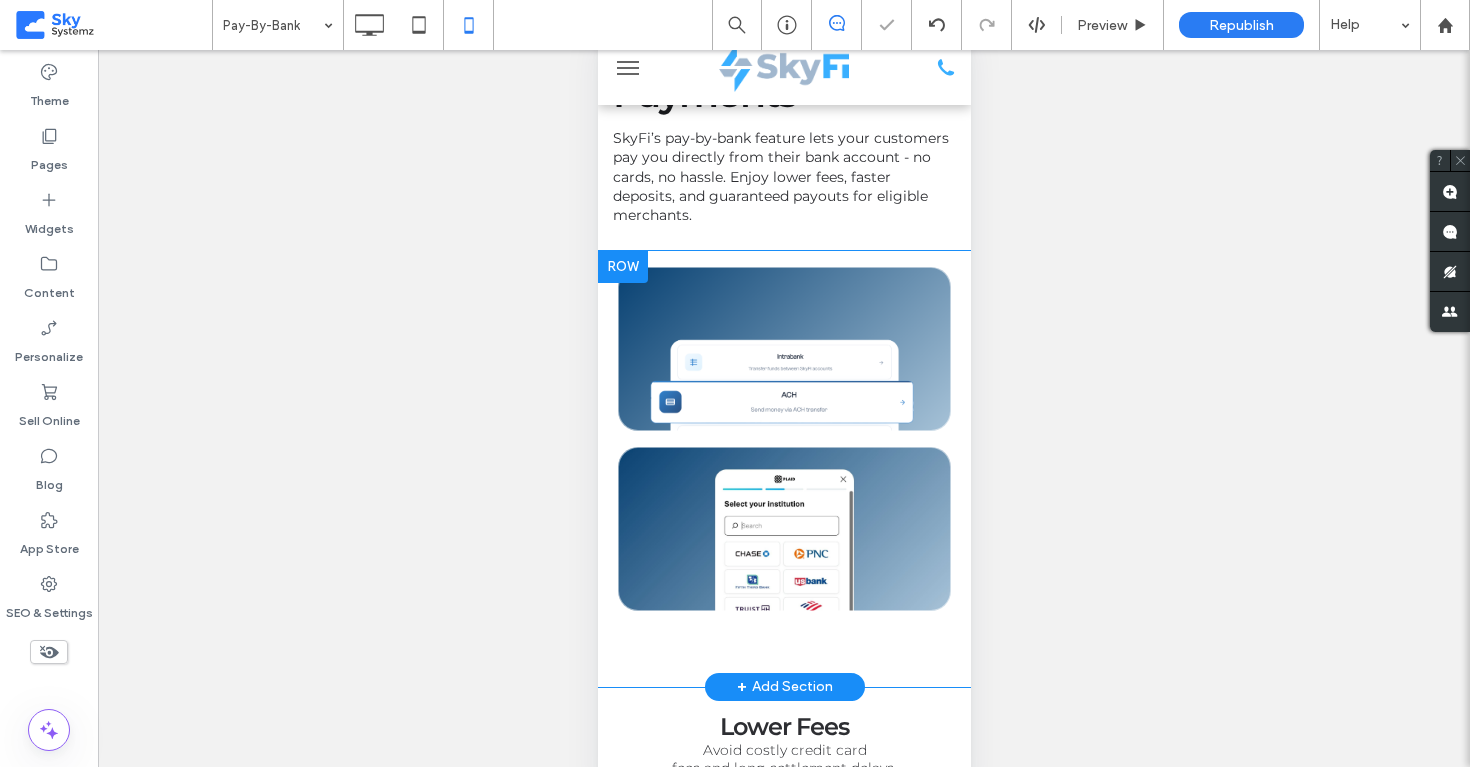 click at bounding box center [622, 267] 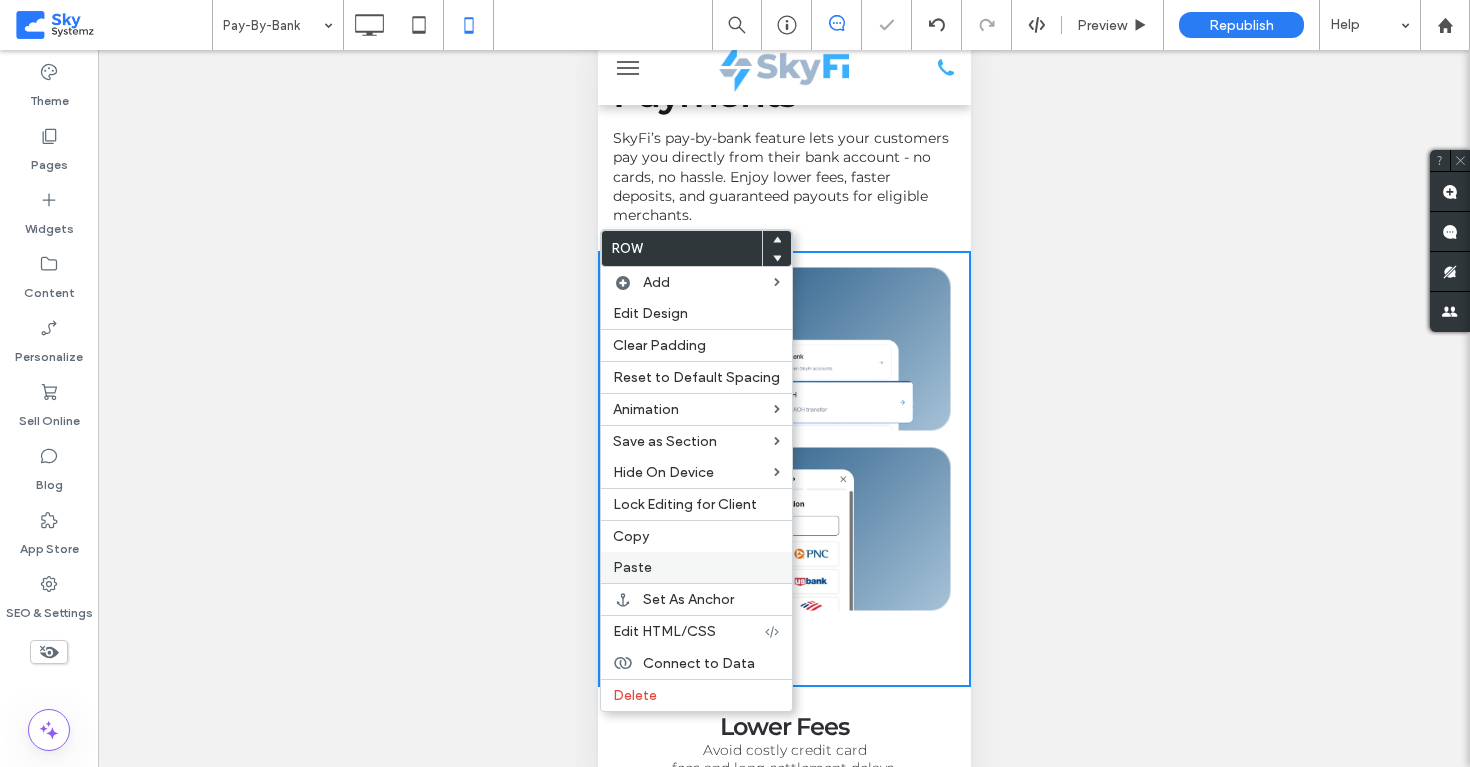 click on "Paste" at bounding box center (696, 567) 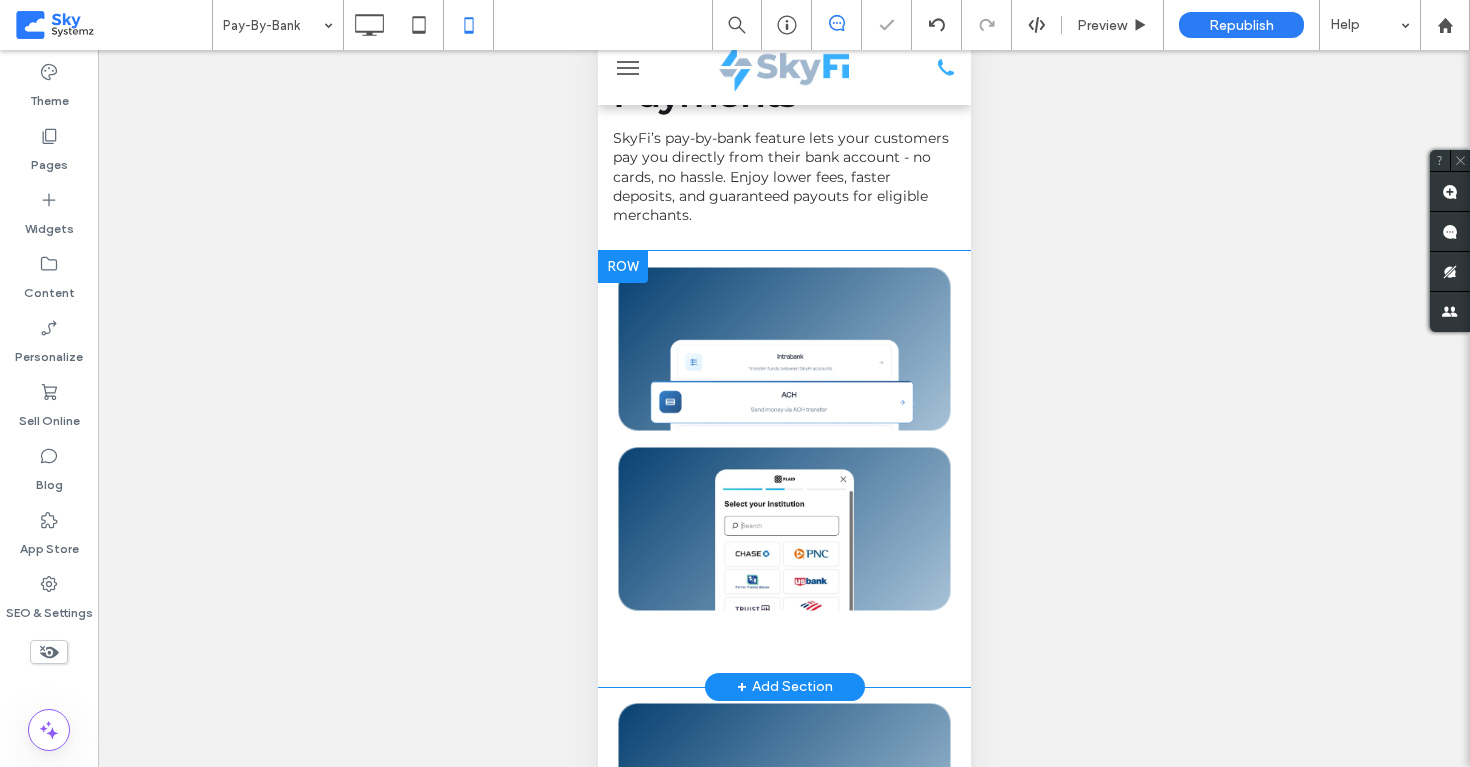 click at bounding box center (622, 267) 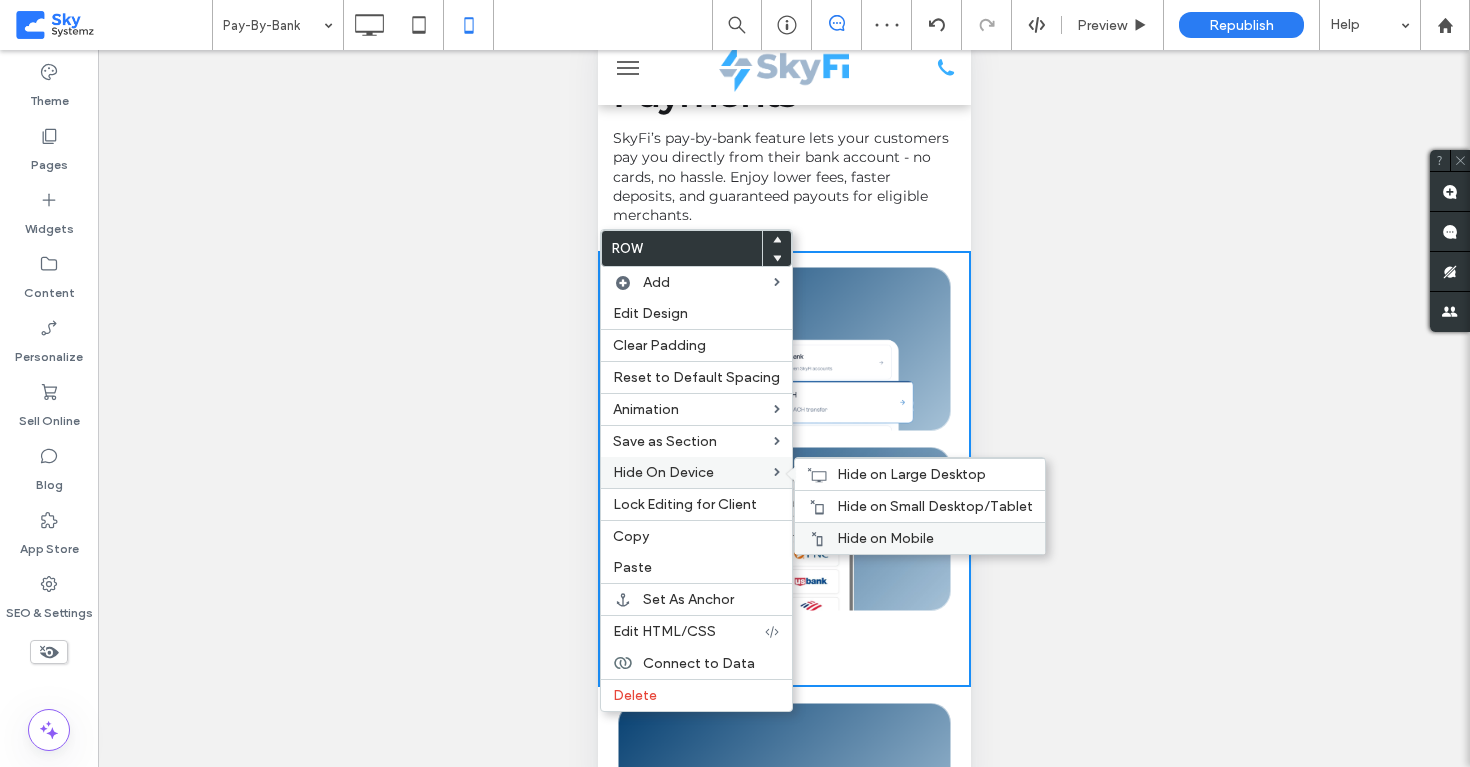 click on "Hide on Mobile" at bounding box center [885, 538] 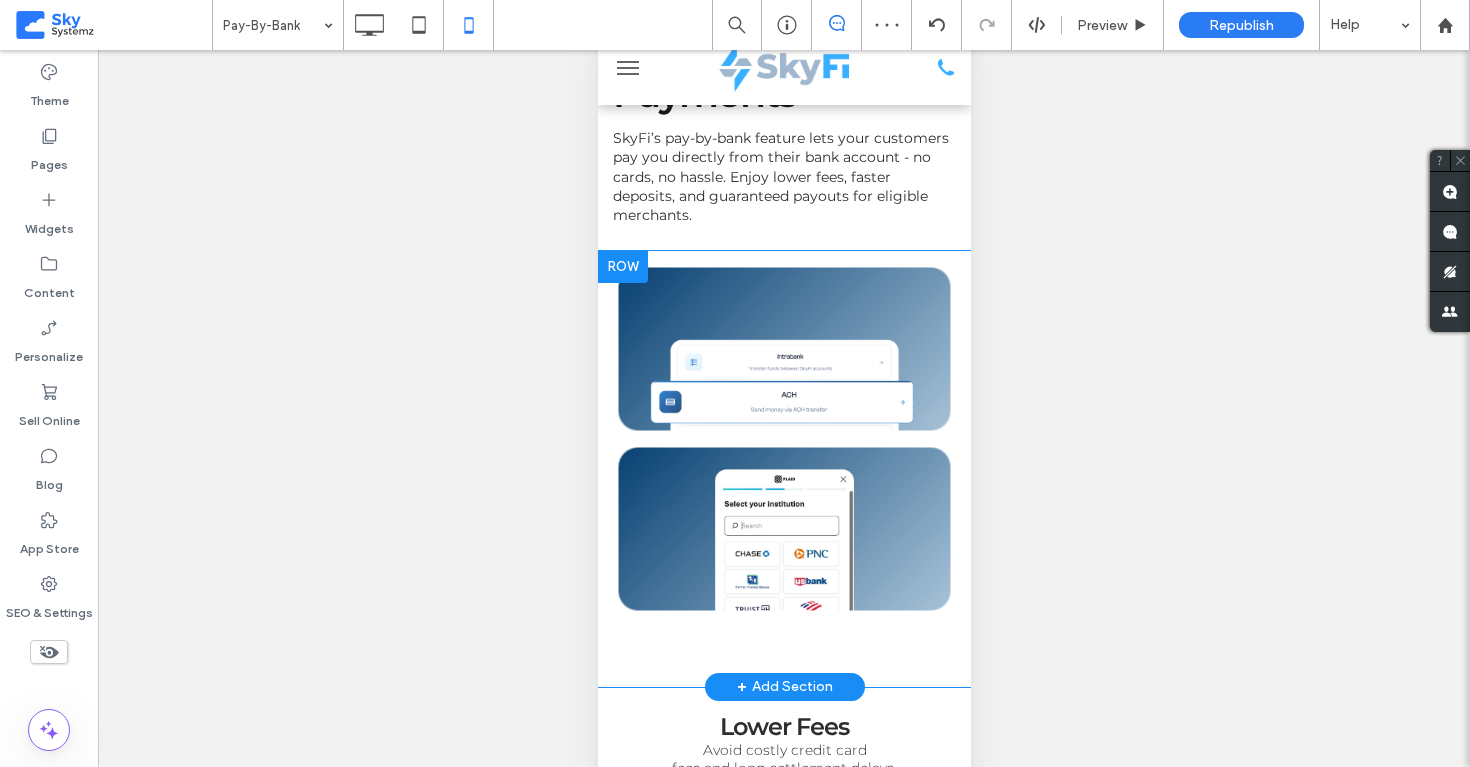 click at bounding box center [622, 267] 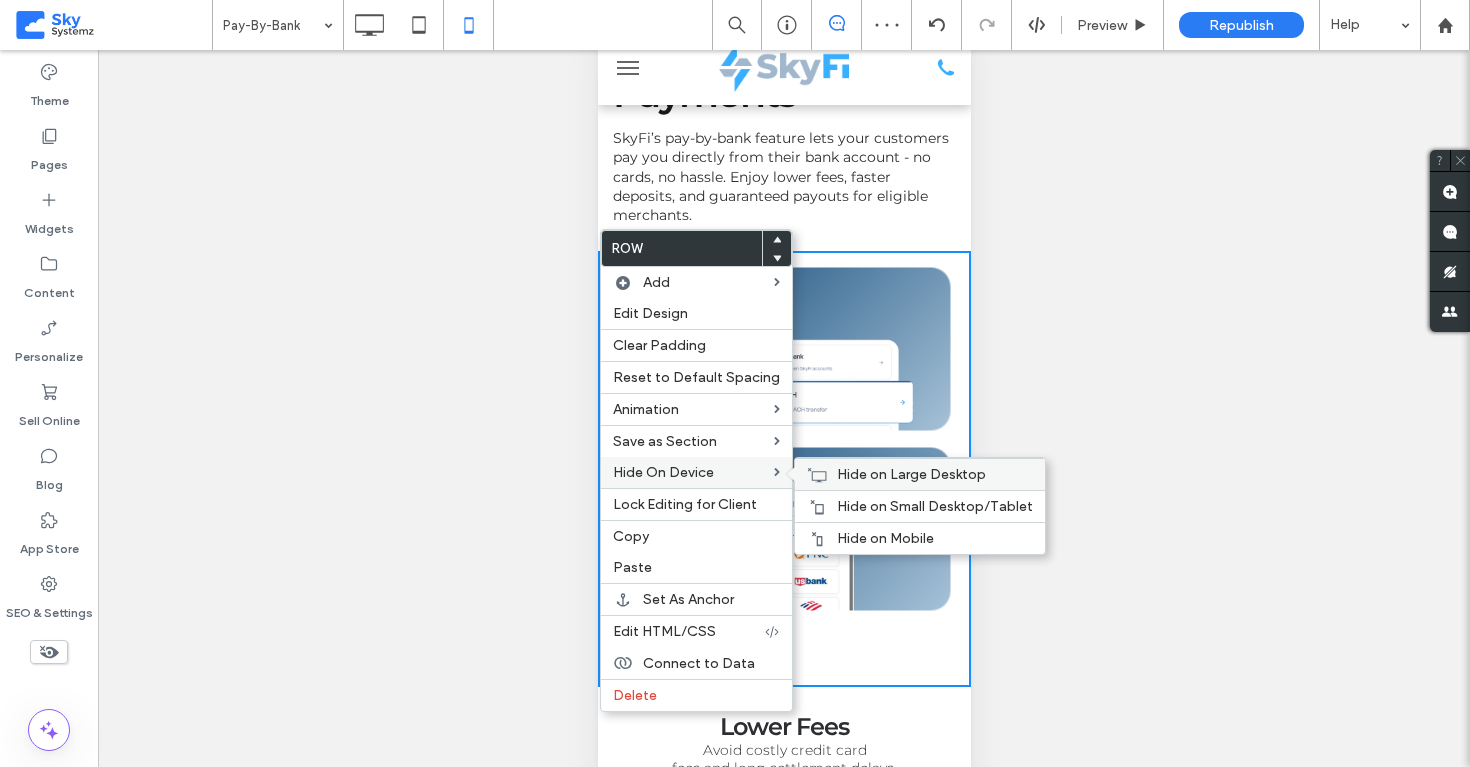click on "Hide on Large Desktop" at bounding box center (911, 474) 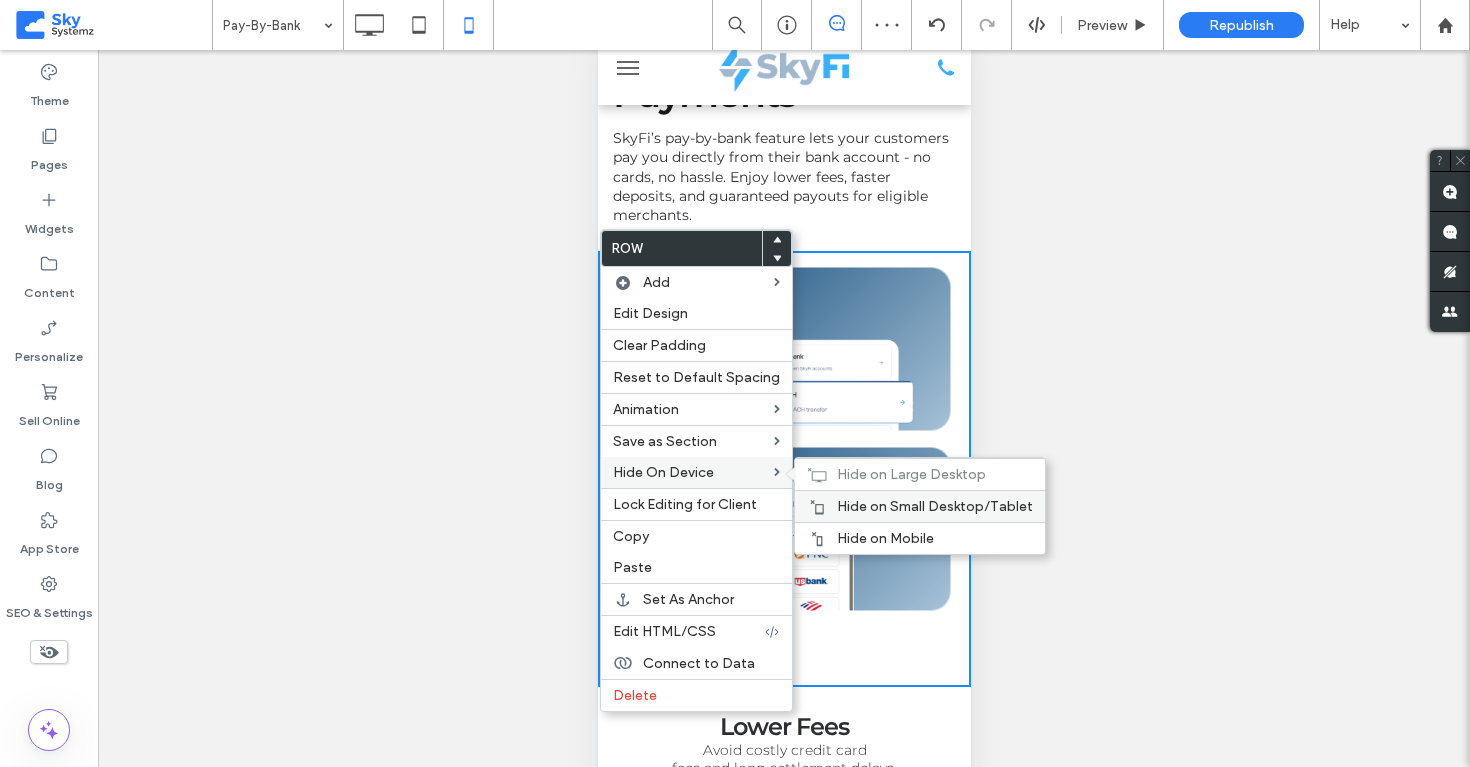 click on "Hide on Small Desktop/Tablet" at bounding box center (935, 506) 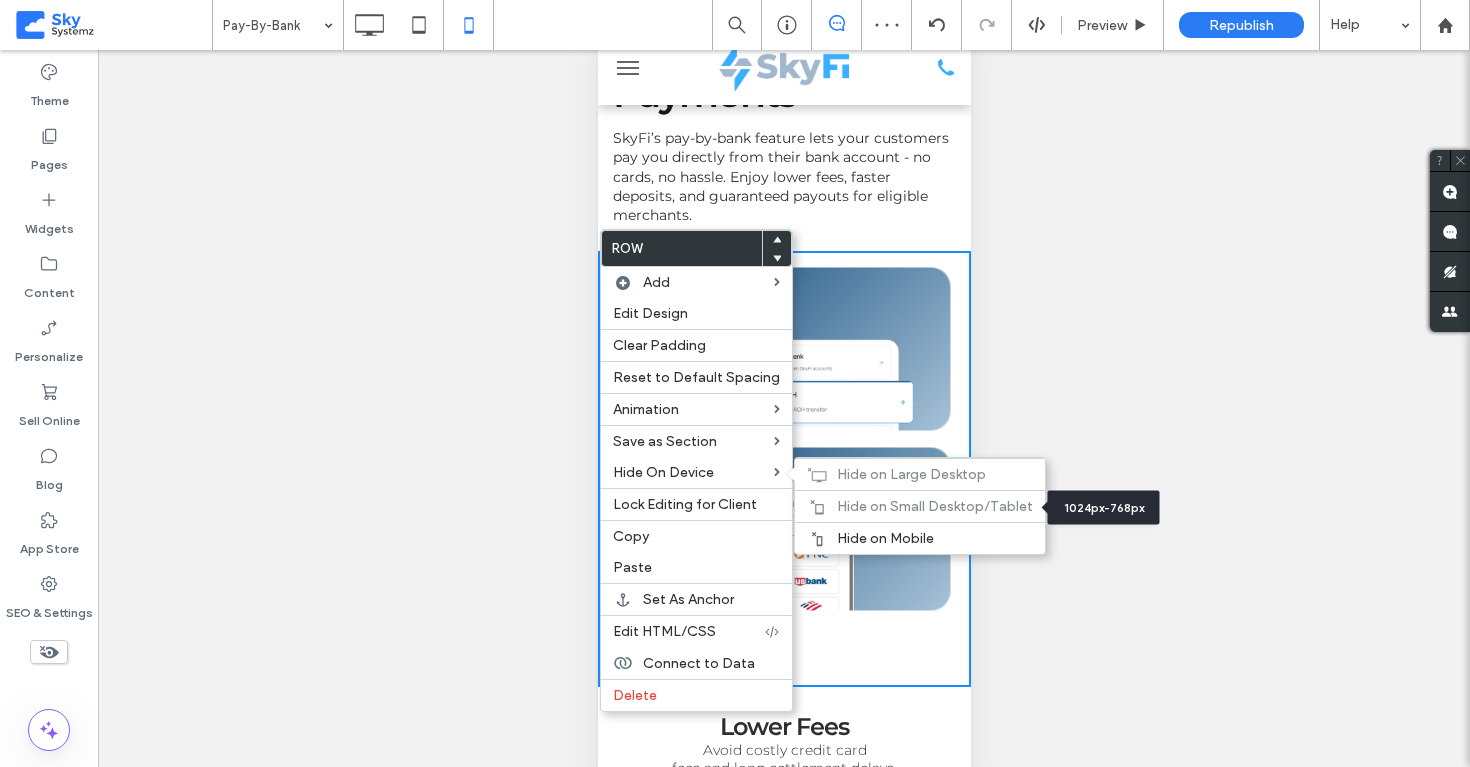 click on "Click To Paste
Click To Paste" at bounding box center [783, 349] 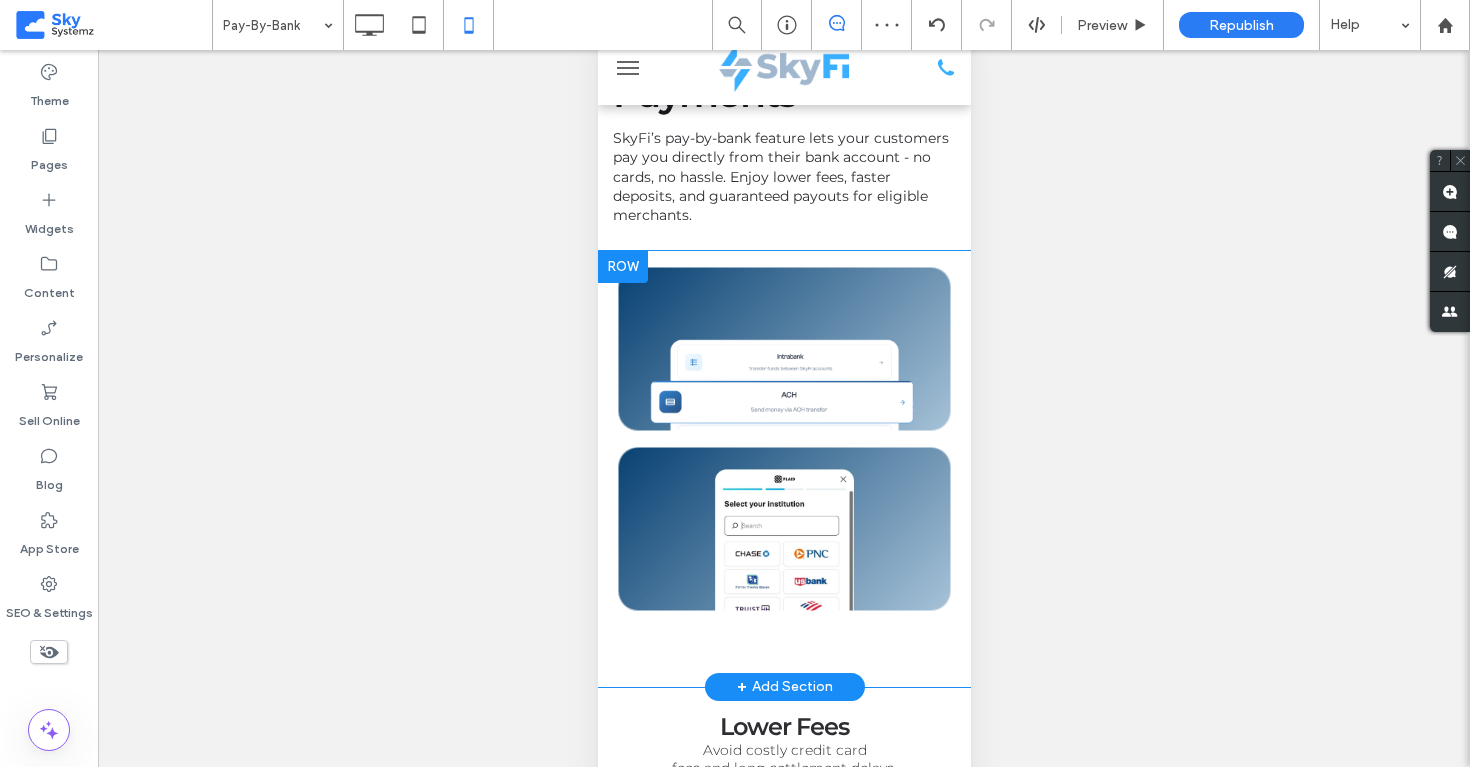 click on "Click To Paste
Click To Paste" at bounding box center [783, 349] 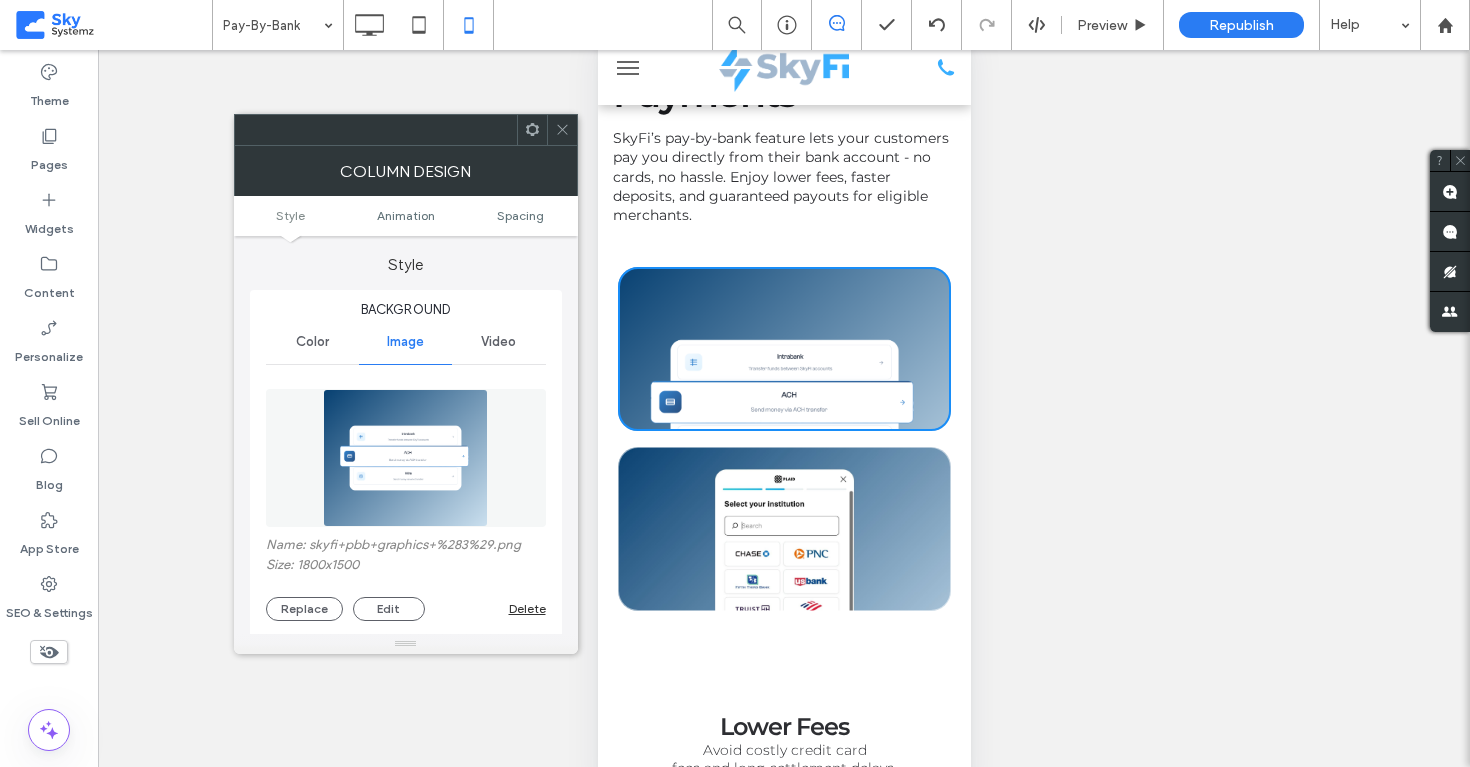 scroll, scrollTop: 241, scrollLeft: 0, axis: vertical 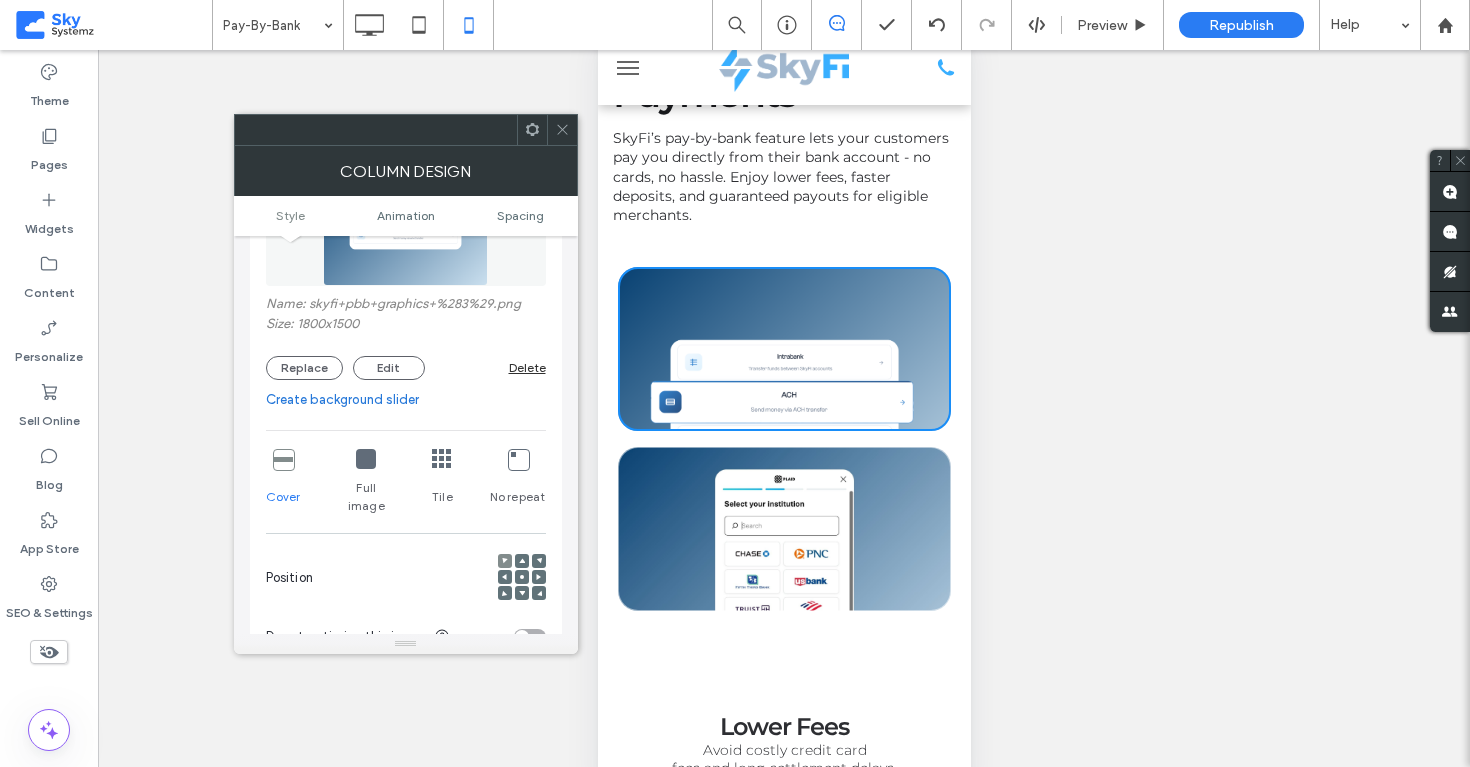 click at bounding box center (366, 459) 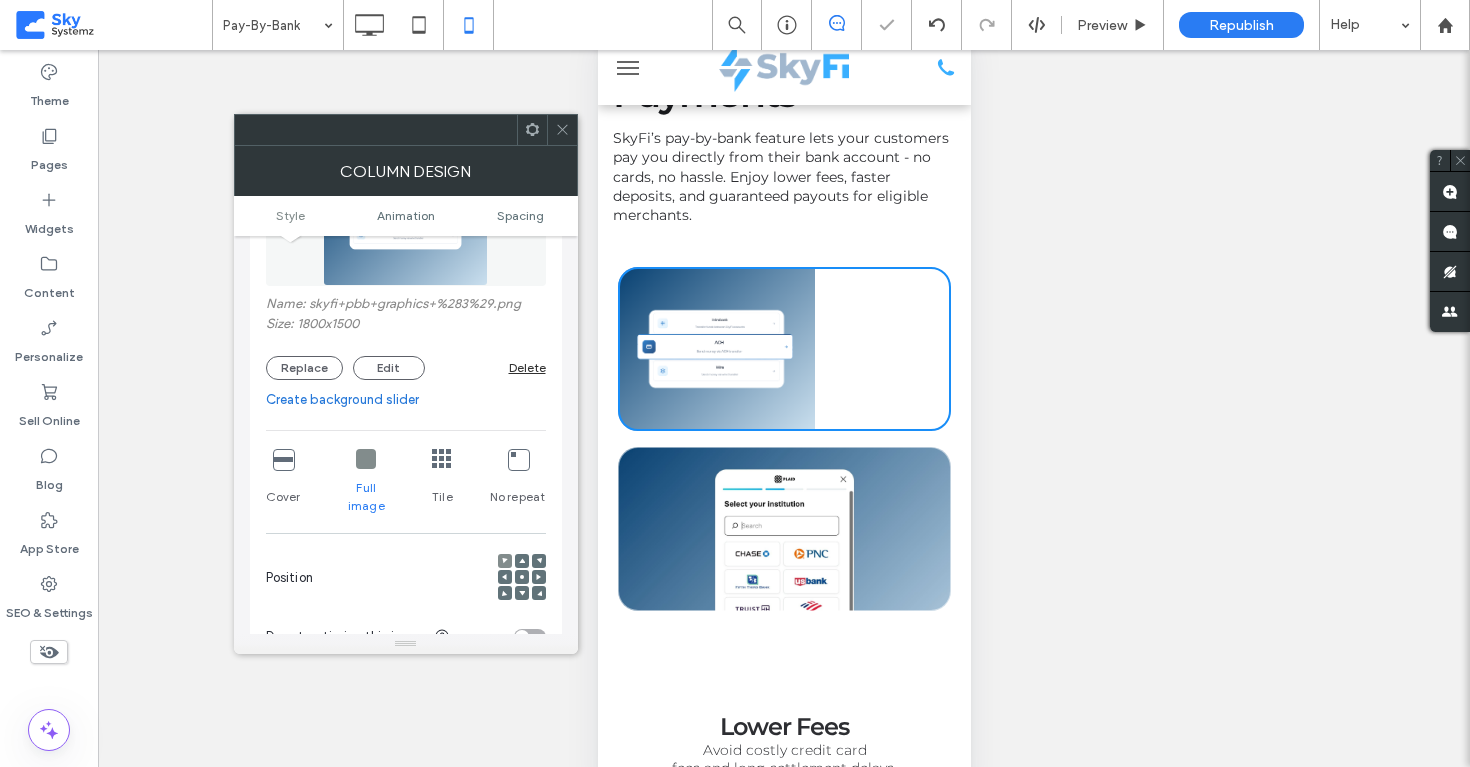 click at bounding box center [283, 459] 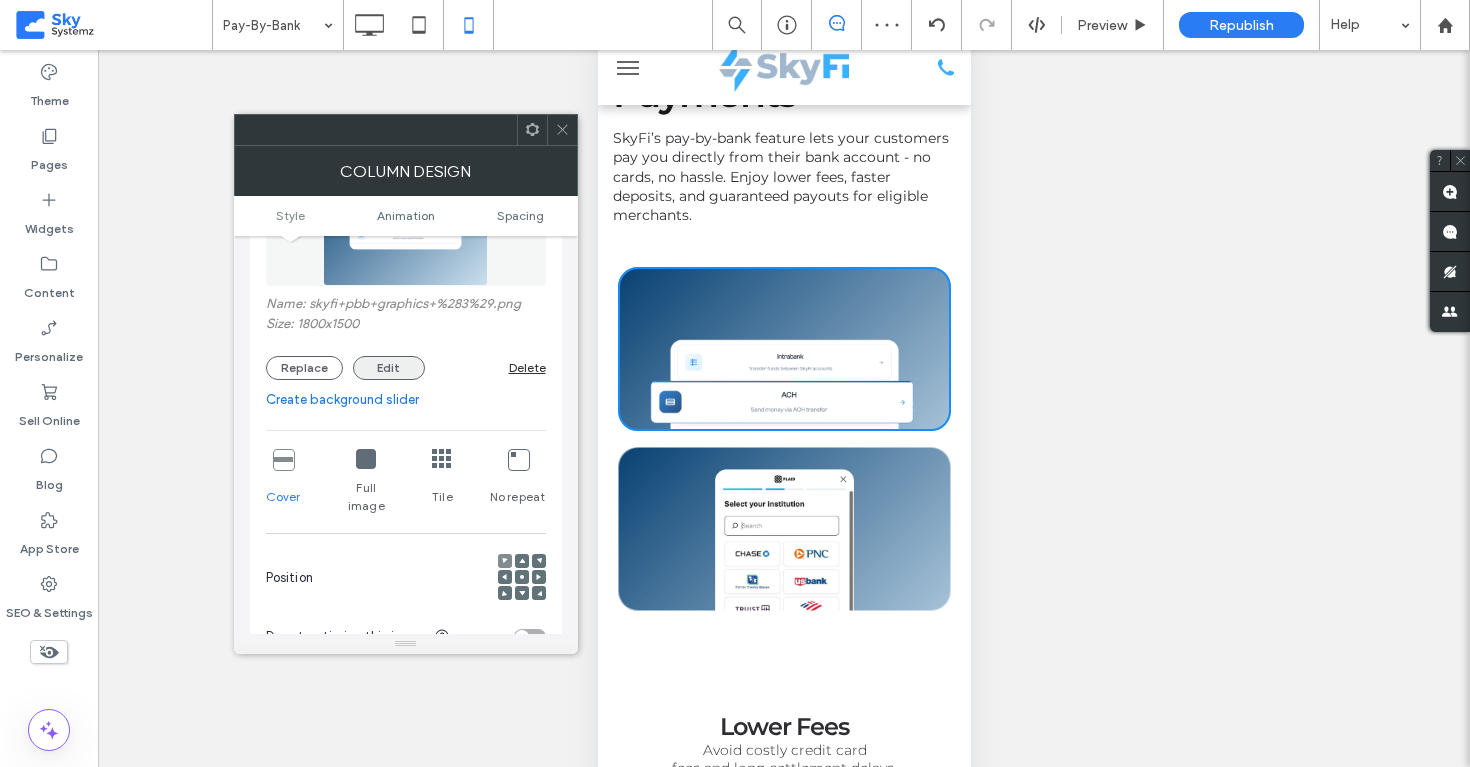 click on "Edit" at bounding box center (389, 368) 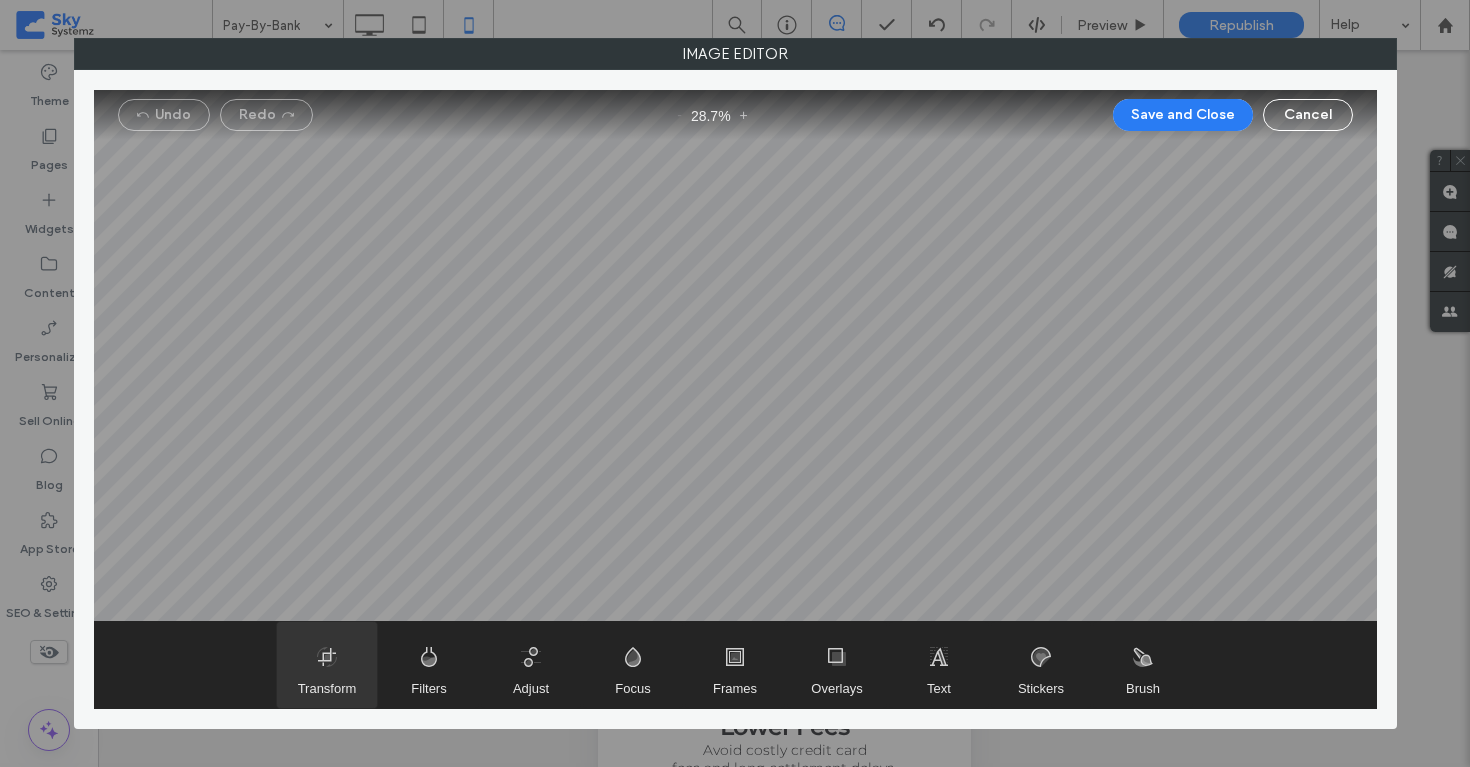click at bounding box center [327, 665] 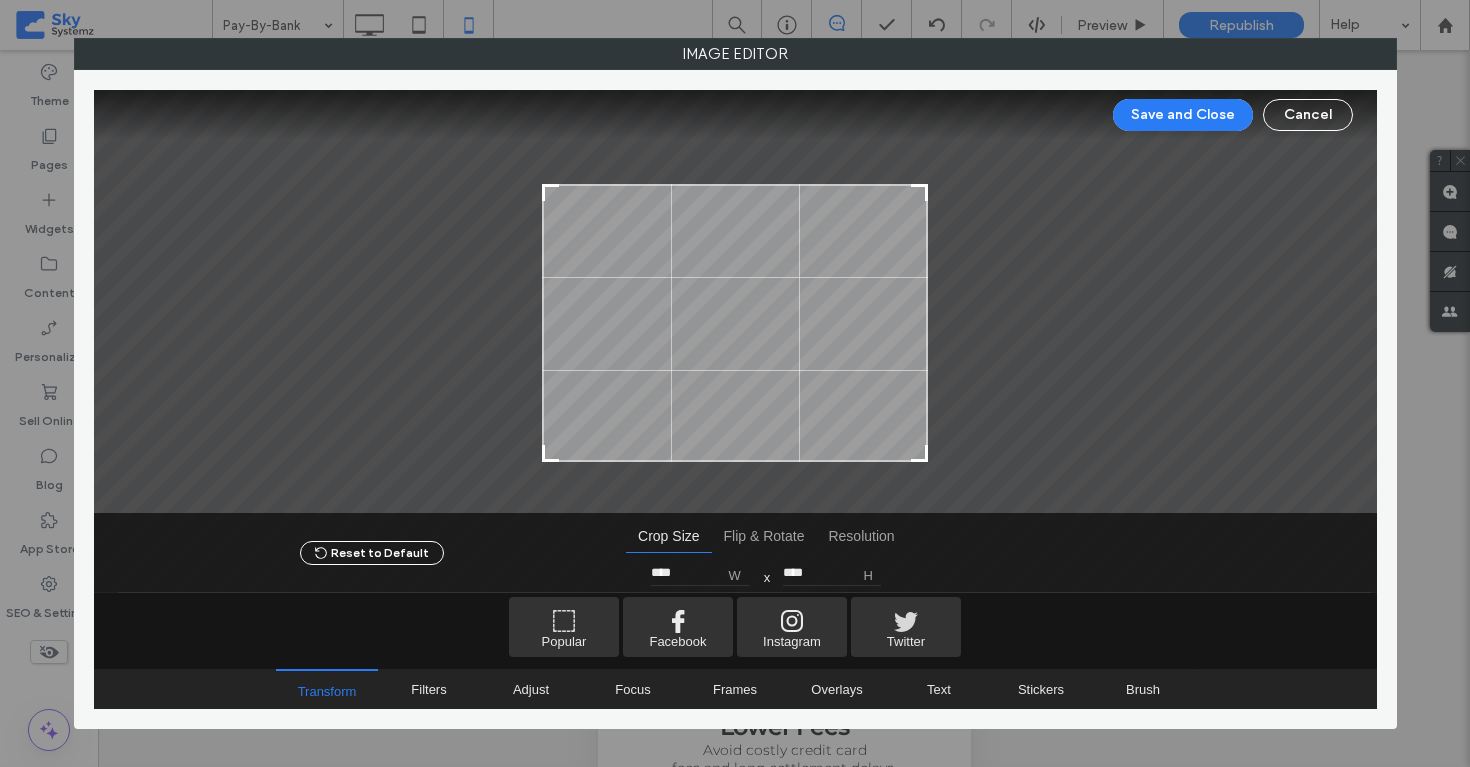 type on "****" 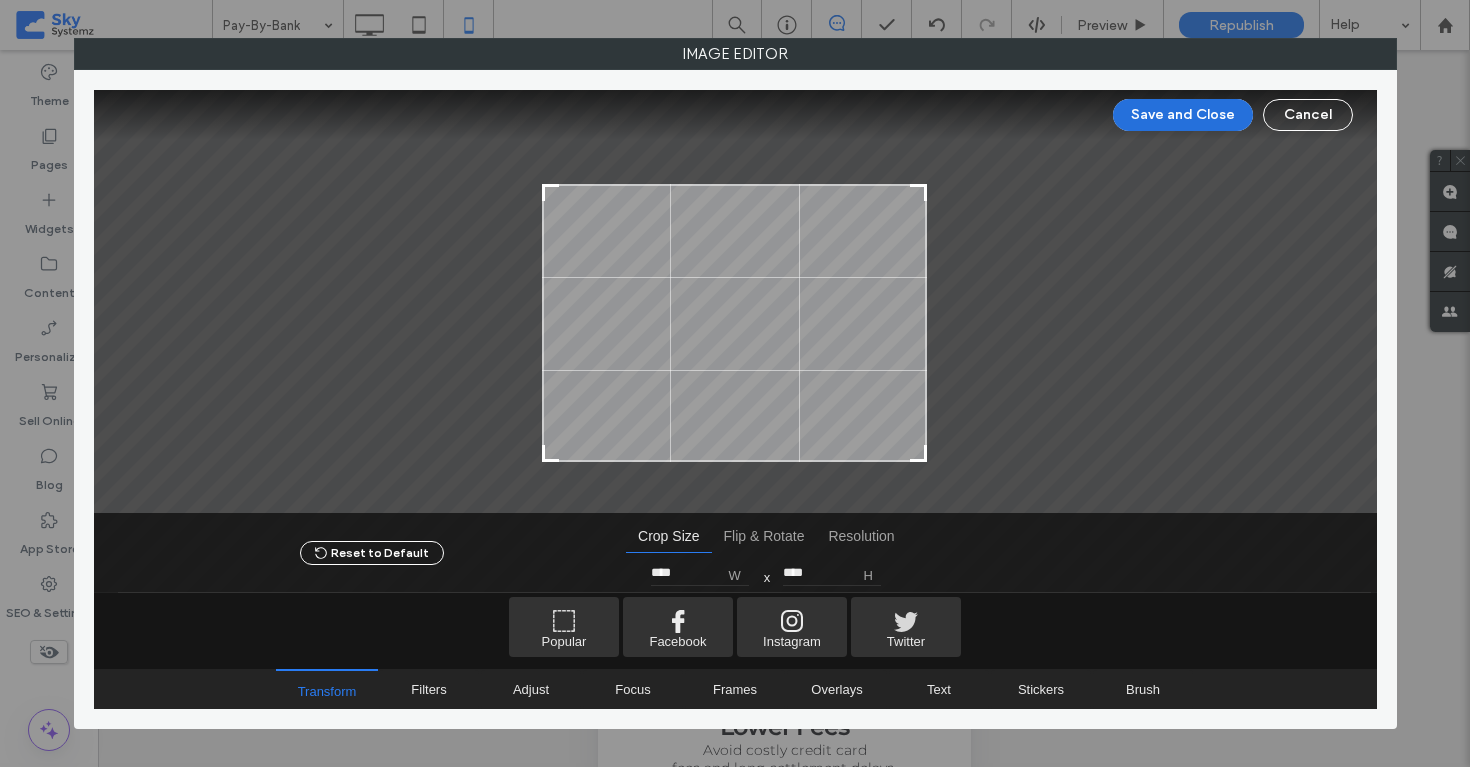 click on "Save and Close" at bounding box center [1183, 115] 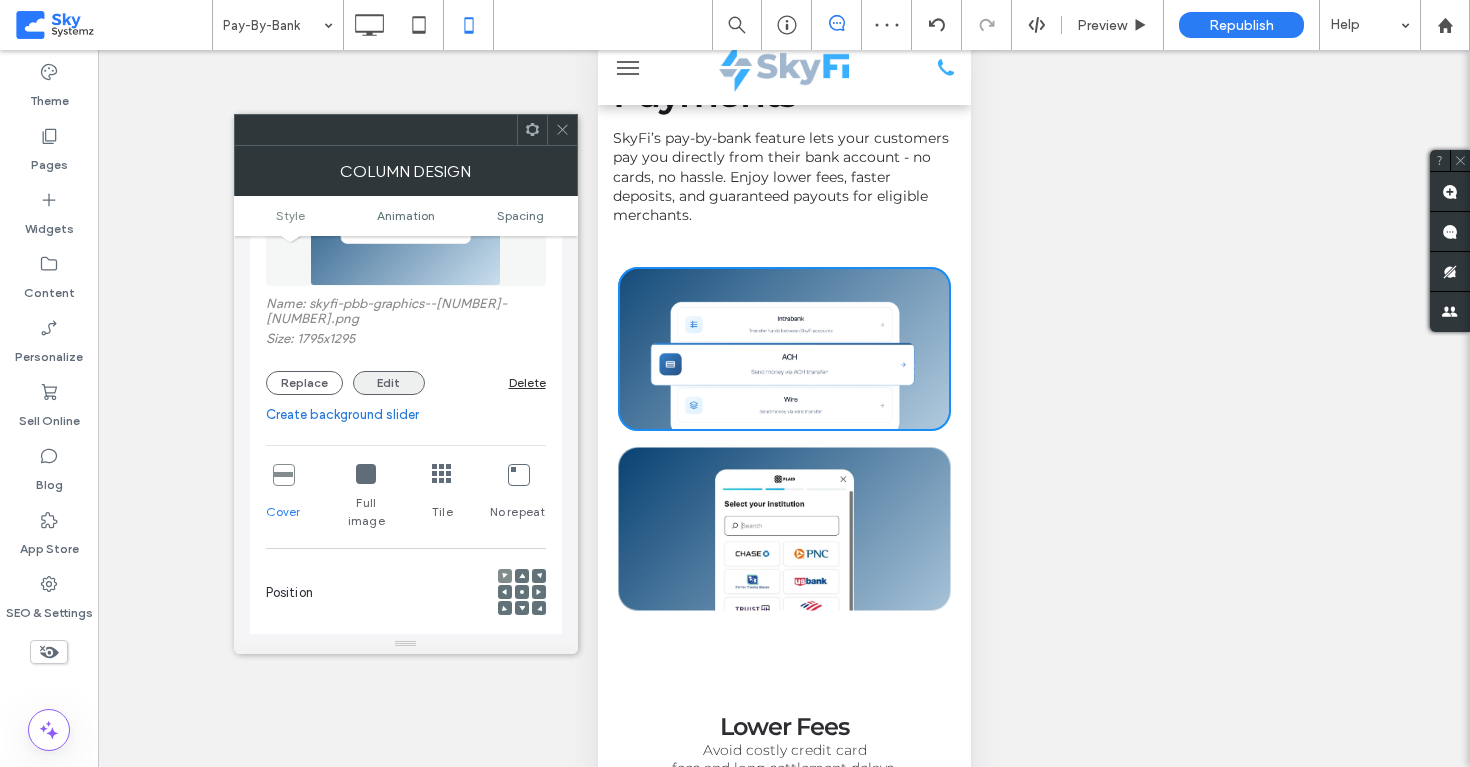 click on "Edit" at bounding box center [389, 383] 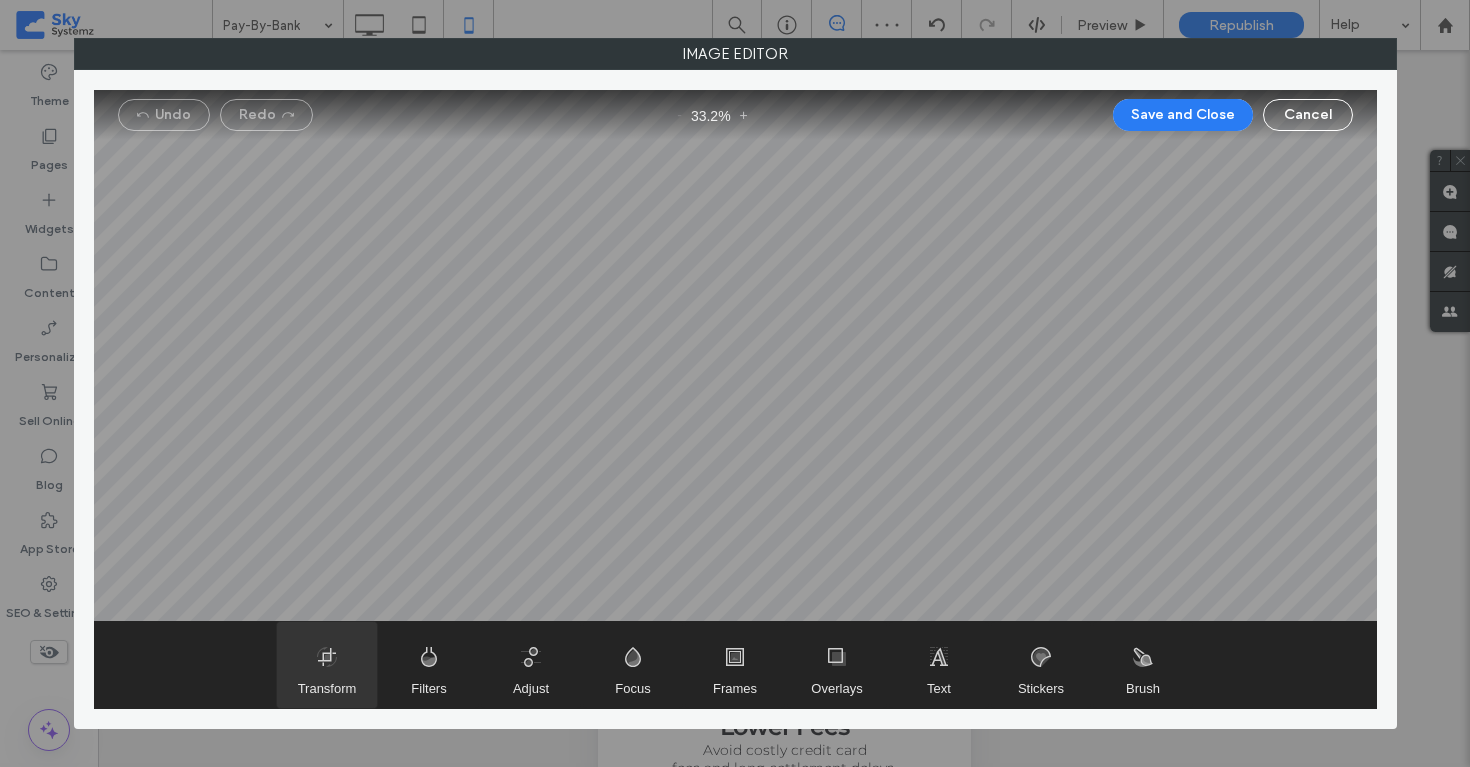 click at bounding box center [327, 665] 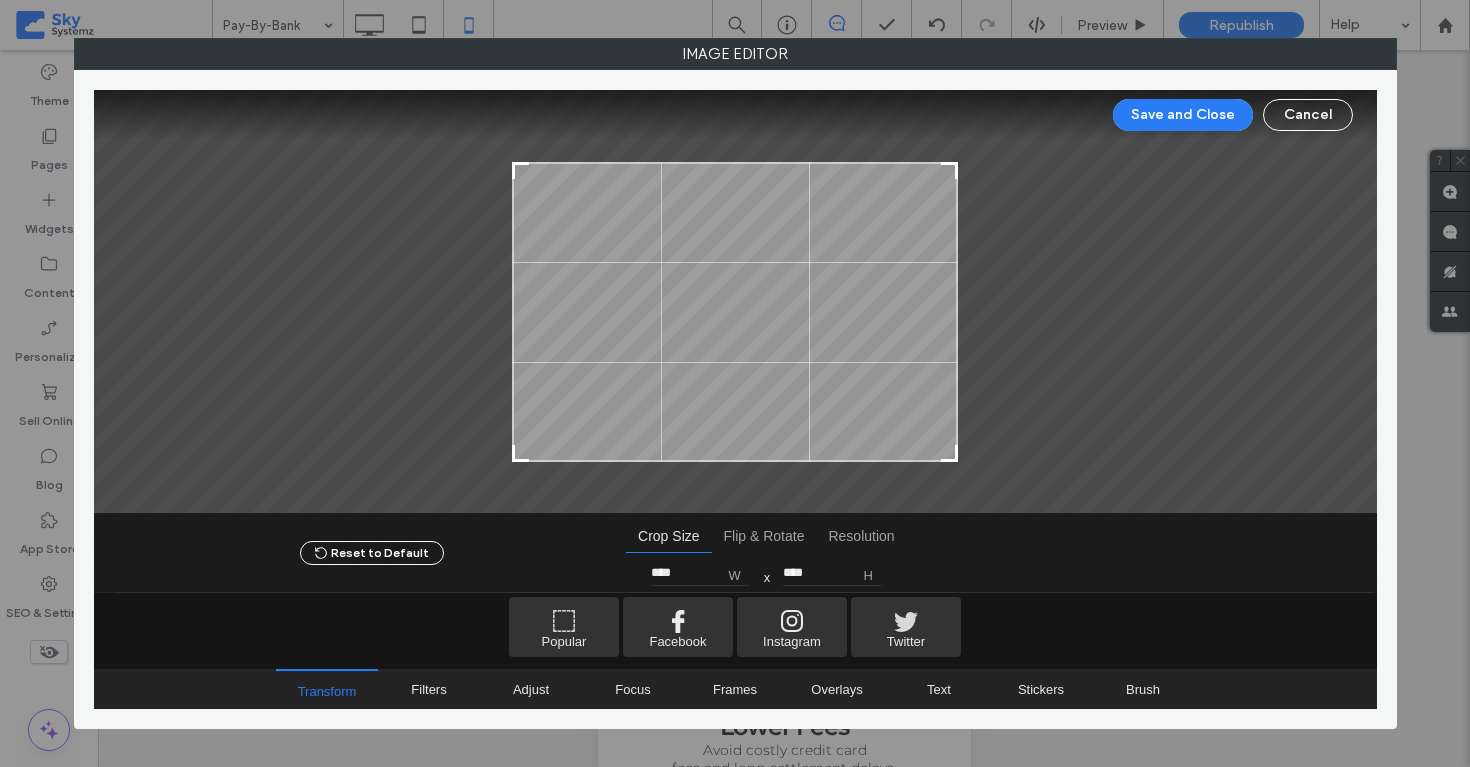 type on "****" 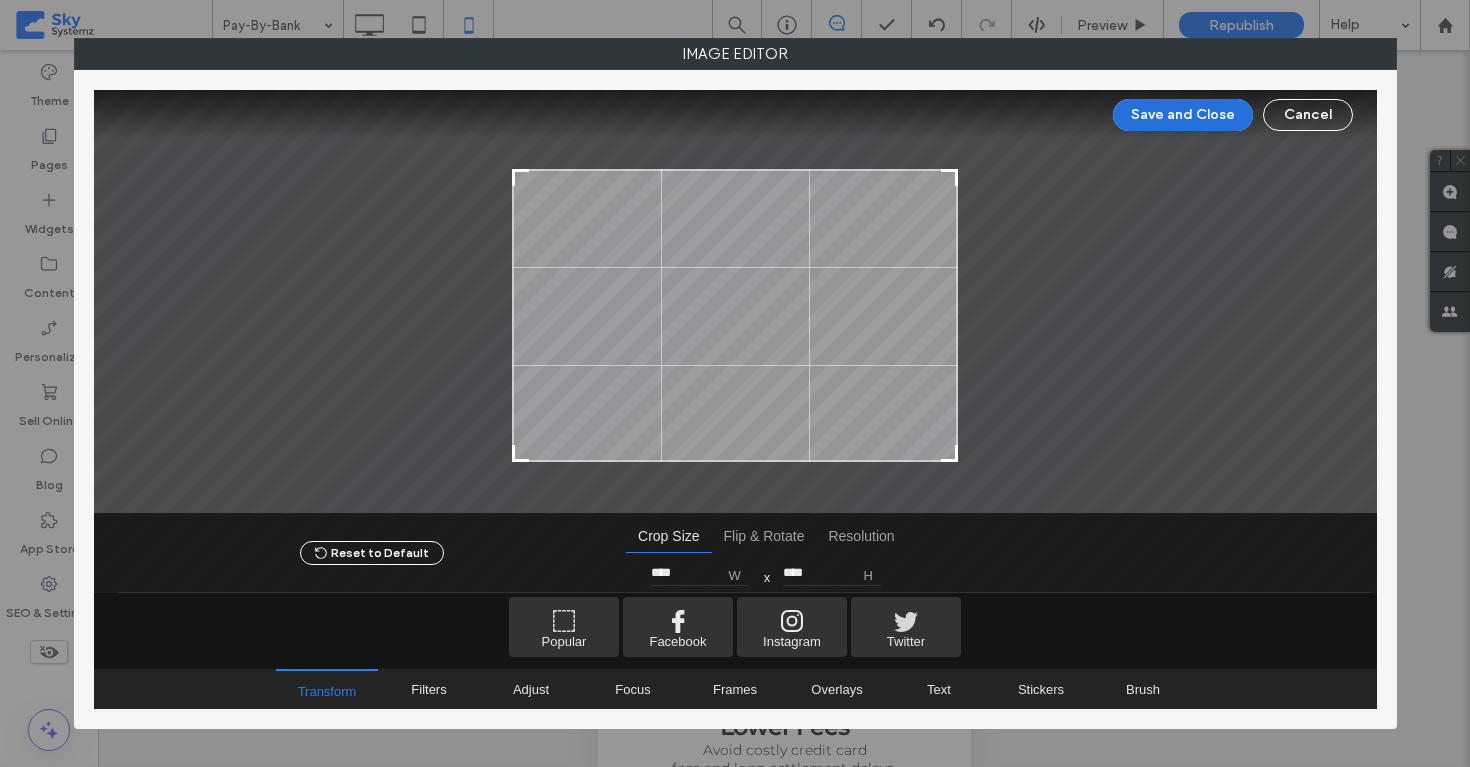 click on "Save and Close" at bounding box center (1183, 115) 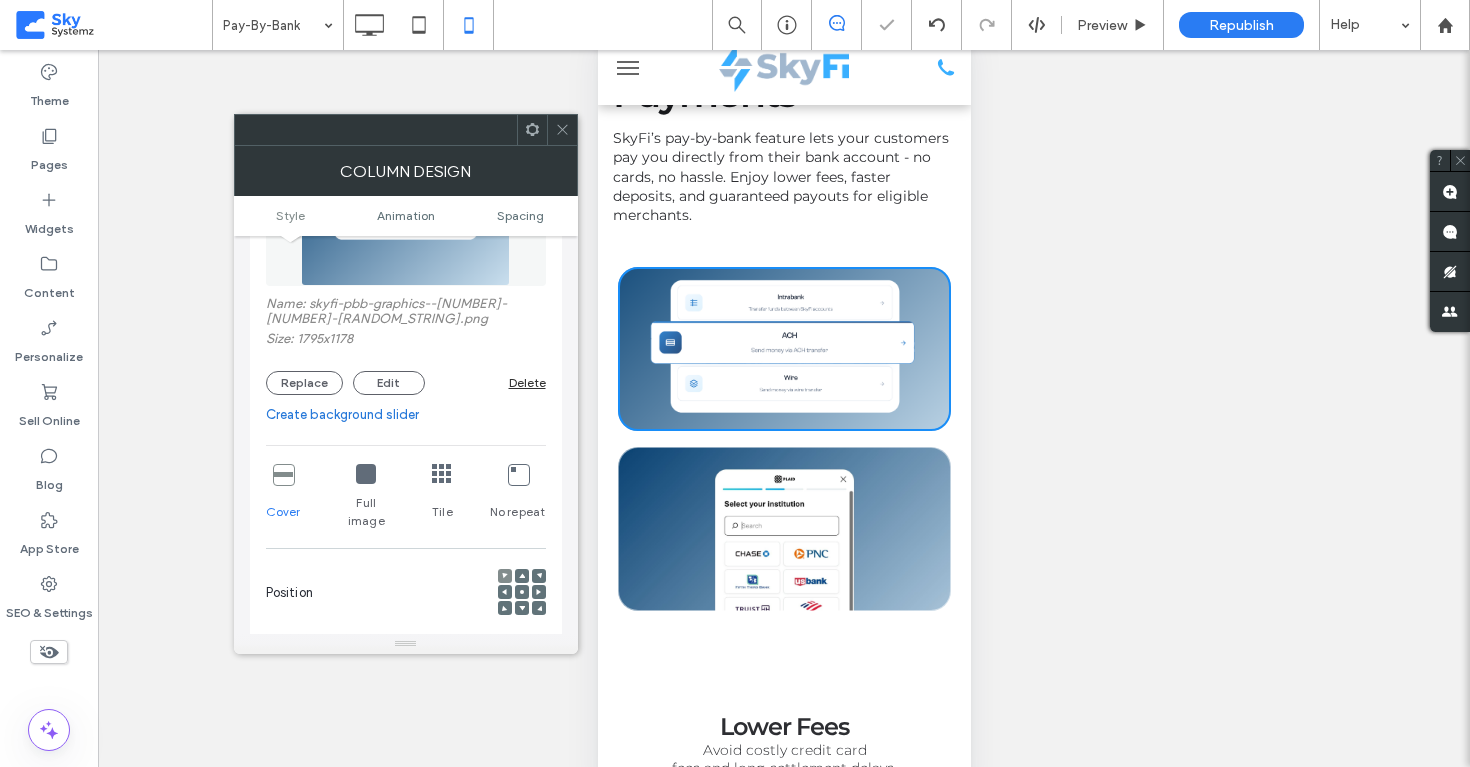 click at bounding box center [562, 130] 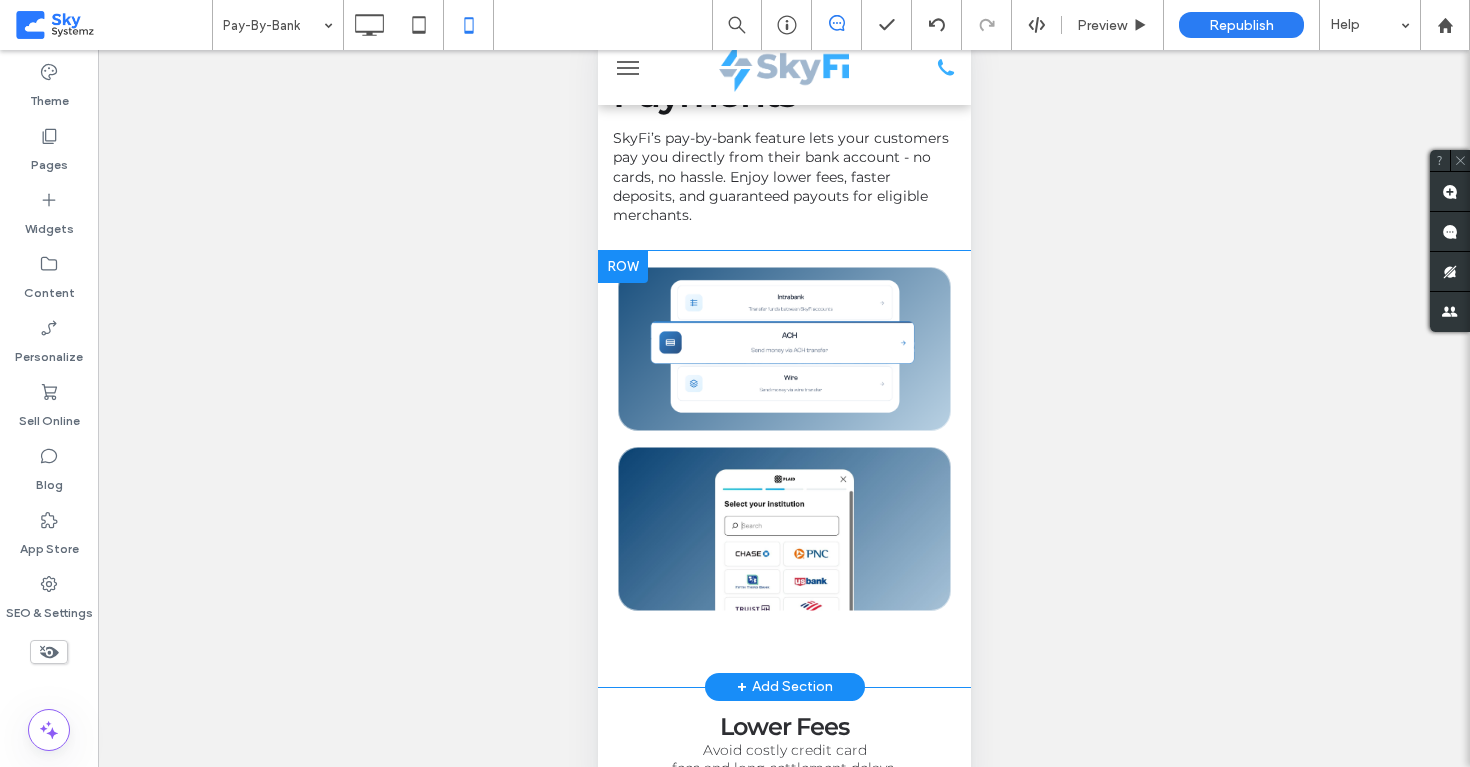 click on "Click To Paste
Click To Paste" at bounding box center [783, 529] 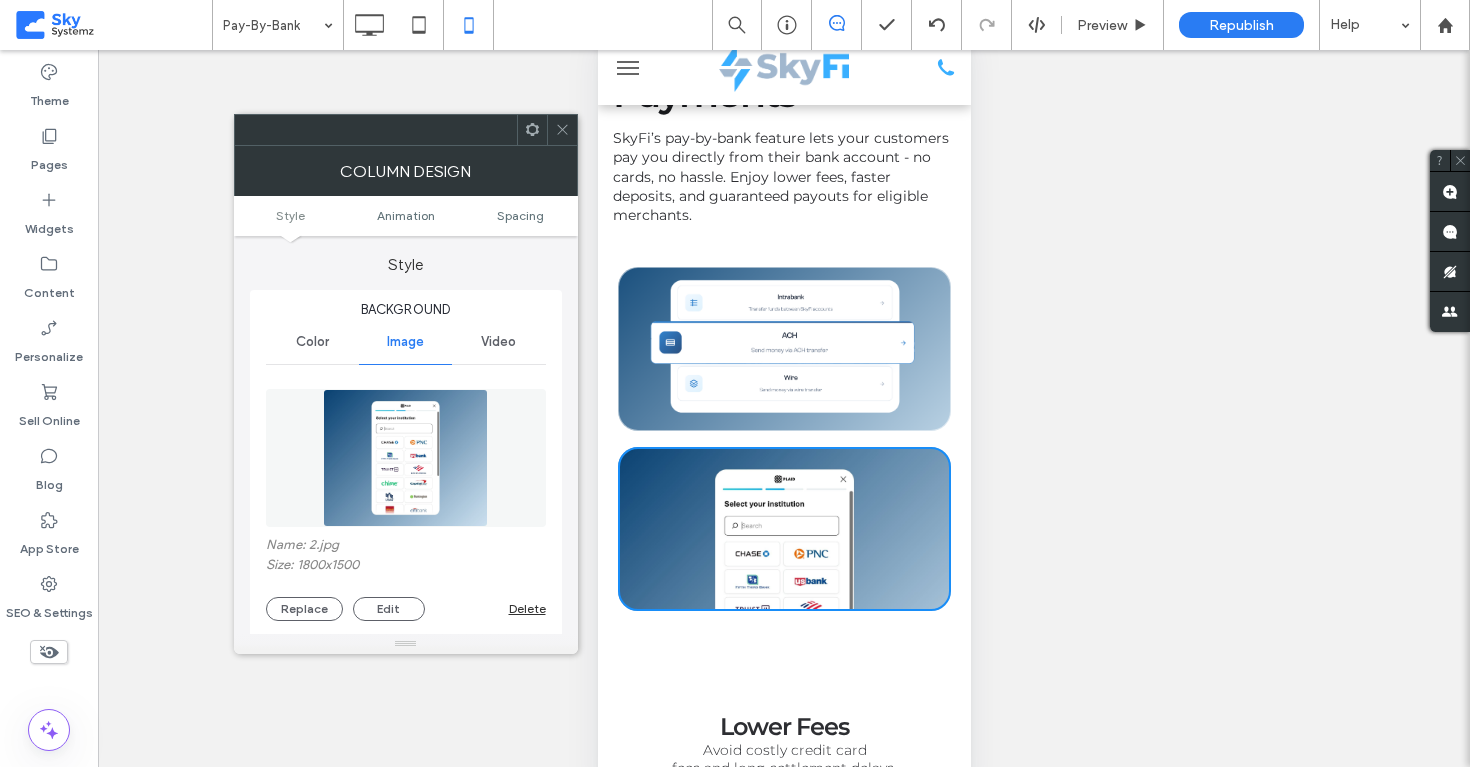 type on "**" 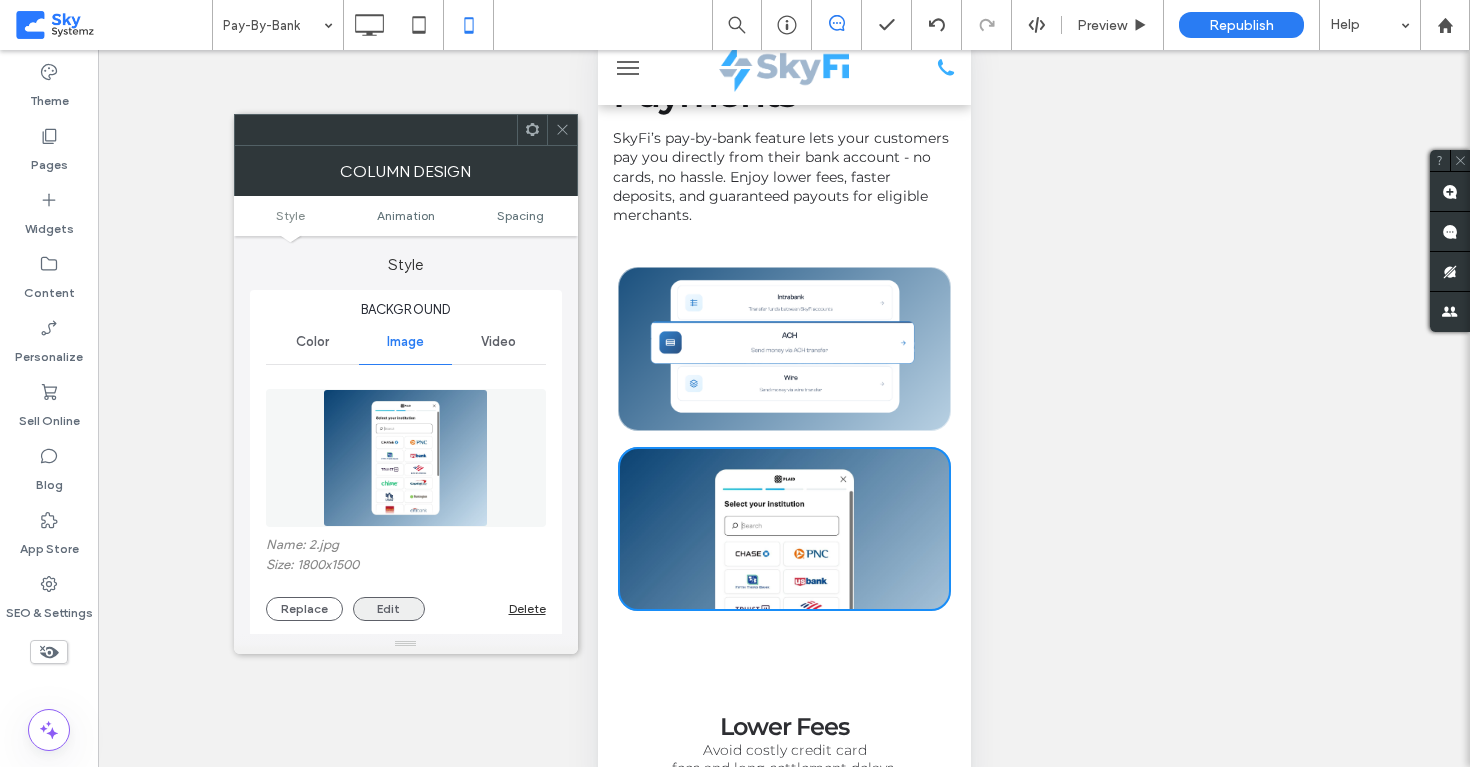 click on "Edit" at bounding box center [389, 609] 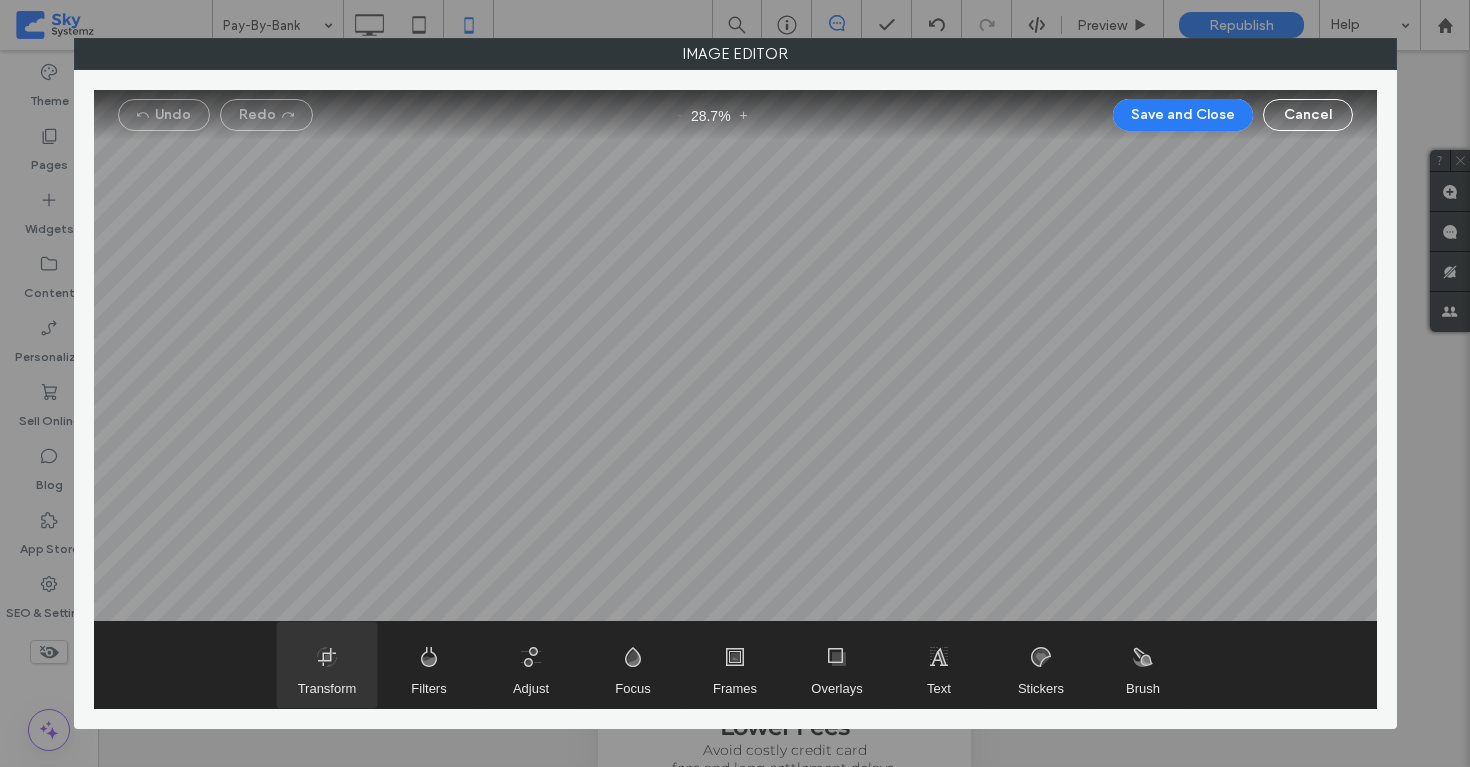 click at bounding box center [327, 665] 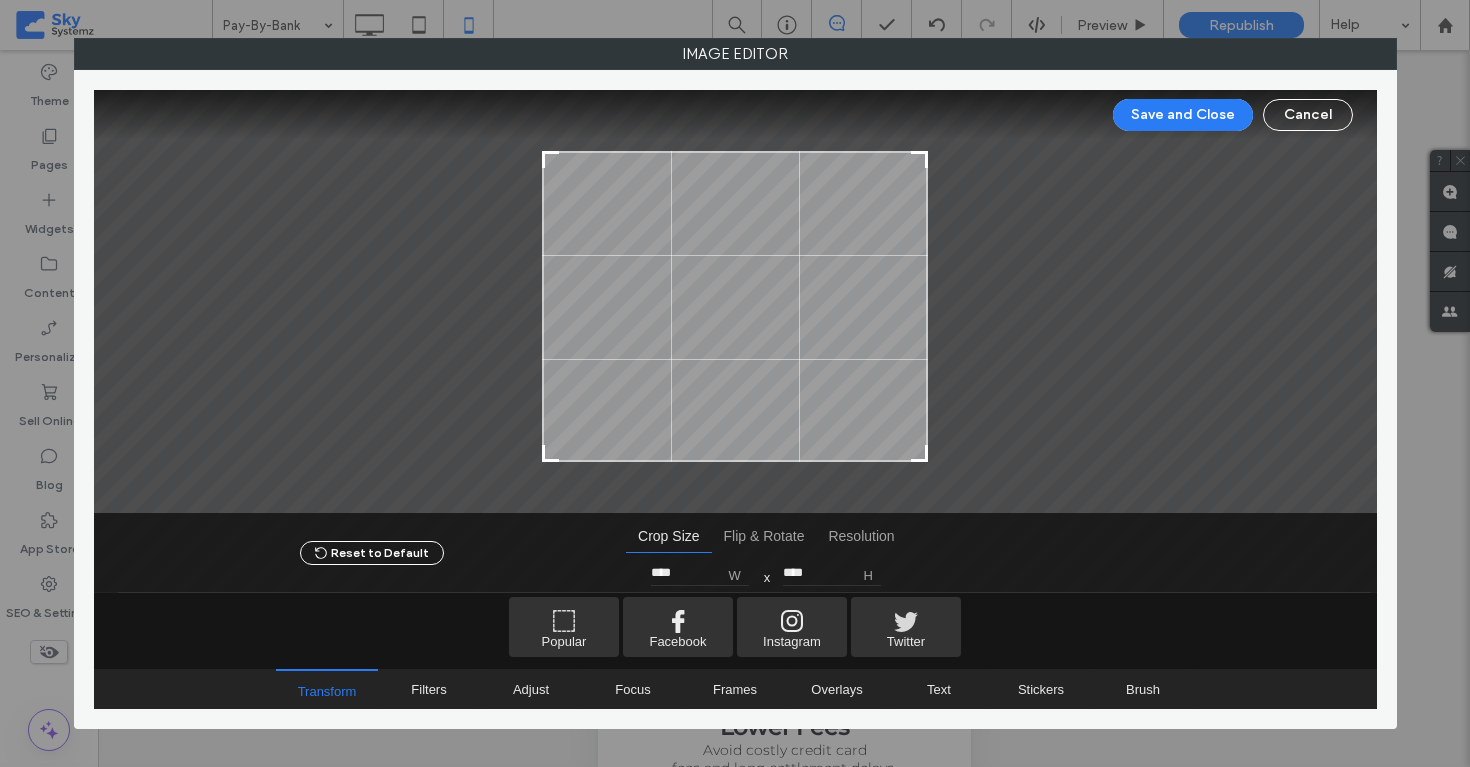 type on "****" 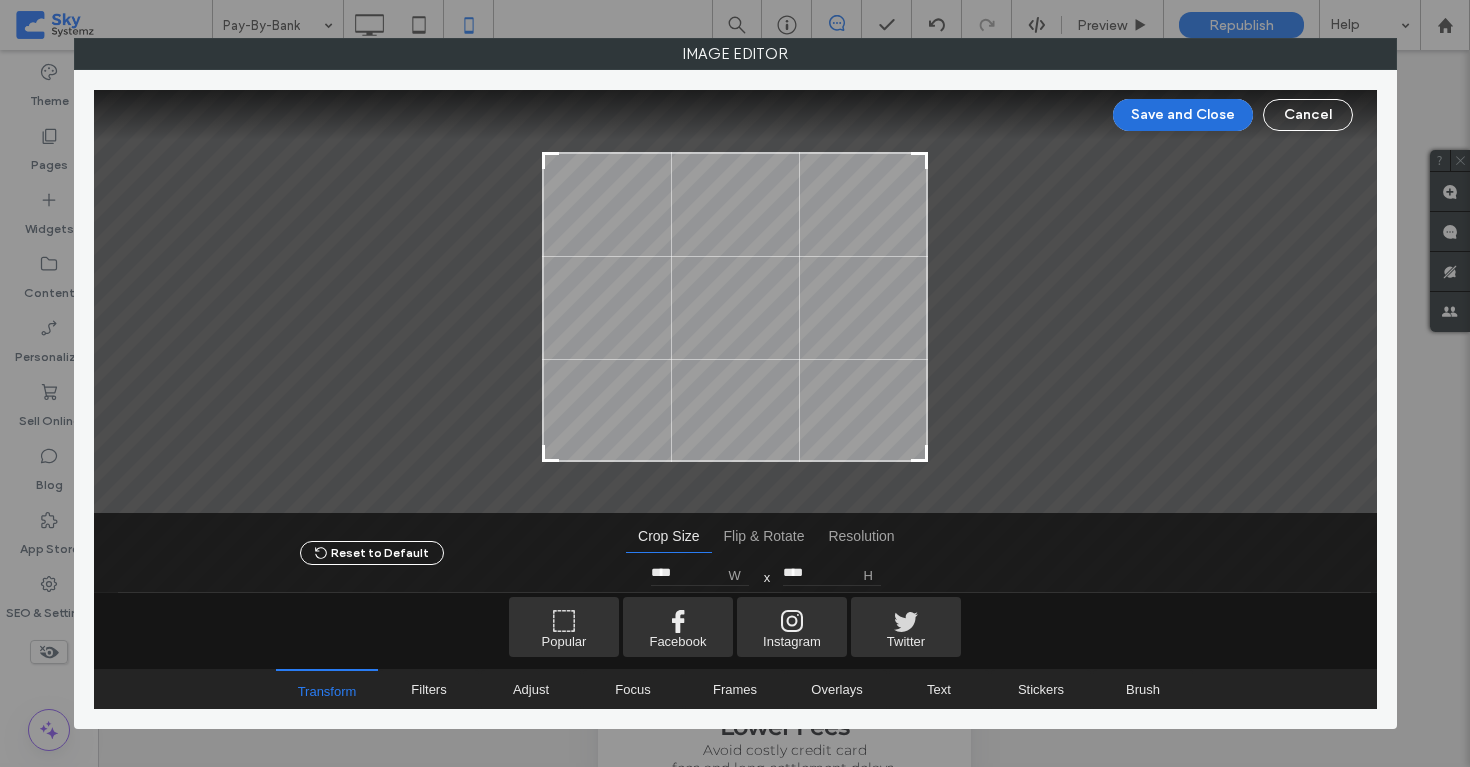 click on "Save and Close" at bounding box center (1183, 115) 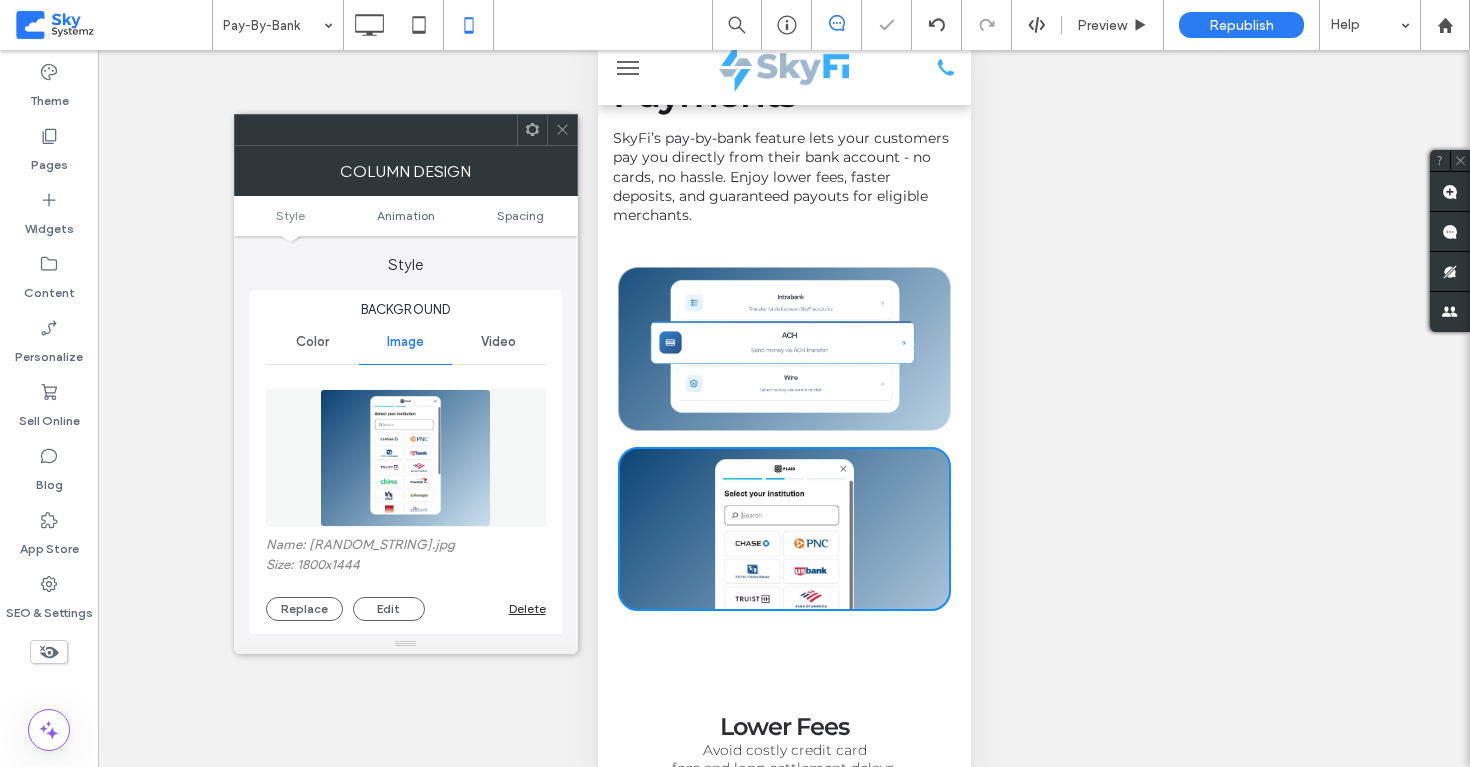 click 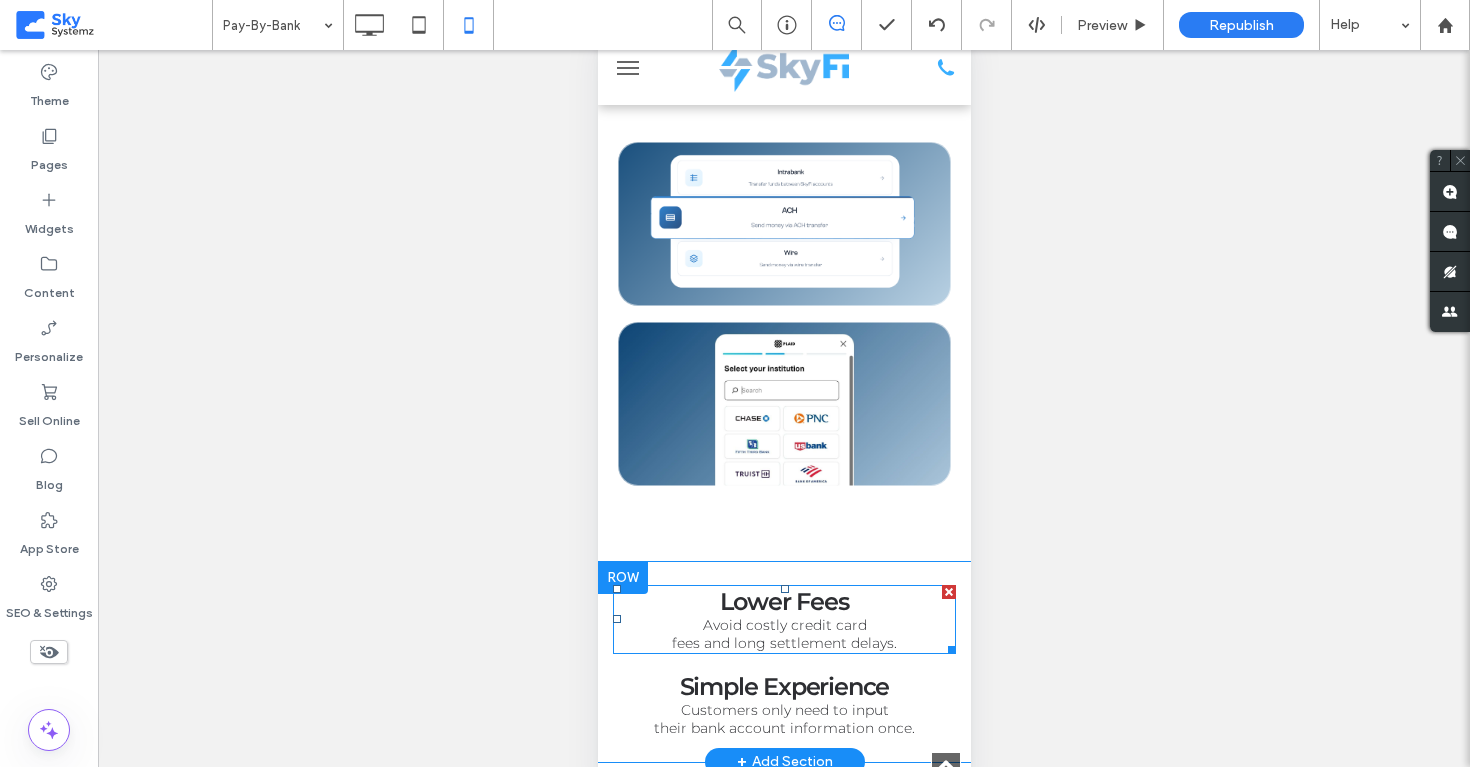 scroll, scrollTop: 490, scrollLeft: 0, axis: vertical 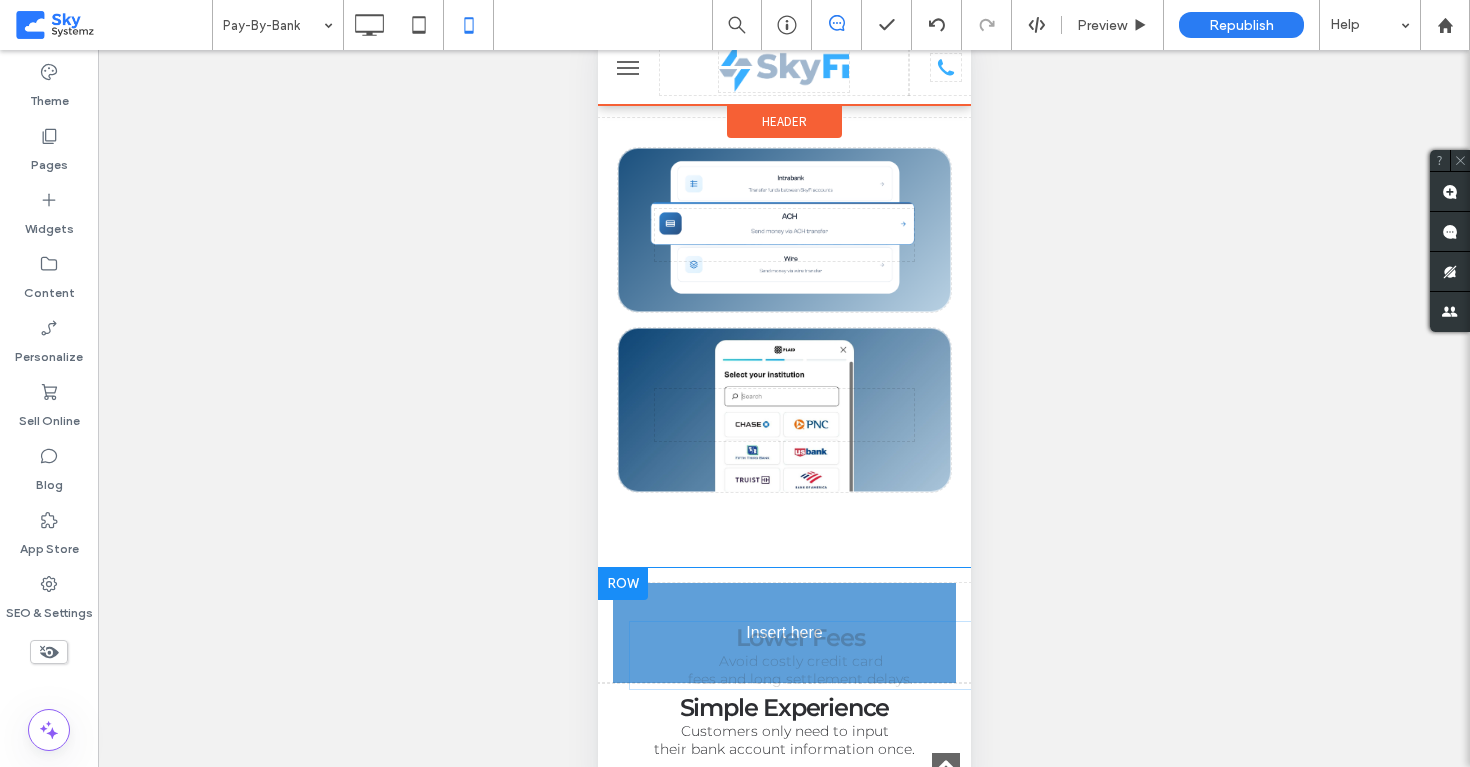 drag, startPoint x: 756, startPoint y: 596, endPoint x: 700, endPoint y: 626, distance: 63.529522 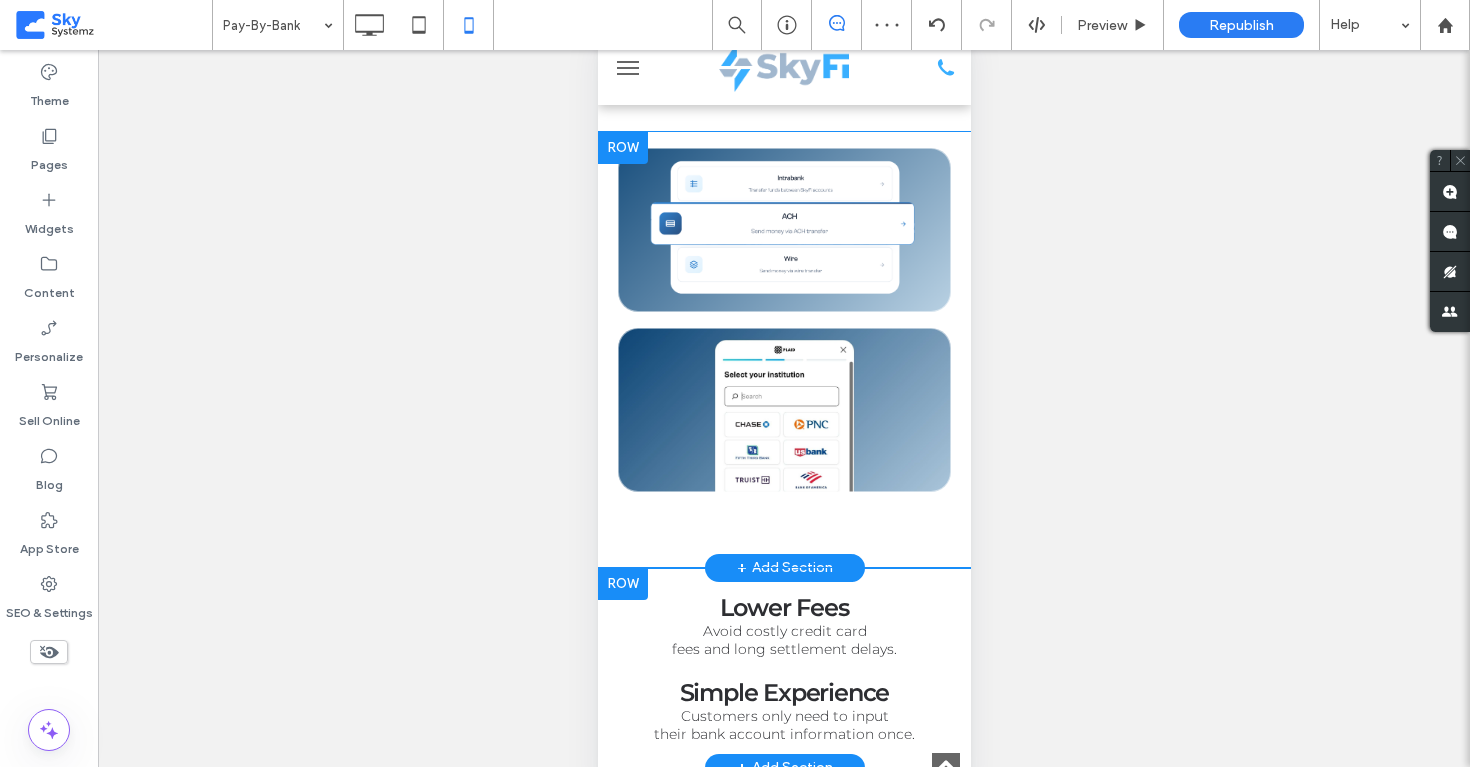 click at bounding box center [622, 148] 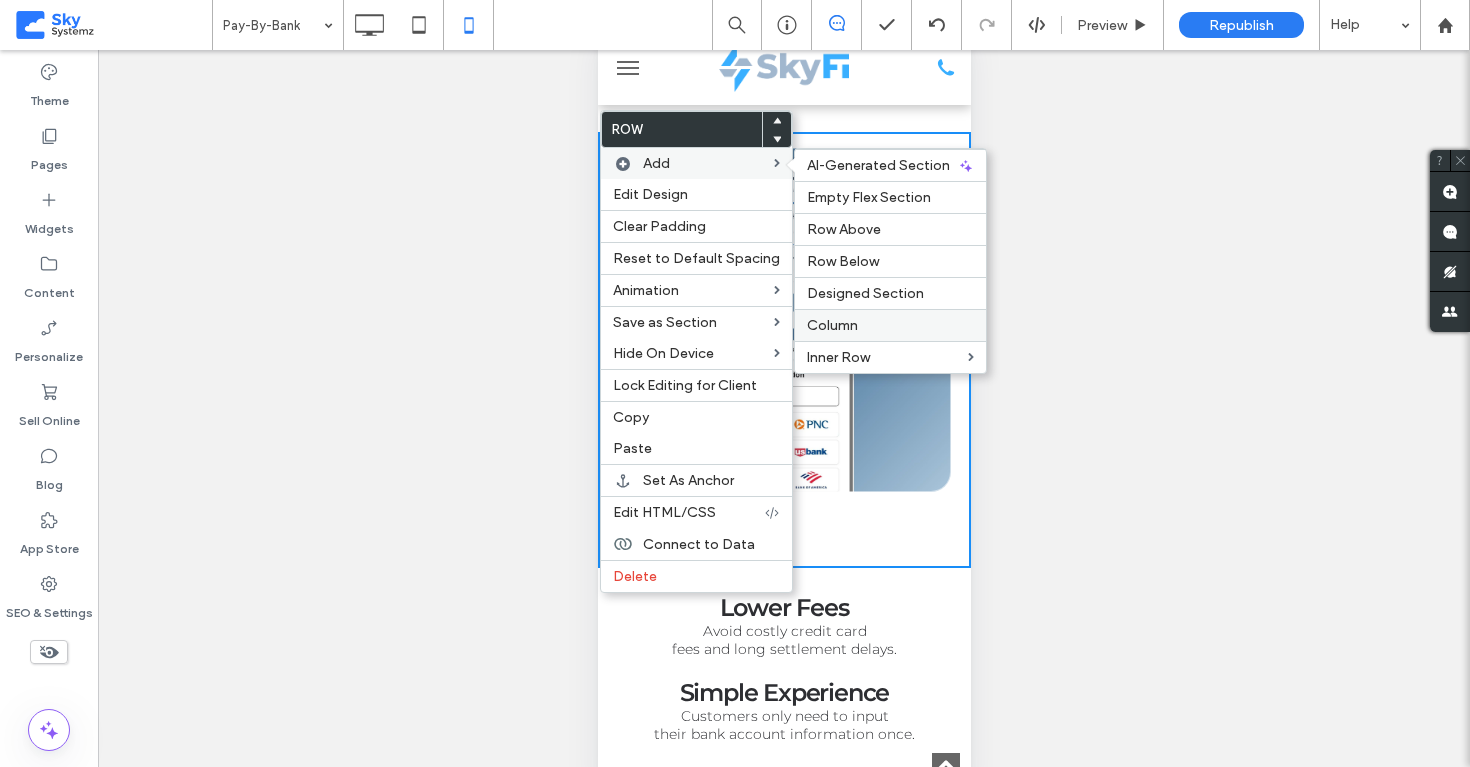click on "Column" at bounding box center (890, 325) 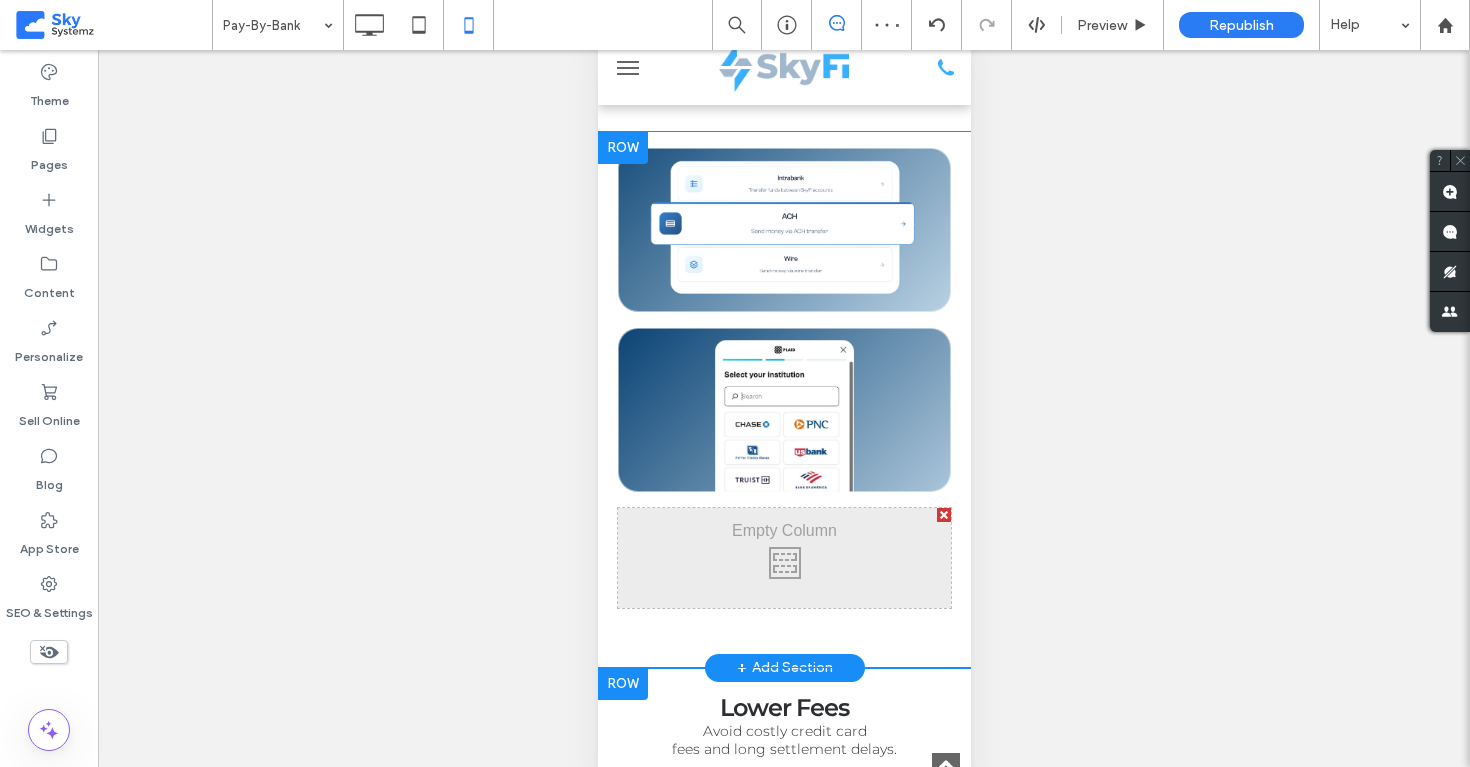 drag, startPoint x: 730, startPoint y: 517, endPoint x: 720, endPoint y: 290, distance: 227.22015 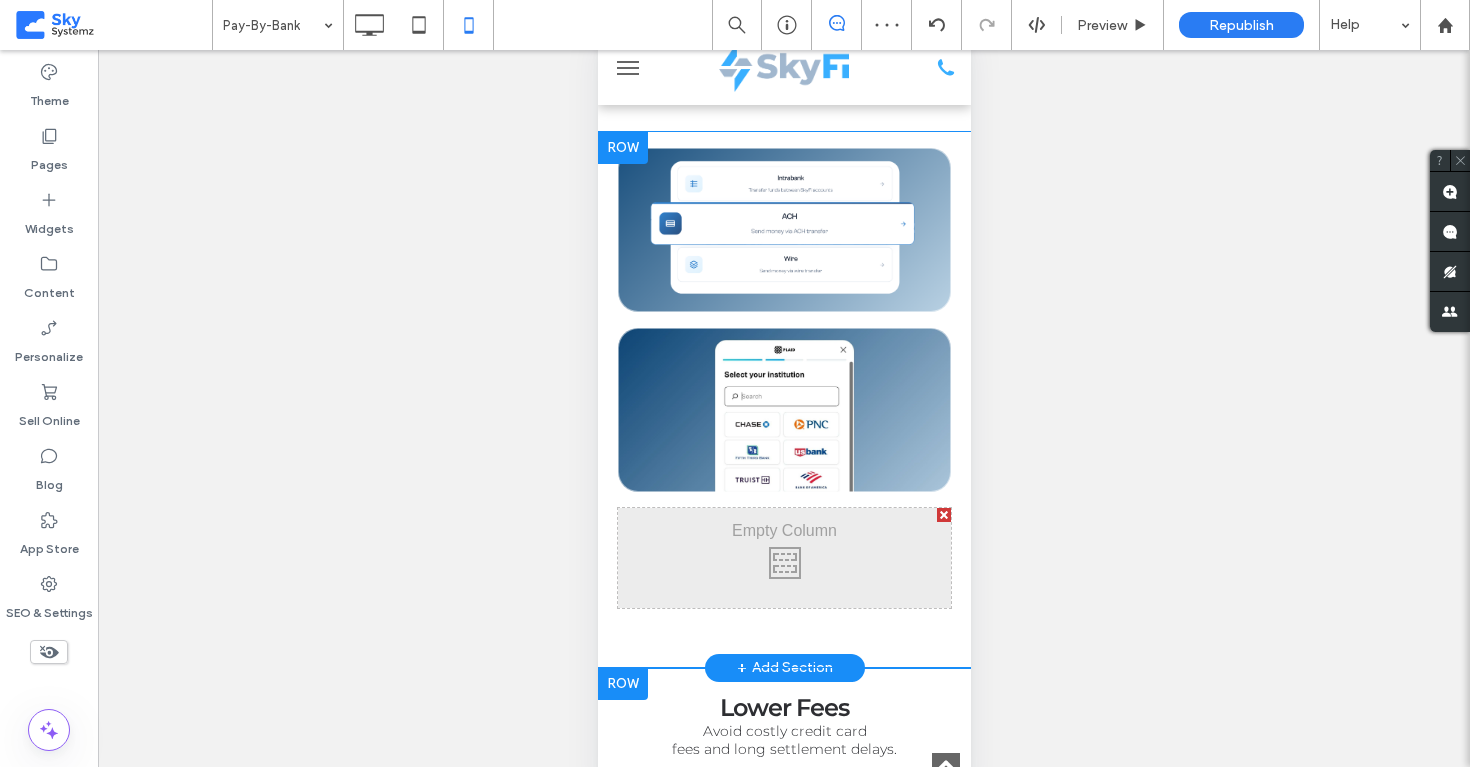 click on "Click To Paste
Click To Paste
Click To Paste
Click To Paste
Click To Paste     Click To Paste" at bounding box center (783, 378) 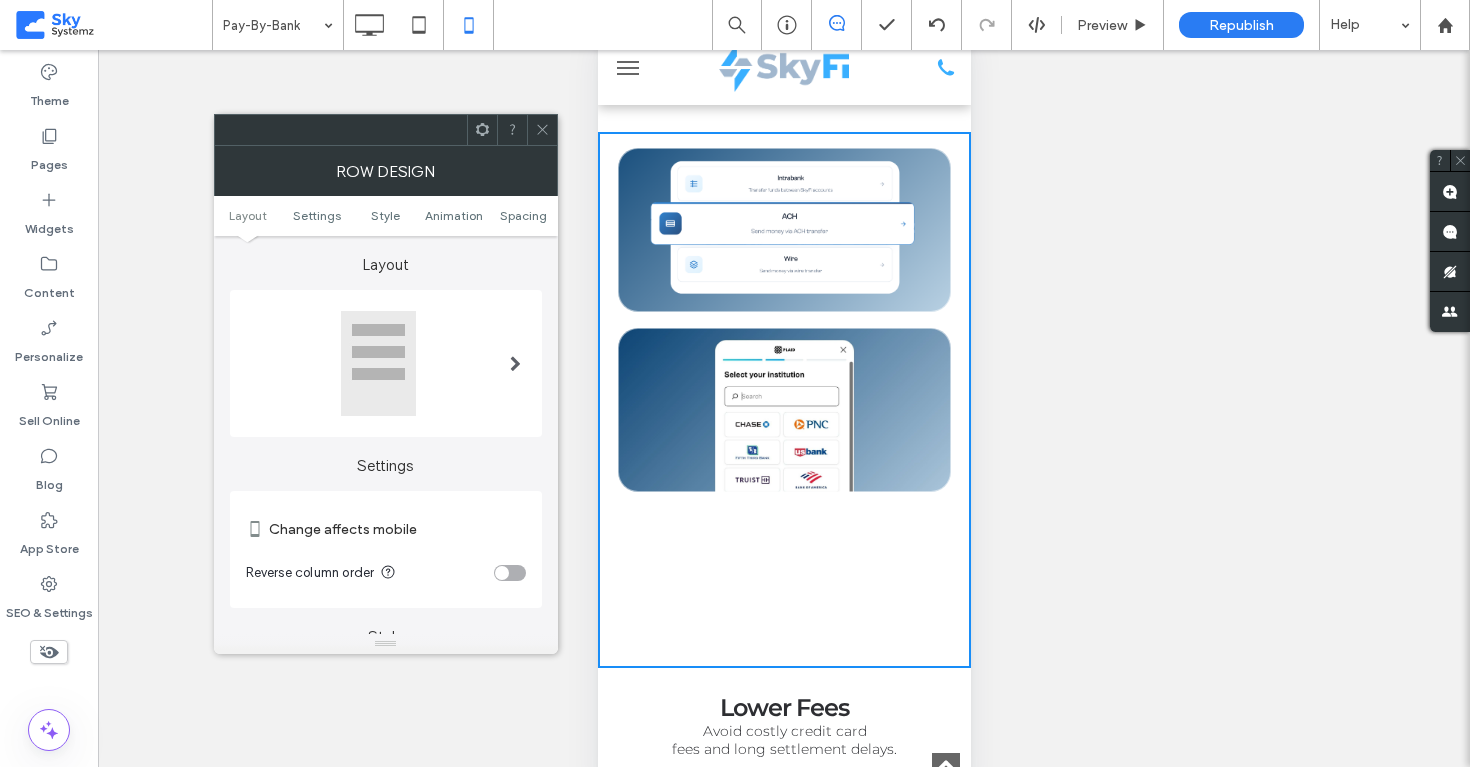 click 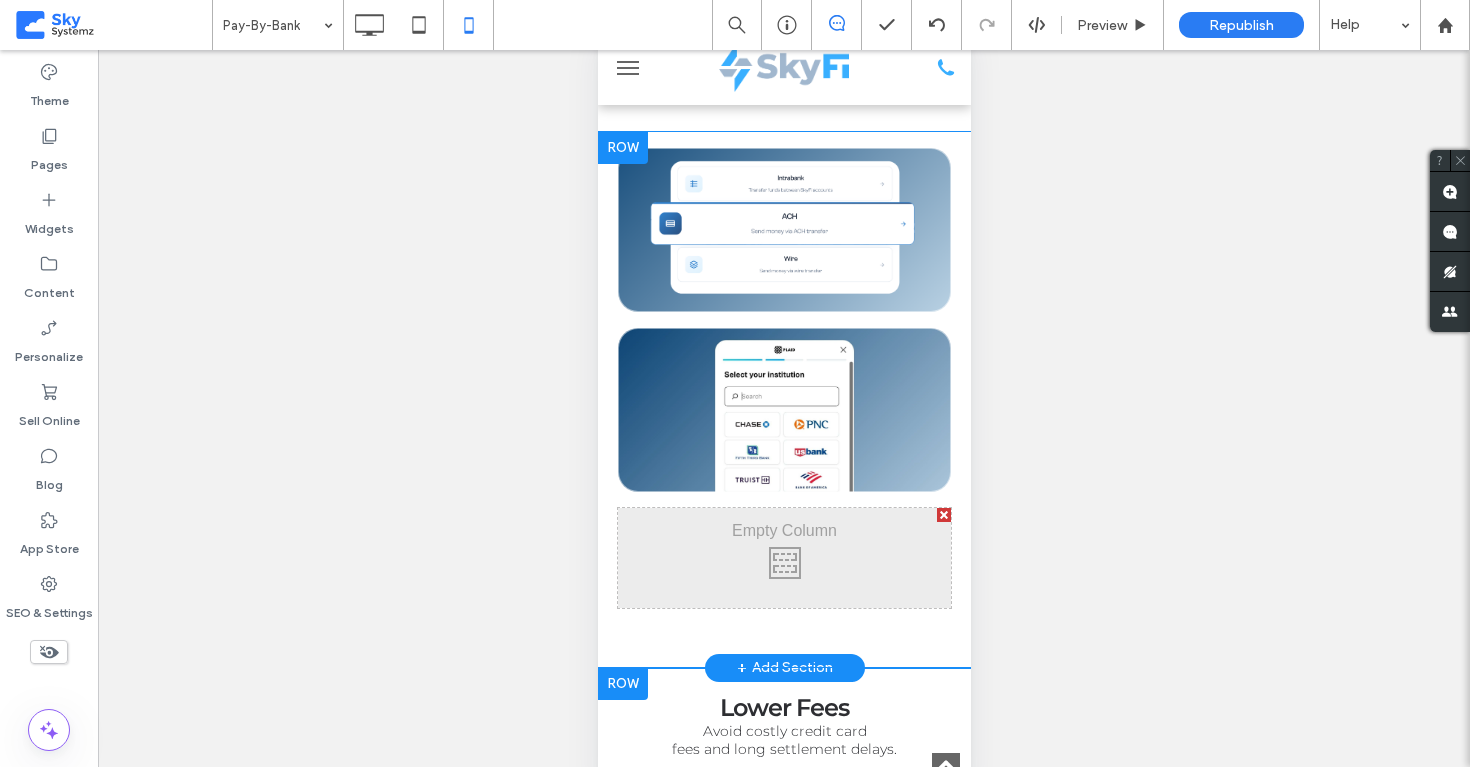 click on "Click To Paste     Click To Paste" at bounding box center (783, 558) 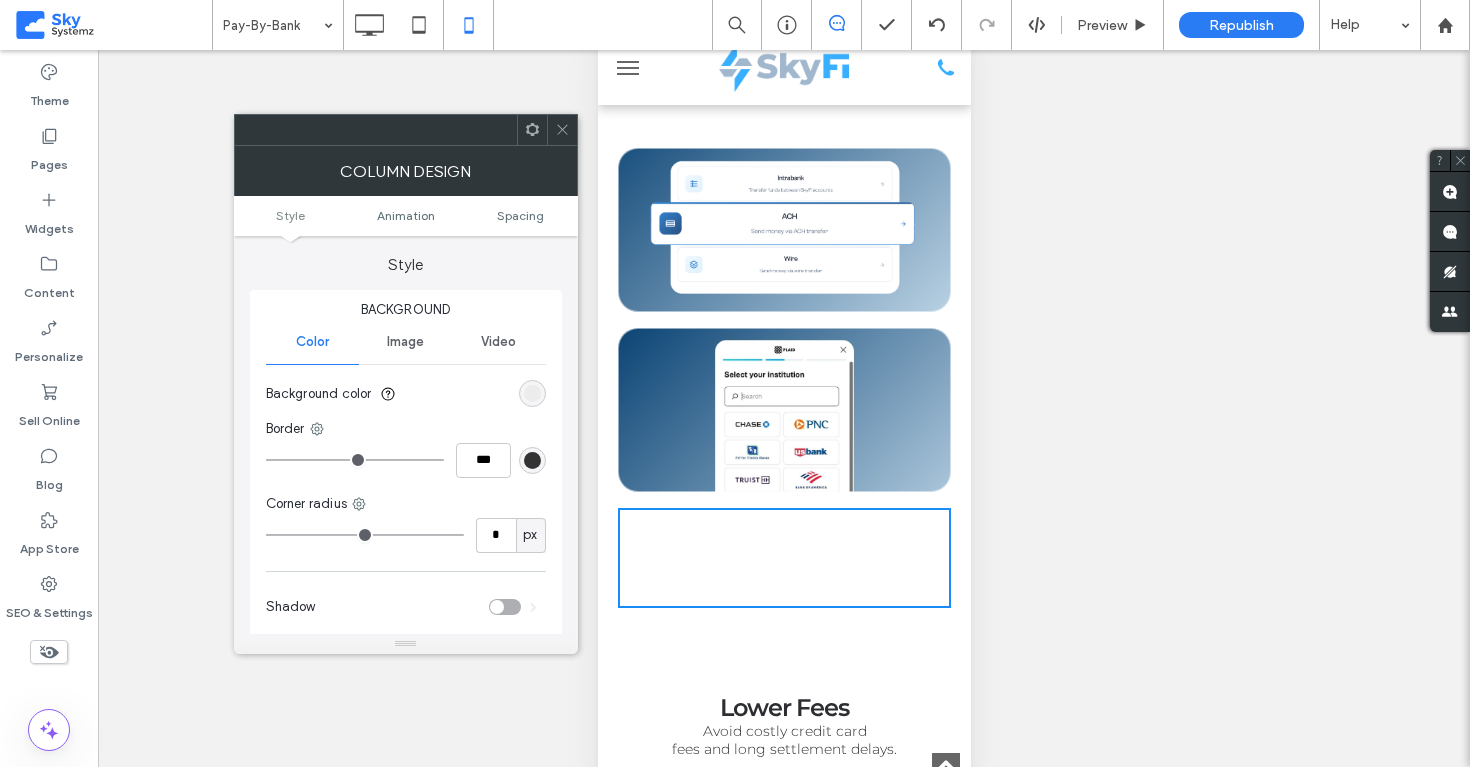 click at bounding box center (532, 130) 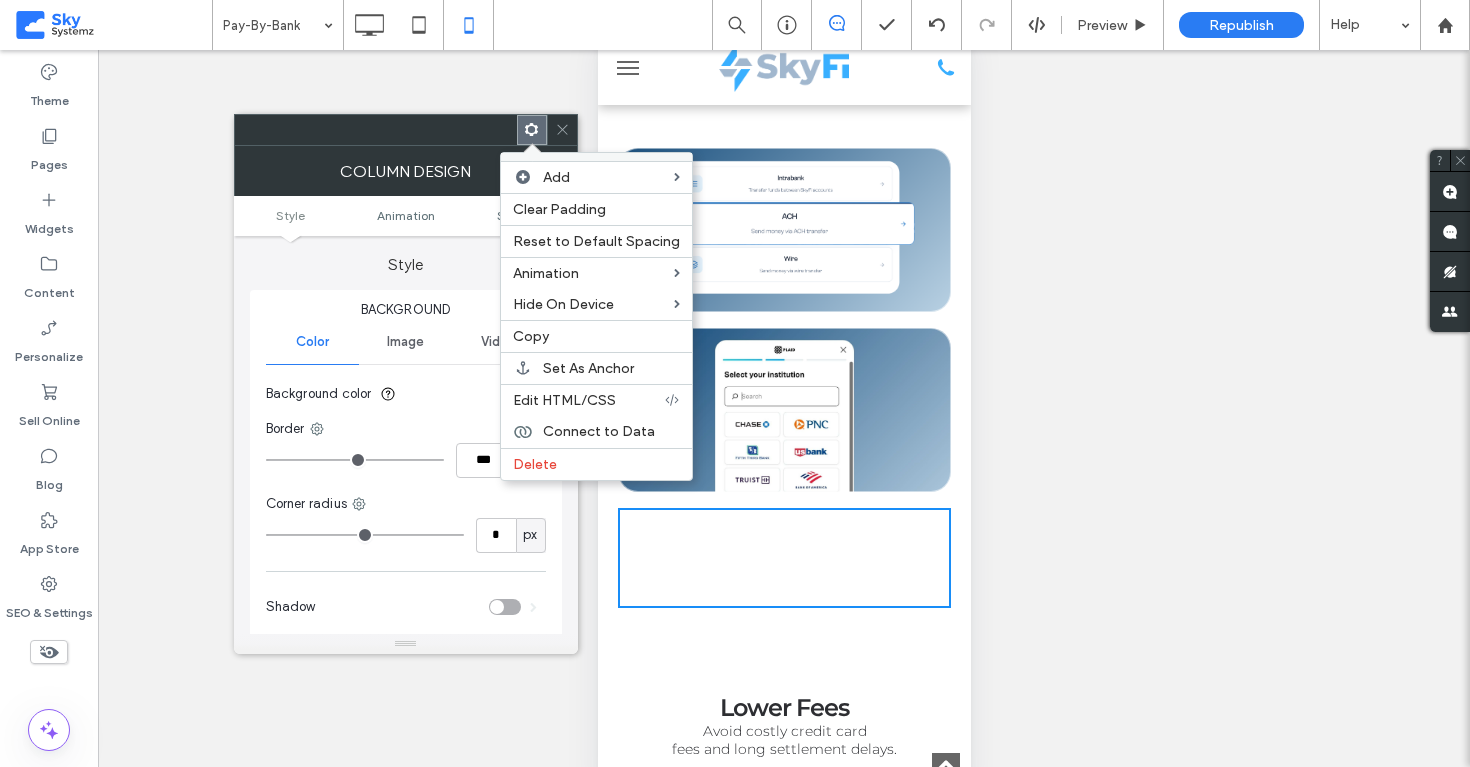click 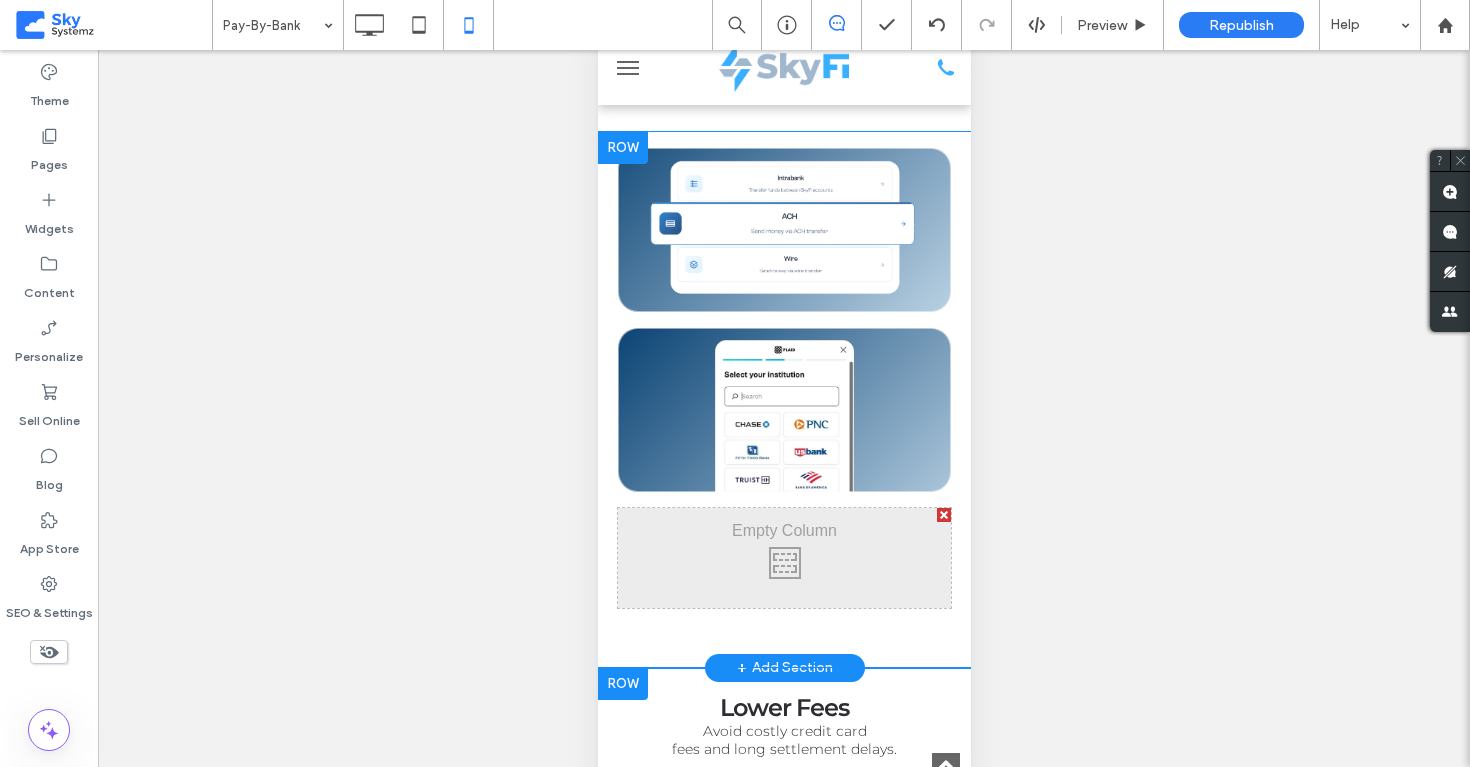 scroll, scrollTop: 563, scrollLeft: 0, axis: vertical 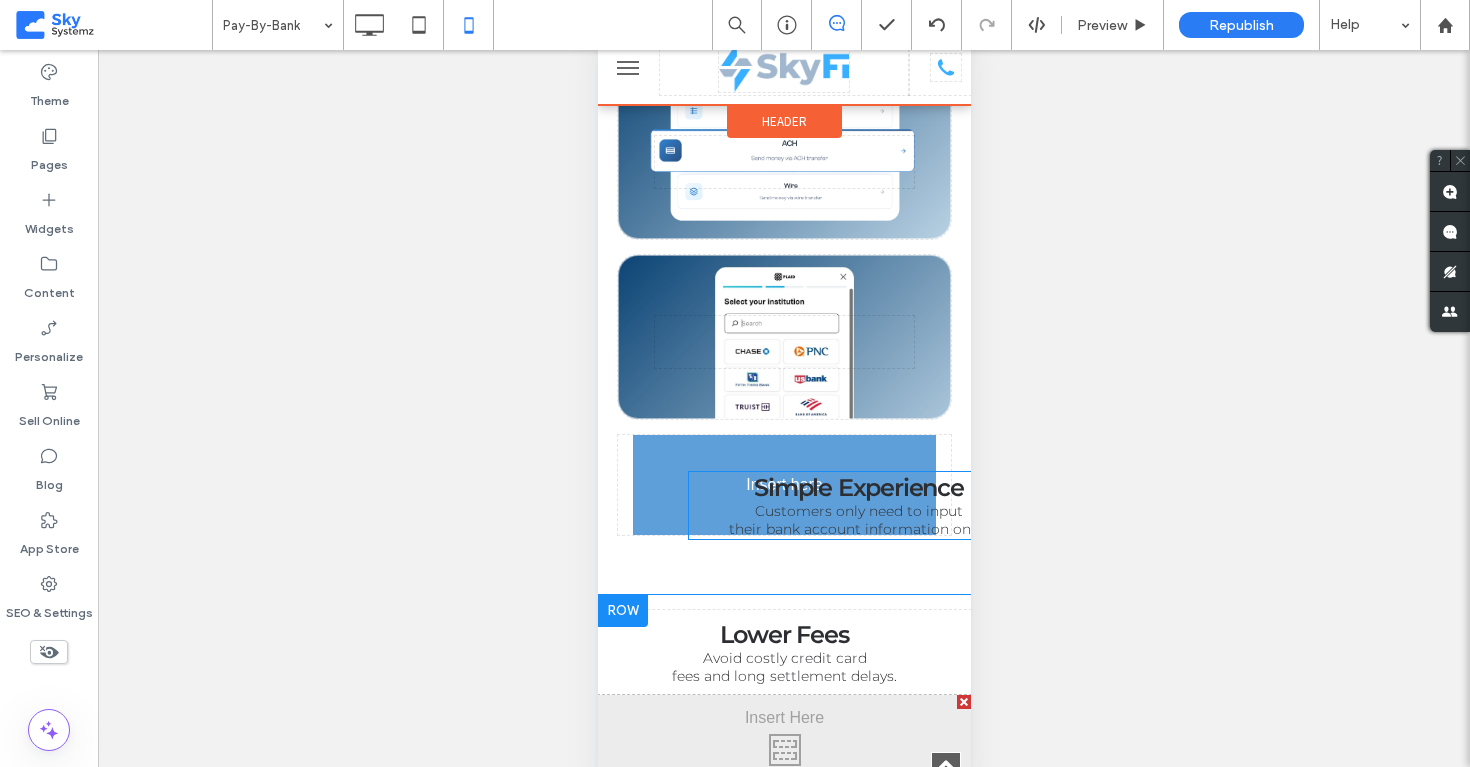 drag, startPoint x: 775, startPoint y: 708, endPoint x: 766, endPoint y: 470, distance: 238.1701 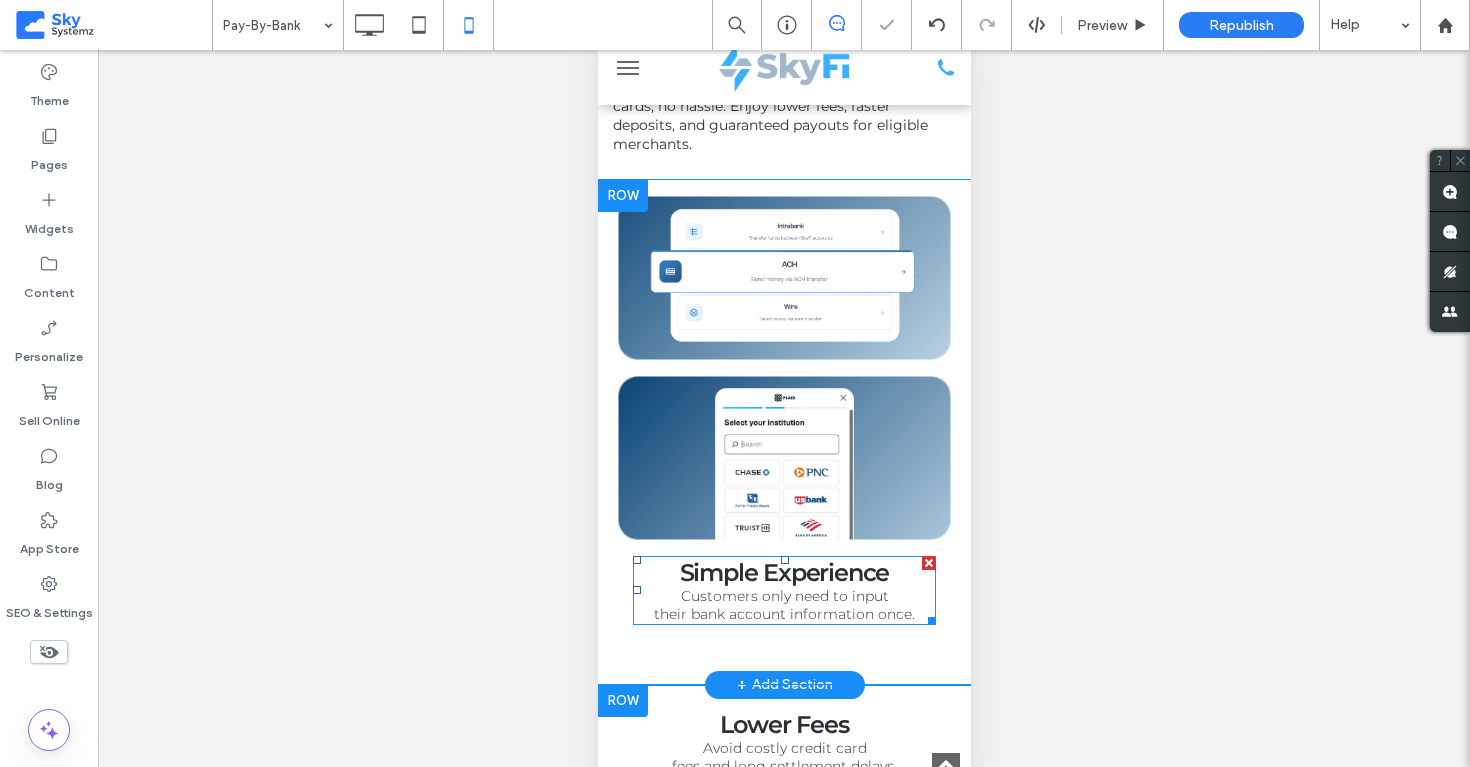 scroll, scrollTop: 438, scrollLeft: 0, axis: vertical 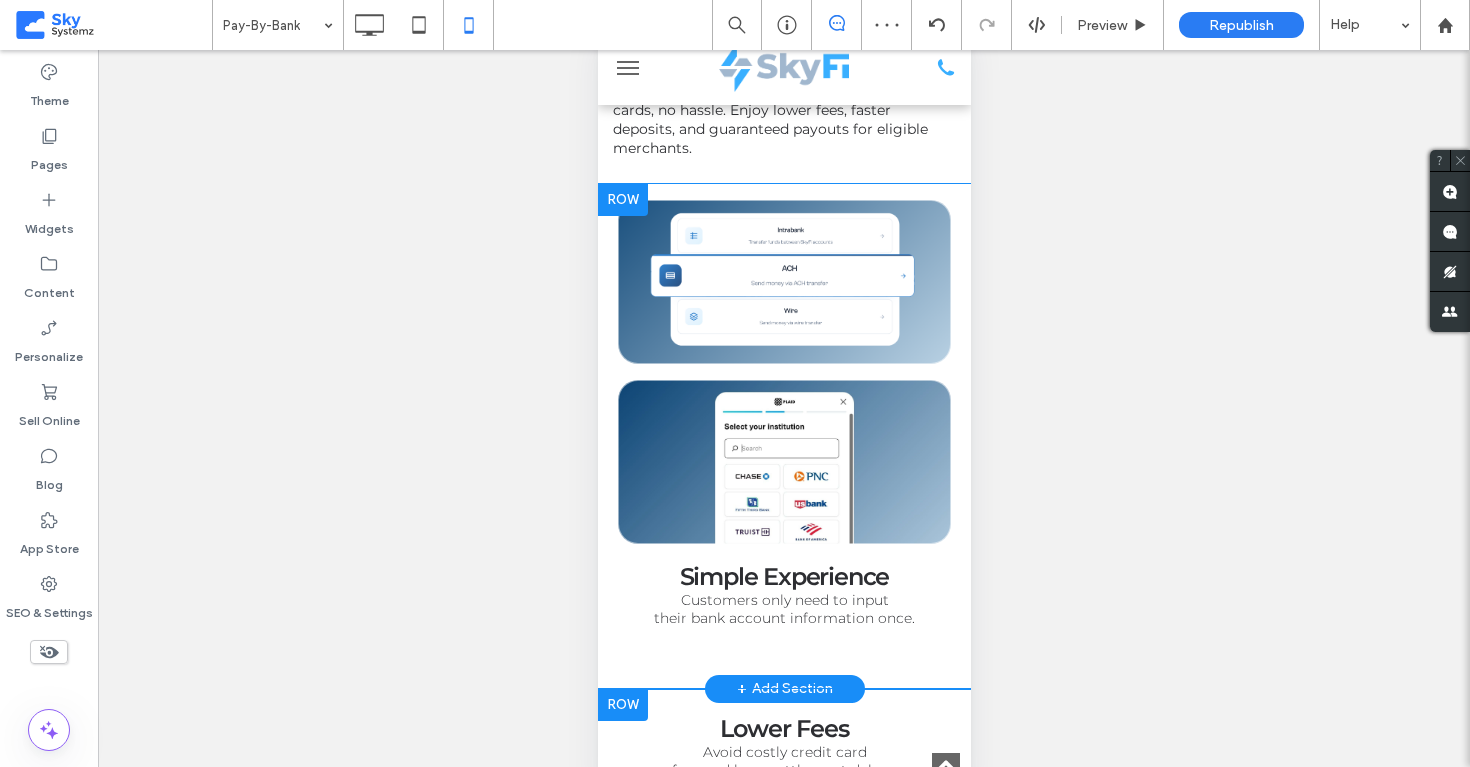 click on "Click To Paste
Click To Paste" at bounding box center [783, 282] 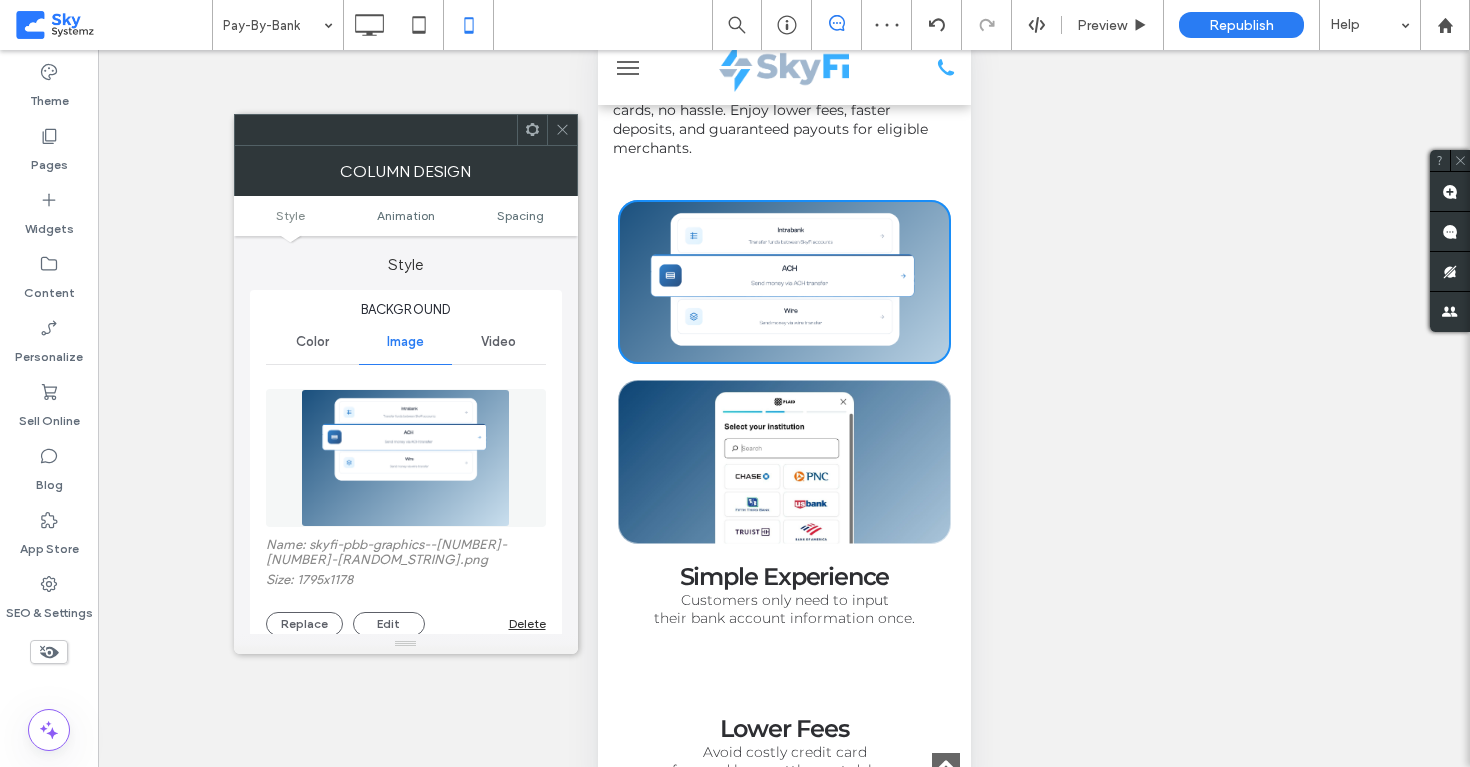 click at bounding box center (532, 130) 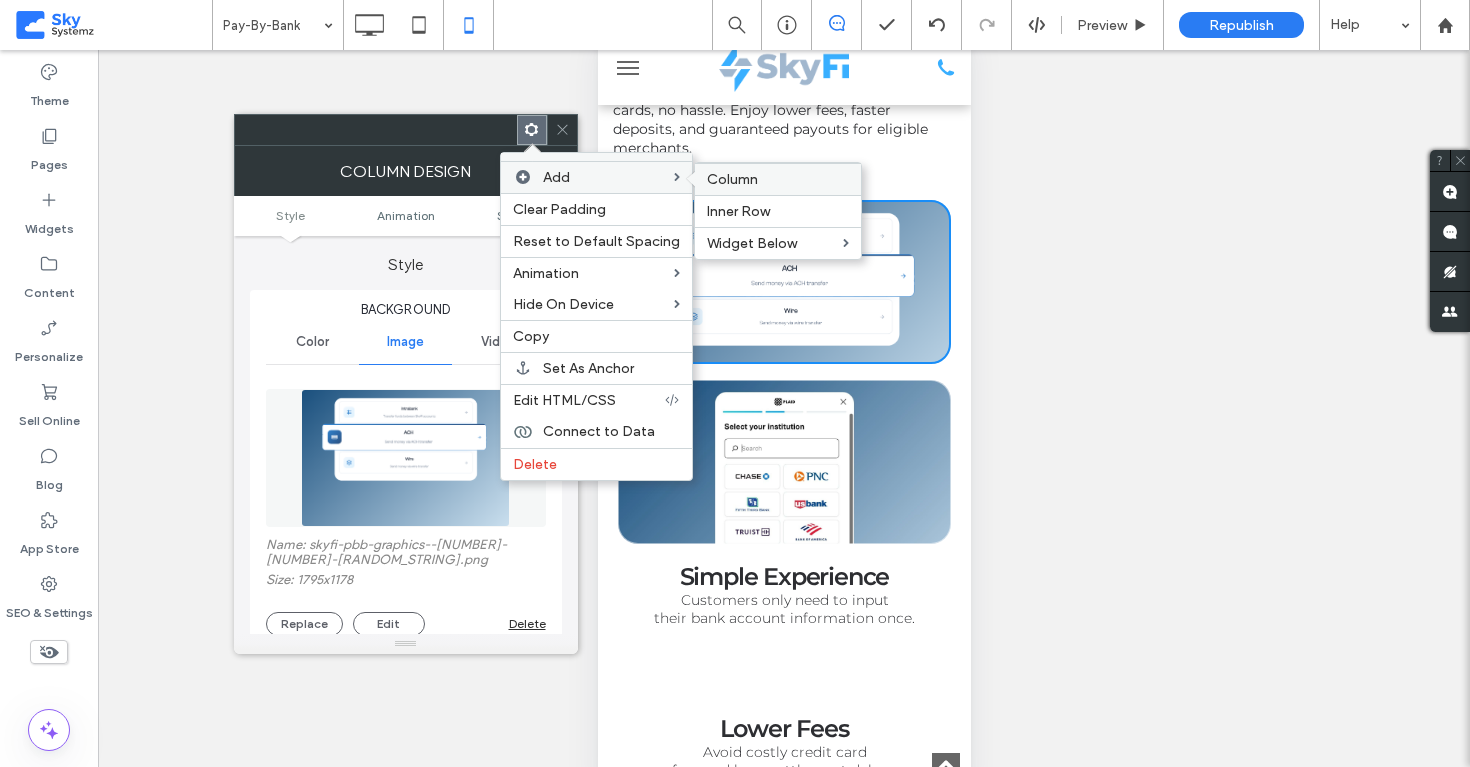 click on "Column" at bounding box center [732, 179] 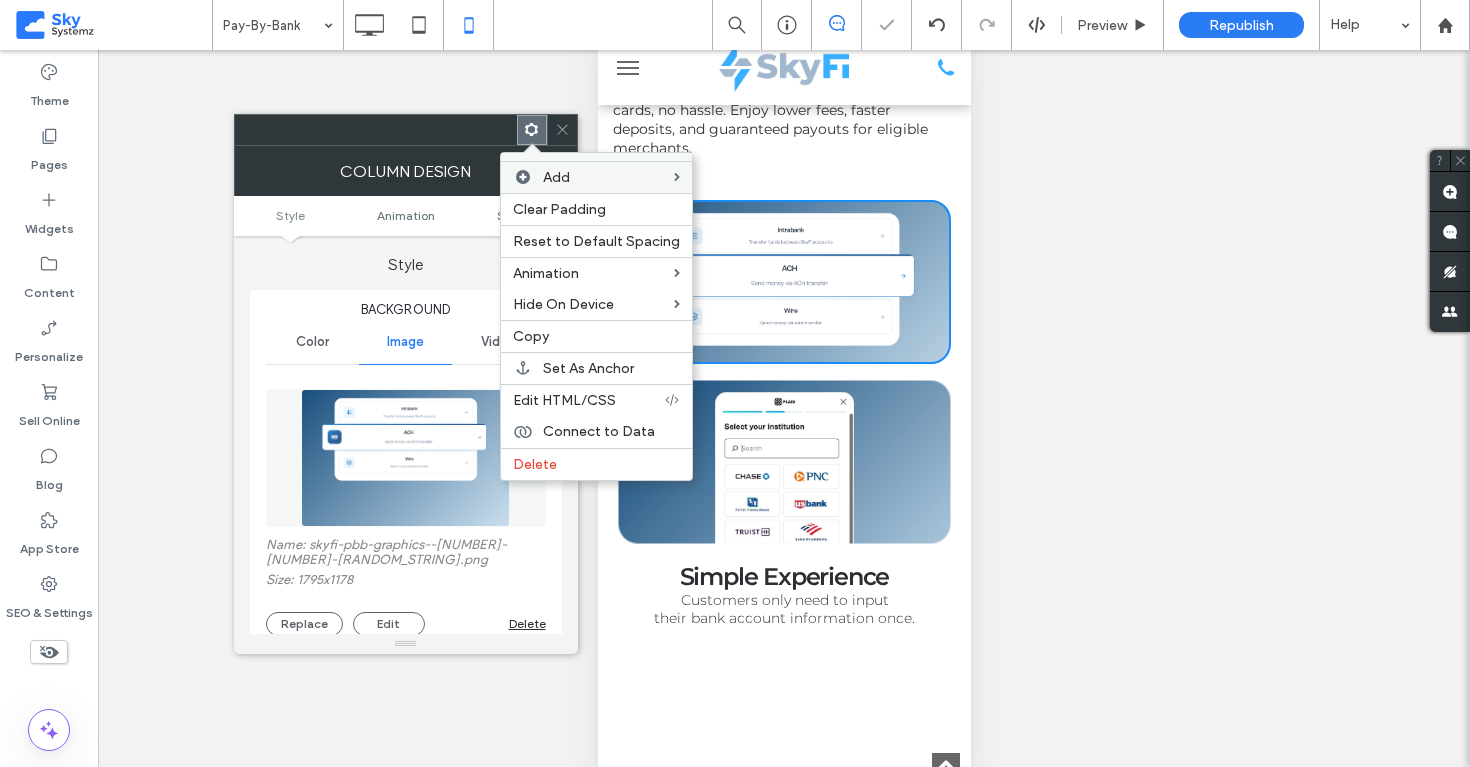 click 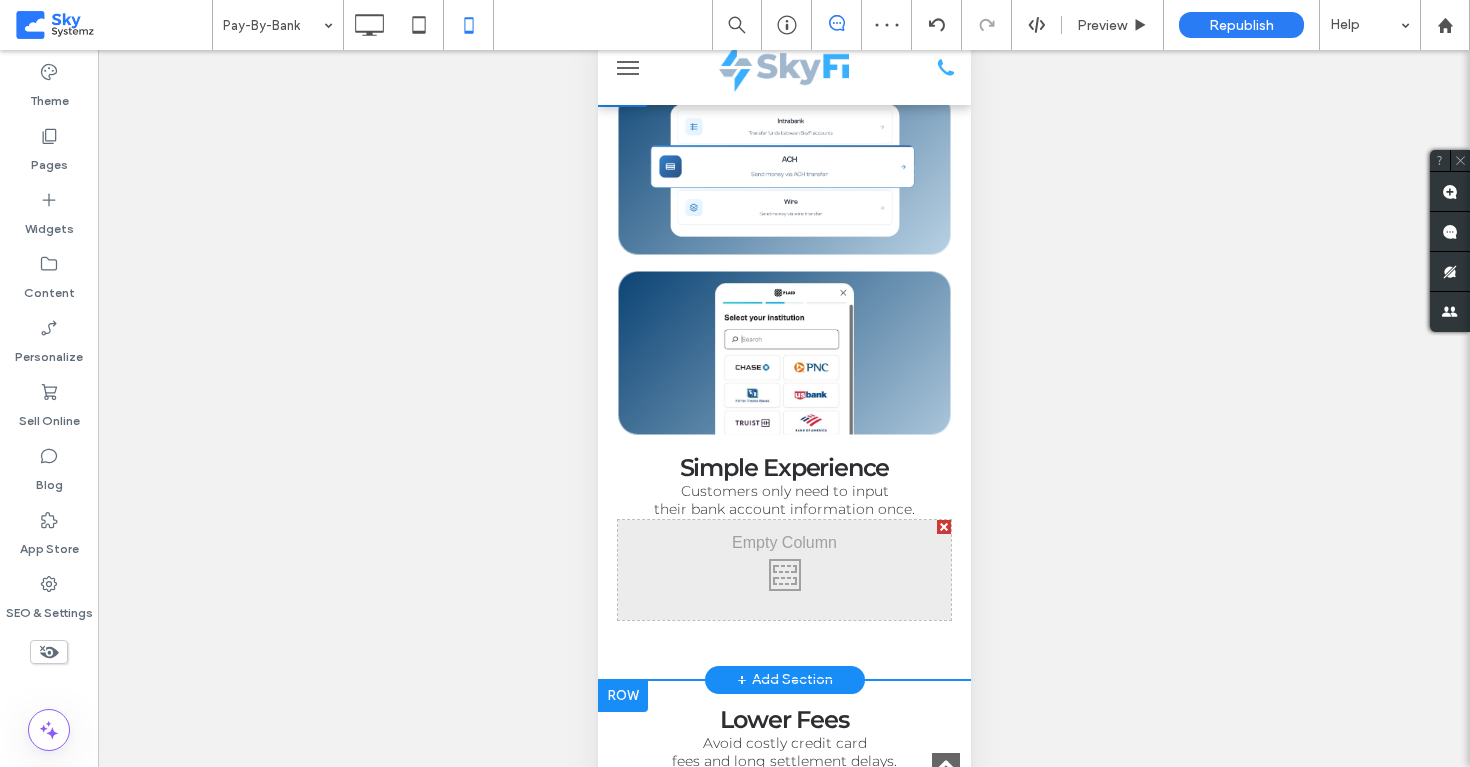 scroll, scrollTop: 550, scrollLeft: 0, axis: vertical 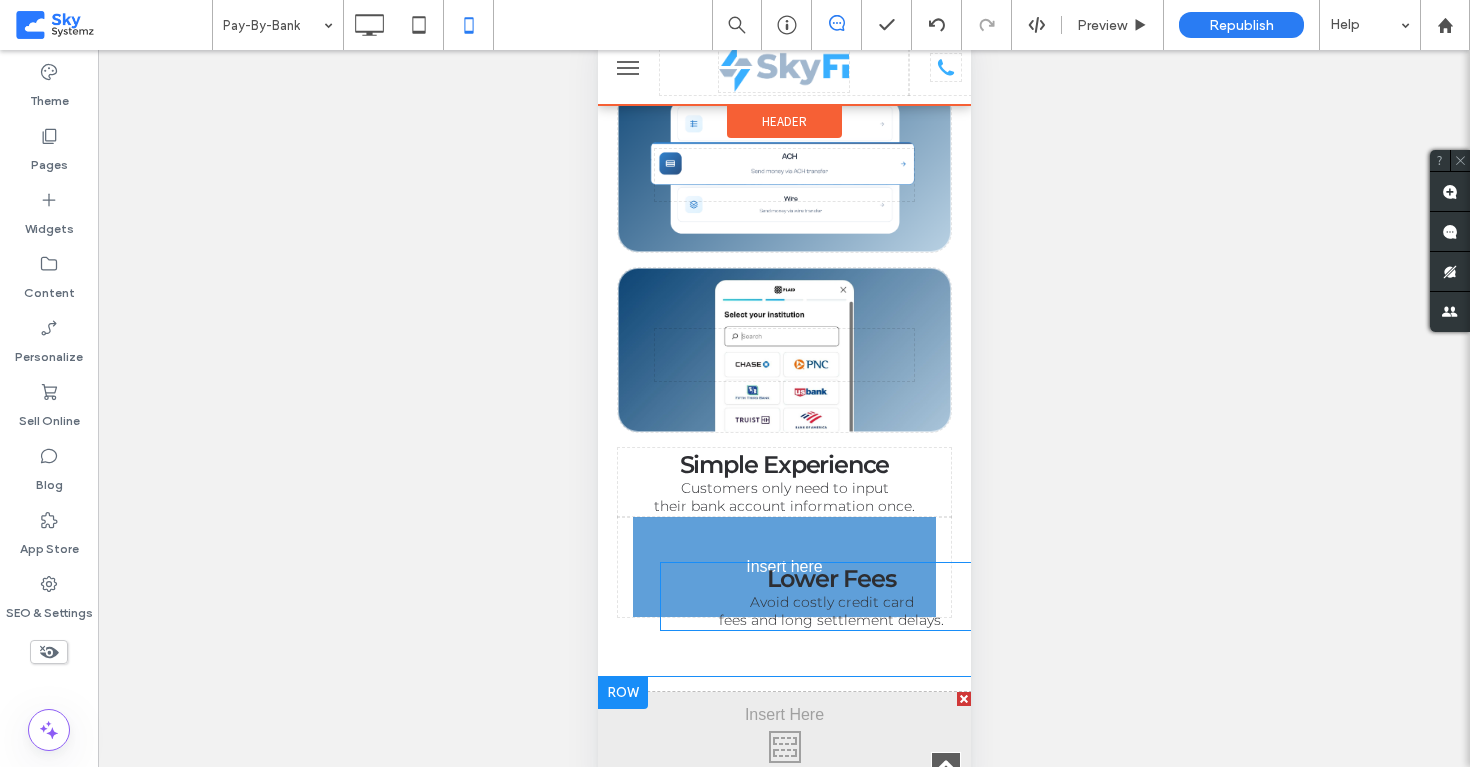 drag, startPoint x: 732, startPoint y: 701, endPoint x: 719, endPoint y: 567, distance: 134.62912 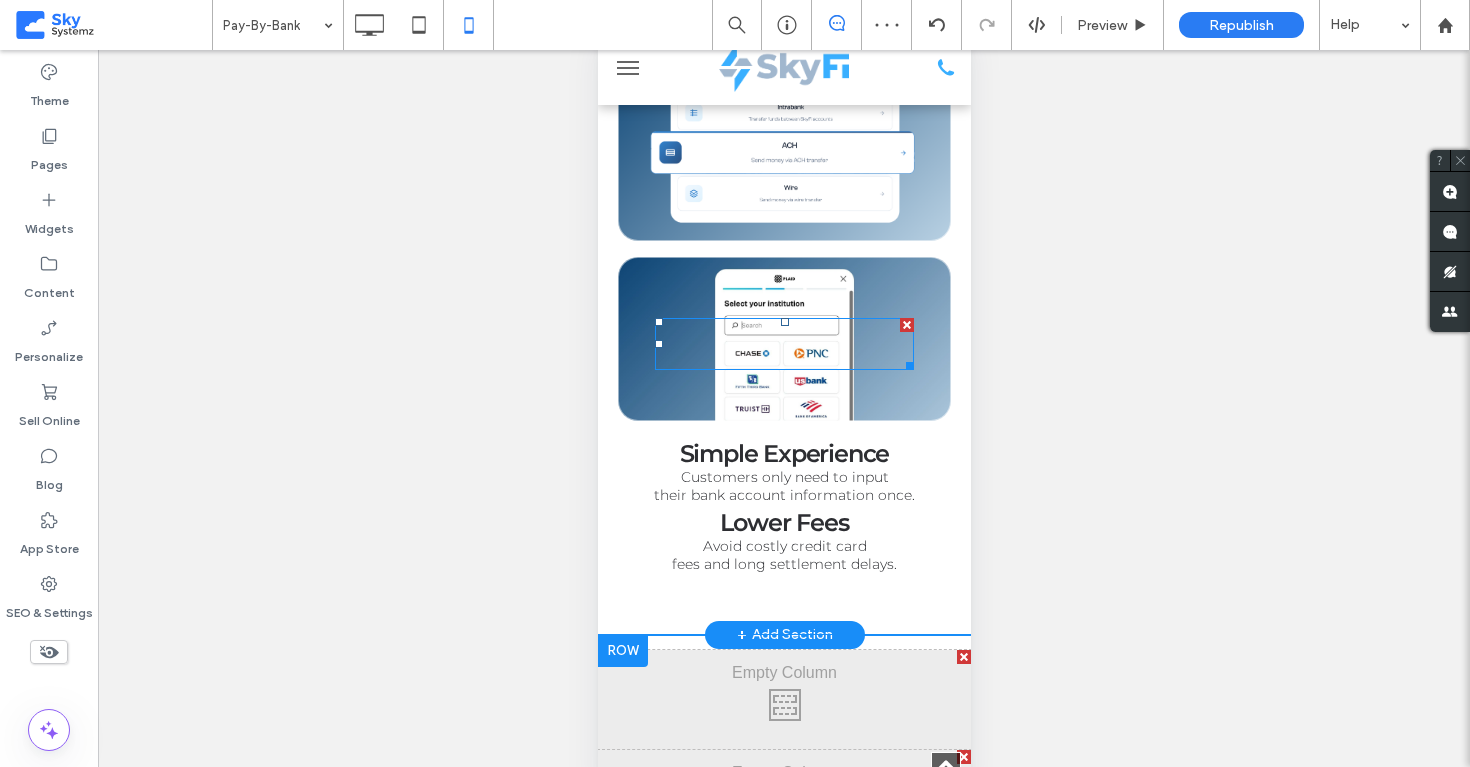 scroll, scrollTop: 476, scrollLeft: 0, axis: vertical 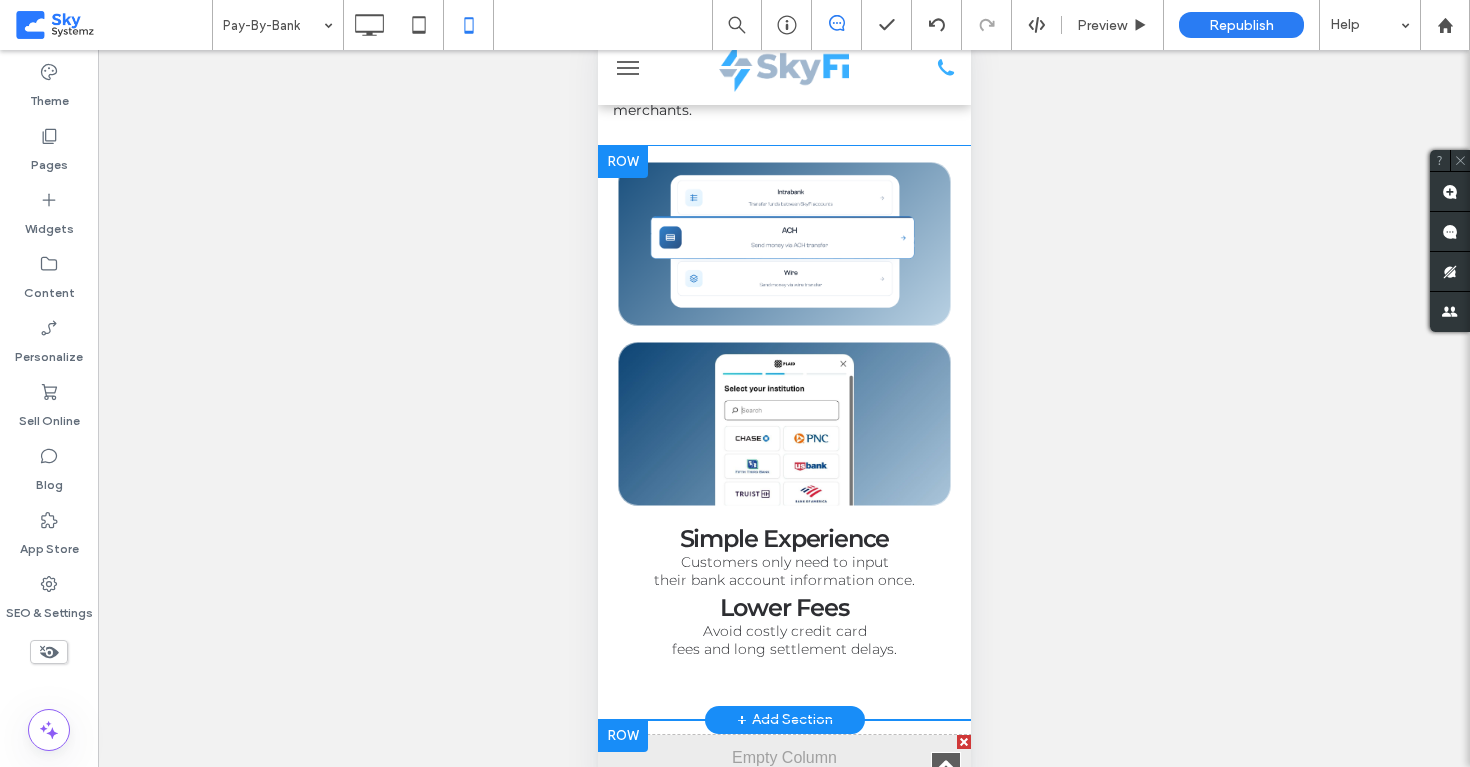 click at bounding box center (622, 162) 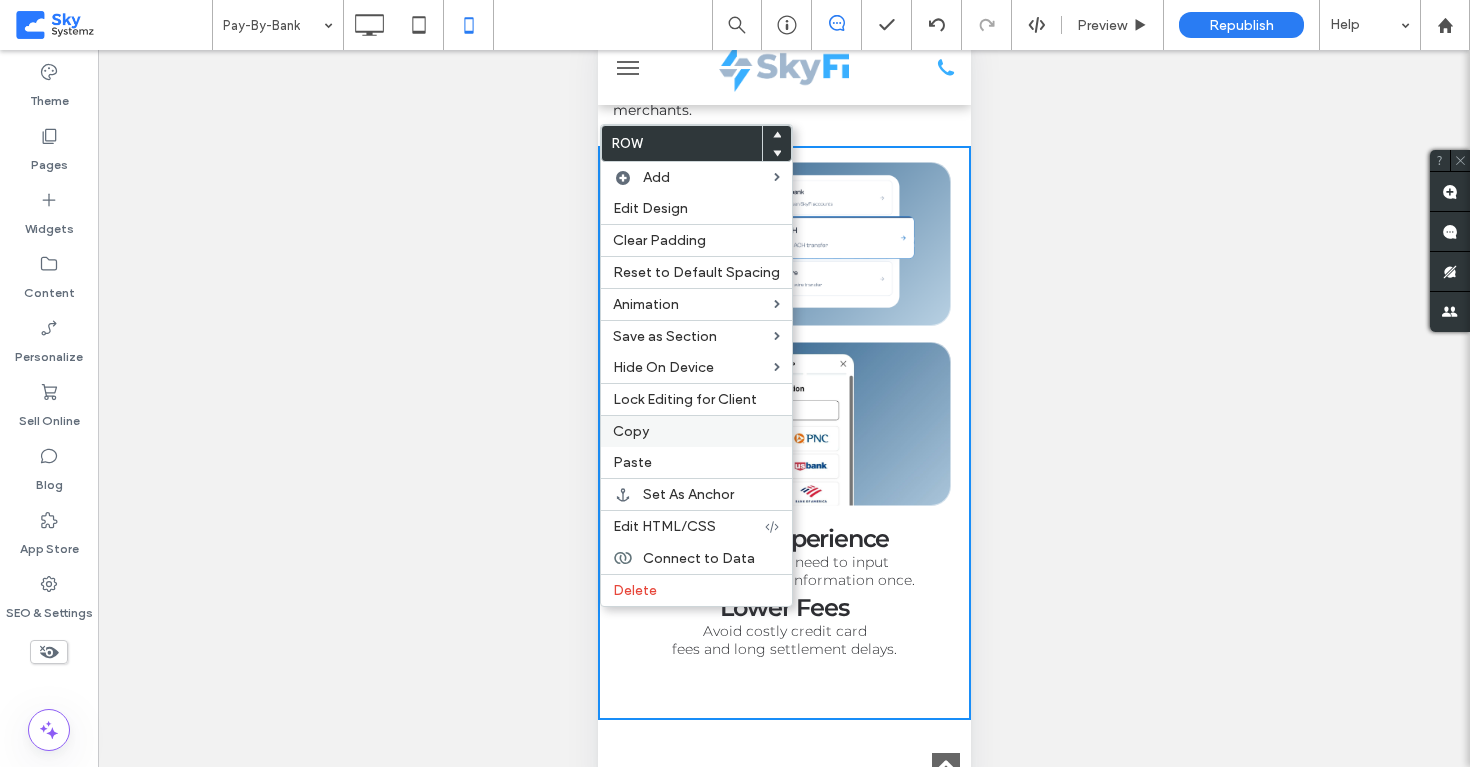 click on "Copy" at bounding box center (696, 431) 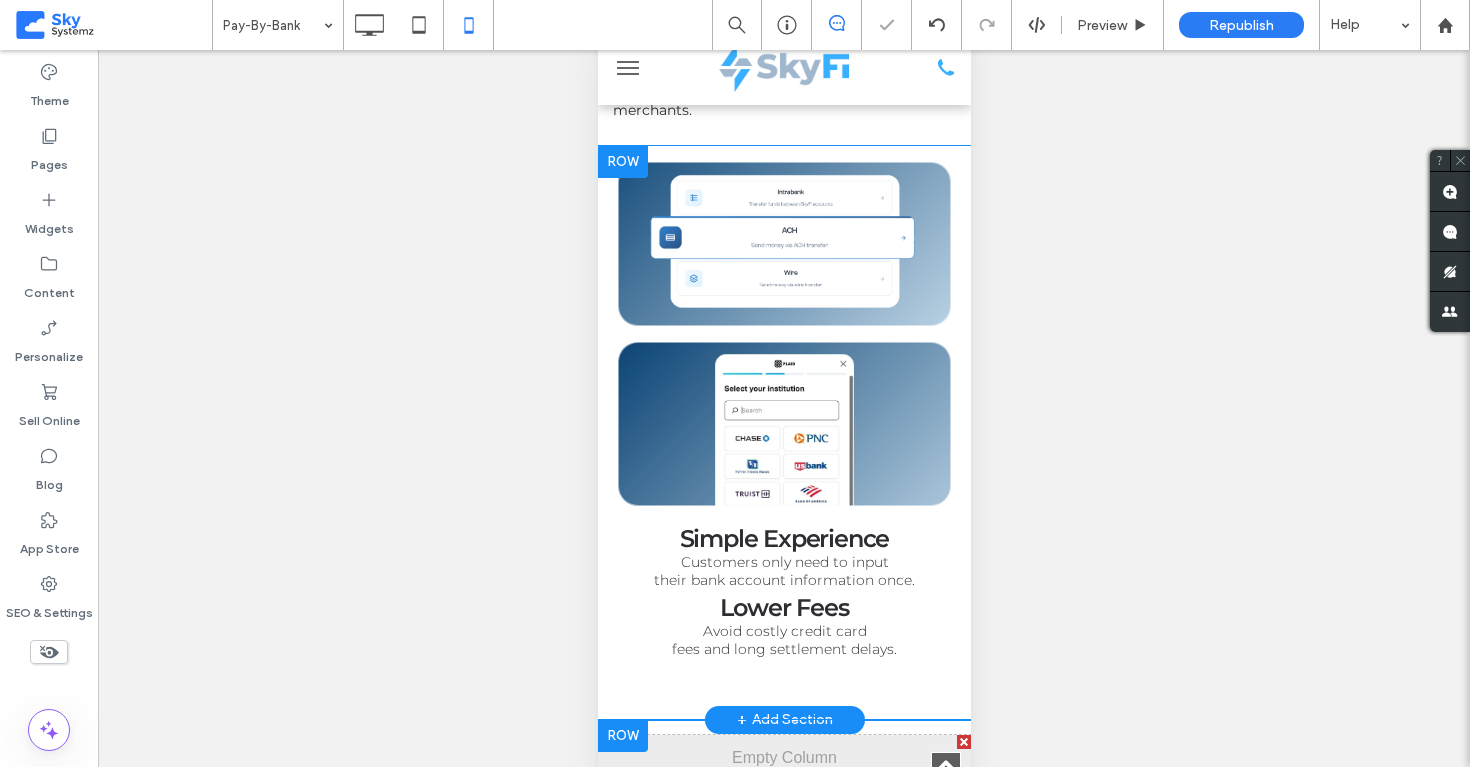 click at bounding box center (622, 162) 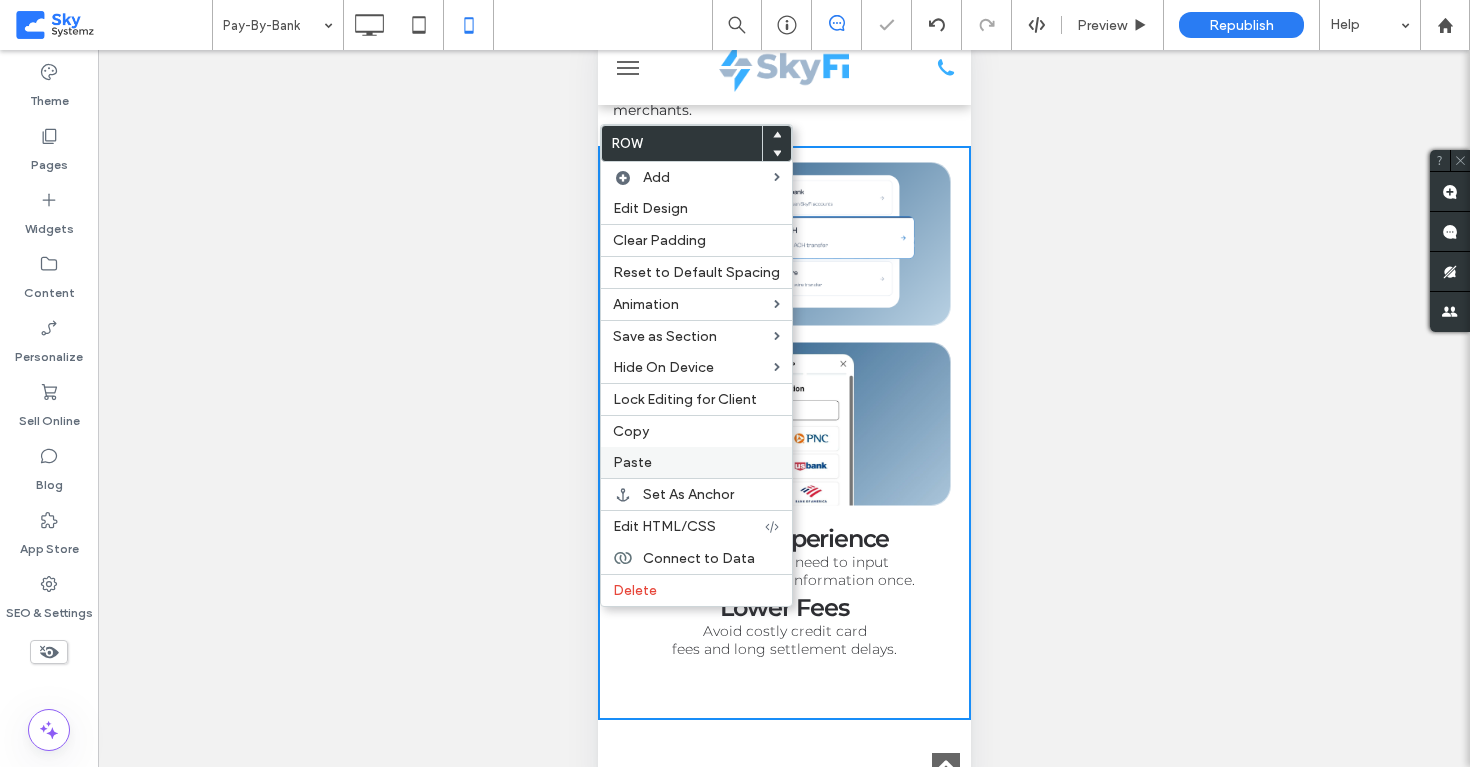 click on "Paste" at bounding box center [696, 462] 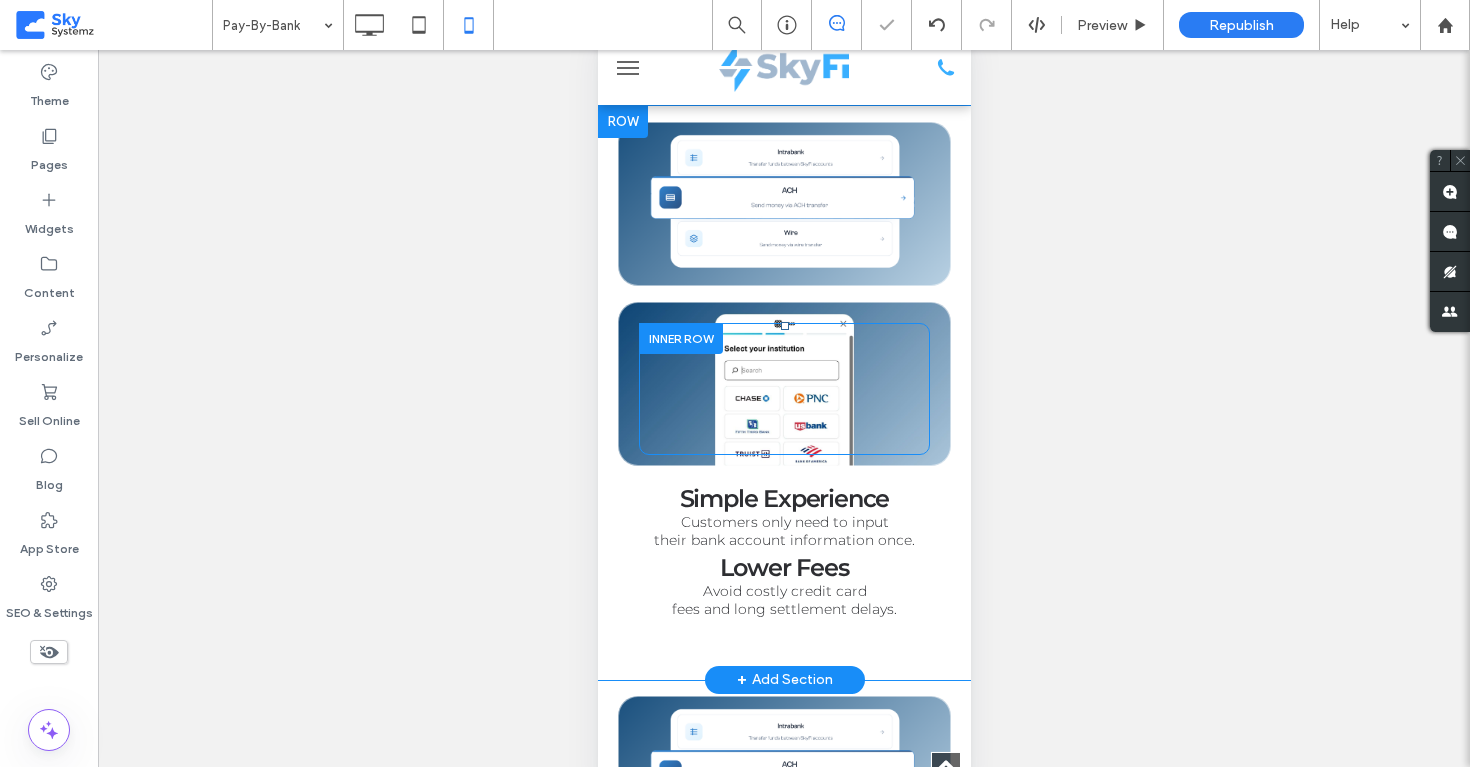 scroll, scrollTop: 520, scrollLeft: 0, axis: vertical 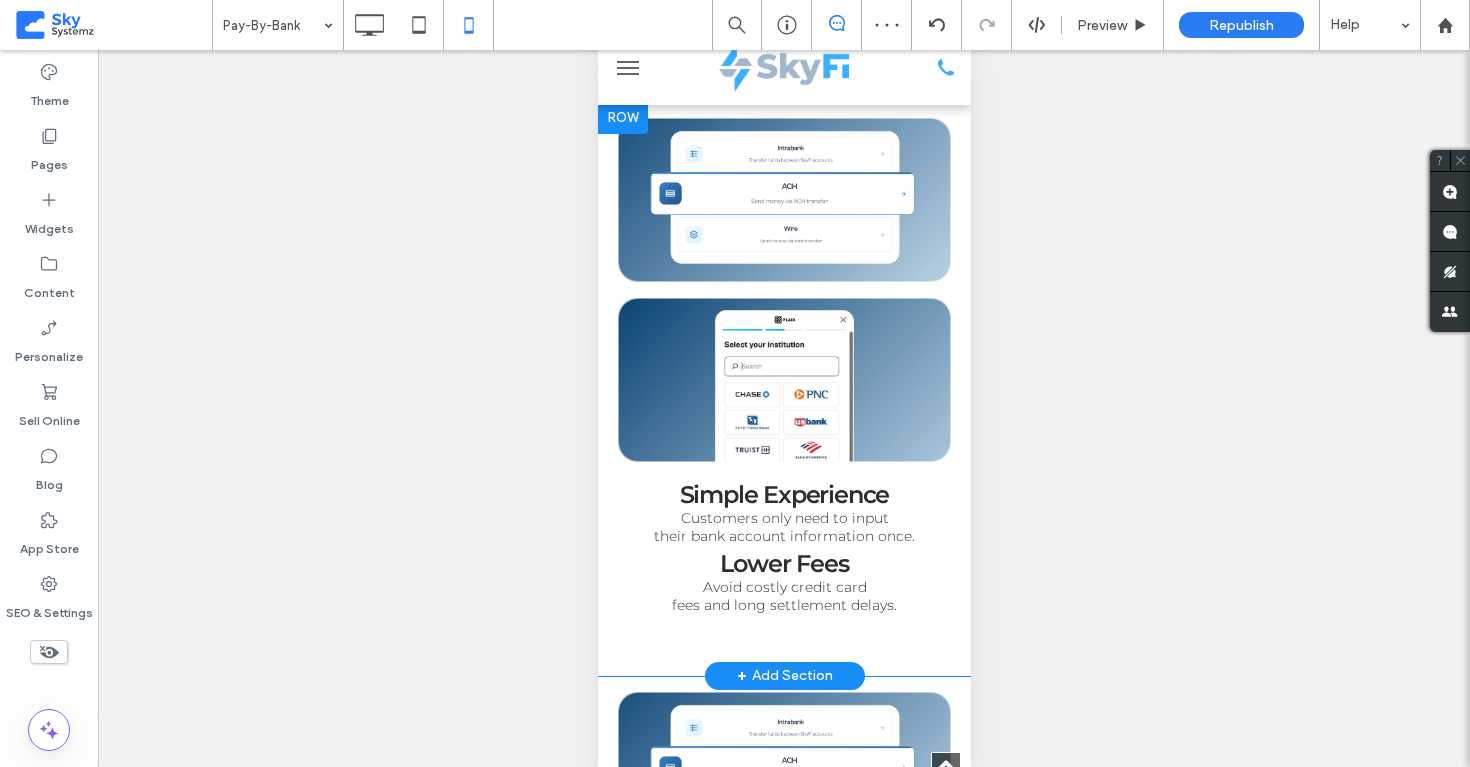 click on "Click To Paste     Click To Paste
Click To Paste     Click To Paste" at bounding box center [783, 380] 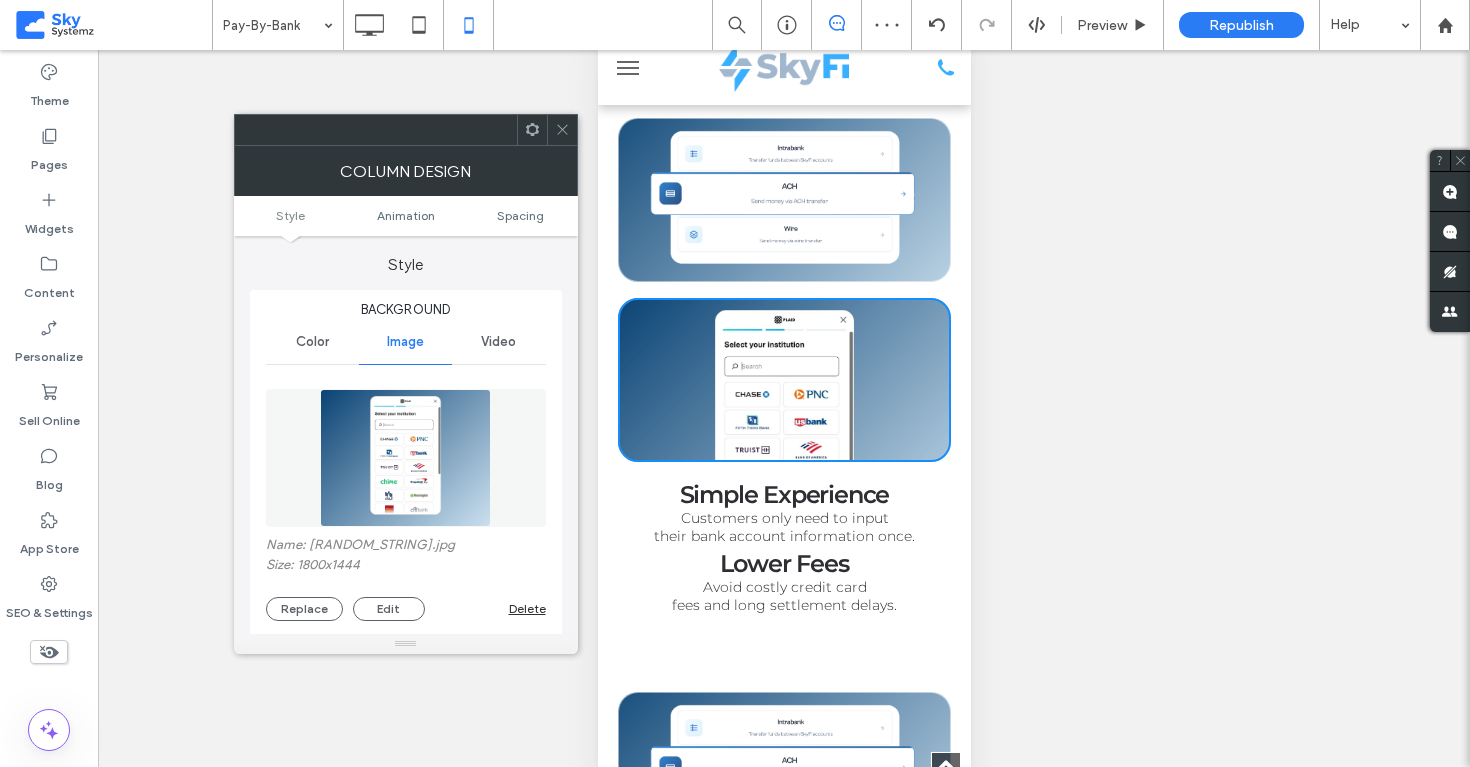click 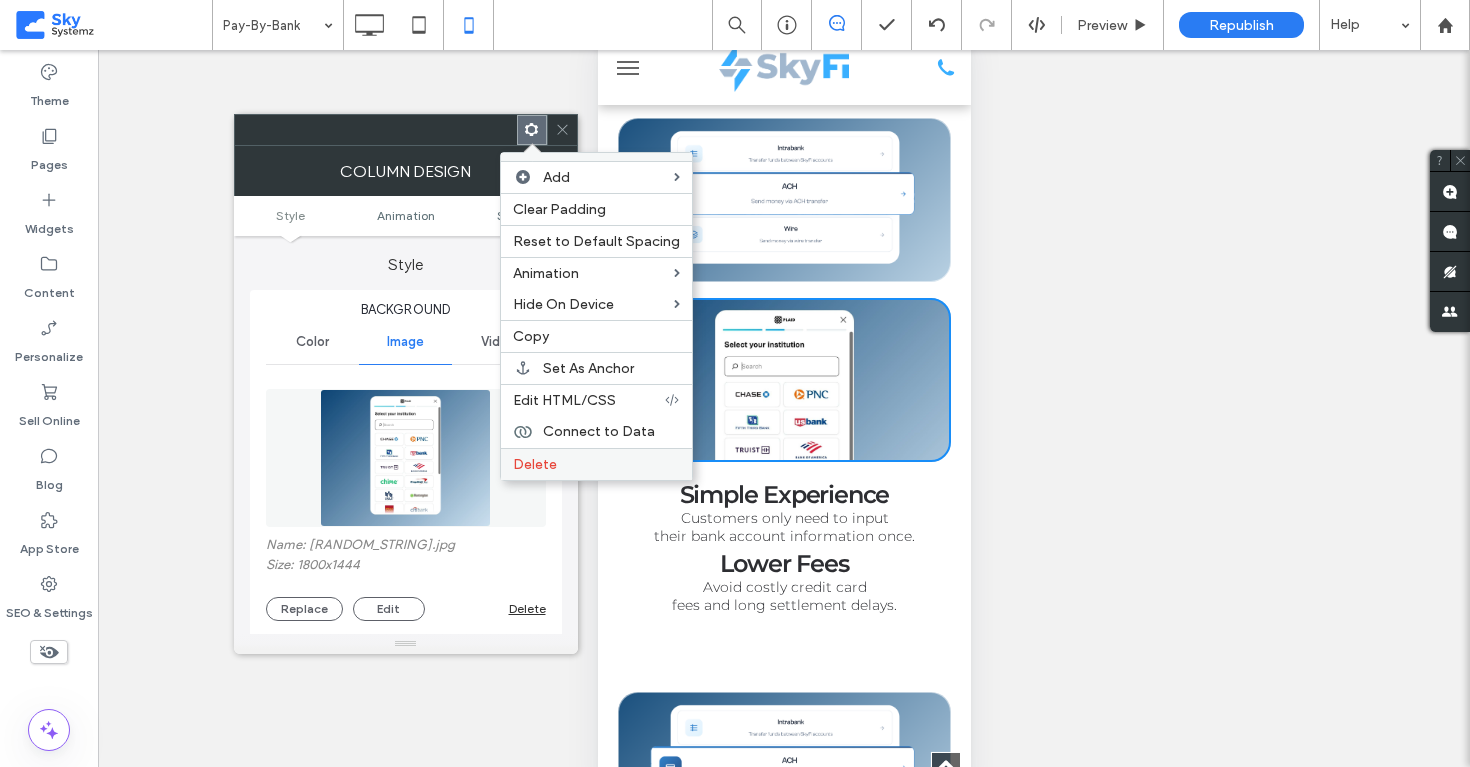 click on "Delete" at bounding box center (596, 464) 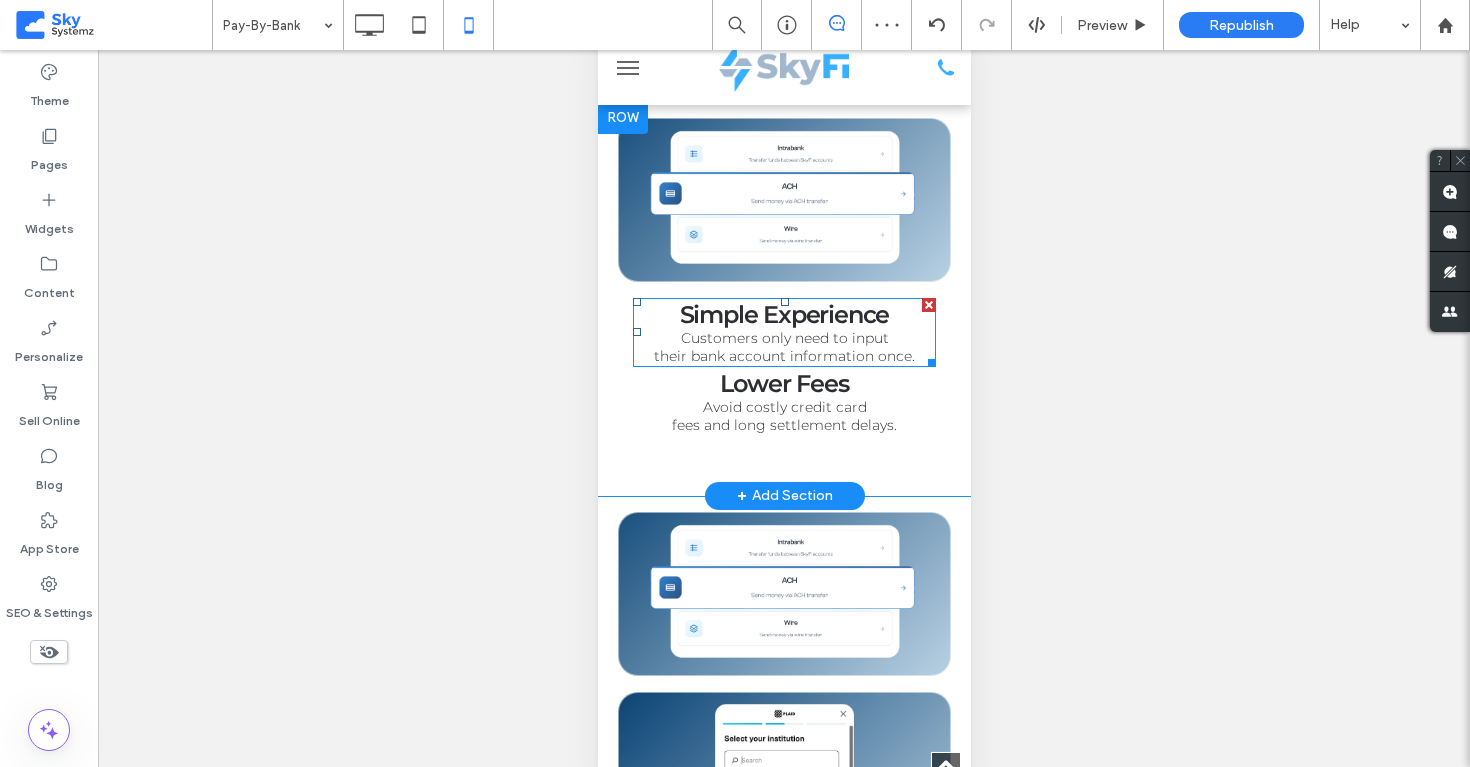 click at bounding box center [928, 305] 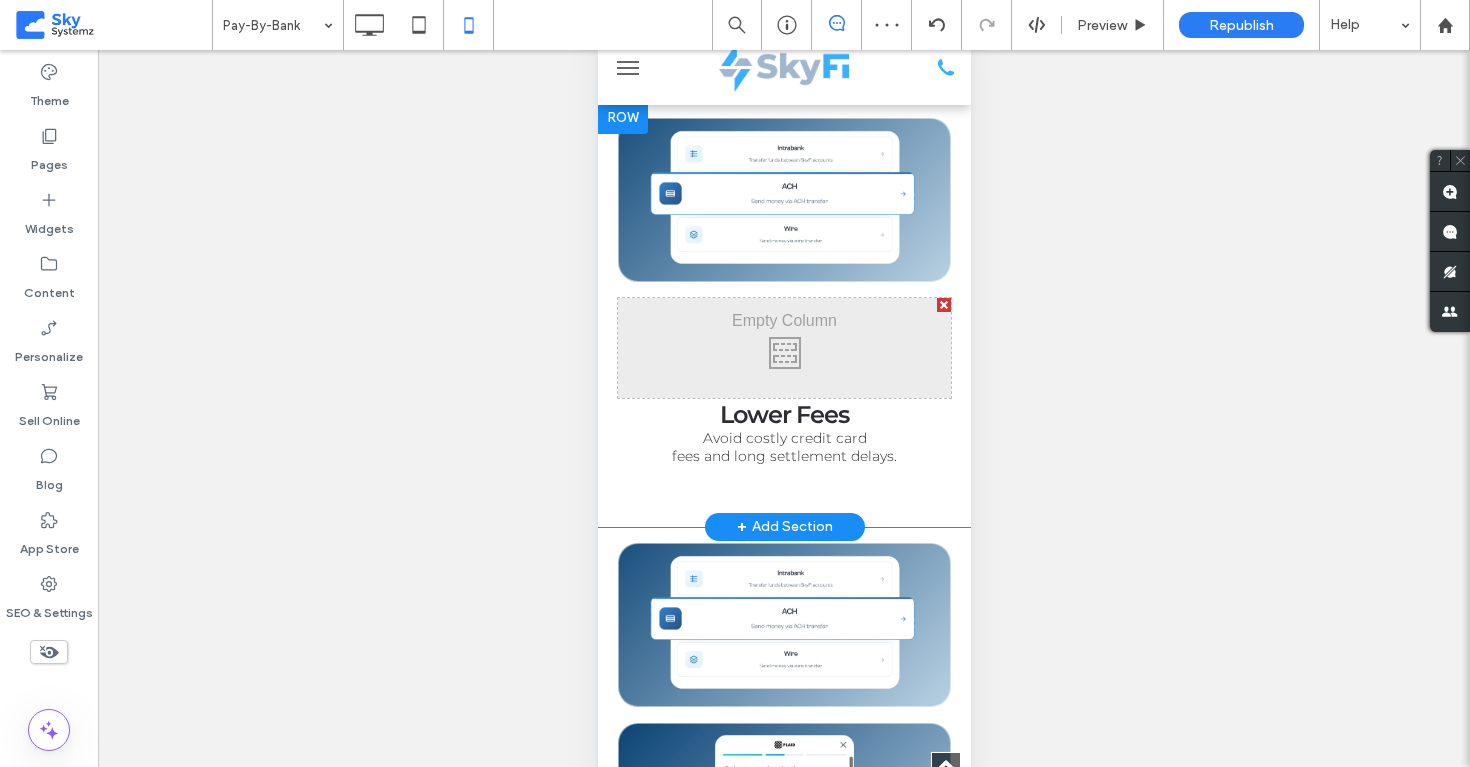 click at bounding box center (943, 305) 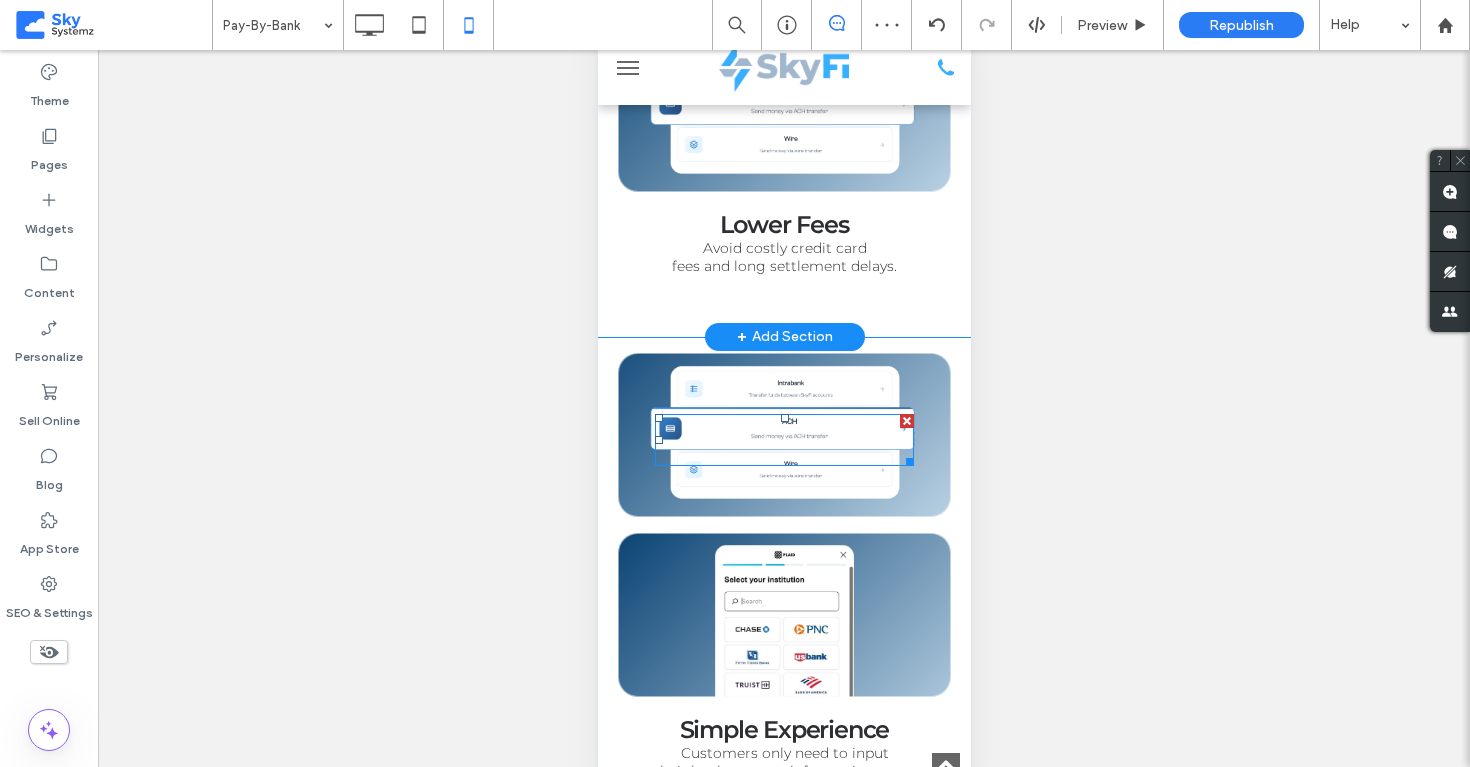 scroll, scrollTop: 651, scrollLeft: 0, axis: vertical 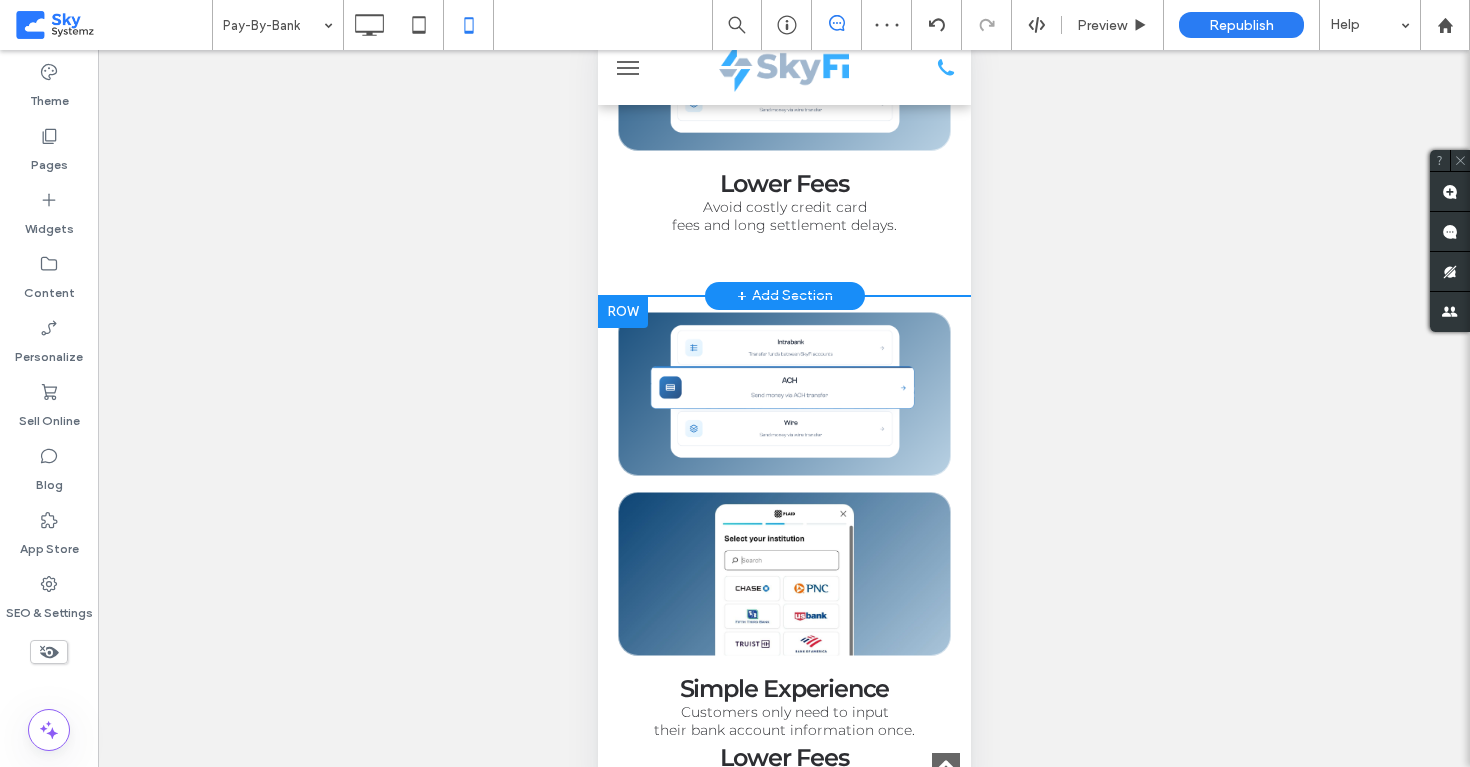 click on "Click To Paste
Click To Paste" at bounding box center [783, 394] 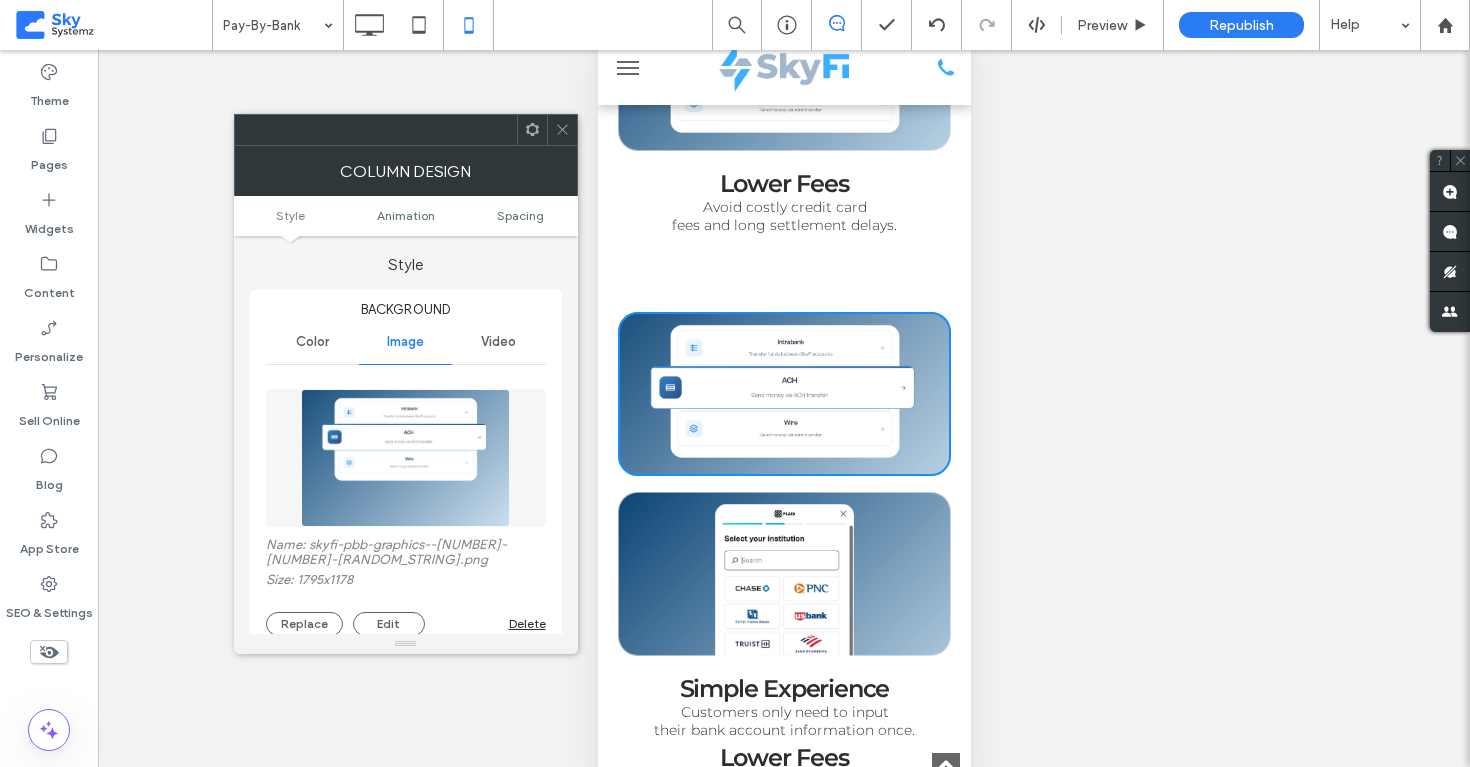 click 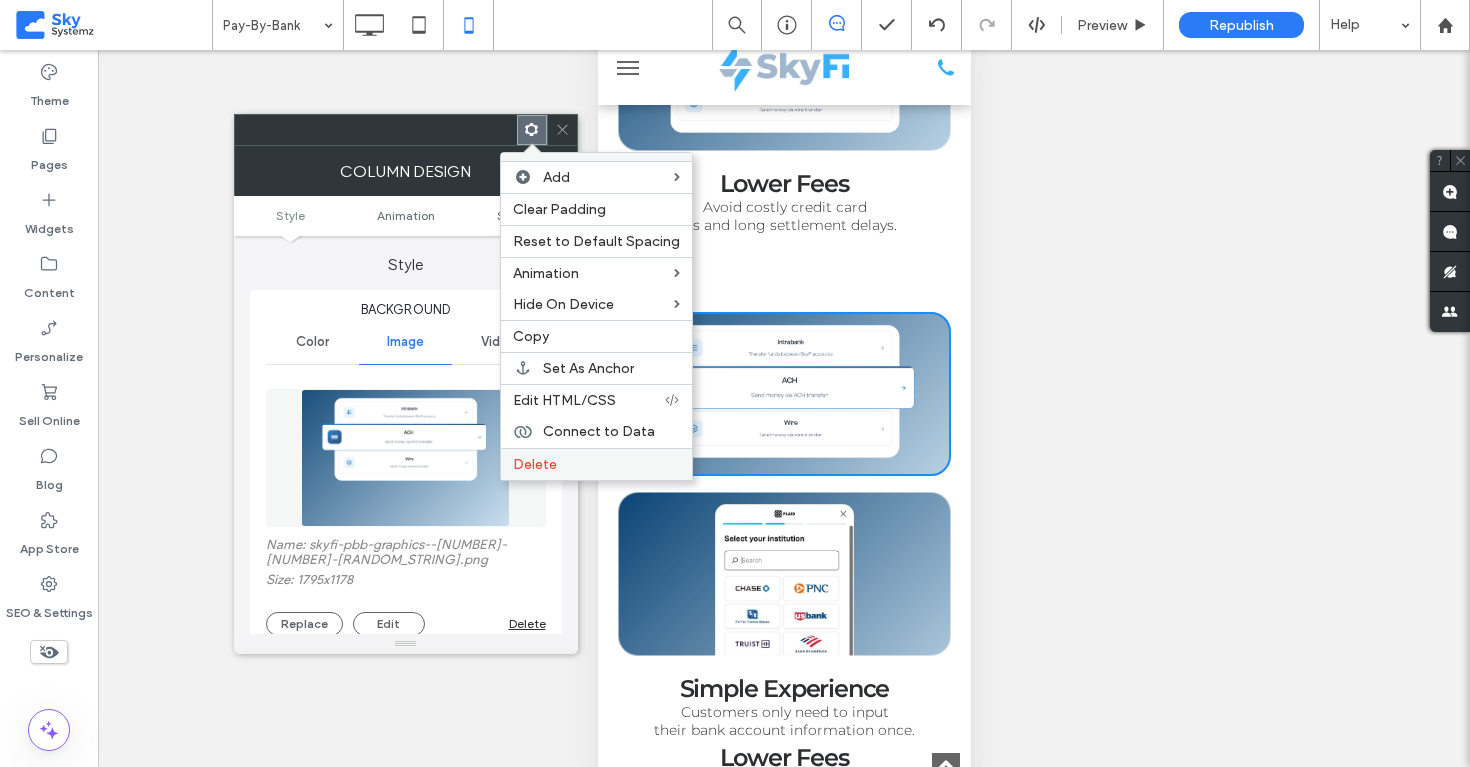click on "Delete" at bounding box center (535, 464) 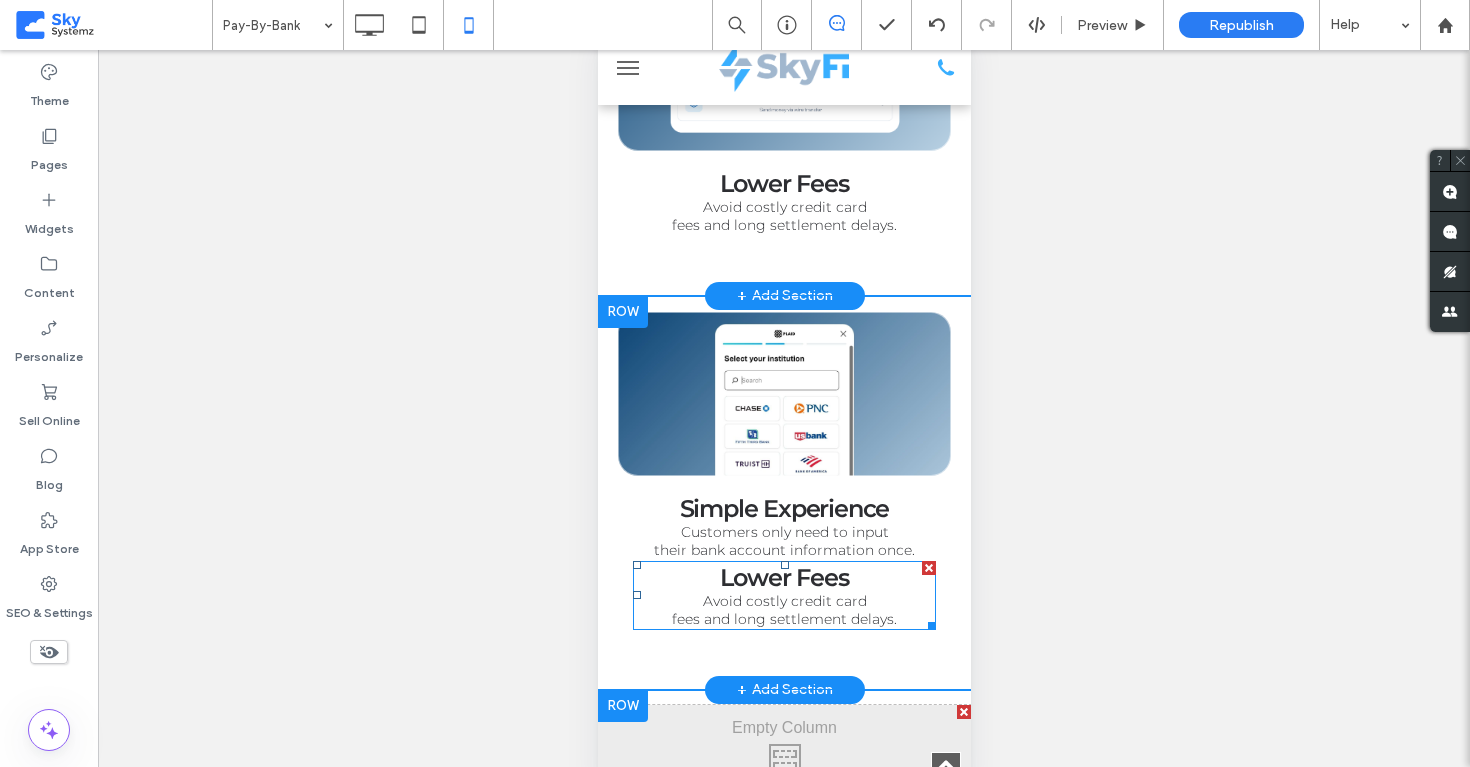 click at bounding box center (928, 568) 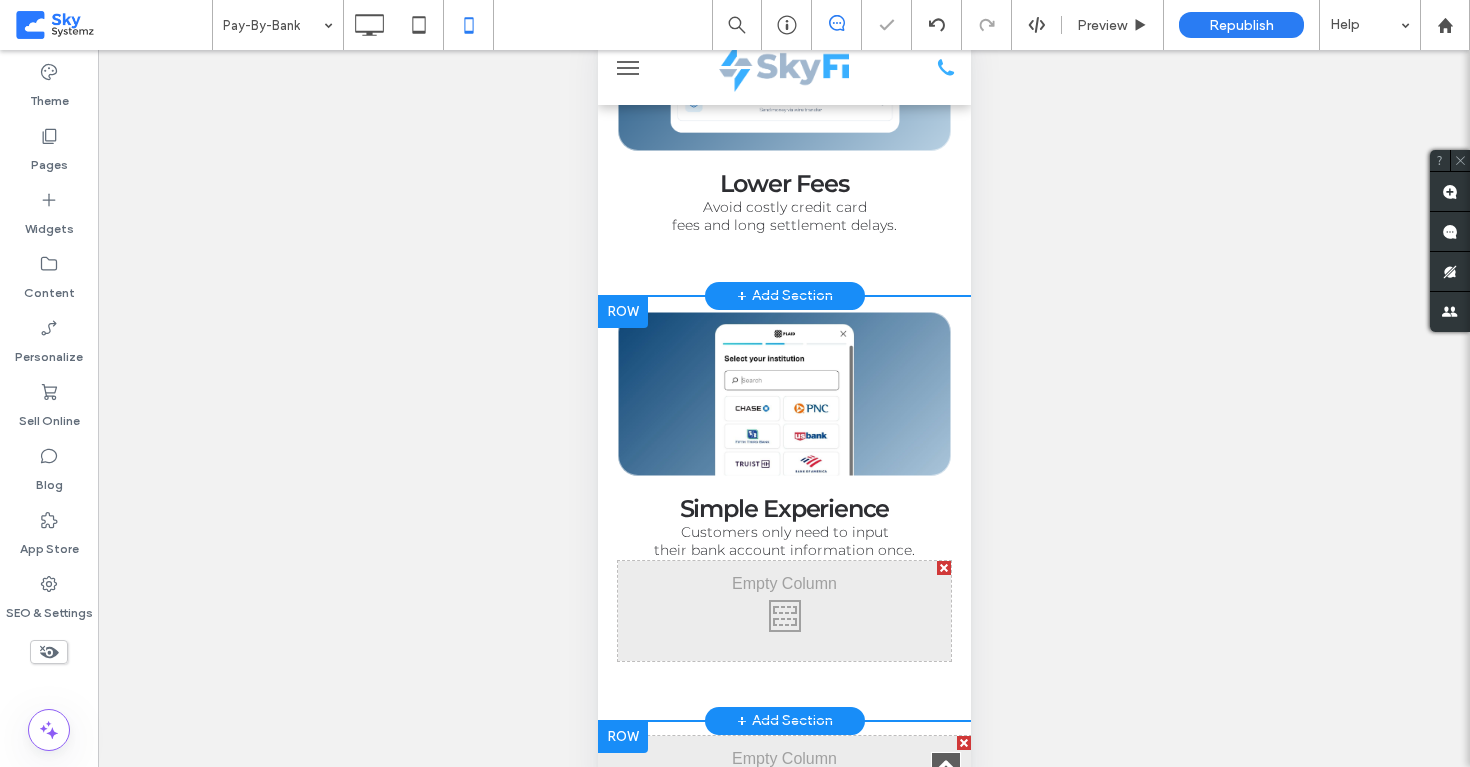 click at bounding box center (943, 568) 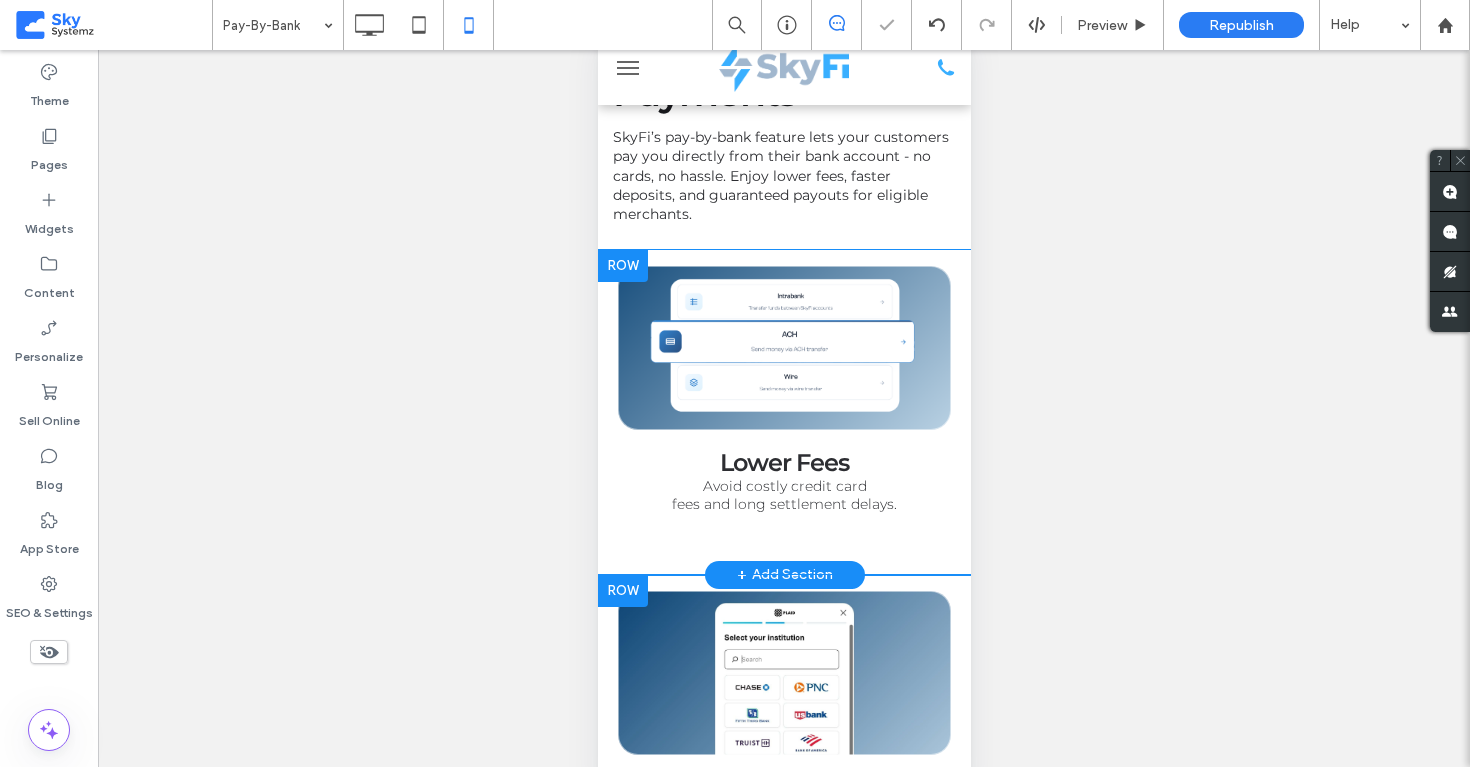 scroll, scrollTop: 365, scrollLeft: 0, axis: vertical 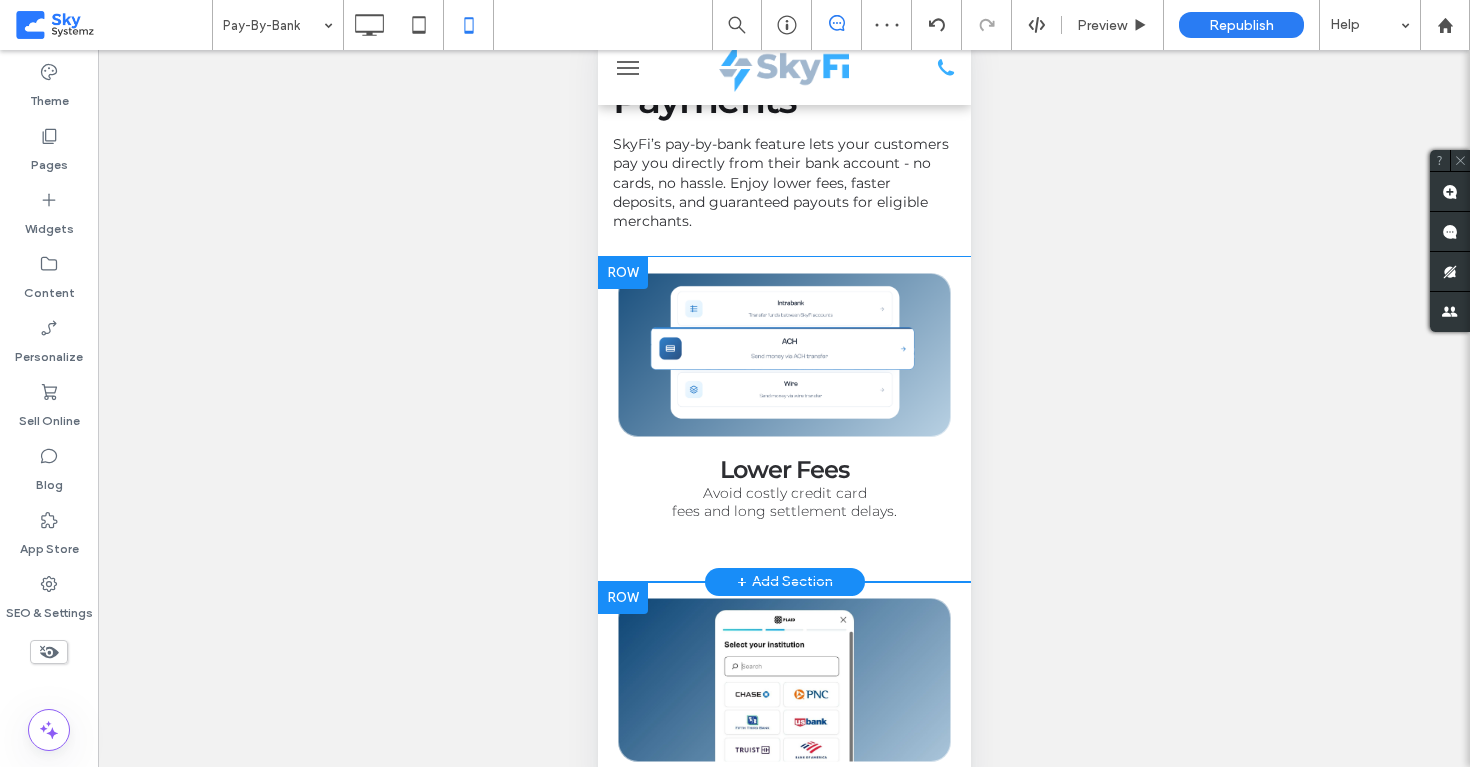 click on "Click To Paste     Click To Paste
Click To Paste     Click To Paste
Lower Fees Avoid costly credit card fees and long settlement delays.
Click To Paste     Click To Paste
Row + Add Section" at bounding box center (783, 419) 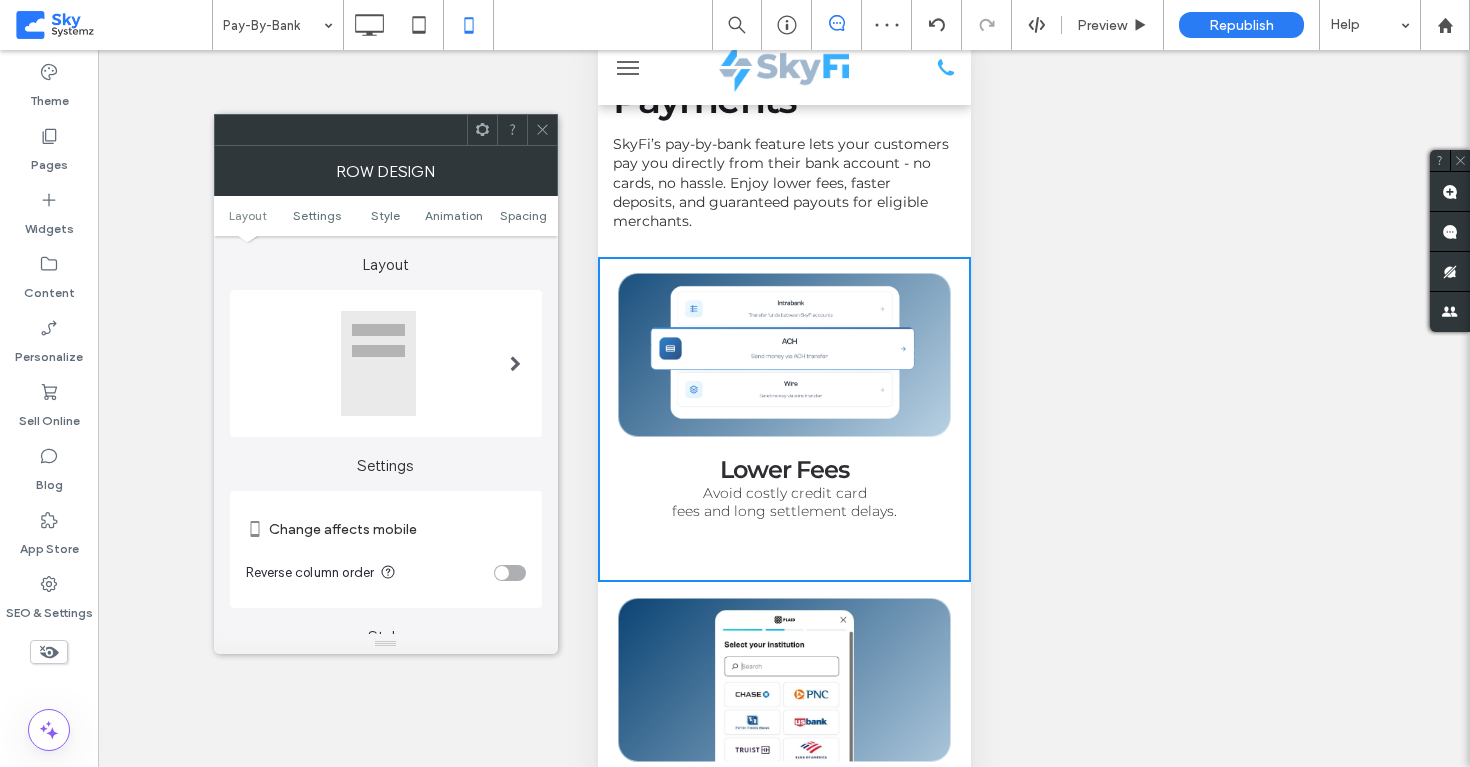 scroll, scrollTop: 767, scrollLeft: 0, axis: vertical 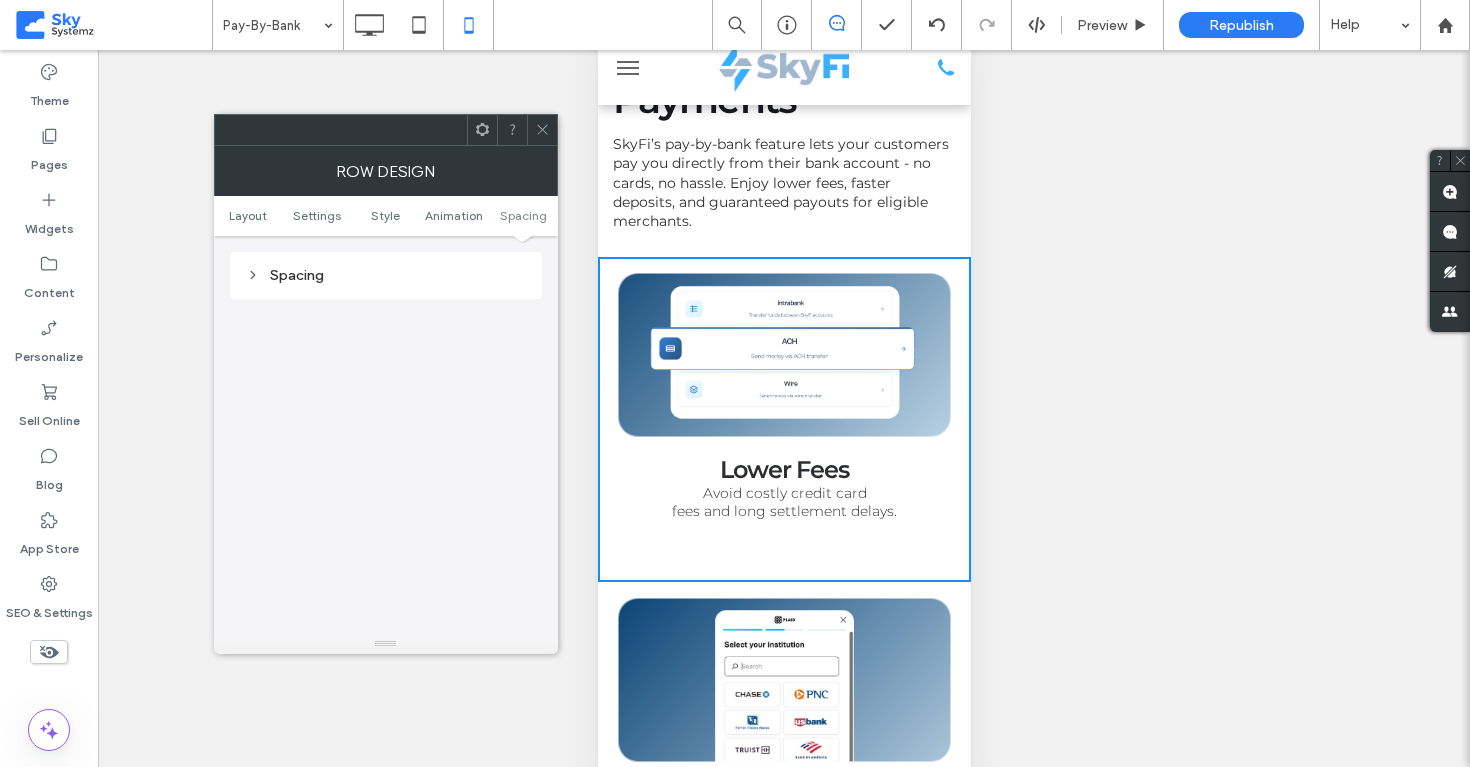 click on "Spacing" at bounding box center (386, 275) 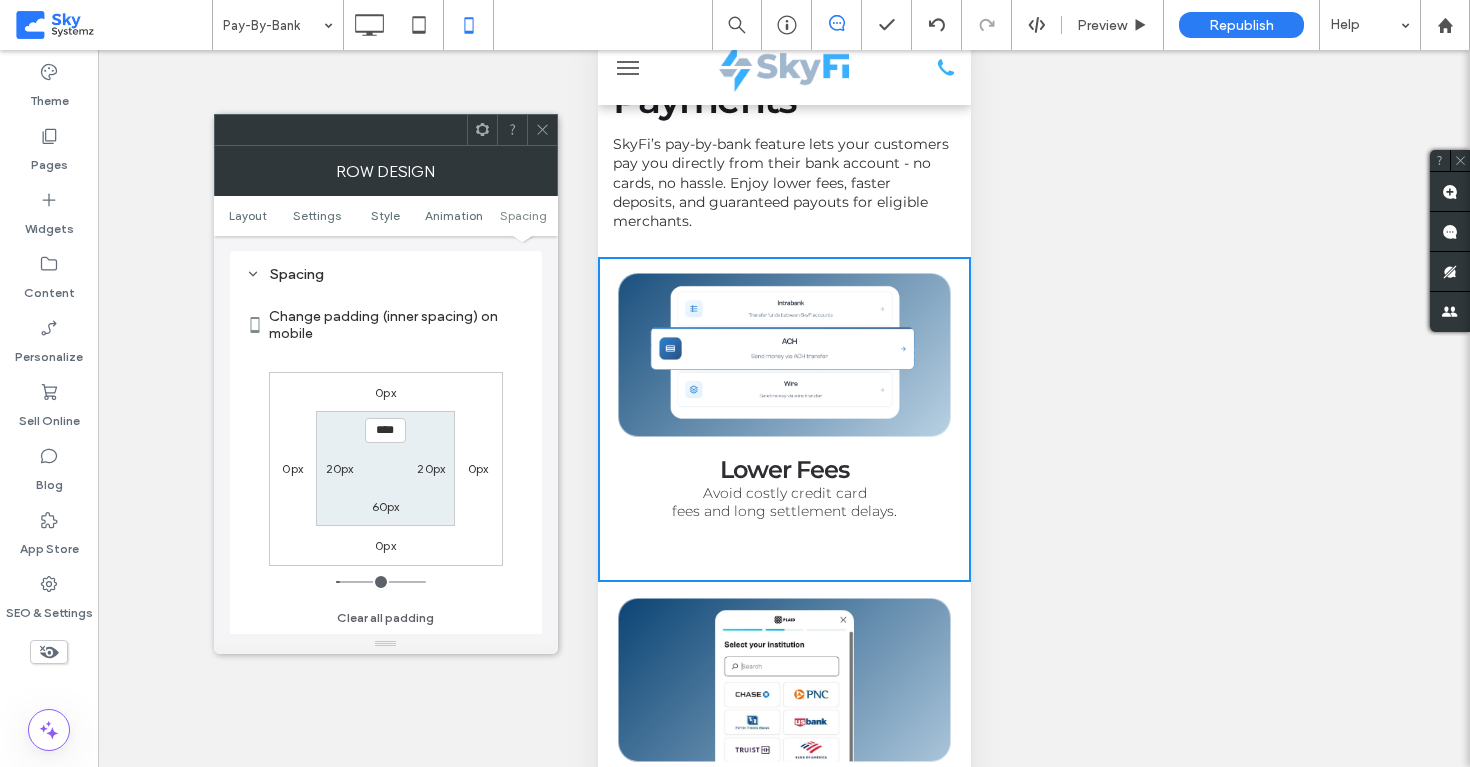 click on "60px" at bounding box center (386, 506) 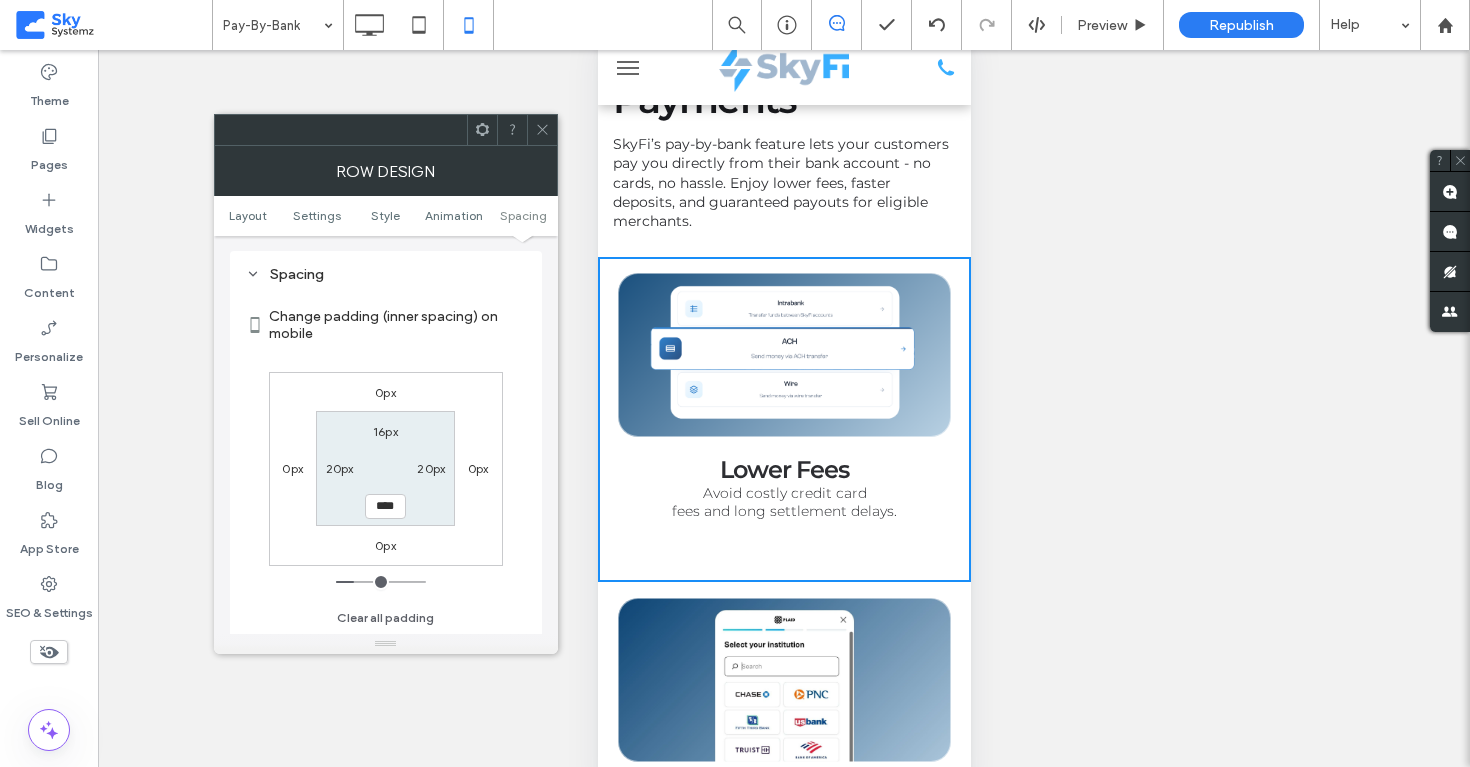 type on "**" 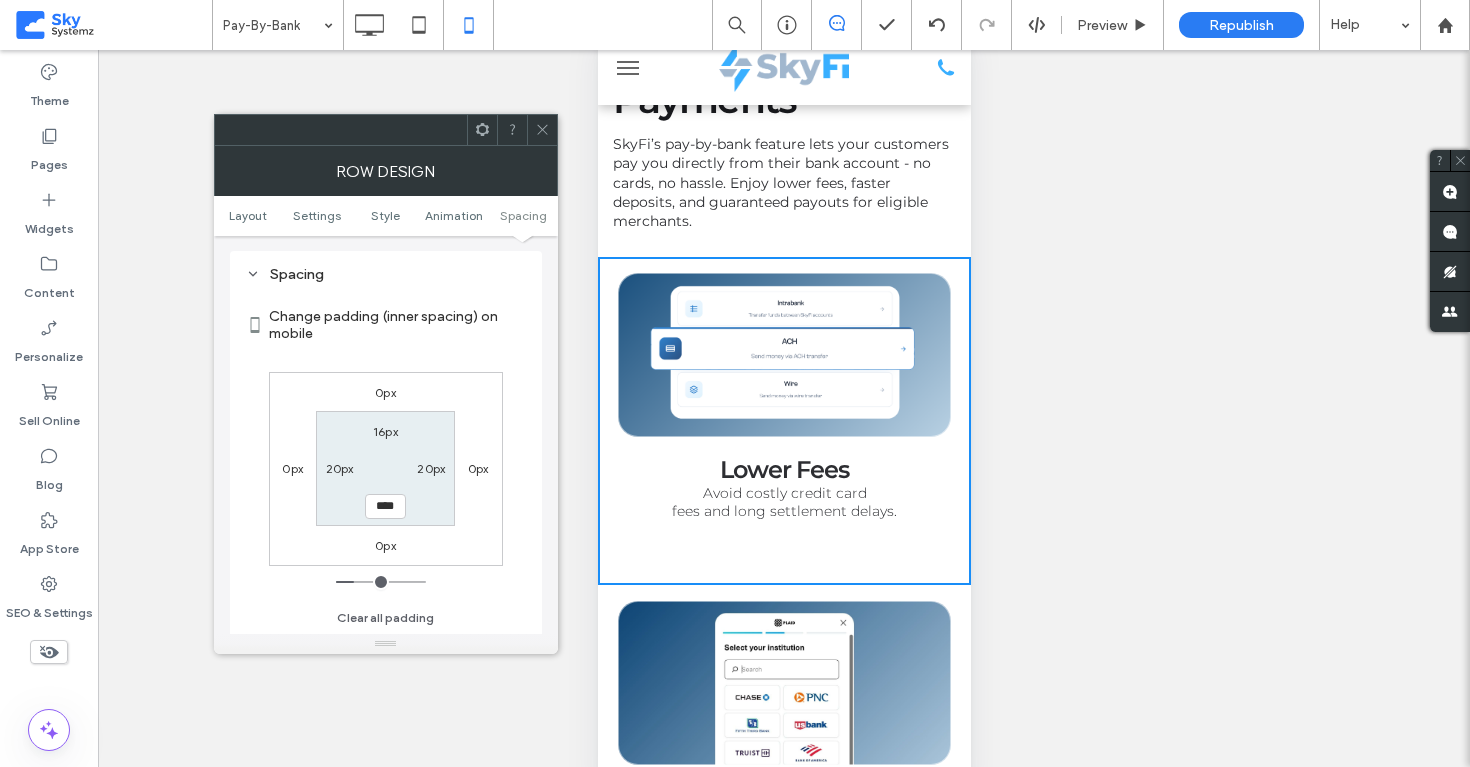 type on "**" 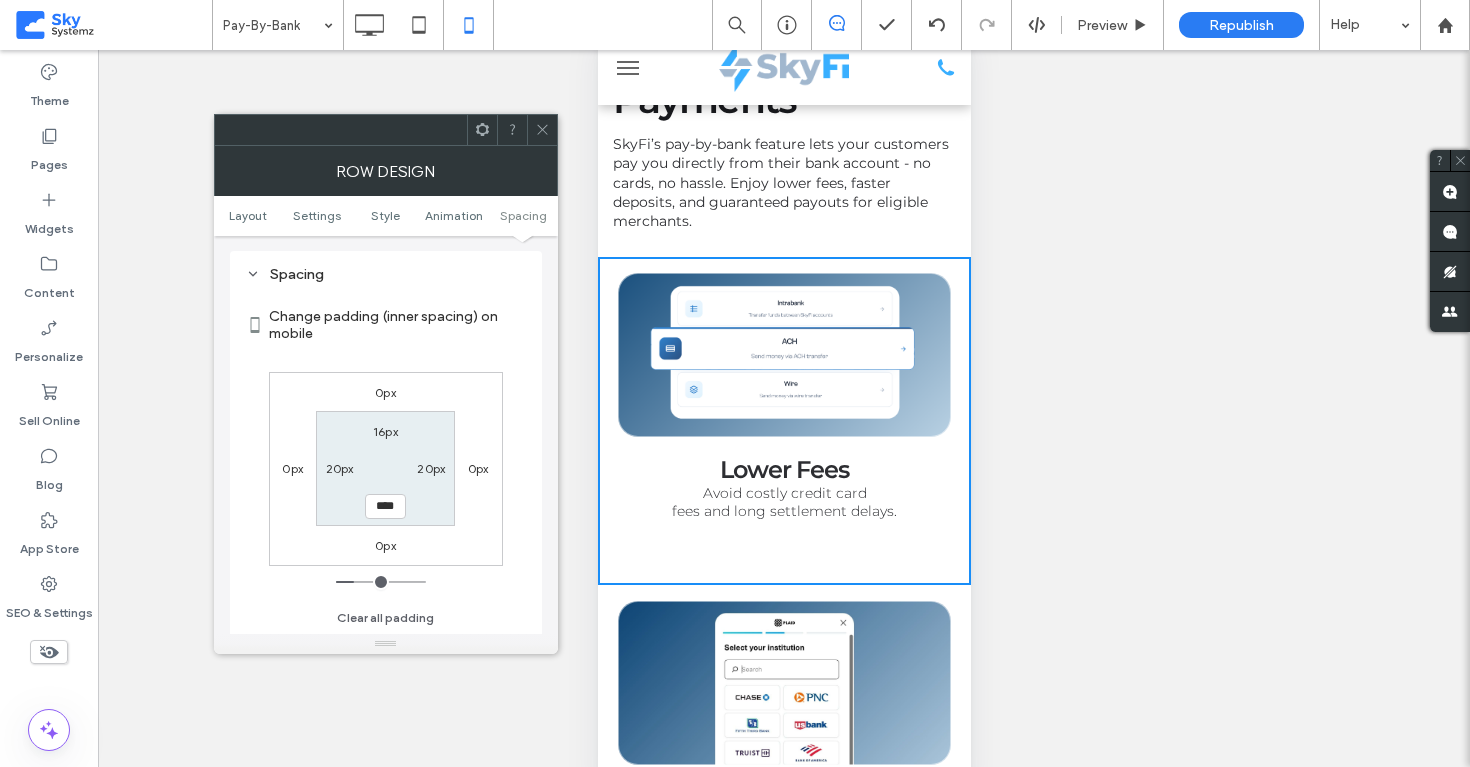 type on "****" 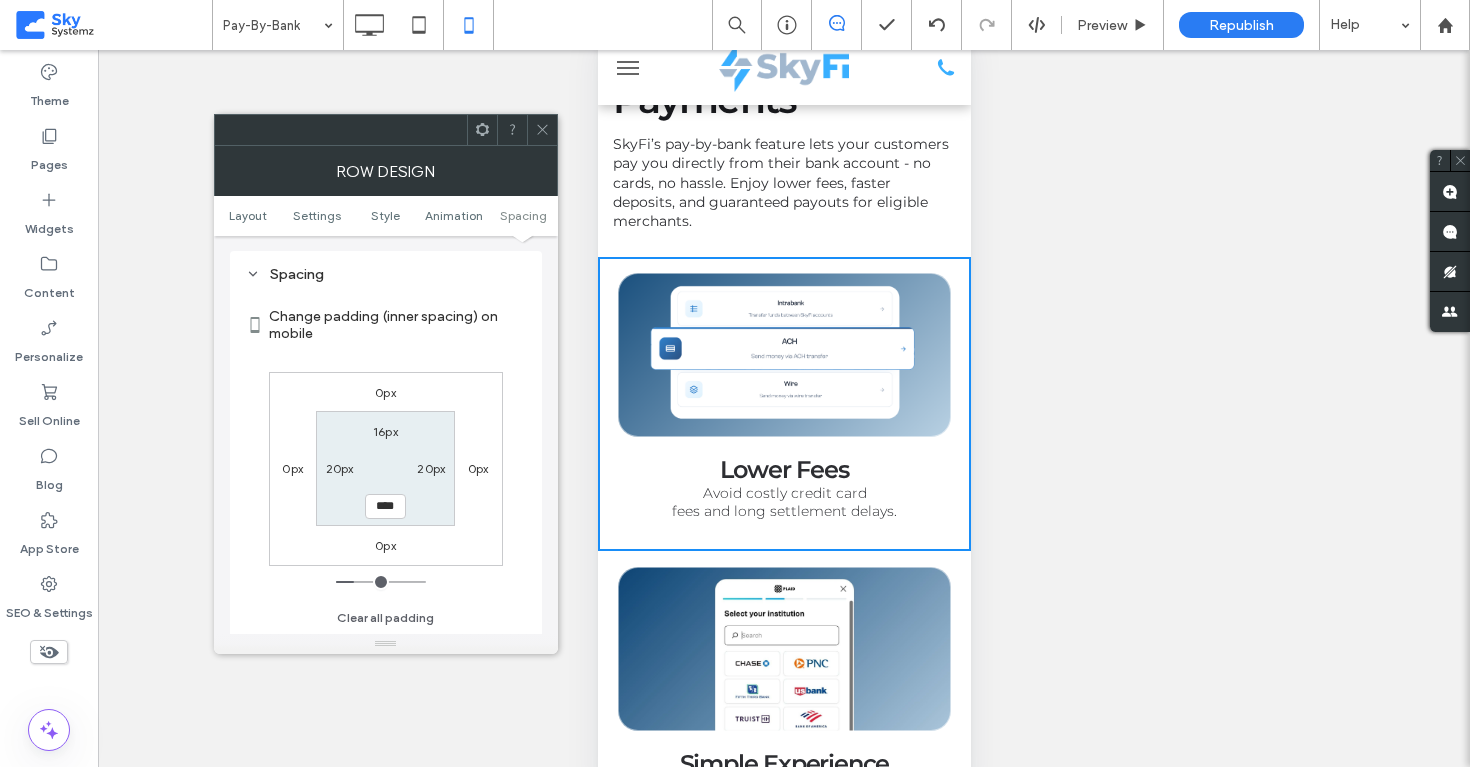 type on "**" 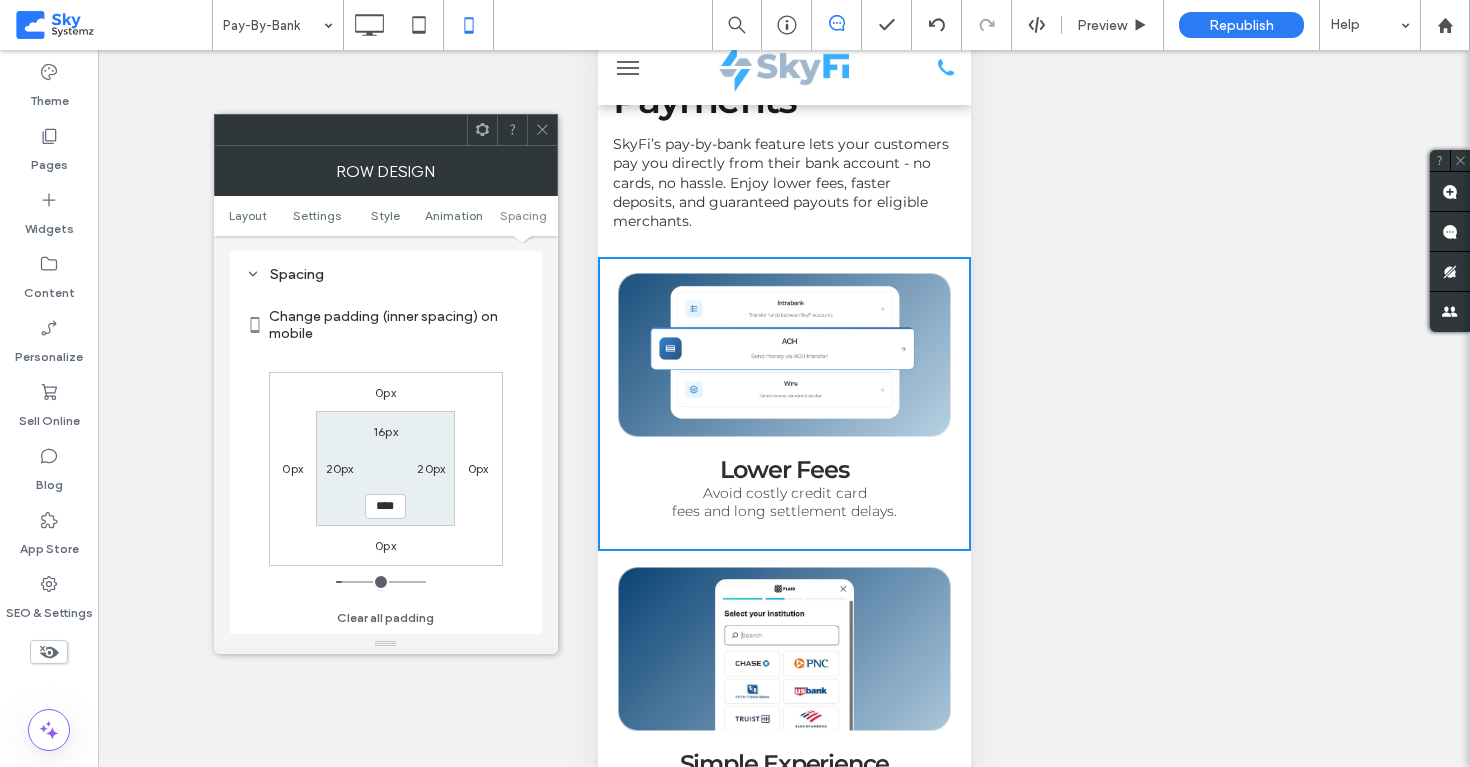 type on "**" 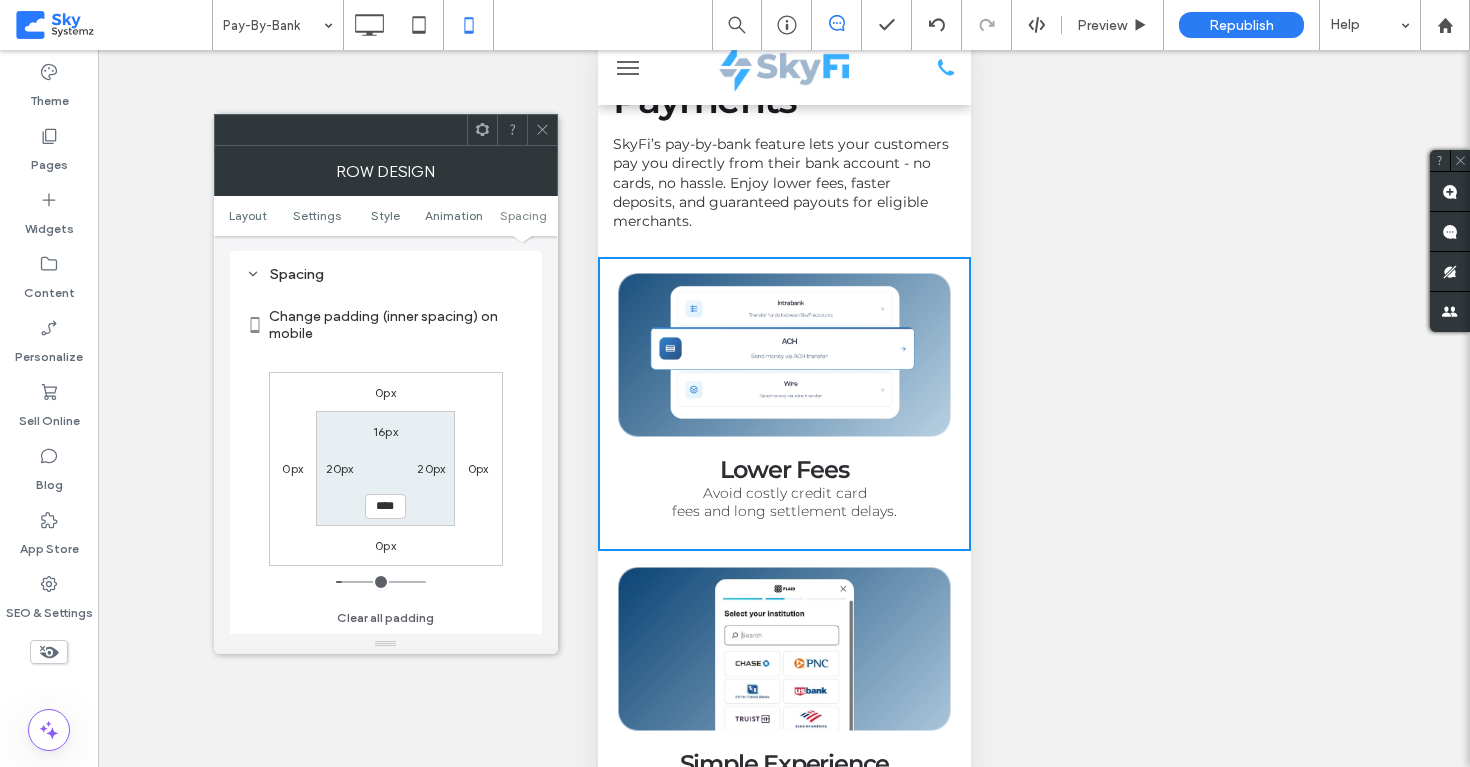 type on "****" 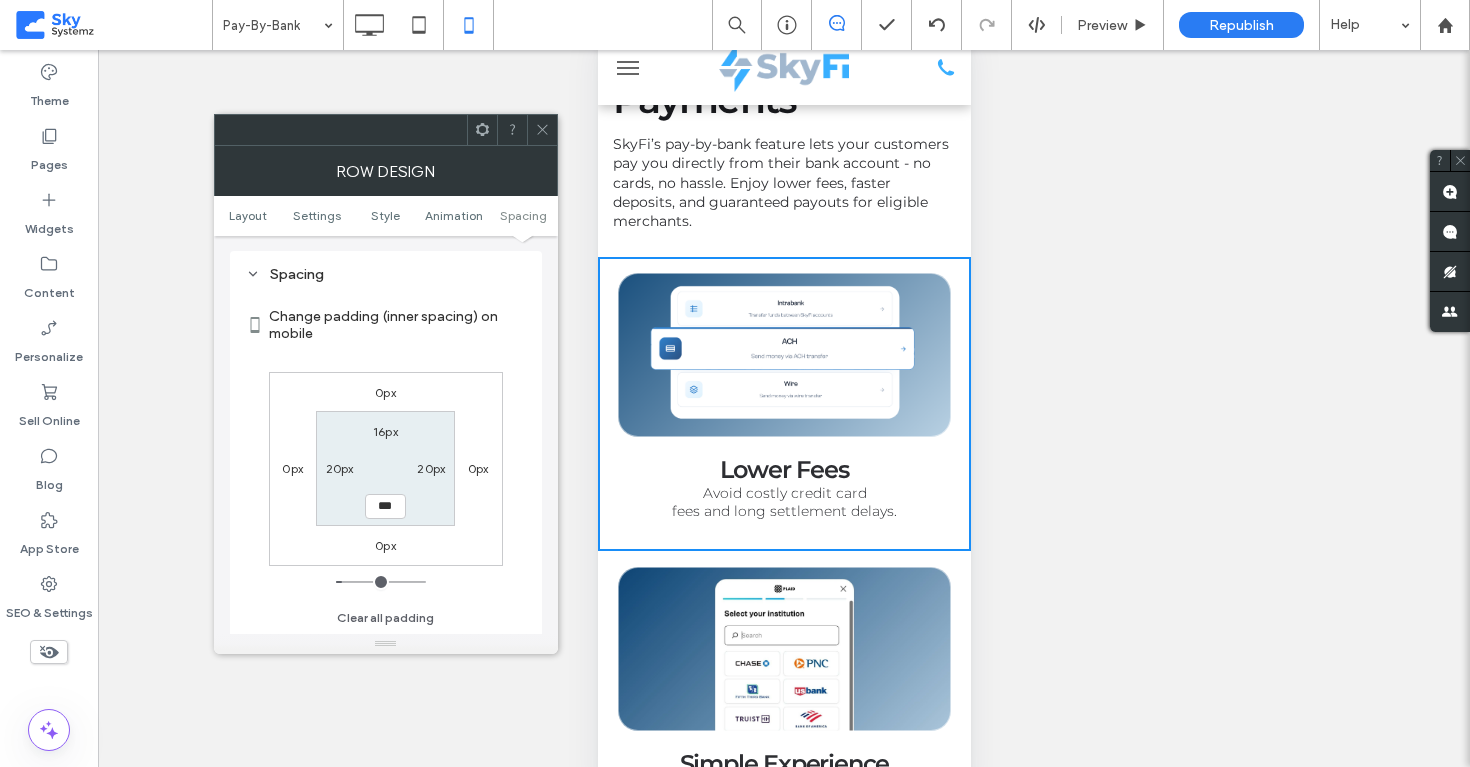 type on "*" 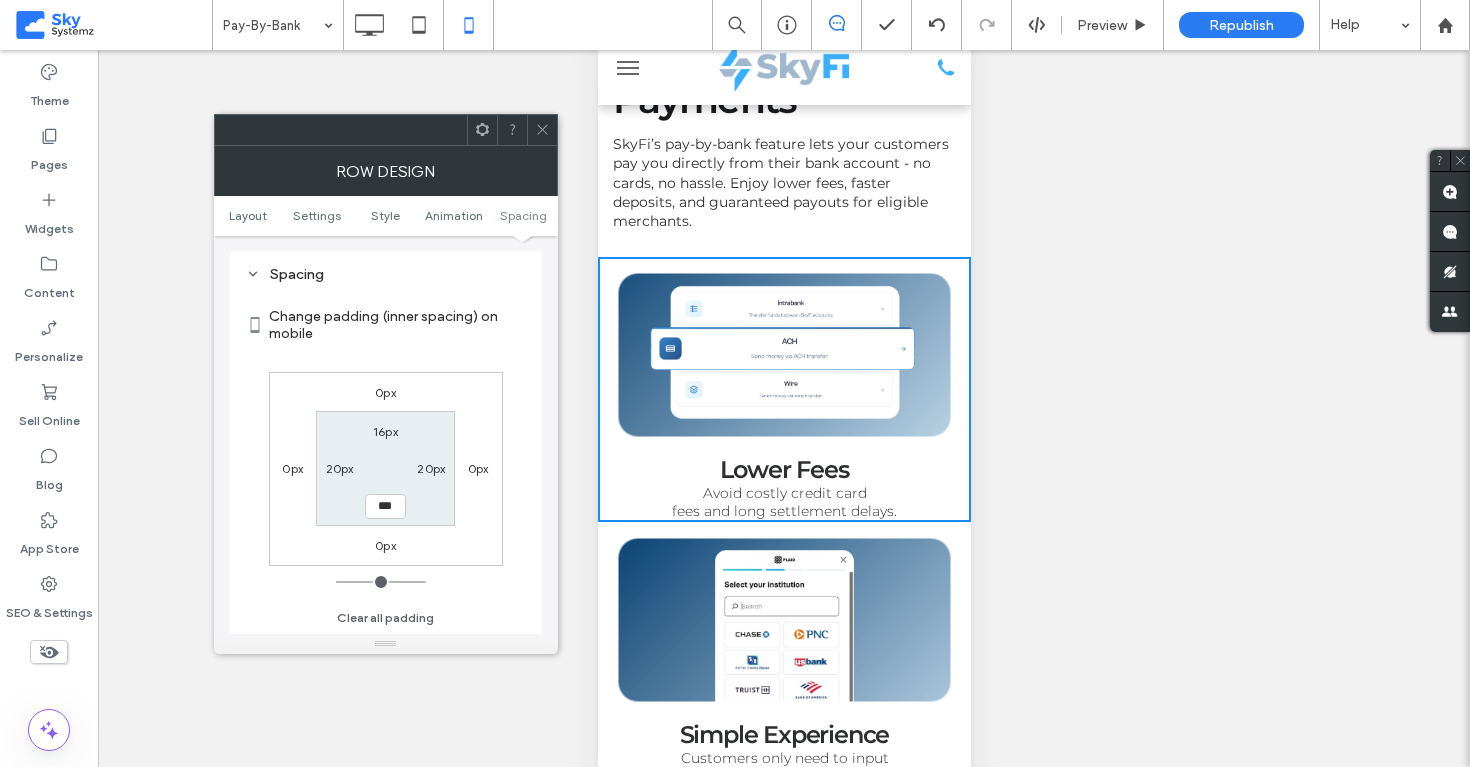 type on "*" 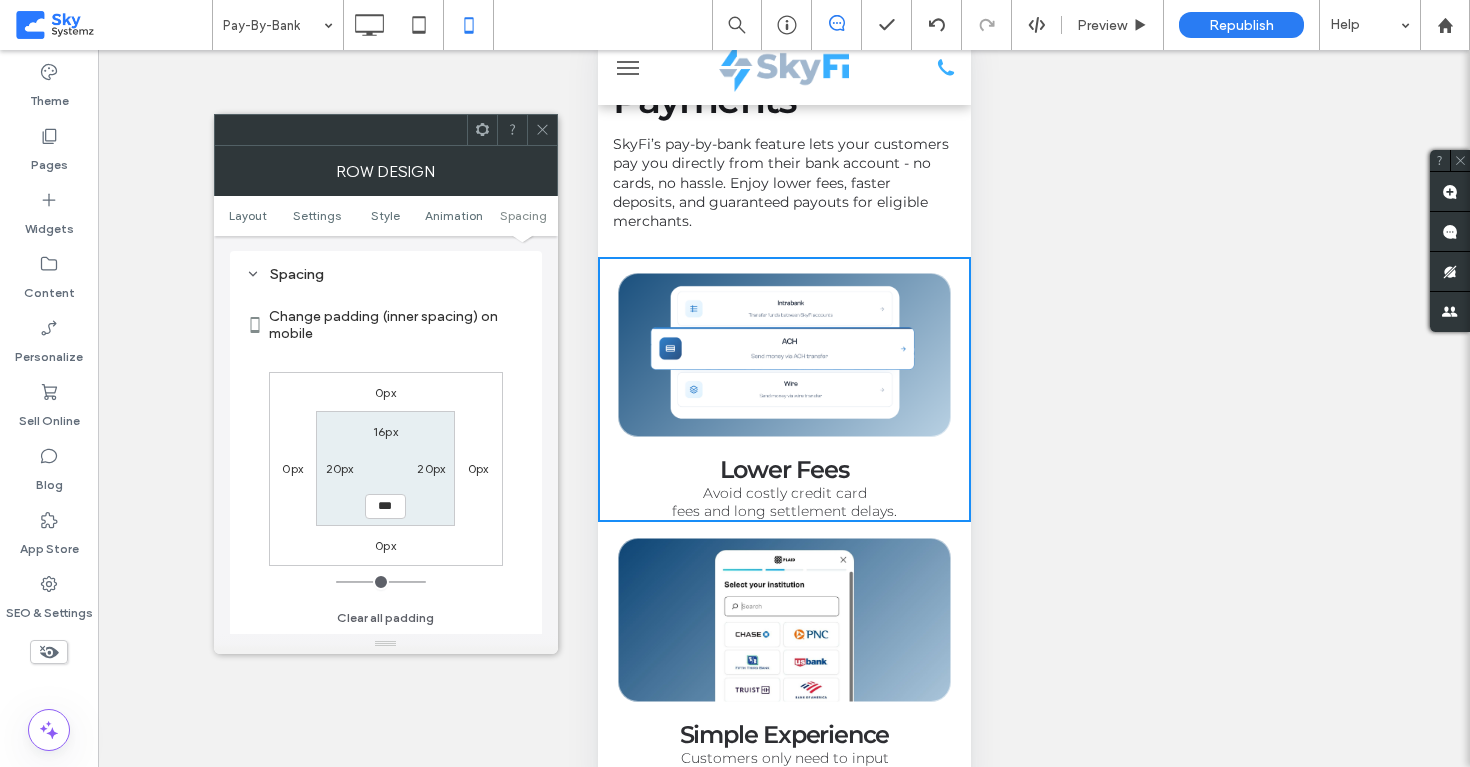 drag, startPoint x: 359, startPoint y: 587, endPoint x: 323, endPoint y: 594, distance: 36.67424 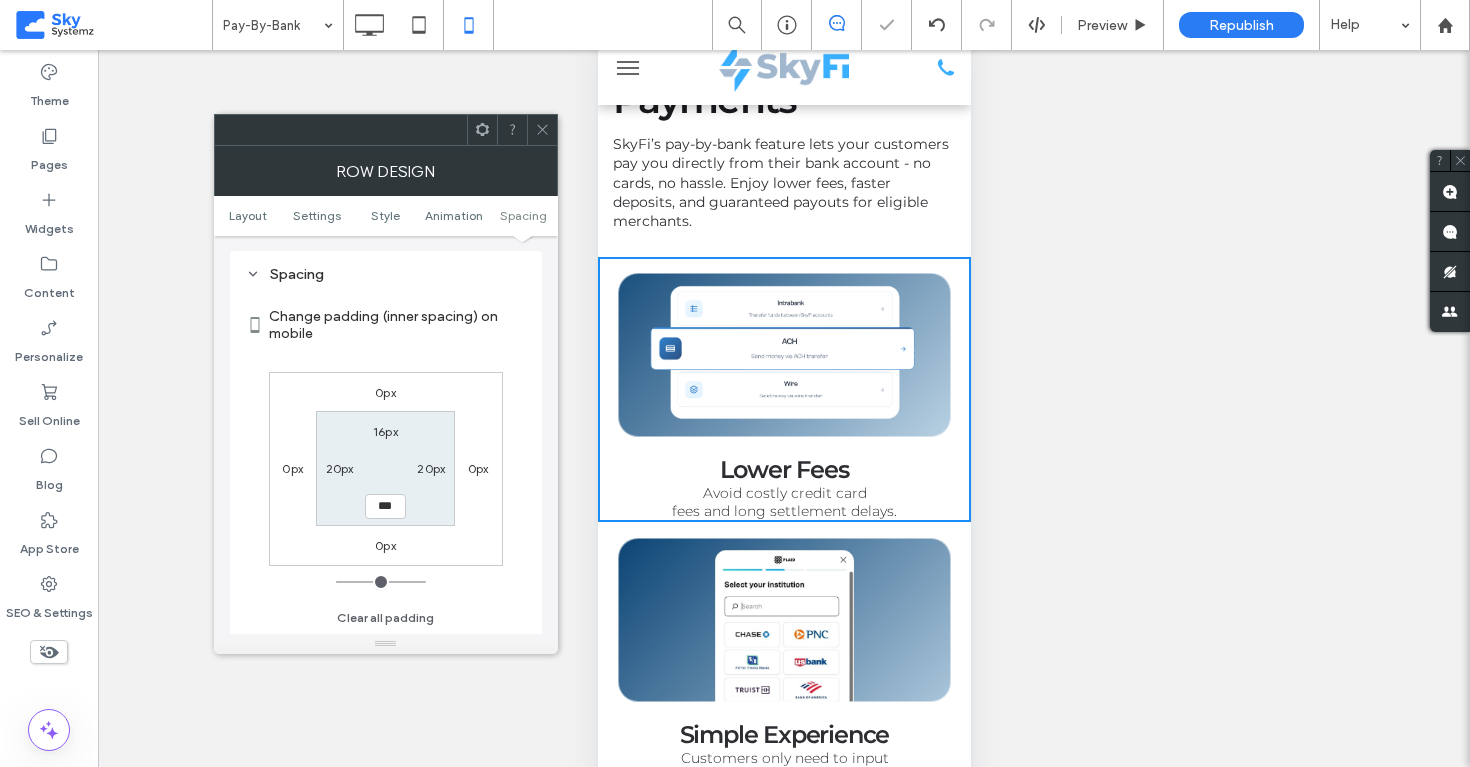 click 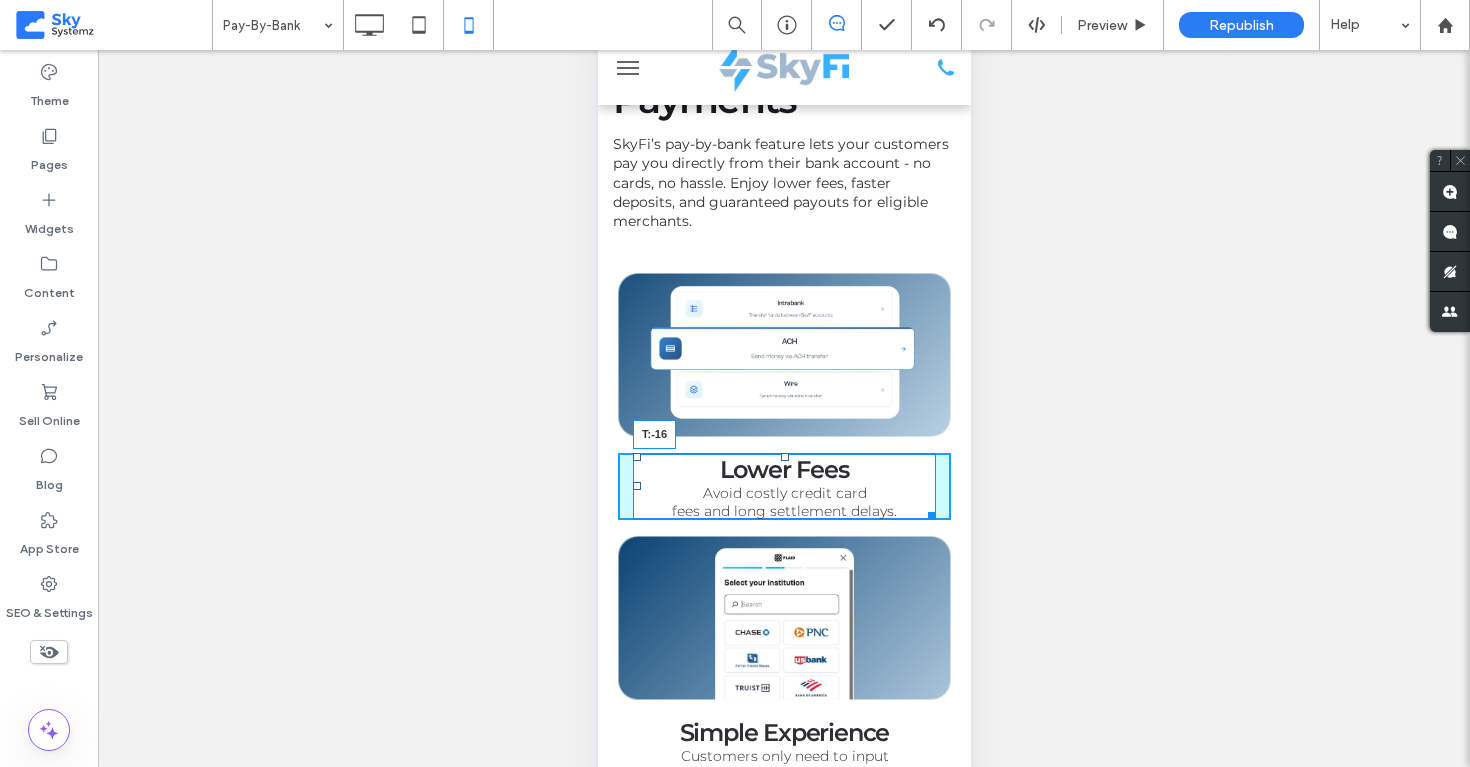 drag, startPoint x: 784, startPoint y: 434, endPoint x: 784, endPoint y: 413, distance: 21 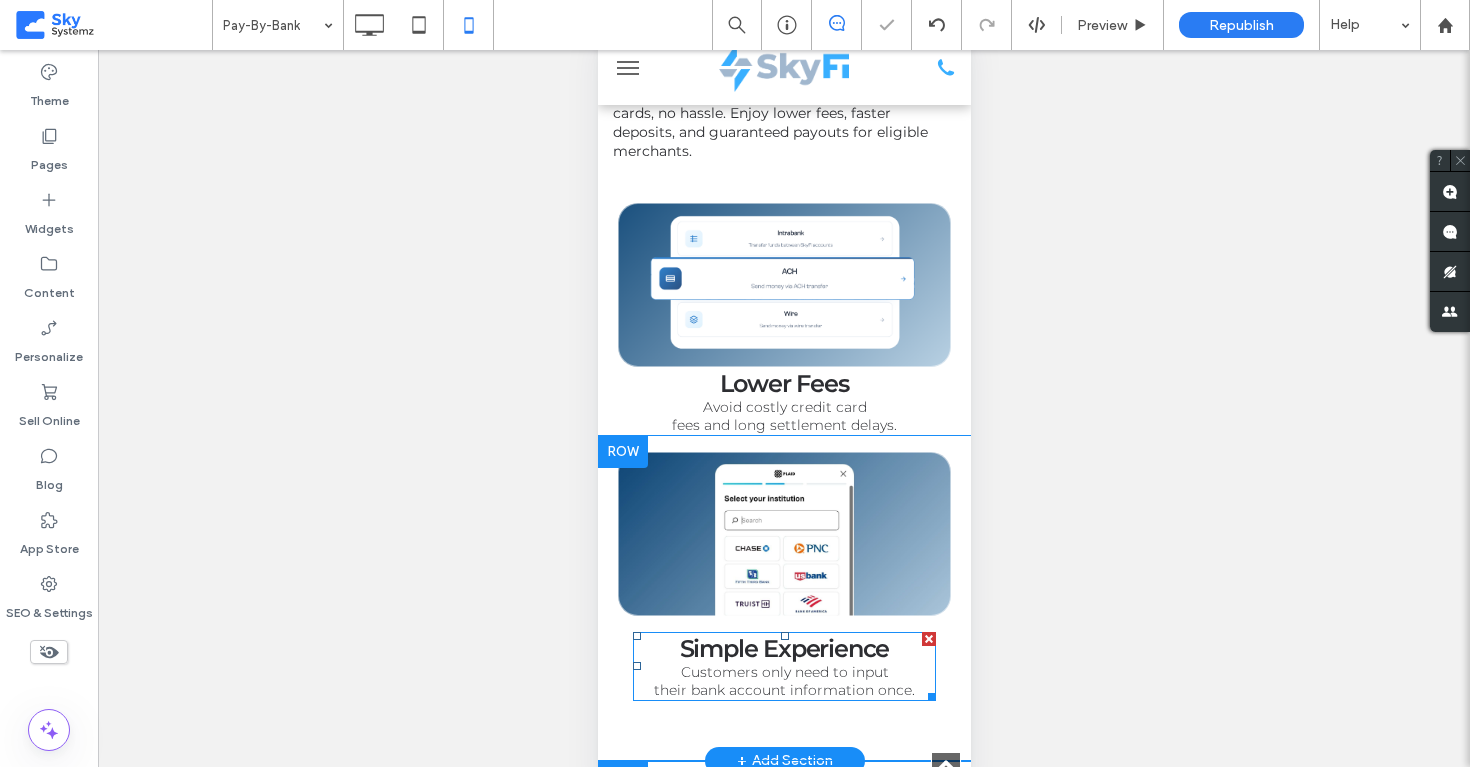 scroll, scrollTop: 445, scrollLeft: 0, axis: vertical 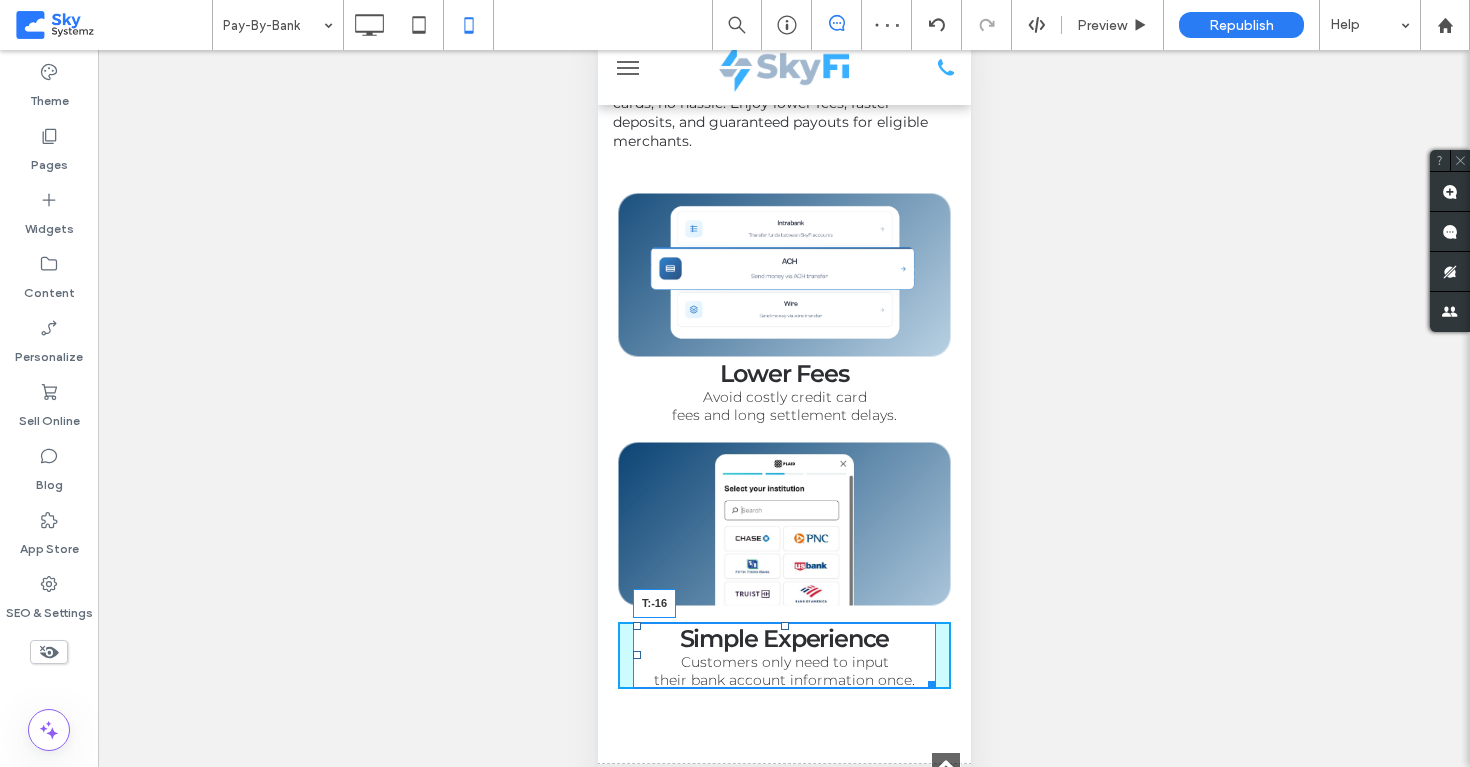 drag, startPoint x: 784, startPoint y: 601, endPoint x: 784, endPoint y: 582, distance: 19 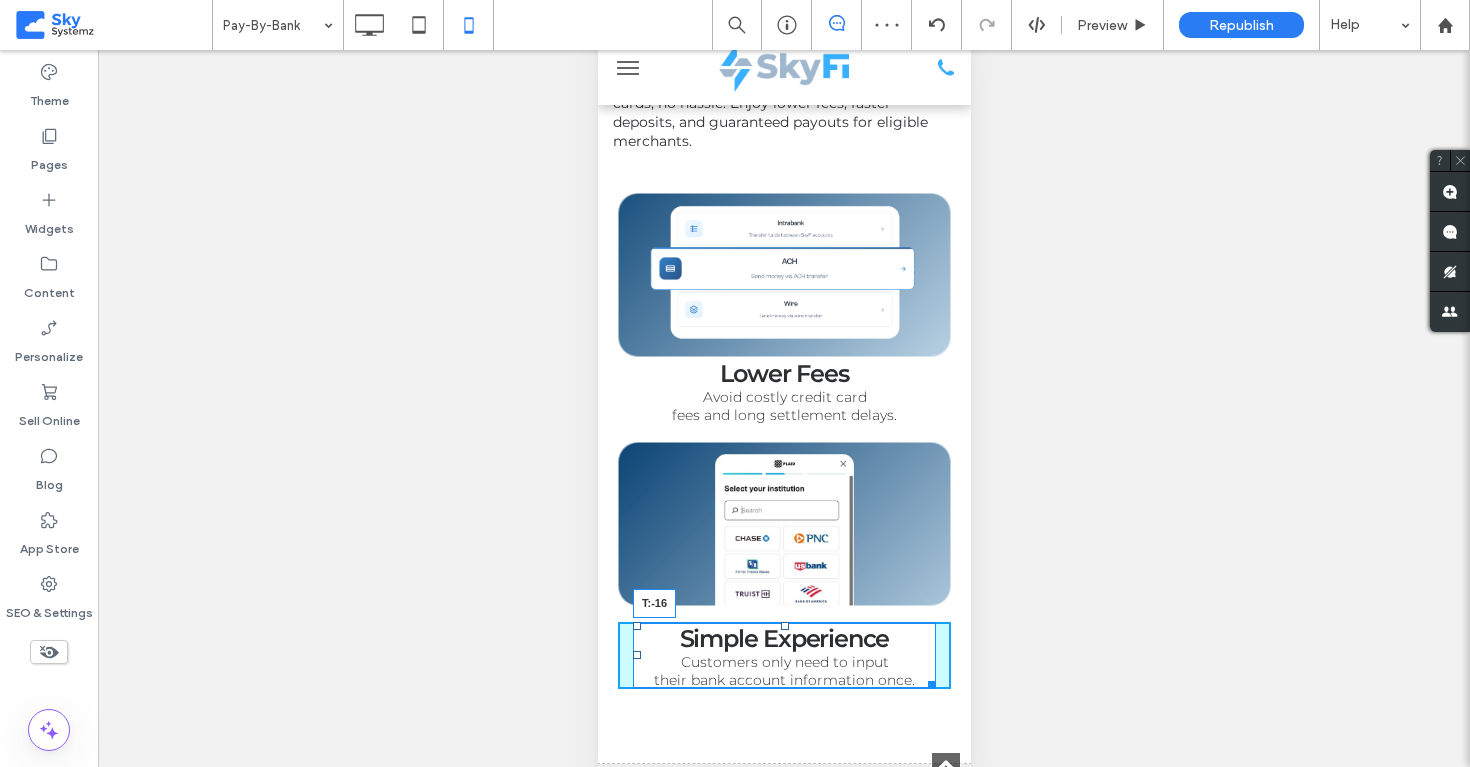 click at bounding box center [784, 626] 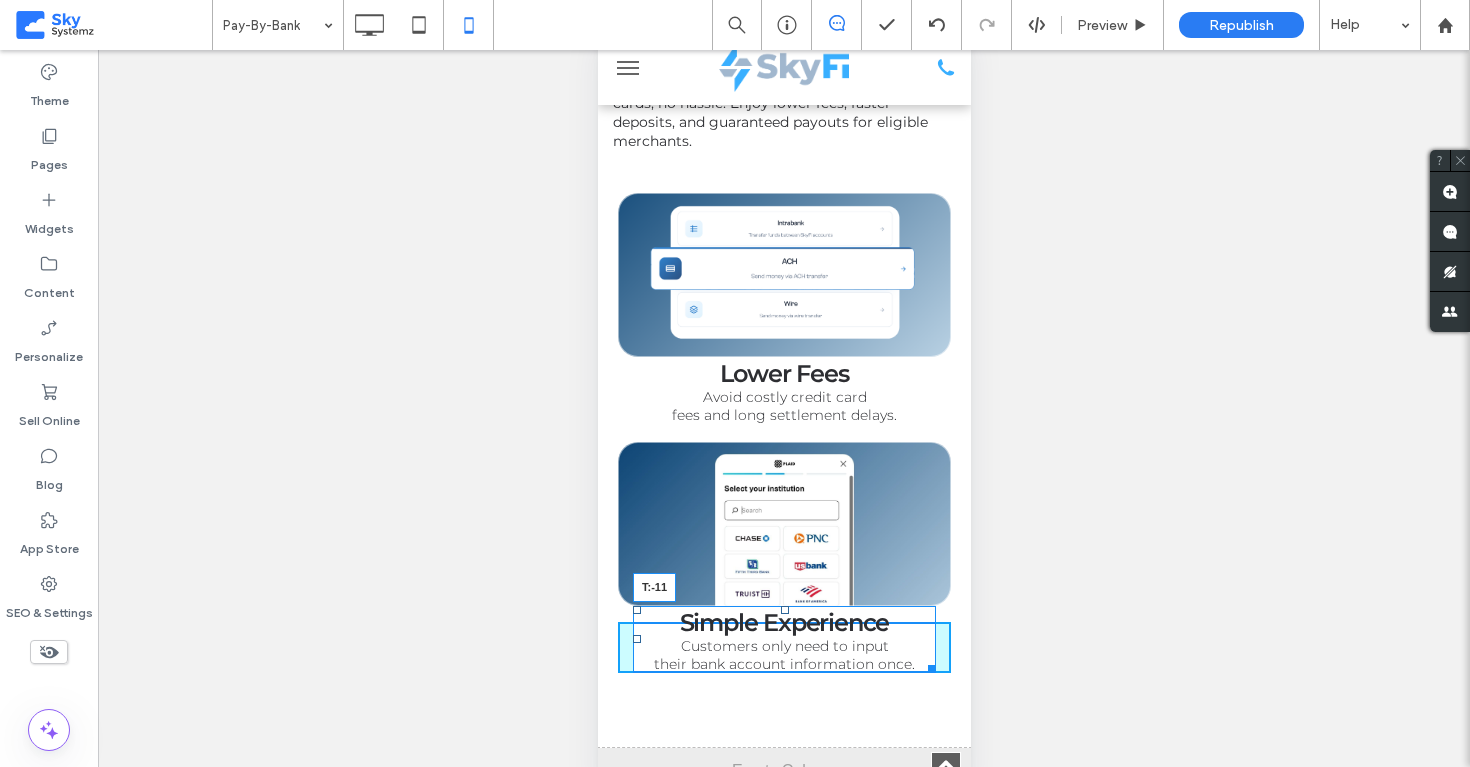 drag, startPoint x: 783, startPoint y: 587, endPoint x: 1381, endPoint y: 622, distance: 599.0234 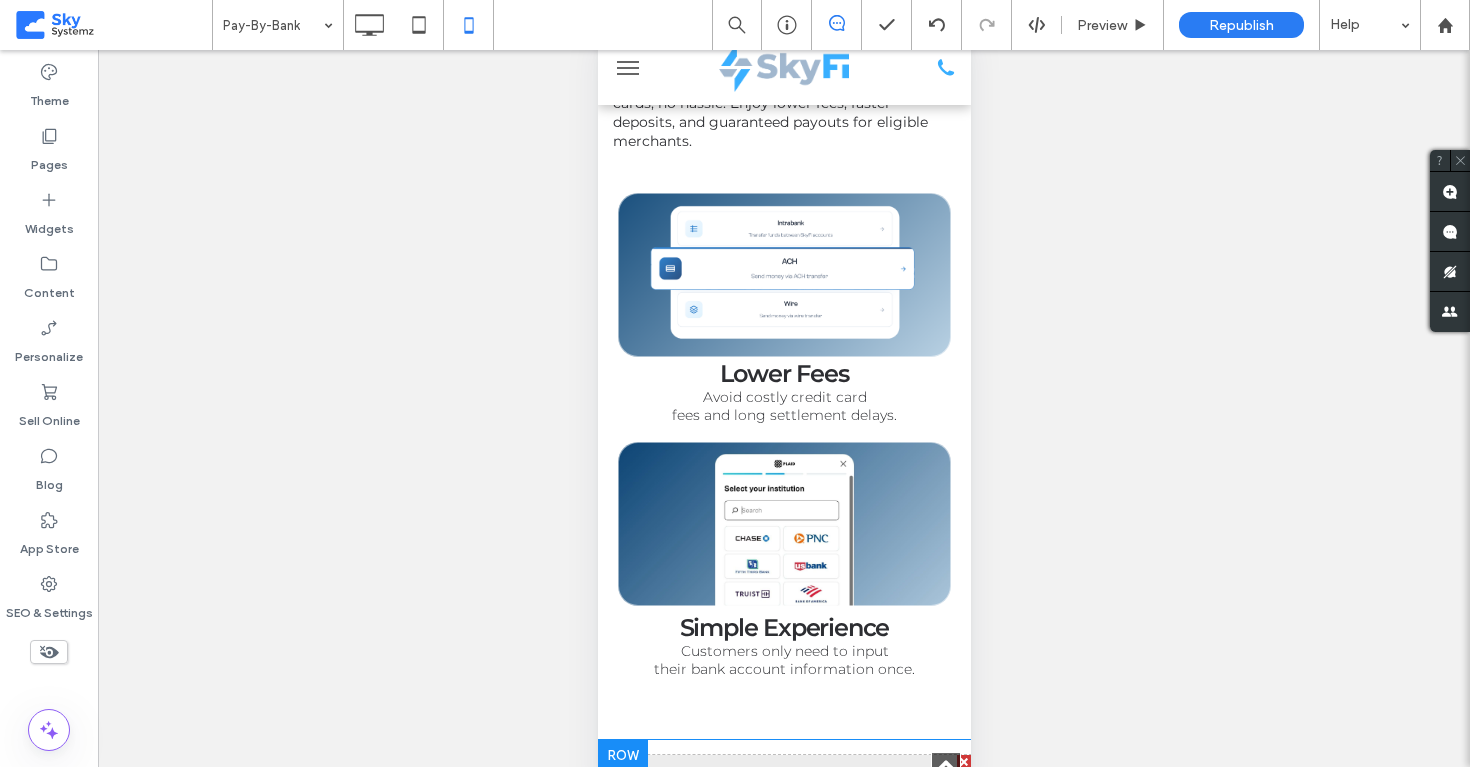 scroll, scrollTop: 0, scrollLeft: 0, axis: both 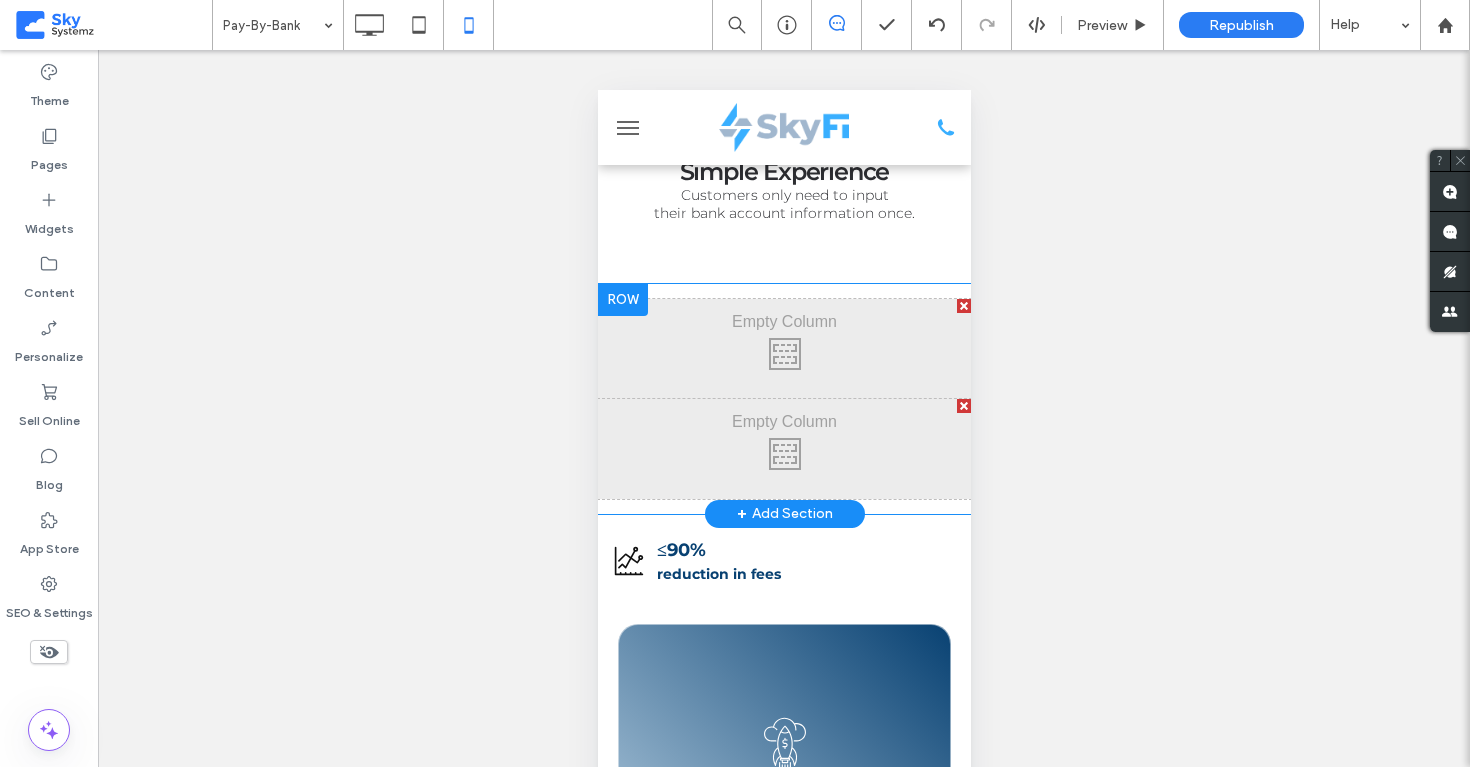 click at bounding box center [622, 300] 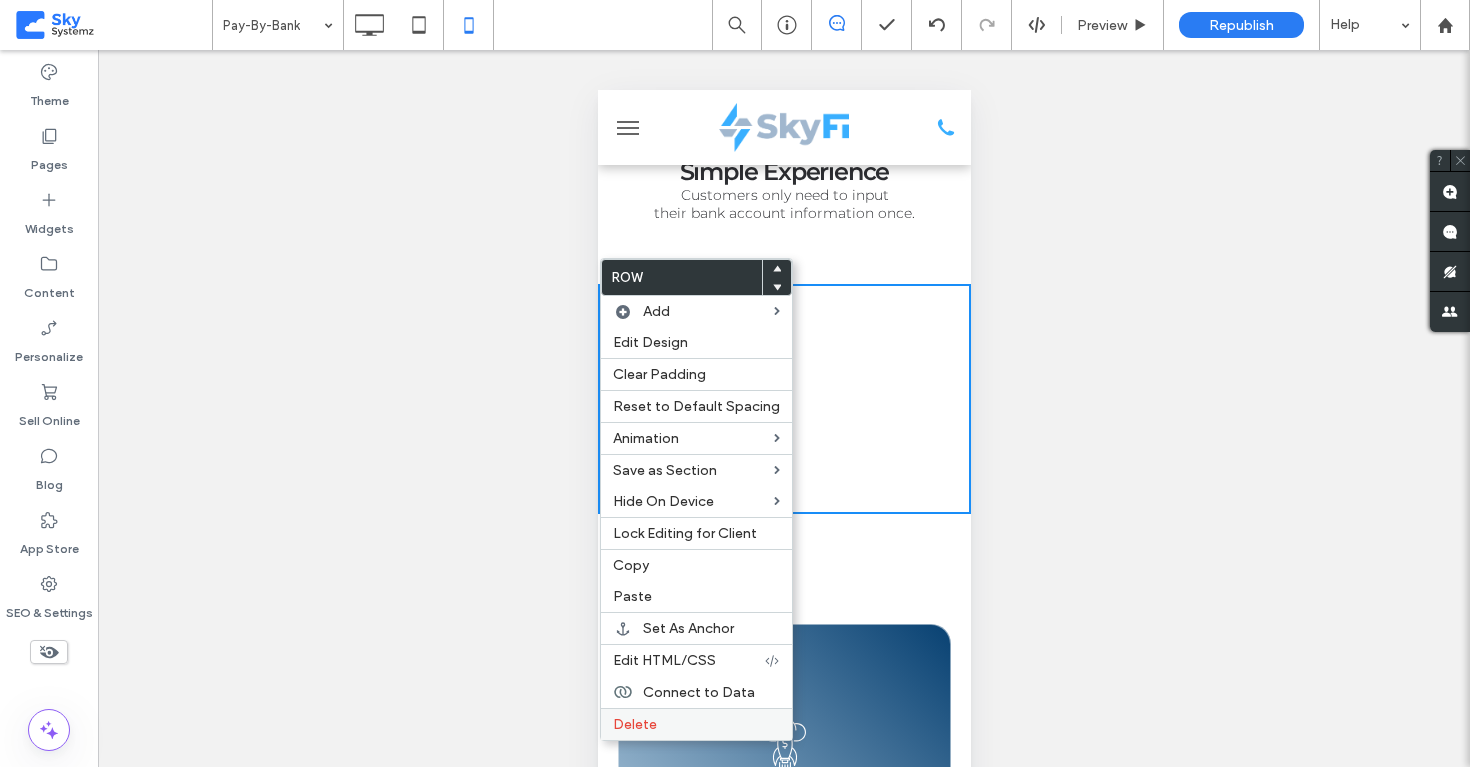click on "Delete" at bounding box center [696, 724] 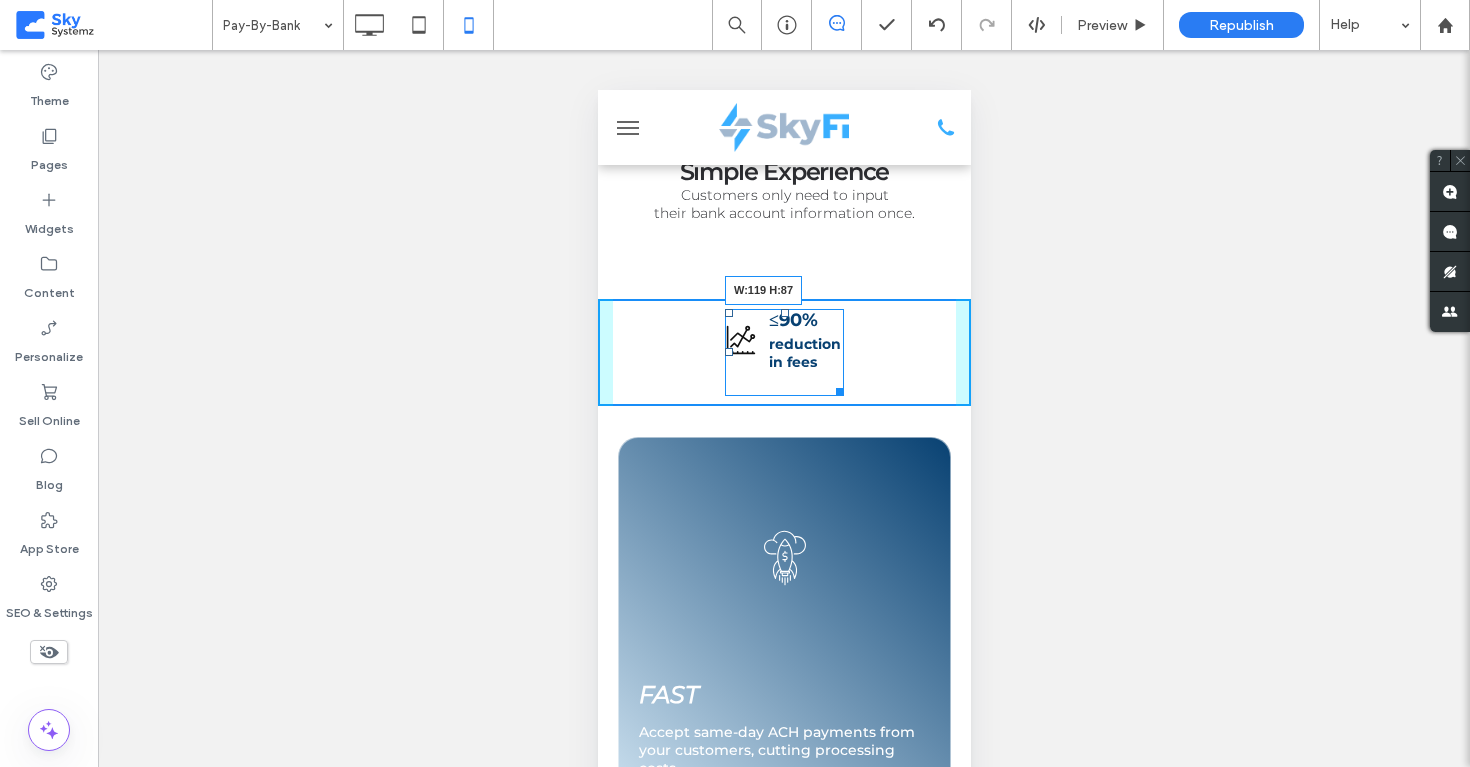 drag, startPoint x: 950, startPoint y: 319, endPoint x: 838, endPoint y: 363, distance: 120.33287 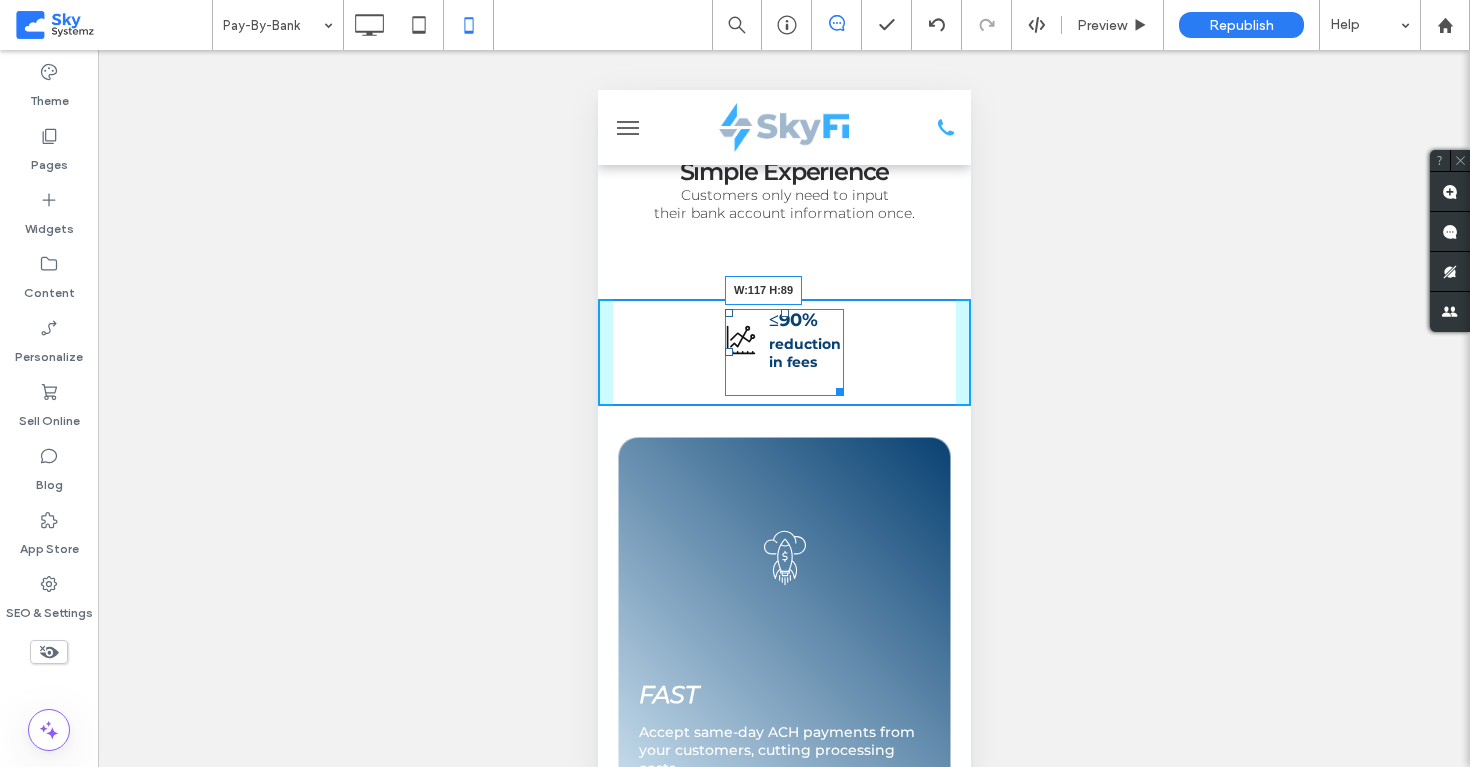 click at bounding box center (835, 388) 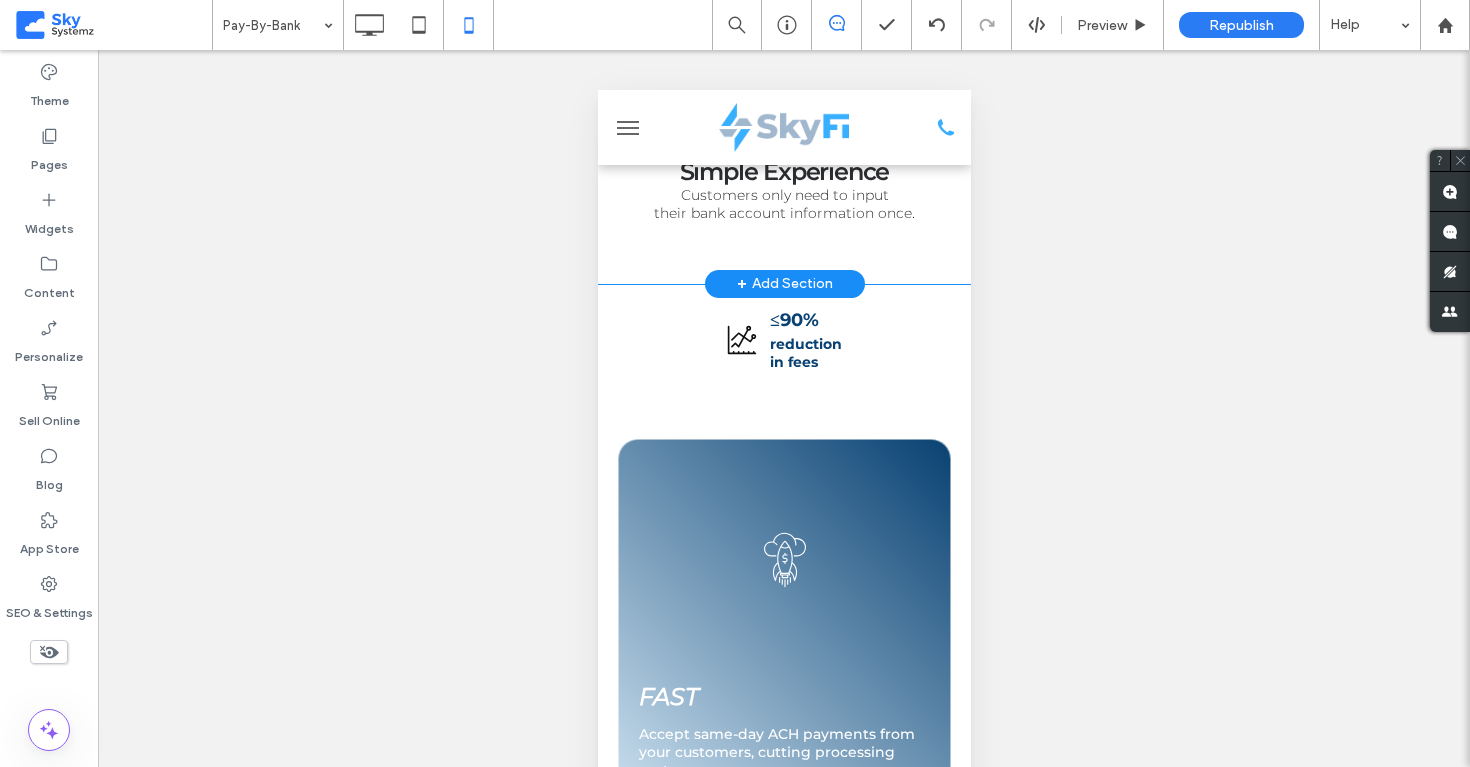 click on "+ Add Section" at bounding box center [784, 284] 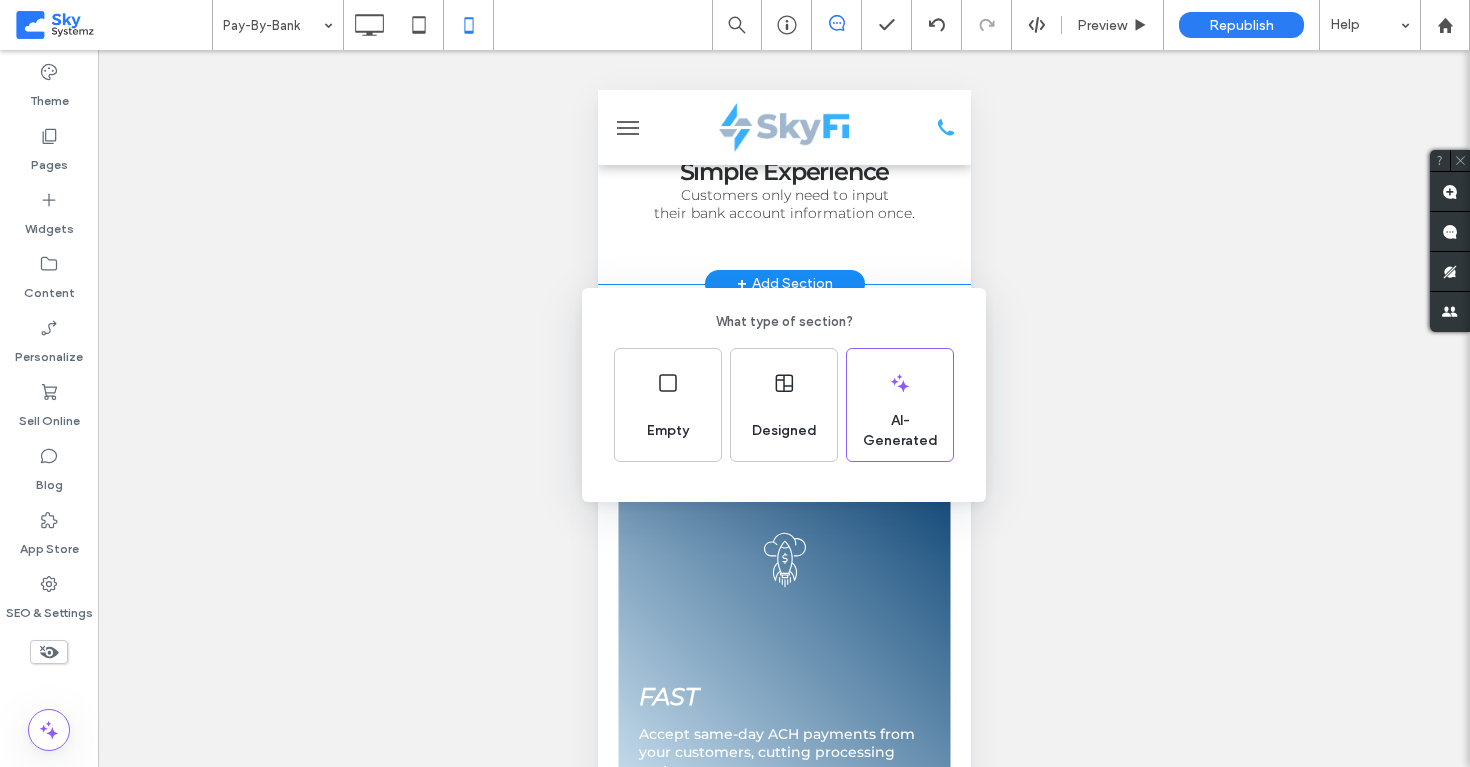 click on "What type of section? Empty Designed AI-Generated" at bounding box center (735, 432) 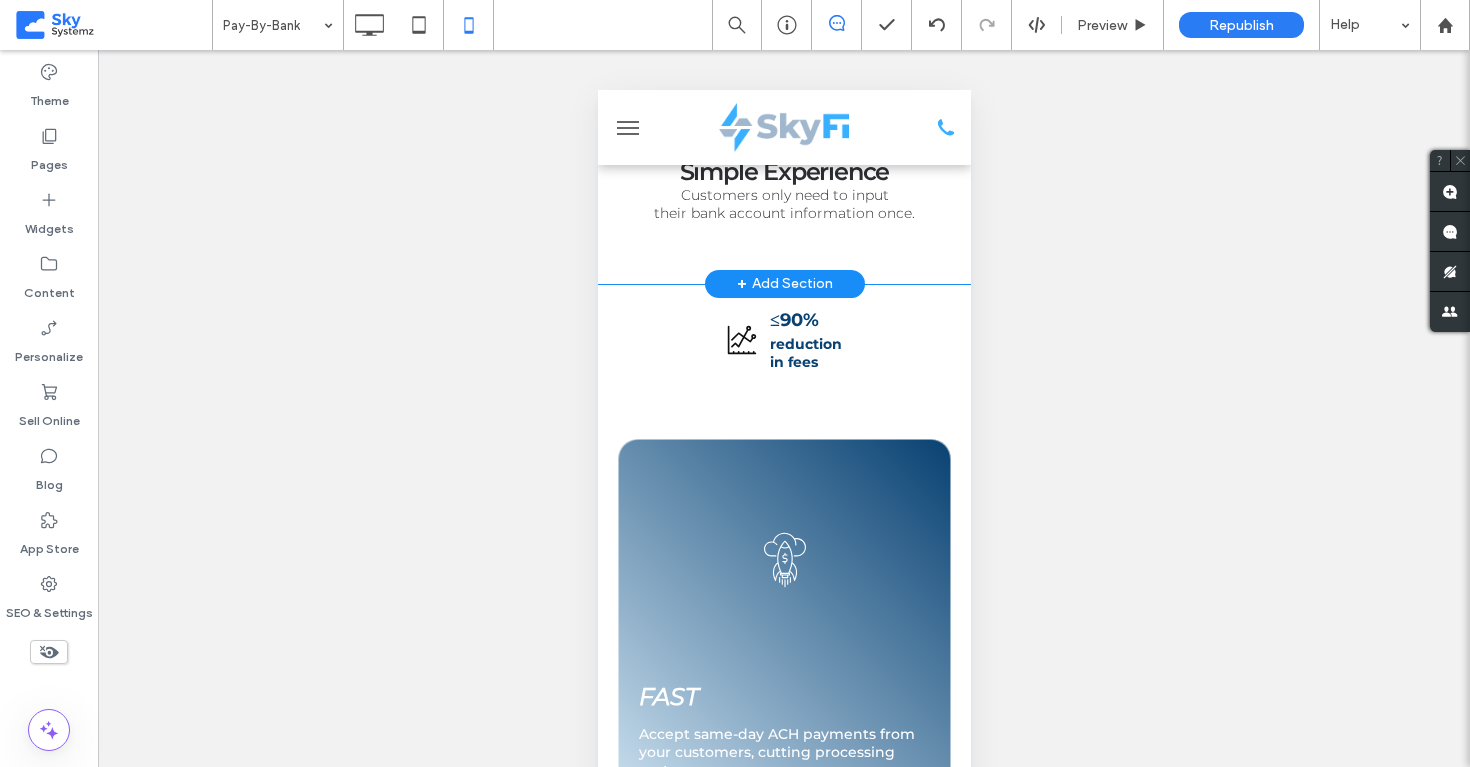 click on "+ Add Section" at bounding box center (784, 284) 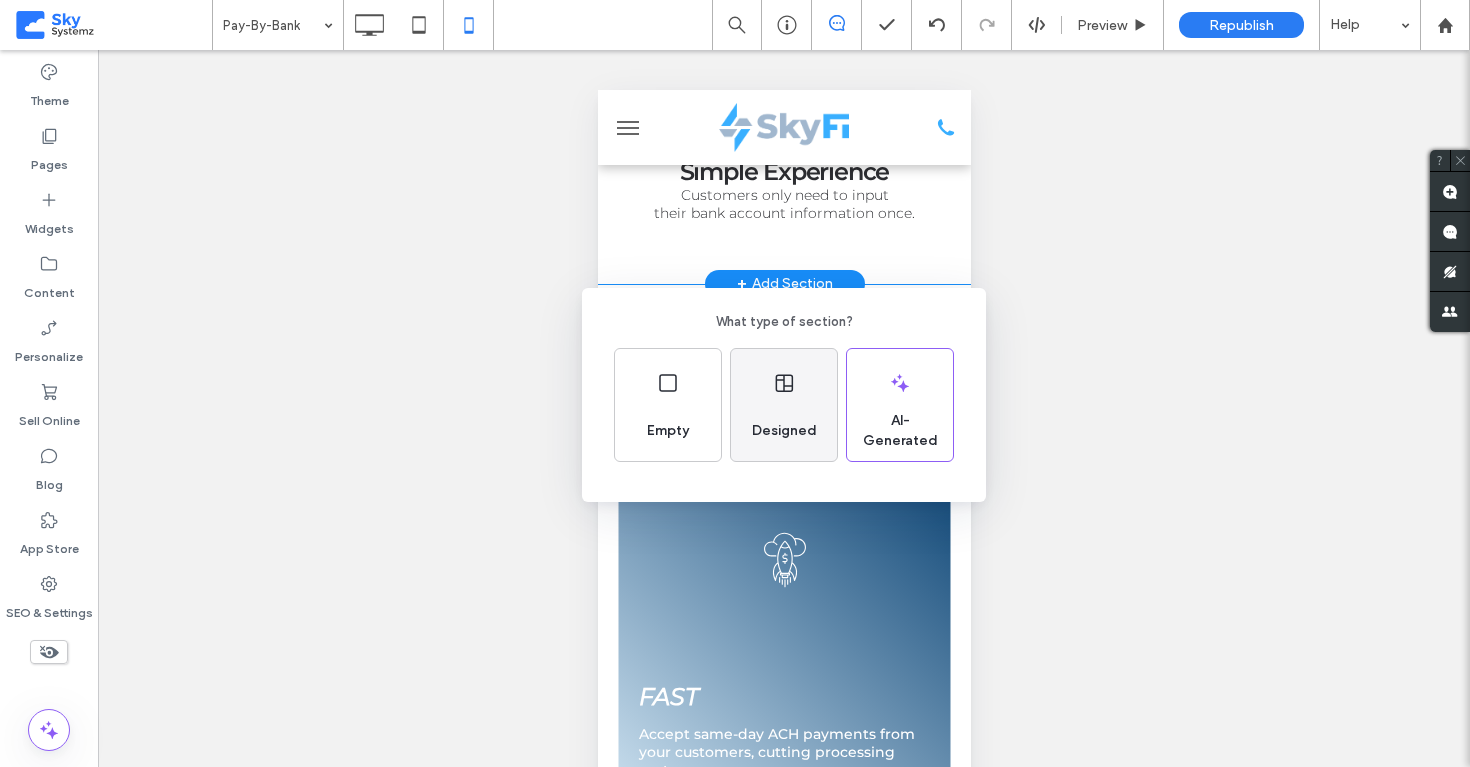 click 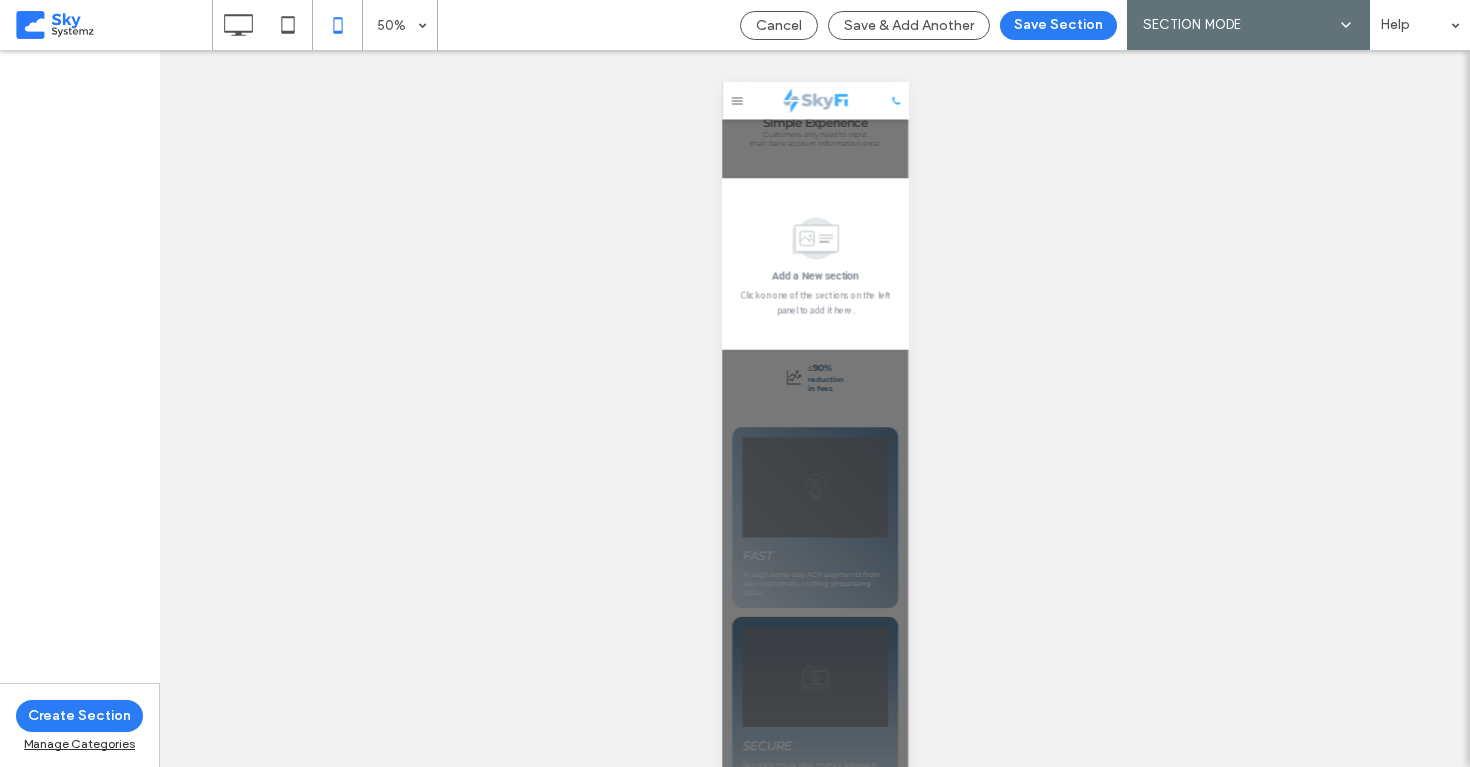 scroll, scrollTop: 969, scrollLeft: 0, axis: vertical 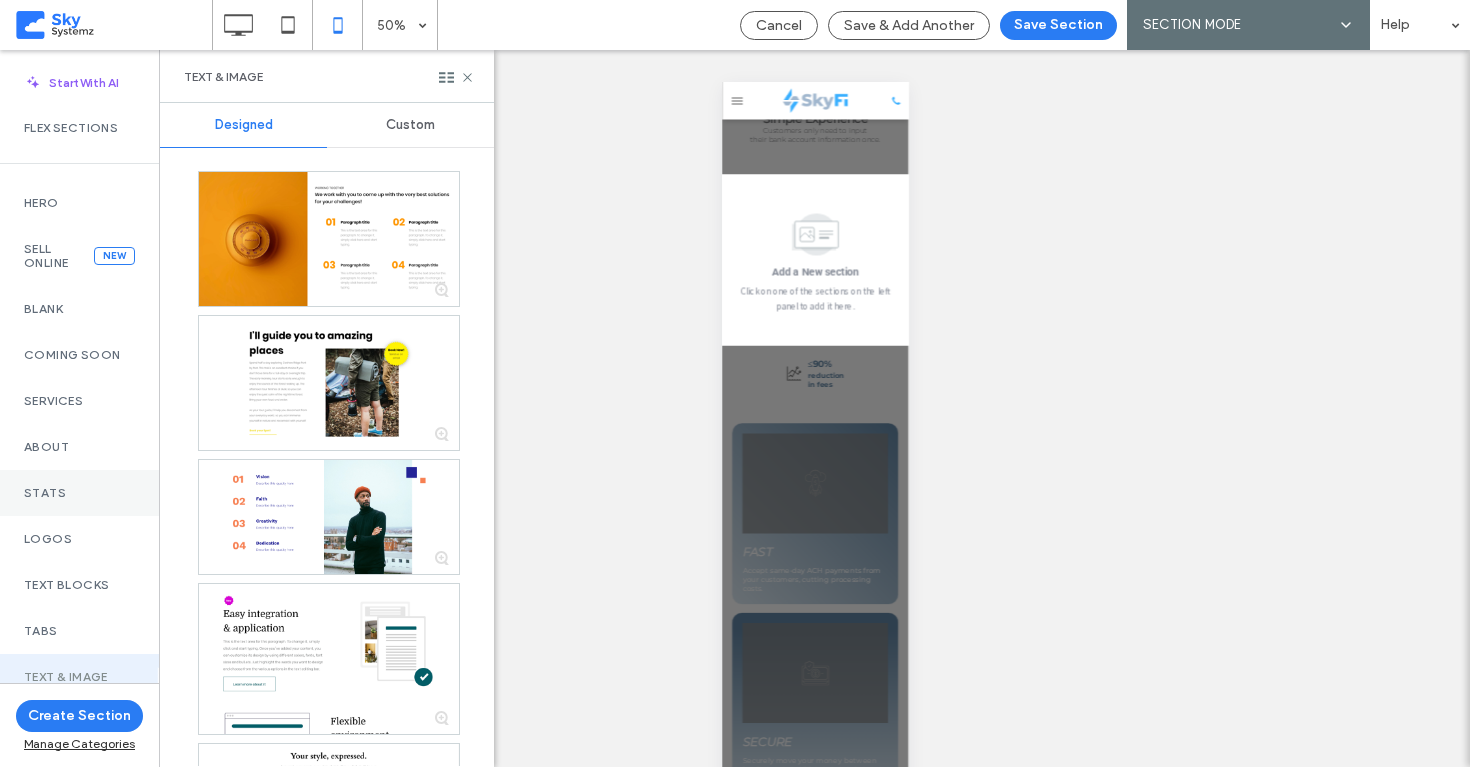 click on "Stats" at bounding box center (79, 493) 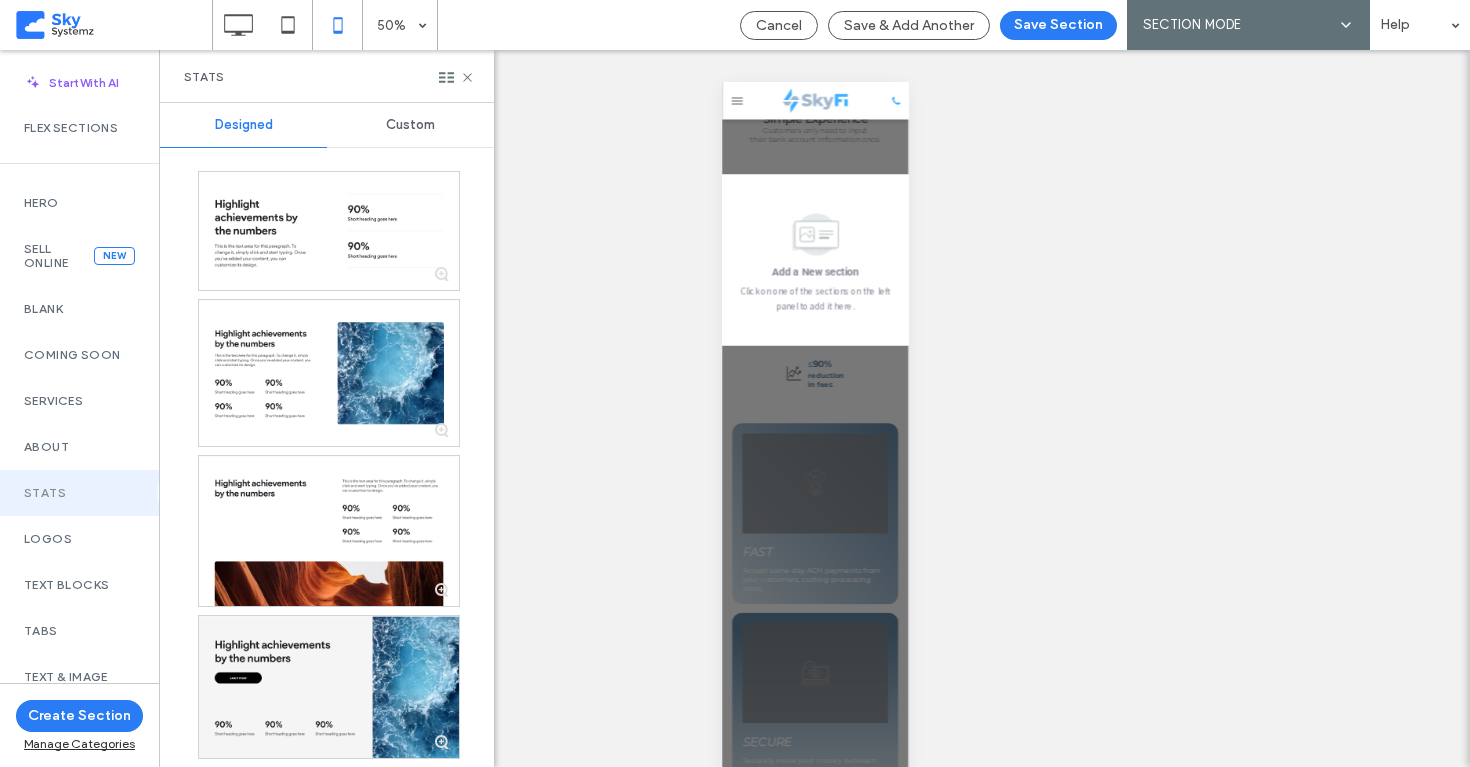scroll, scrollTop: 481, scrollLeft: 0, axis: vertical 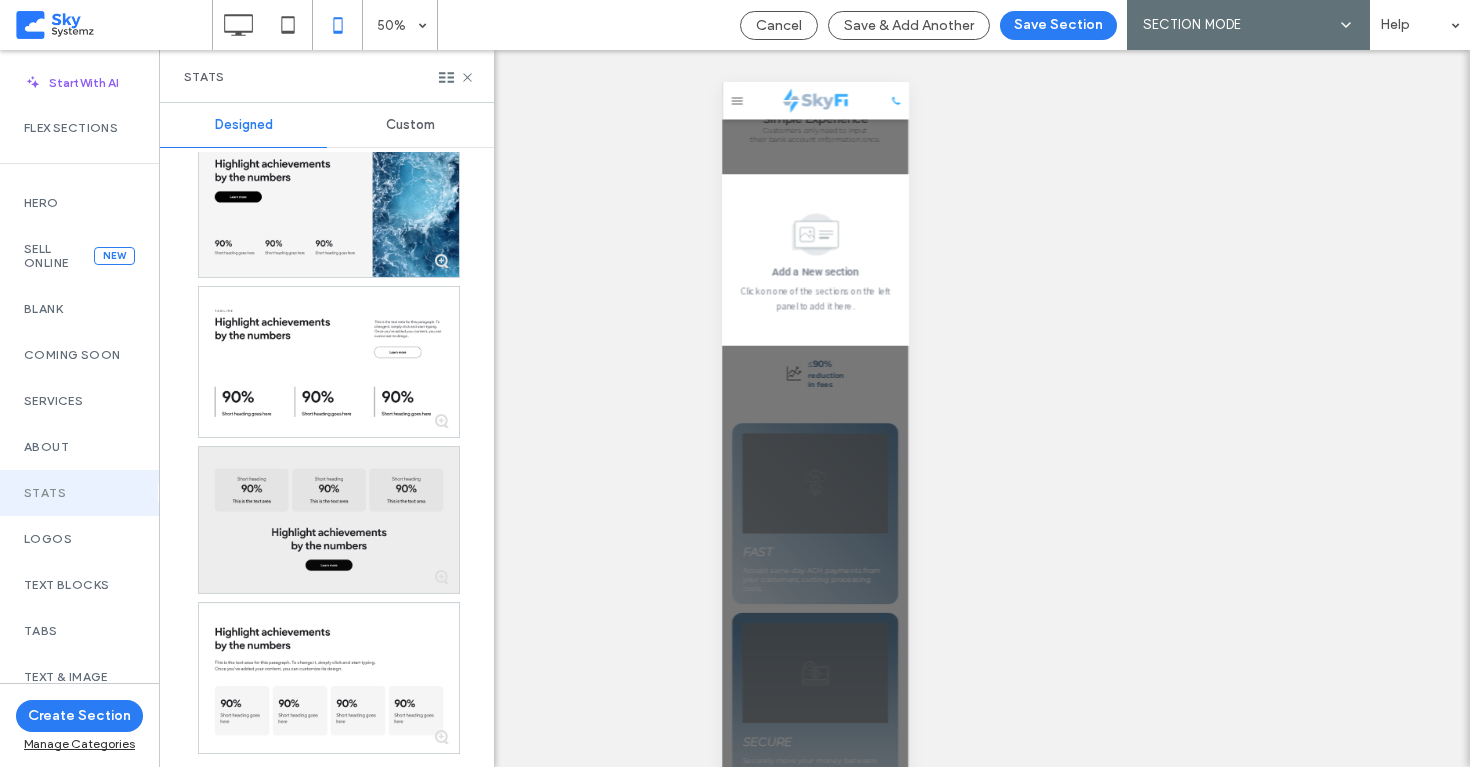 click at bounding box center [329, 520] 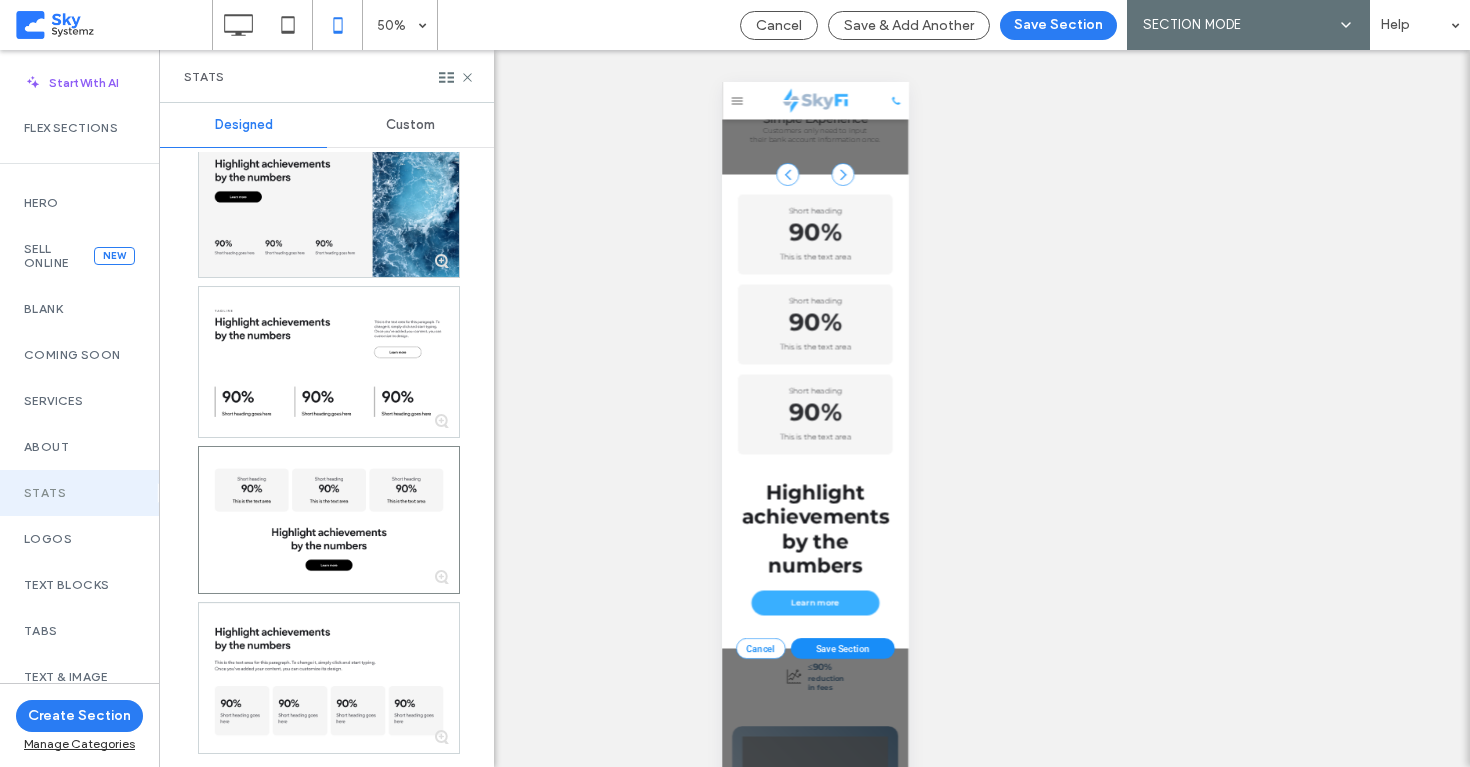 click on "Save Section" at bounding box center [962, 1216] 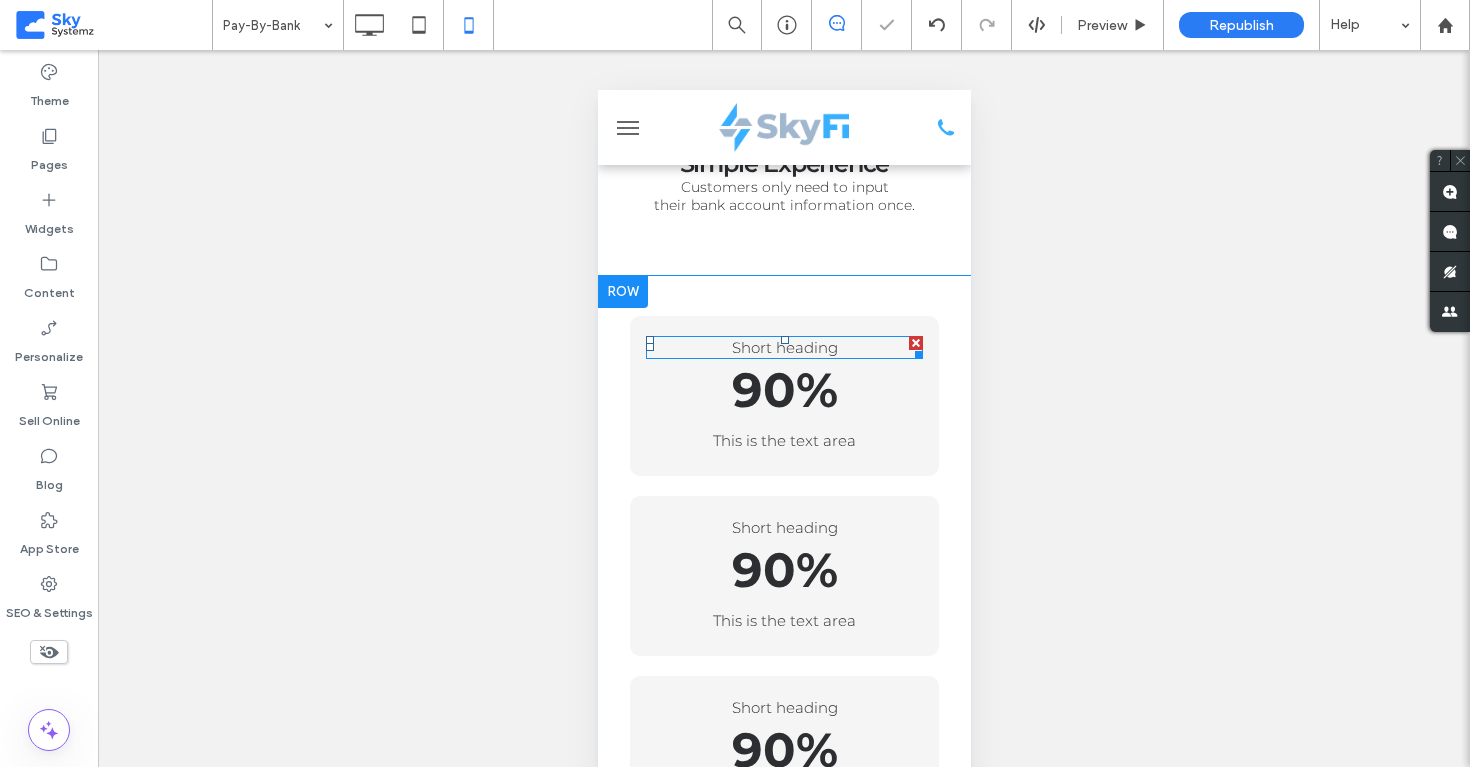 click on "Short heading" at bounding box center [783, 347] 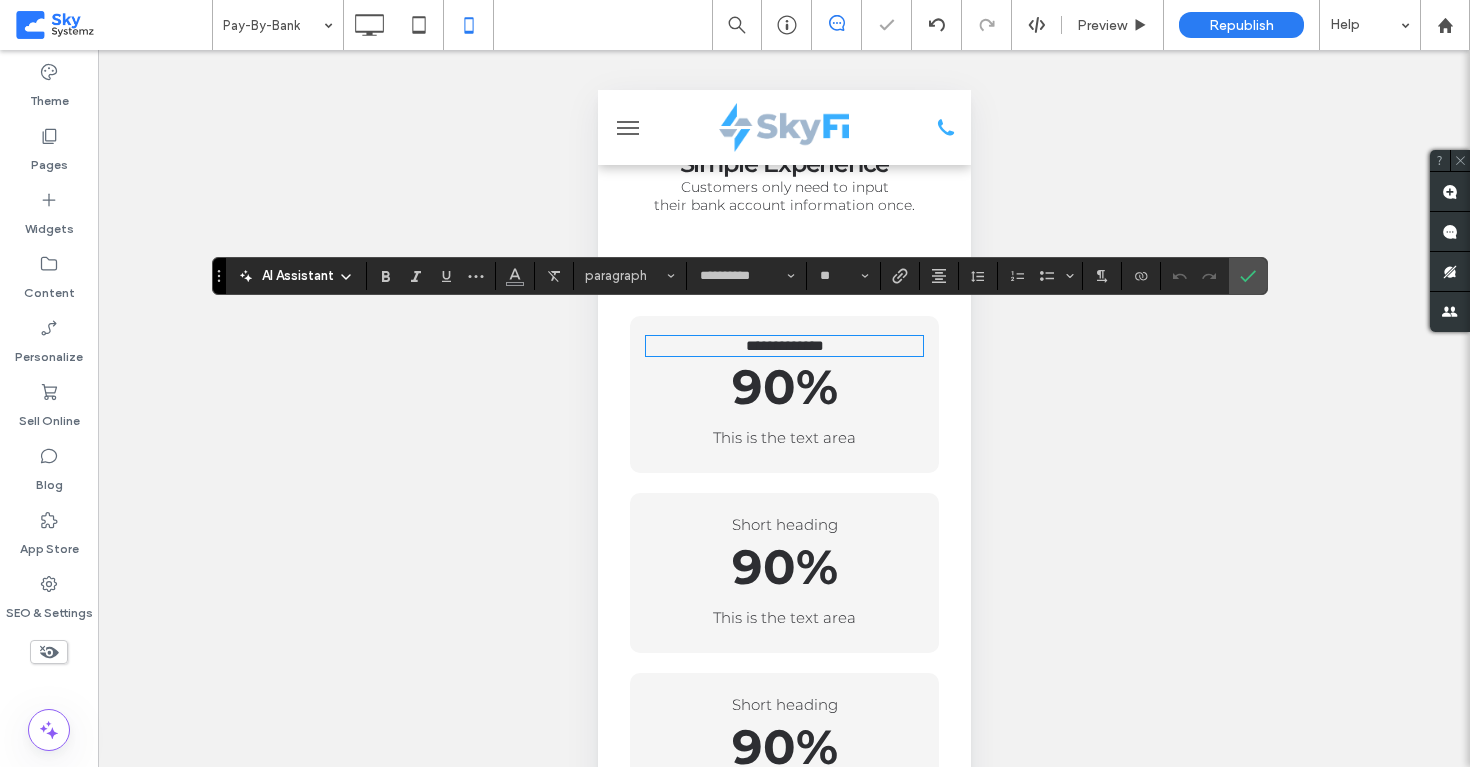 click on "90%" at bounding box center (783, 387) 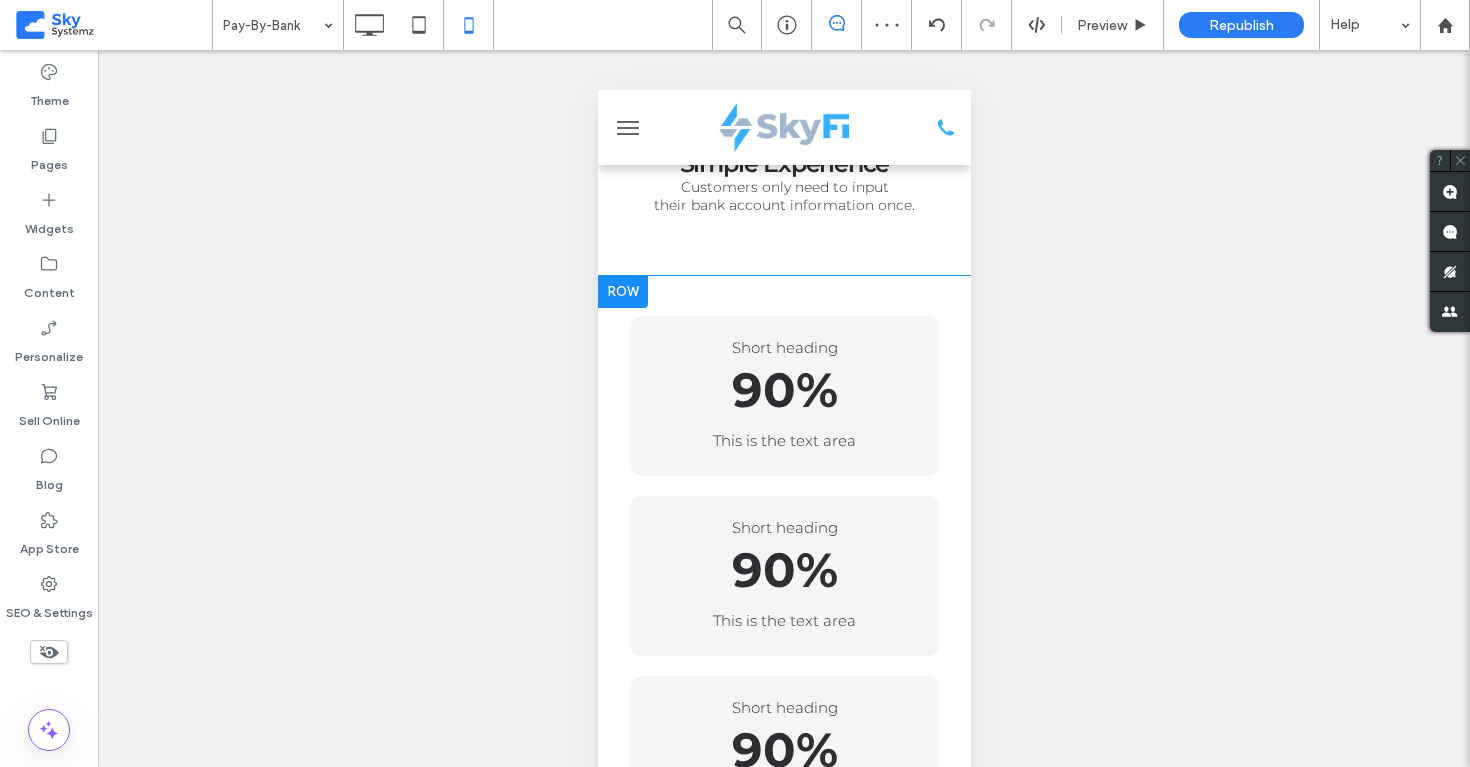 click on "Short heading
90%
This is the text area
Click To Paste" at bounding box center [783, 396] 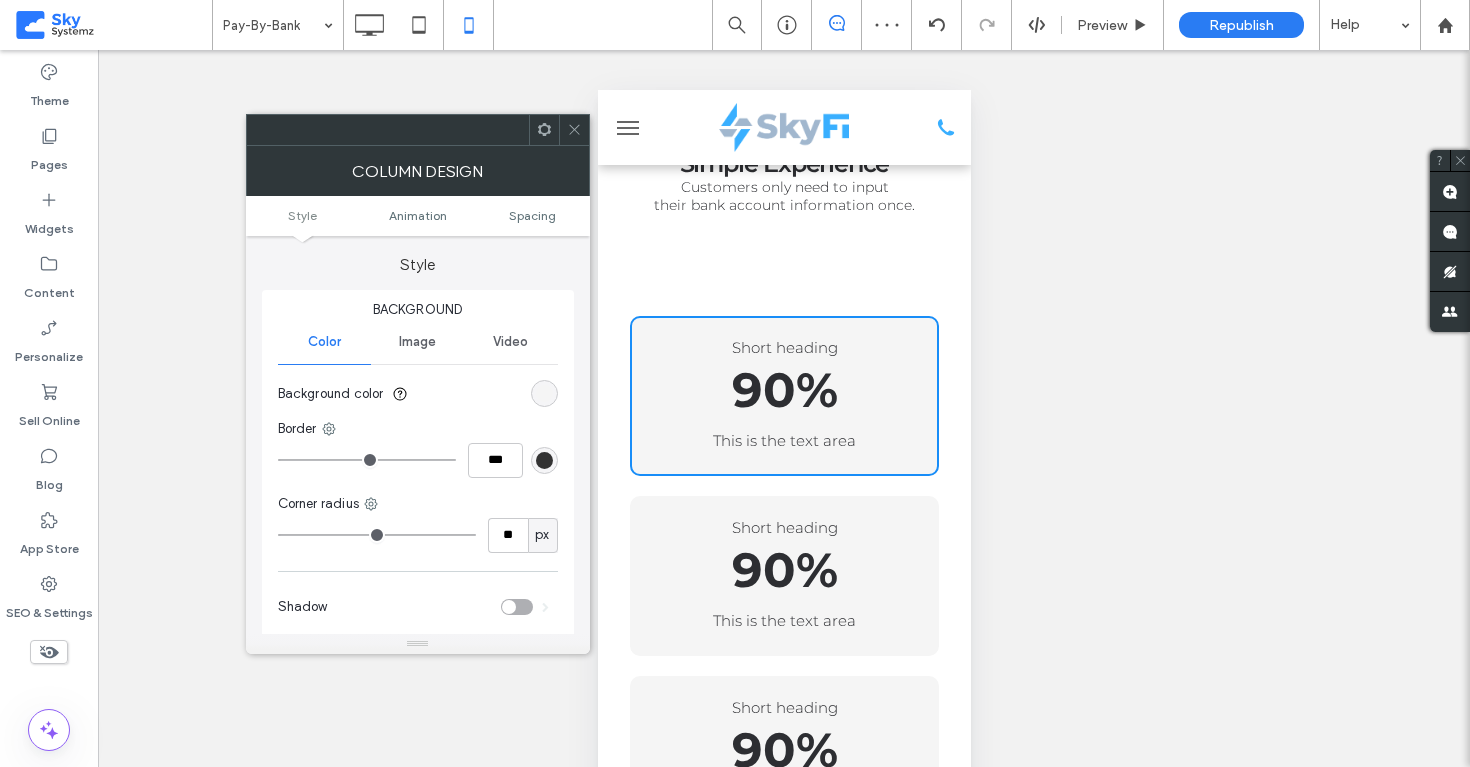 click 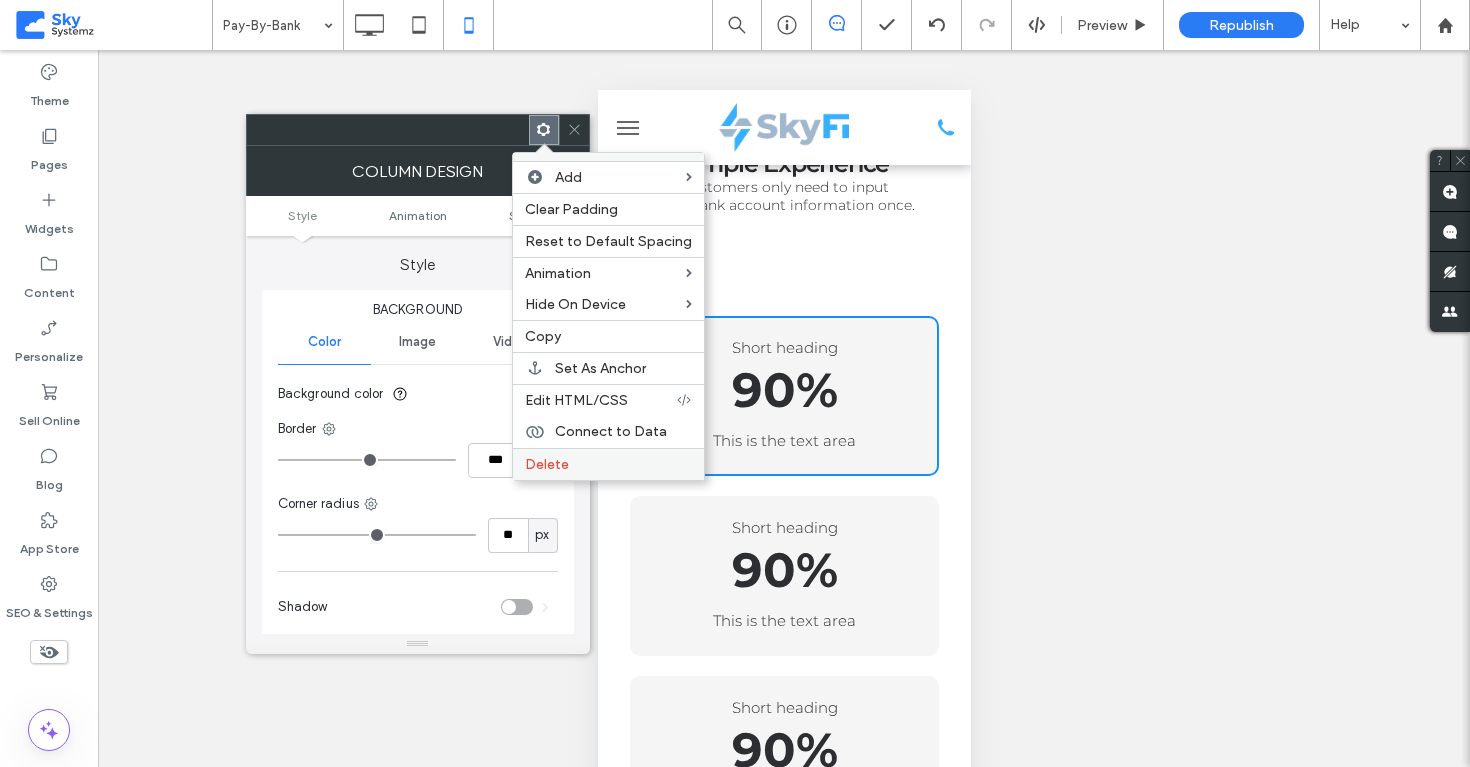 click on "Delete" at bounding box center (608, 464) 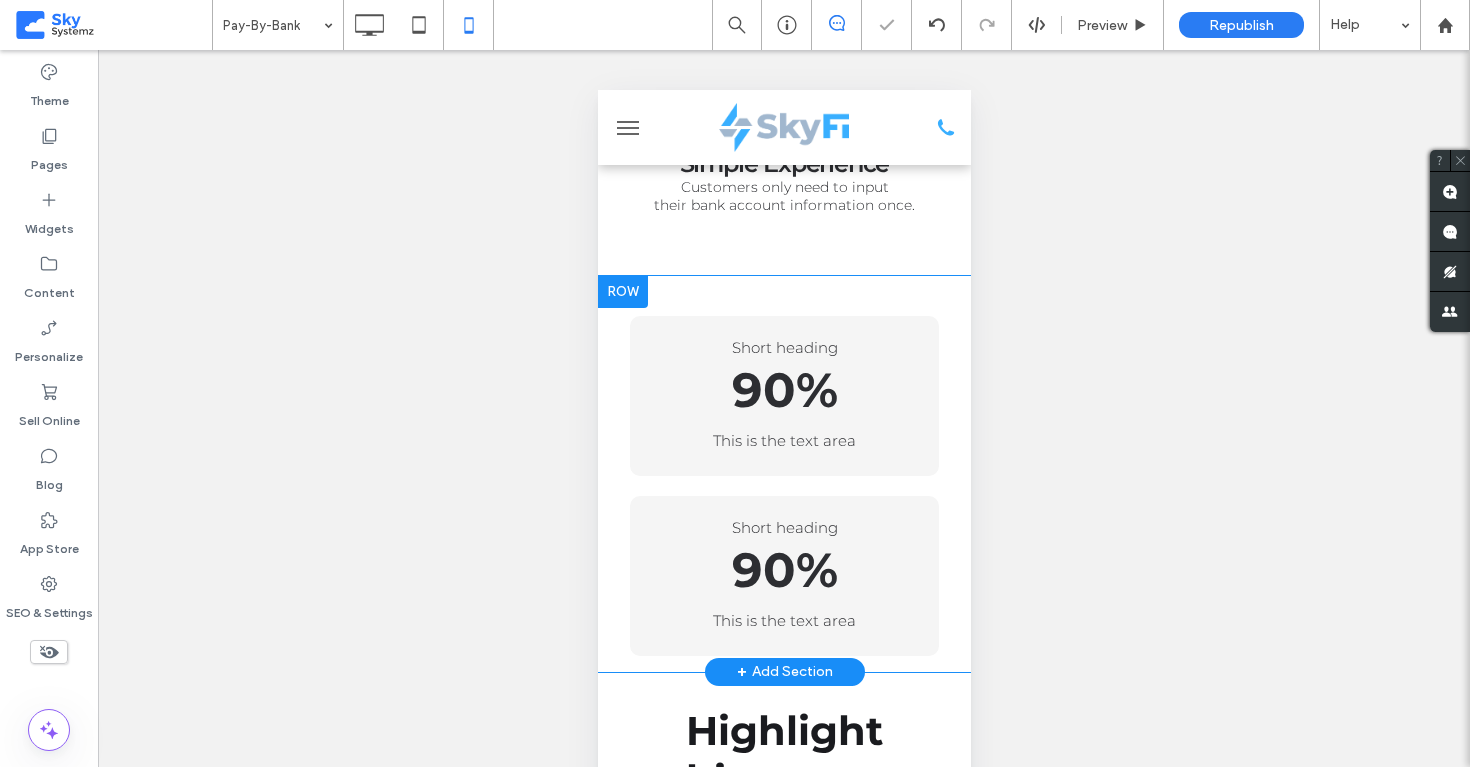 click on "Short heading
90%
This is the text area
Click To Paste" at bounding box center (783, 396) 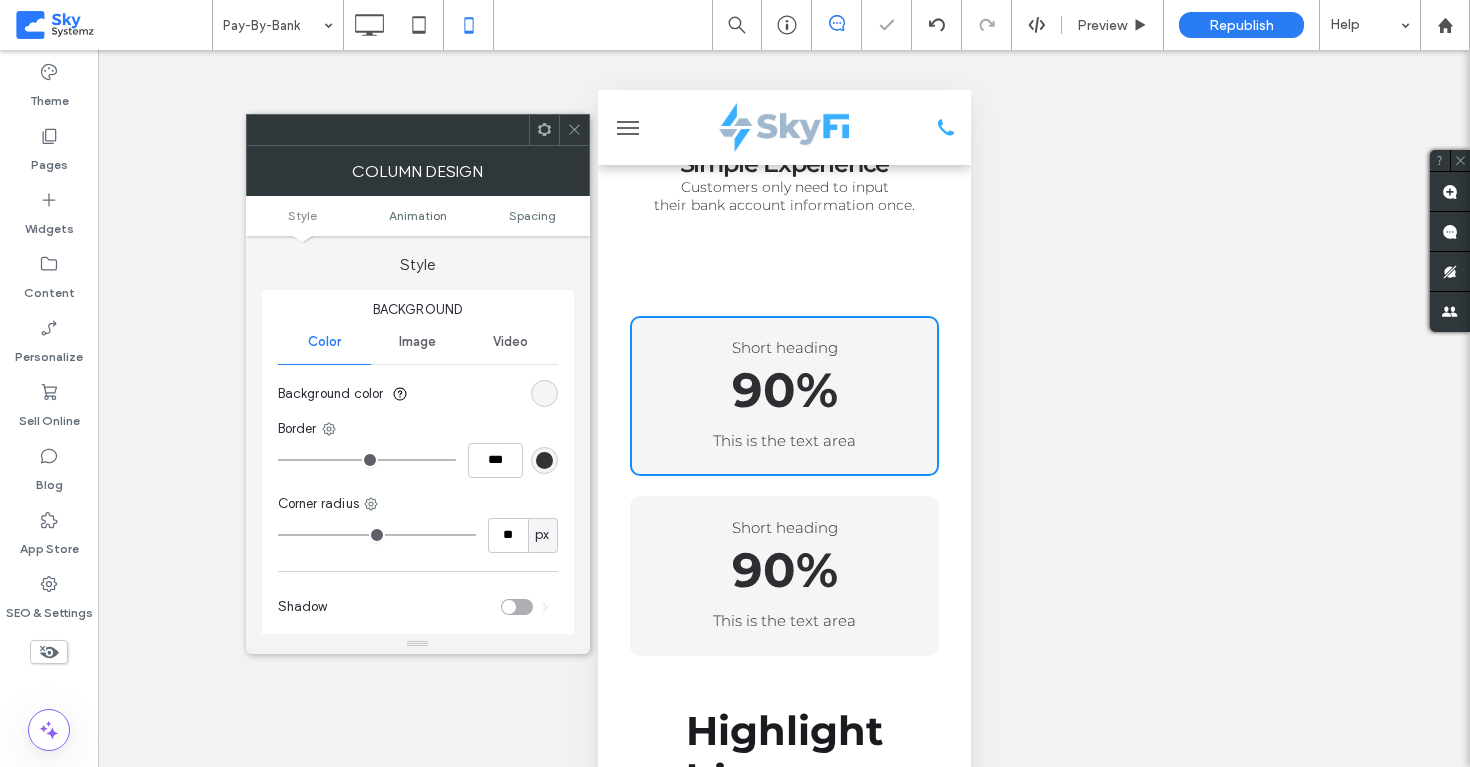 click 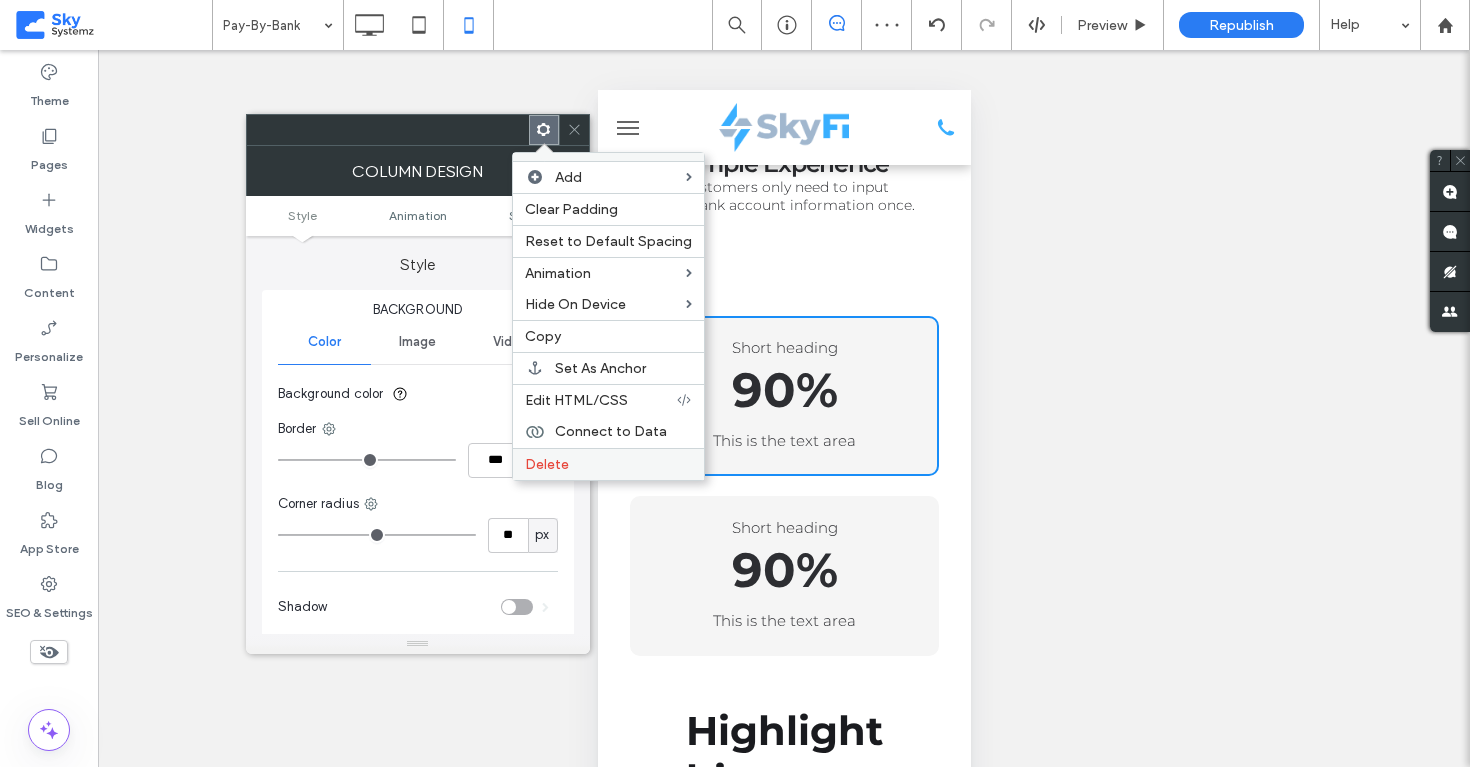 click on "Delete" at bounding box center [608, 464] 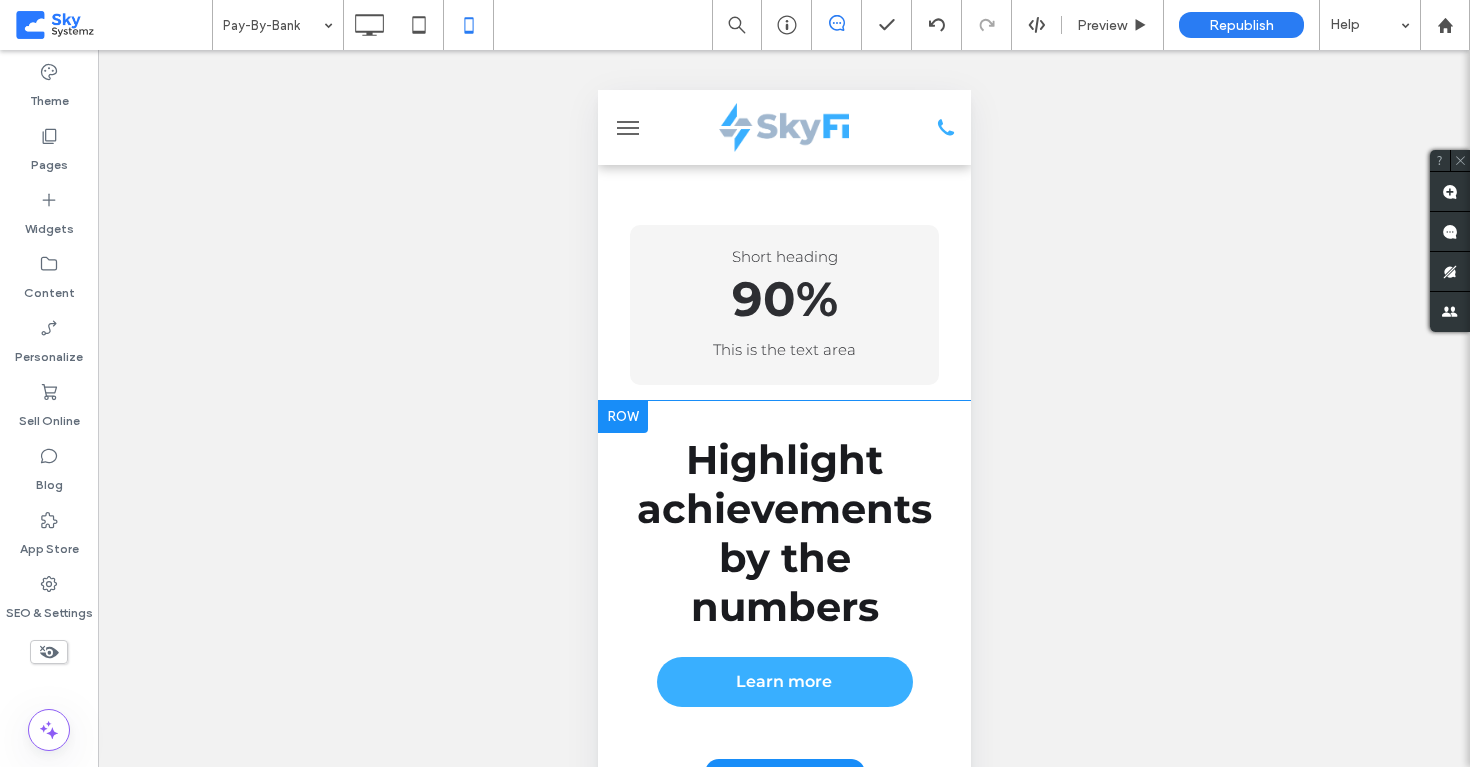 scroll, scrollTop: 1061, scrollLeft: 0, axis: vertical 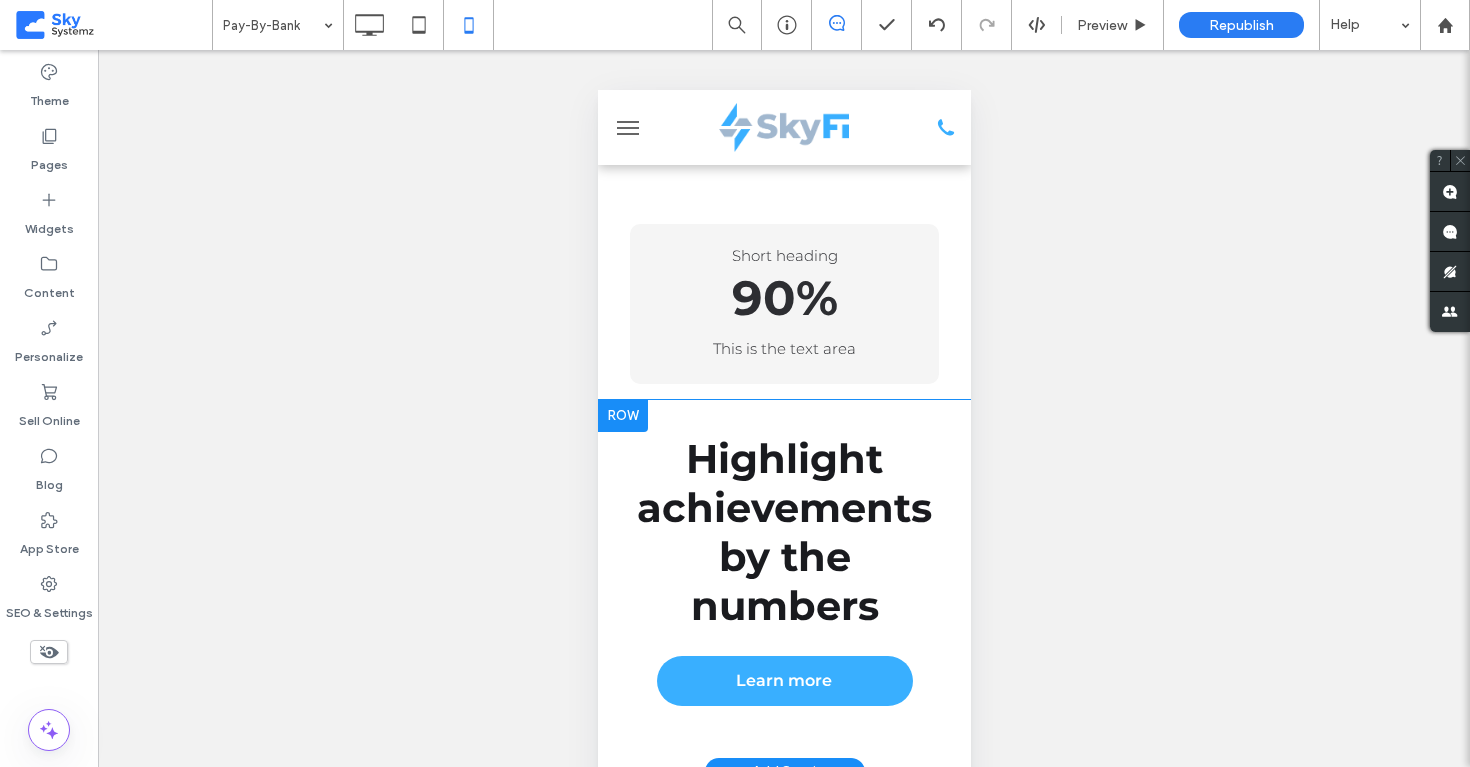 click at bounding box center (622, 416) 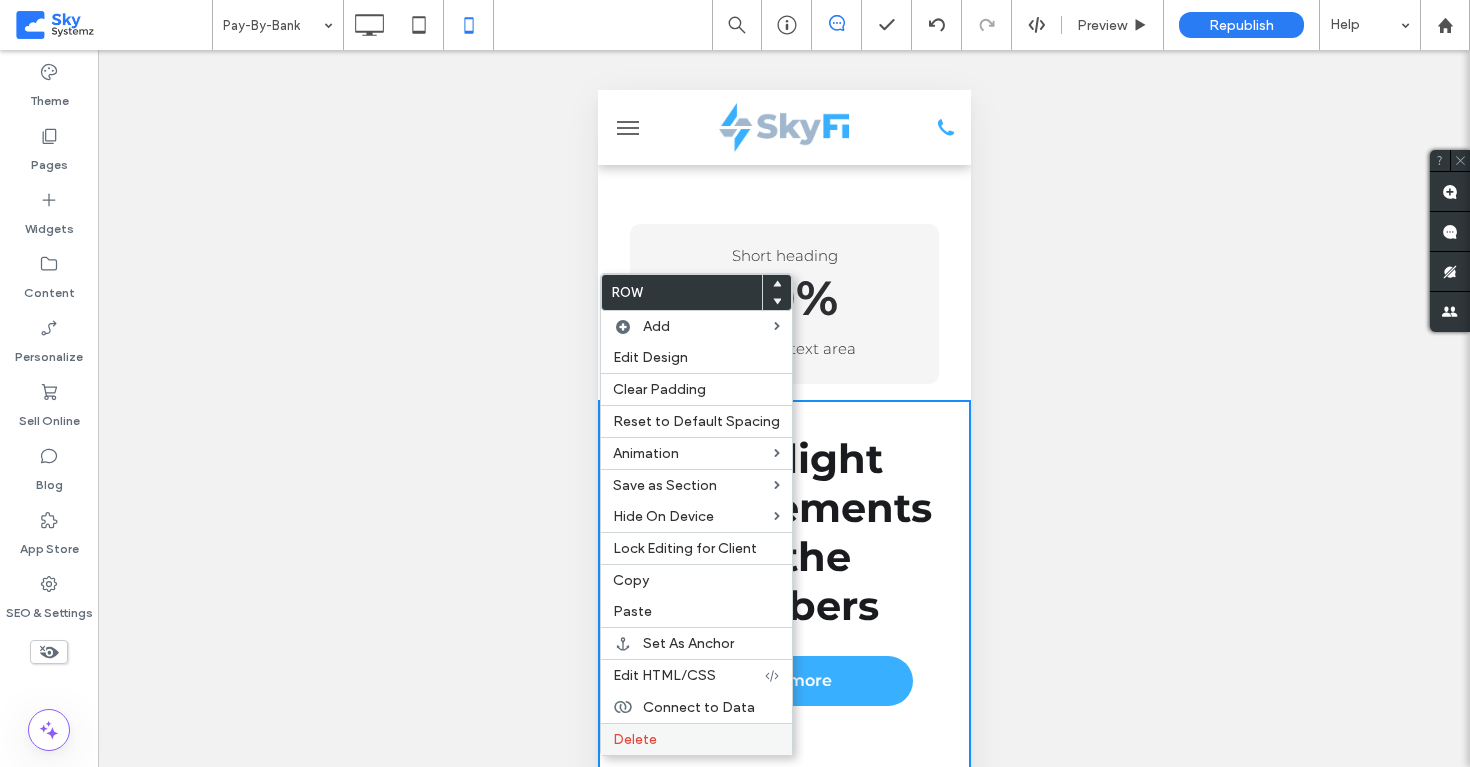 click on "Delete" at bounding box center [696, 739] 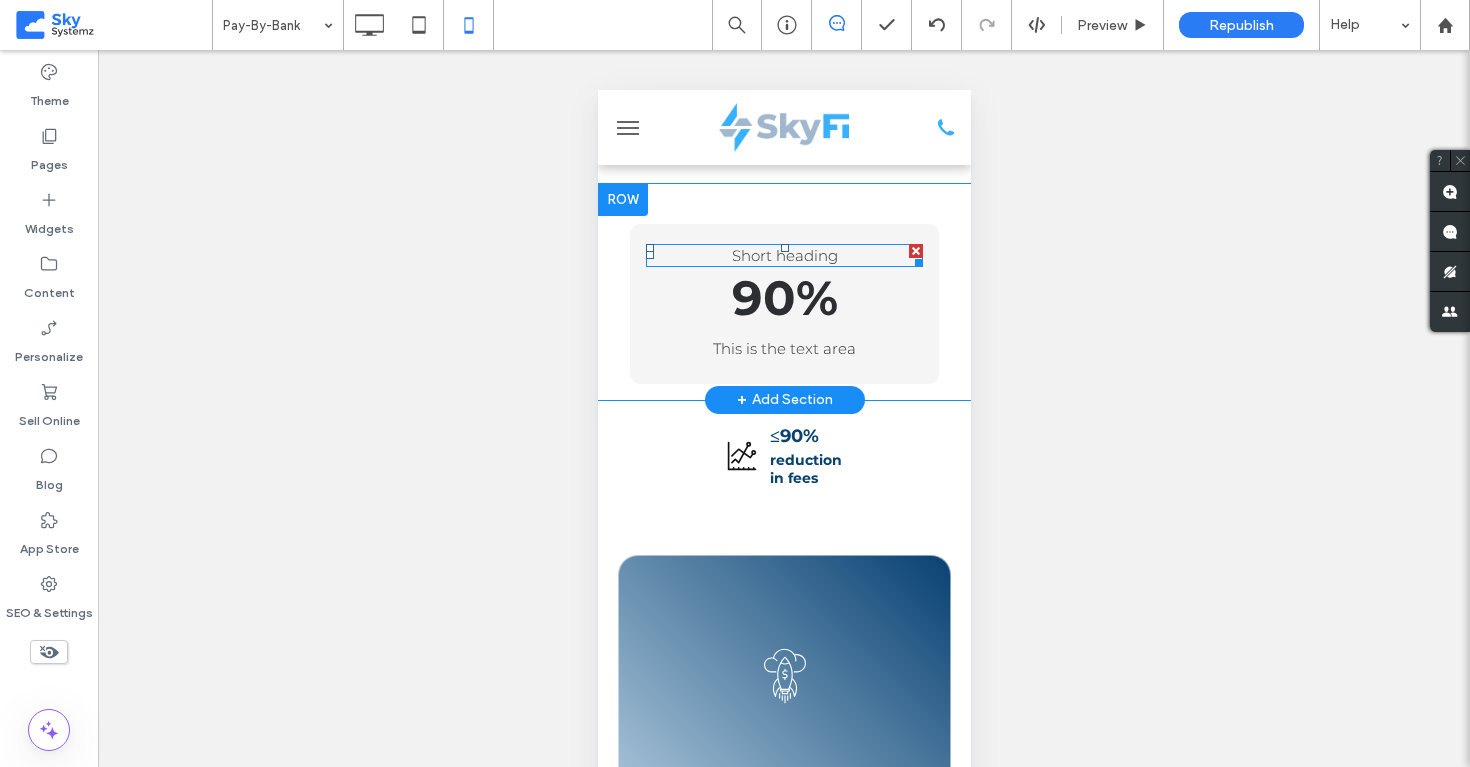 click on "Short heading" at bounding box center (784, 255) 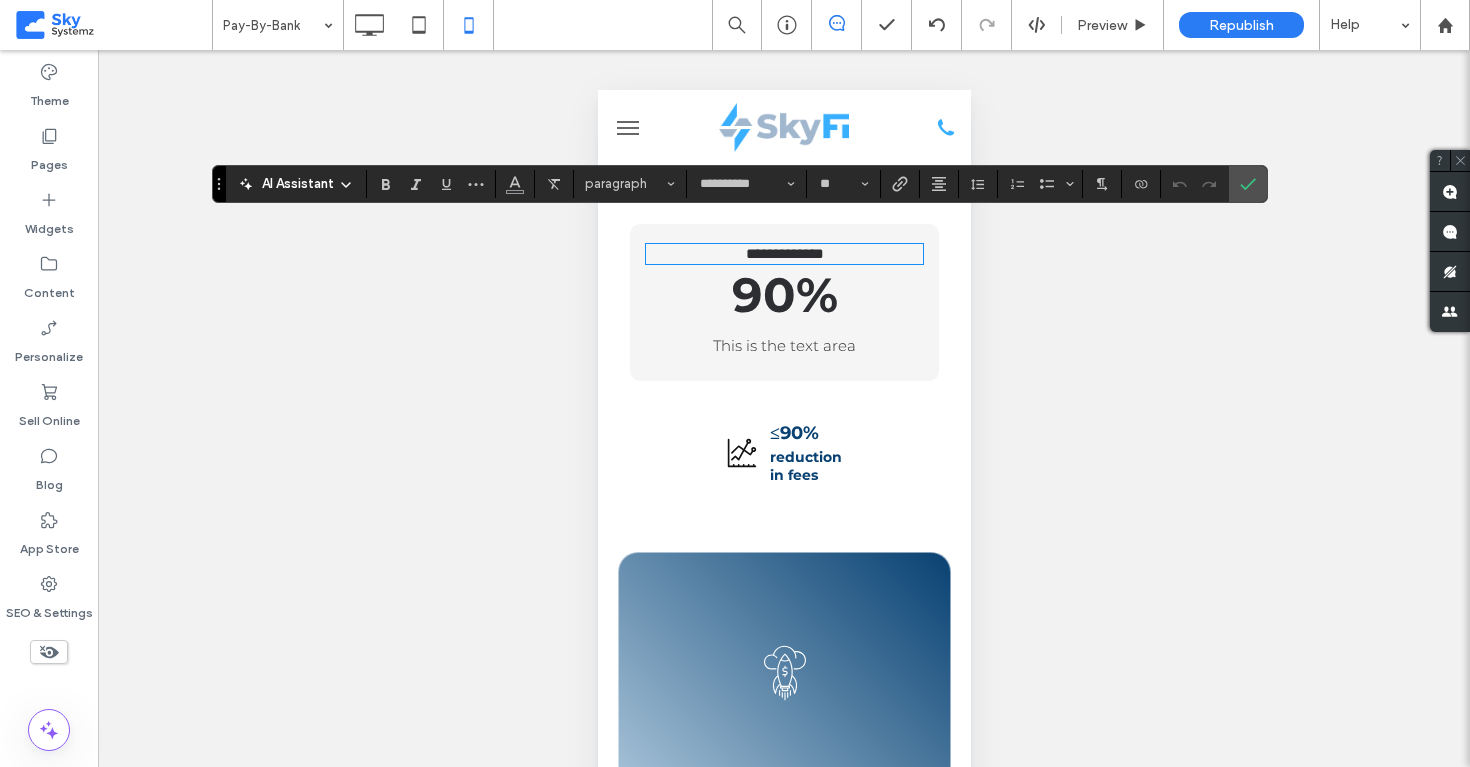 click on "Unhide?
Yes
Unhide?
Yes
Unhide?
Yes
Unhide?
Yes
Unhide?
Yes
Unhide?
Yes
Unhide?
Yes
Unhide?
Yes
Unhide?
Yes
Unhide?
Yes
Unhide?
Yes
Unhide?
Yes" at bounding box center (784, 433) 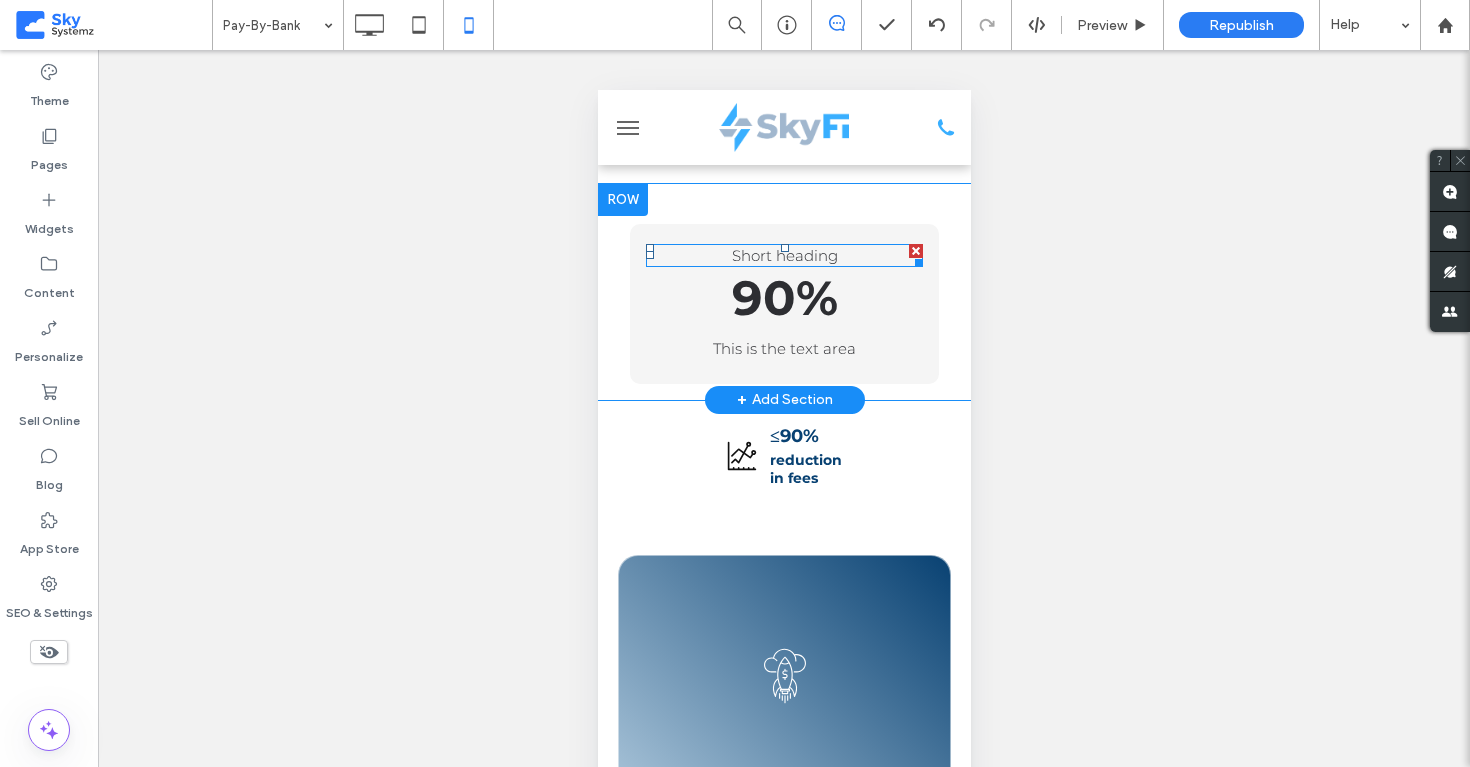 click on "Short heading" at bounding box center [784, 255] 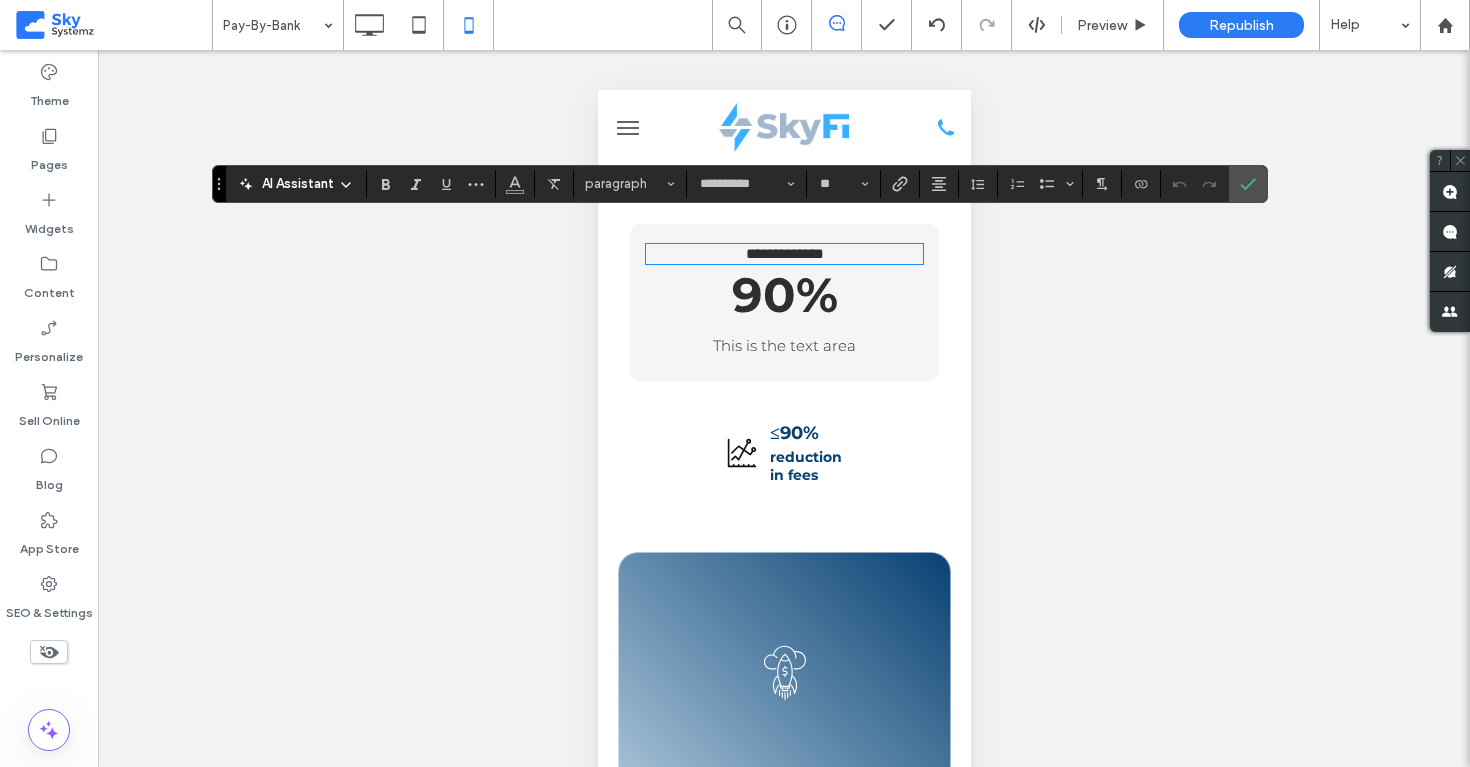 type 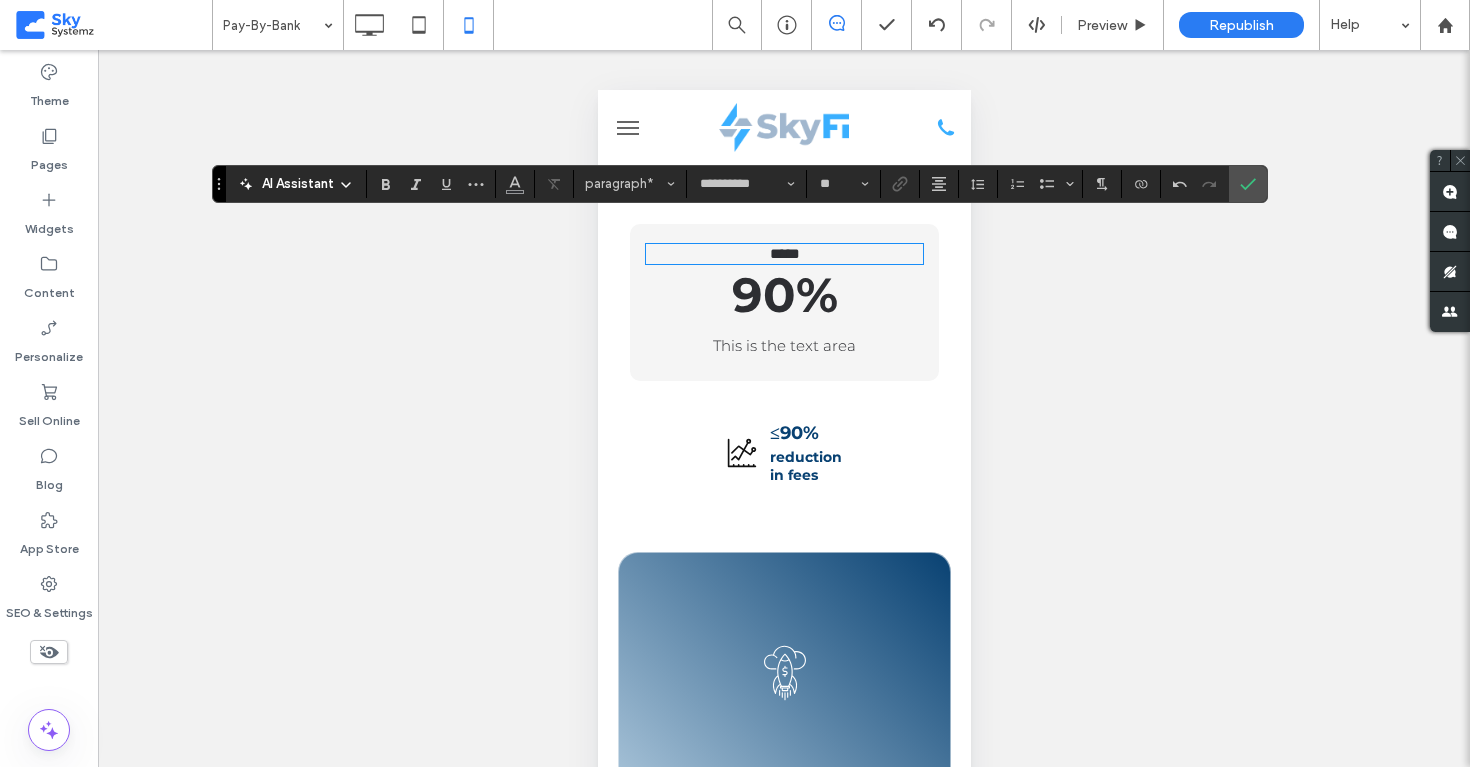 click on "This is the text area" at bounding box center (783, 345) 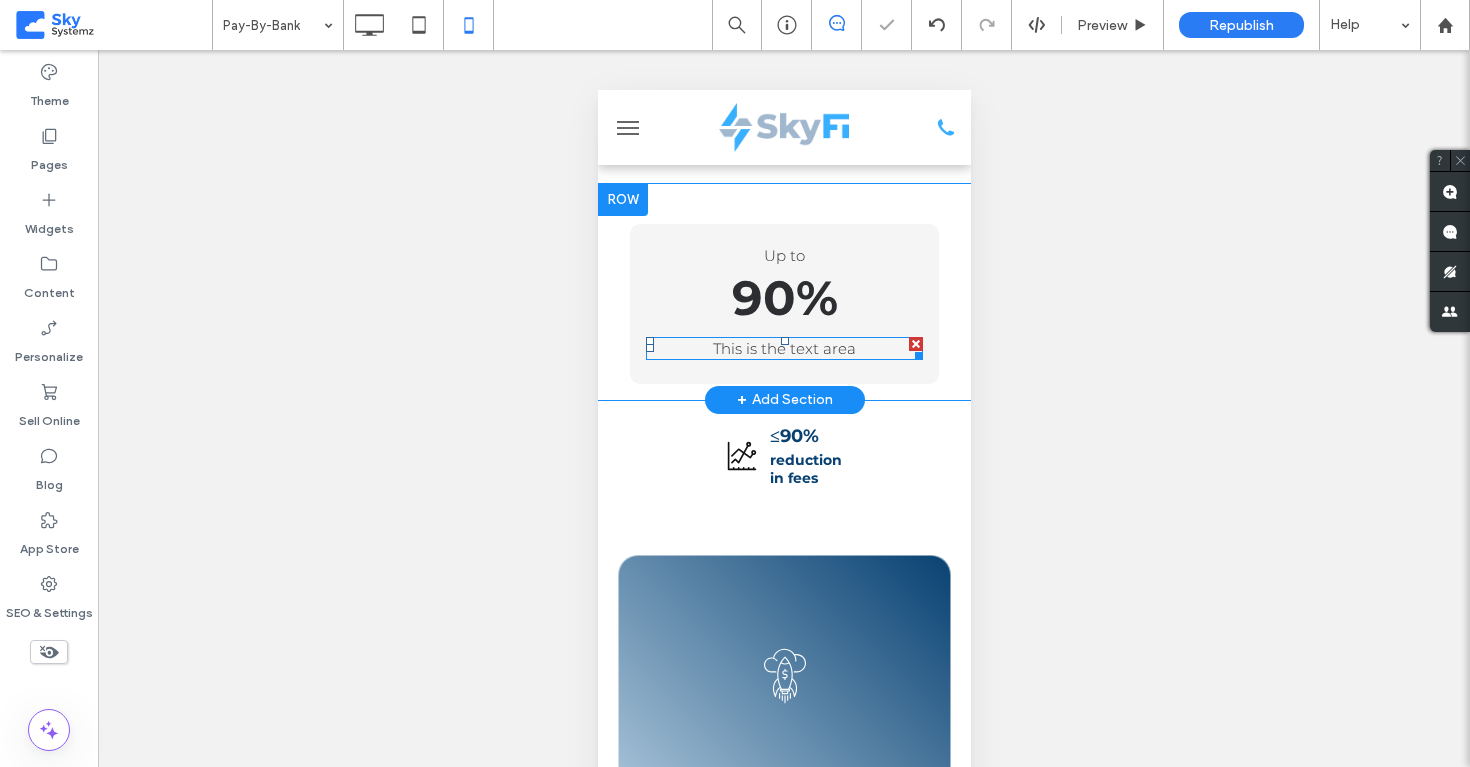 click on "This is the text area" at bounding box center (783, 348) 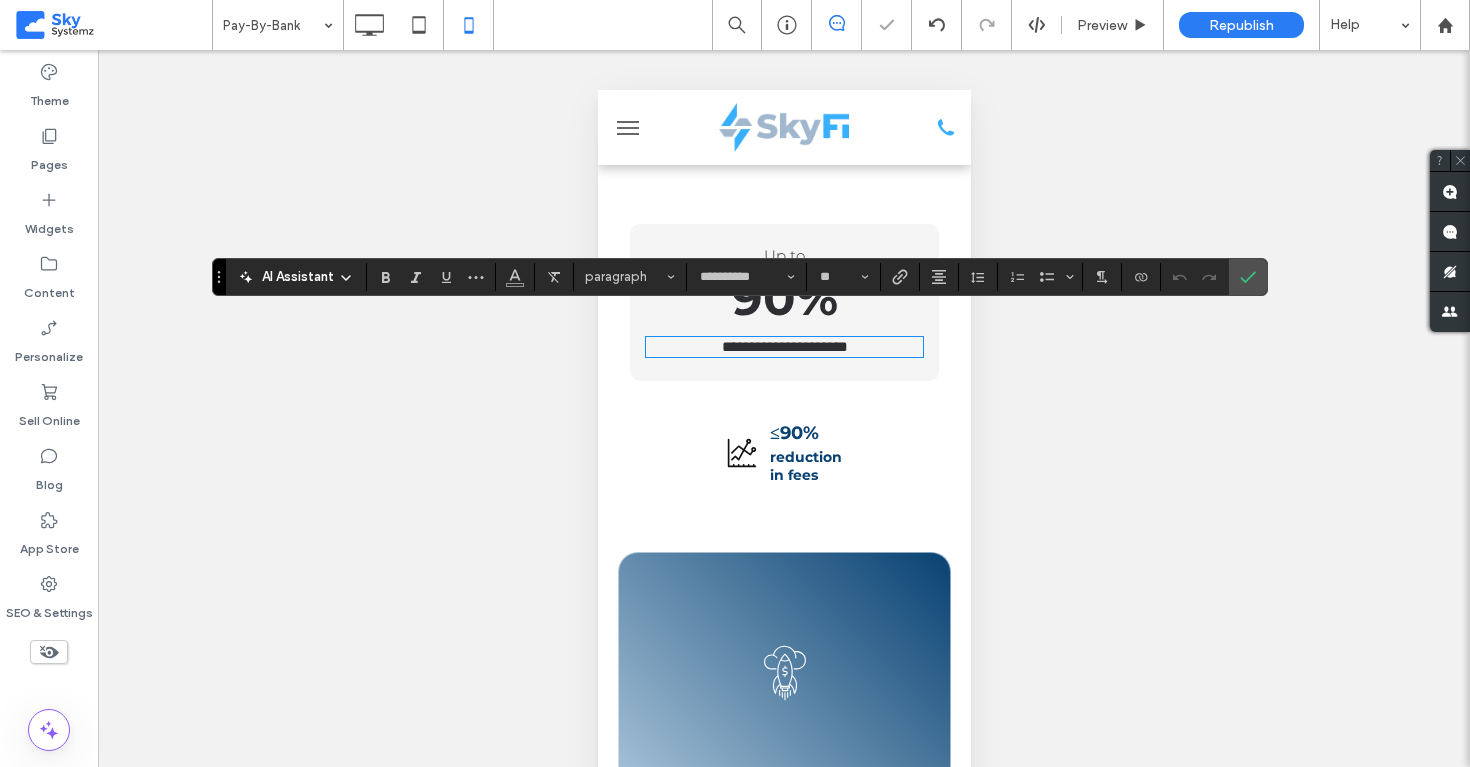 type 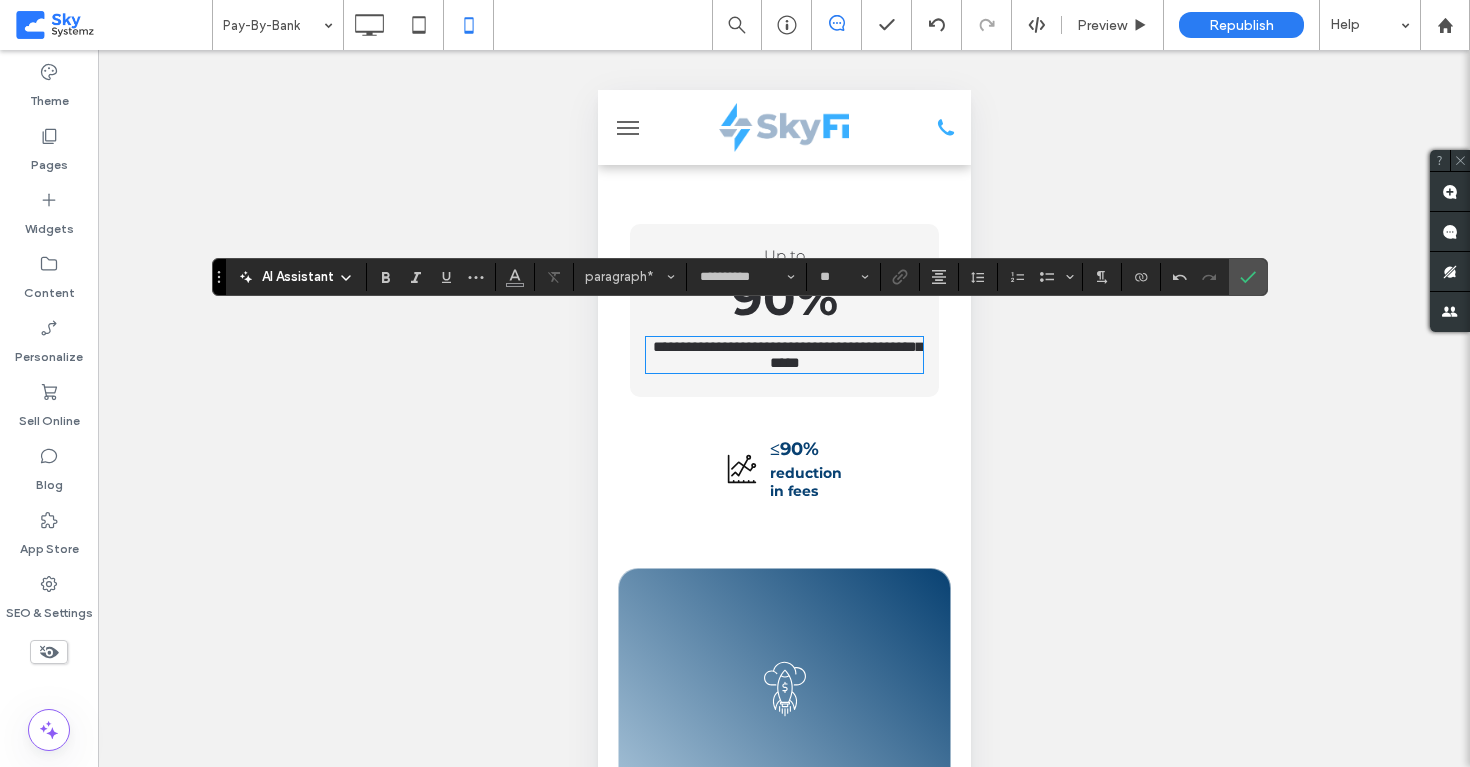 click on "**********" at bounding box center [787, 354] 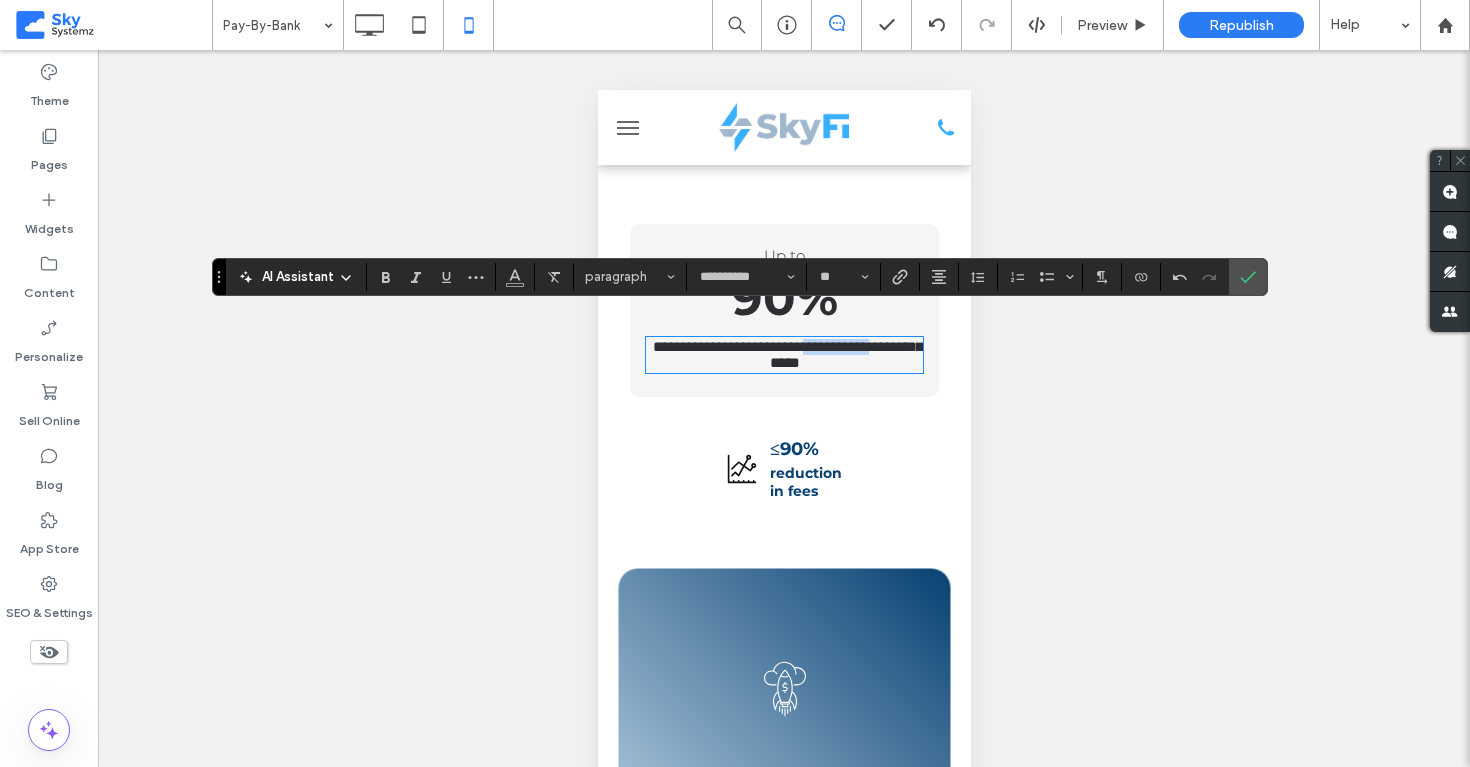 click on "**********" at bounding box center [787, 354] 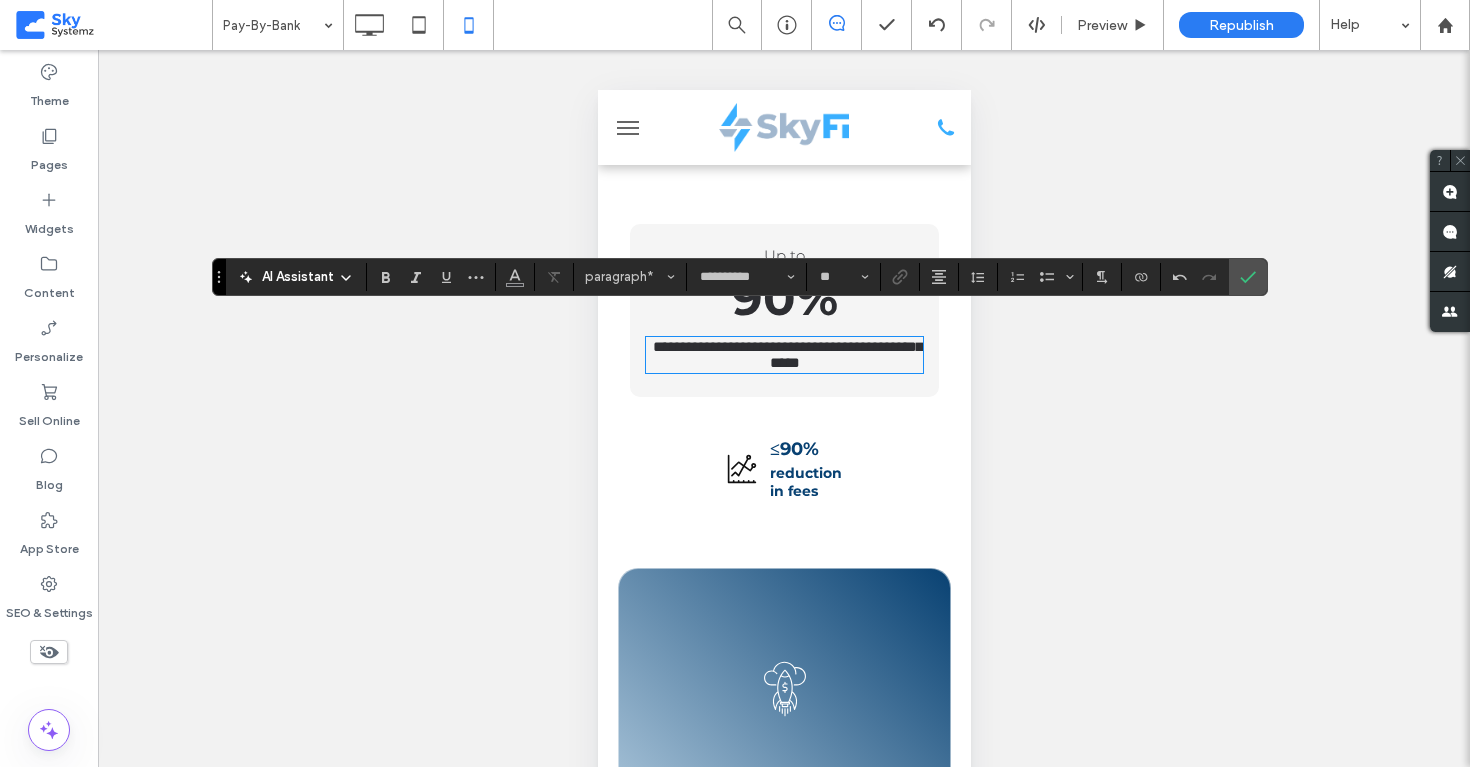 click on "**********" at bounding box center [783, 355] 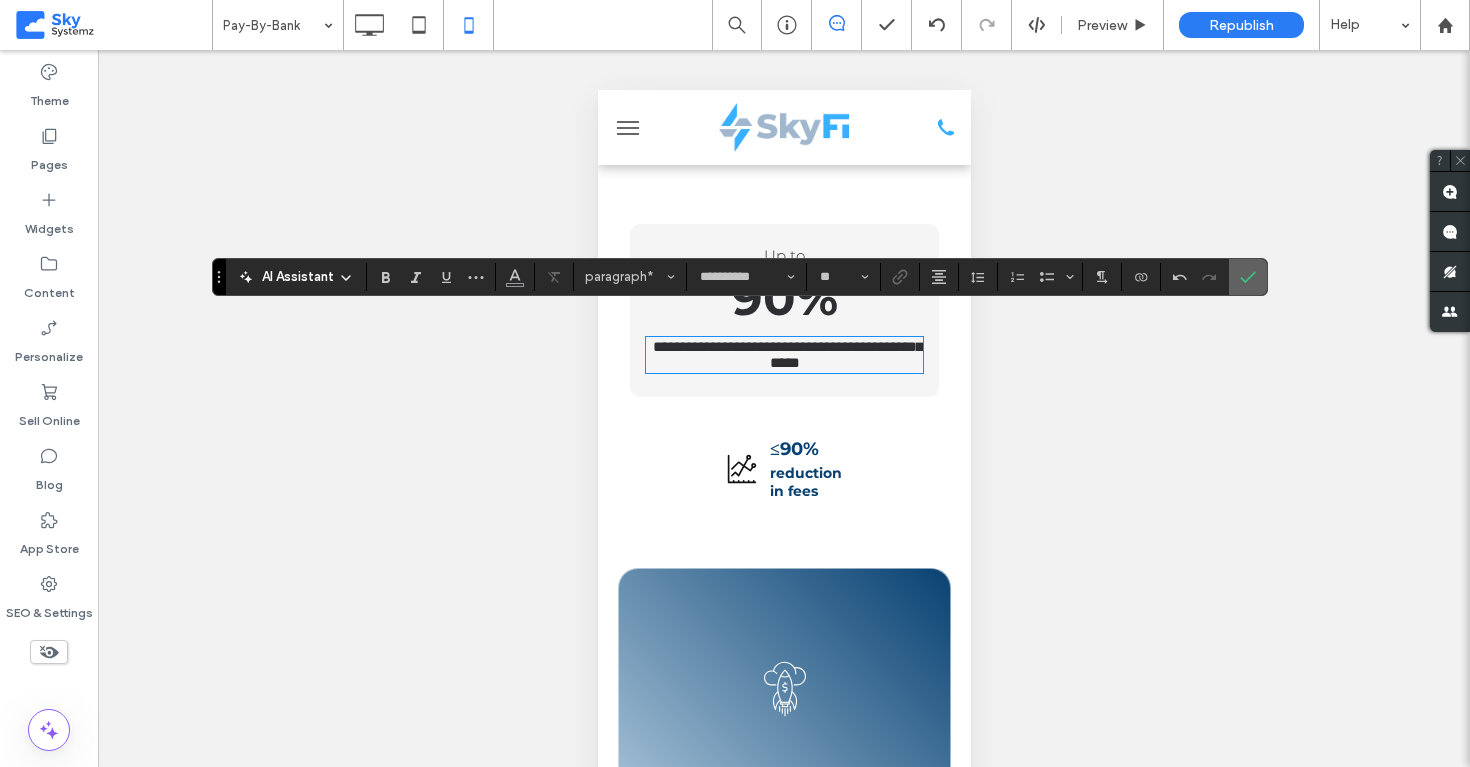 click 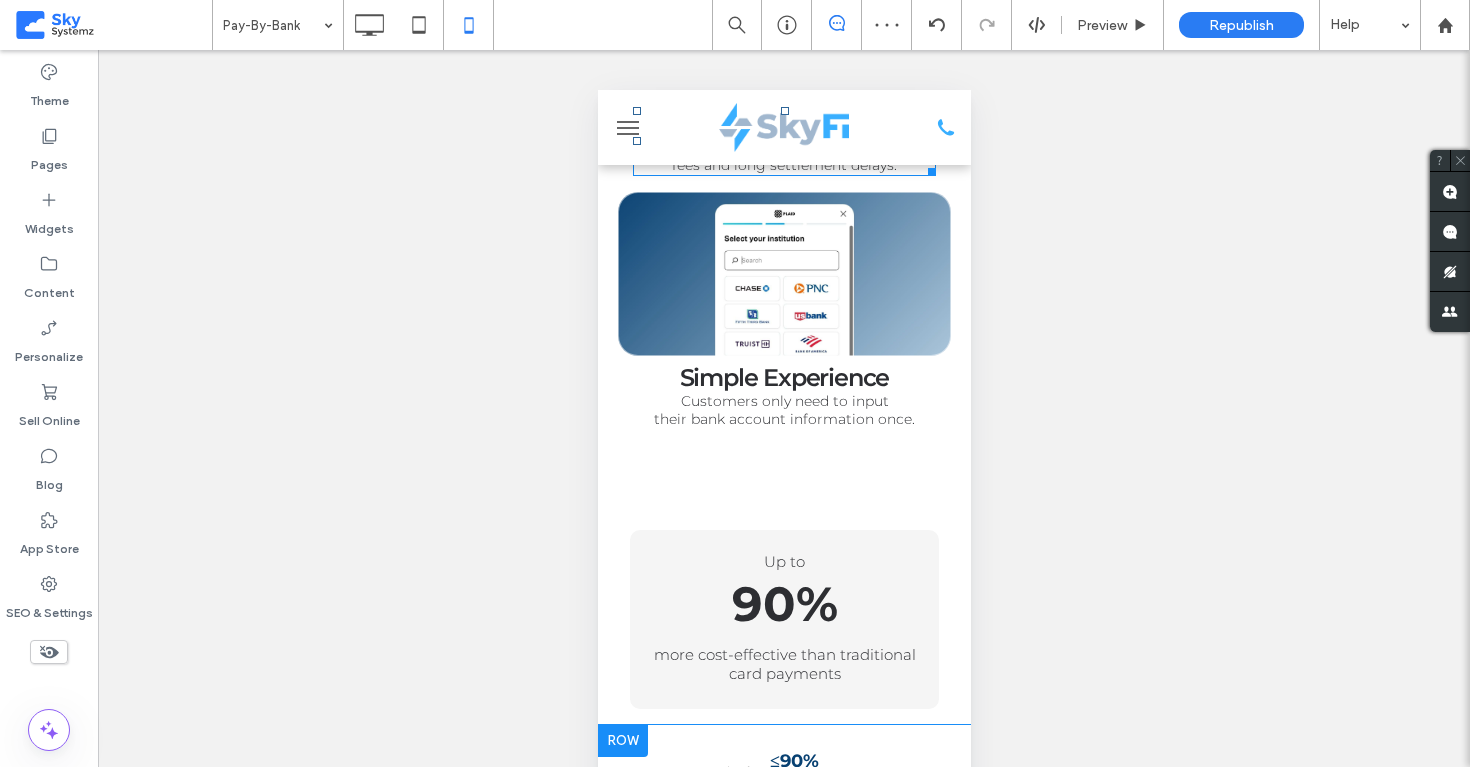scroll, scrollTop: 836, scrollLeft: 0, axis: vertical 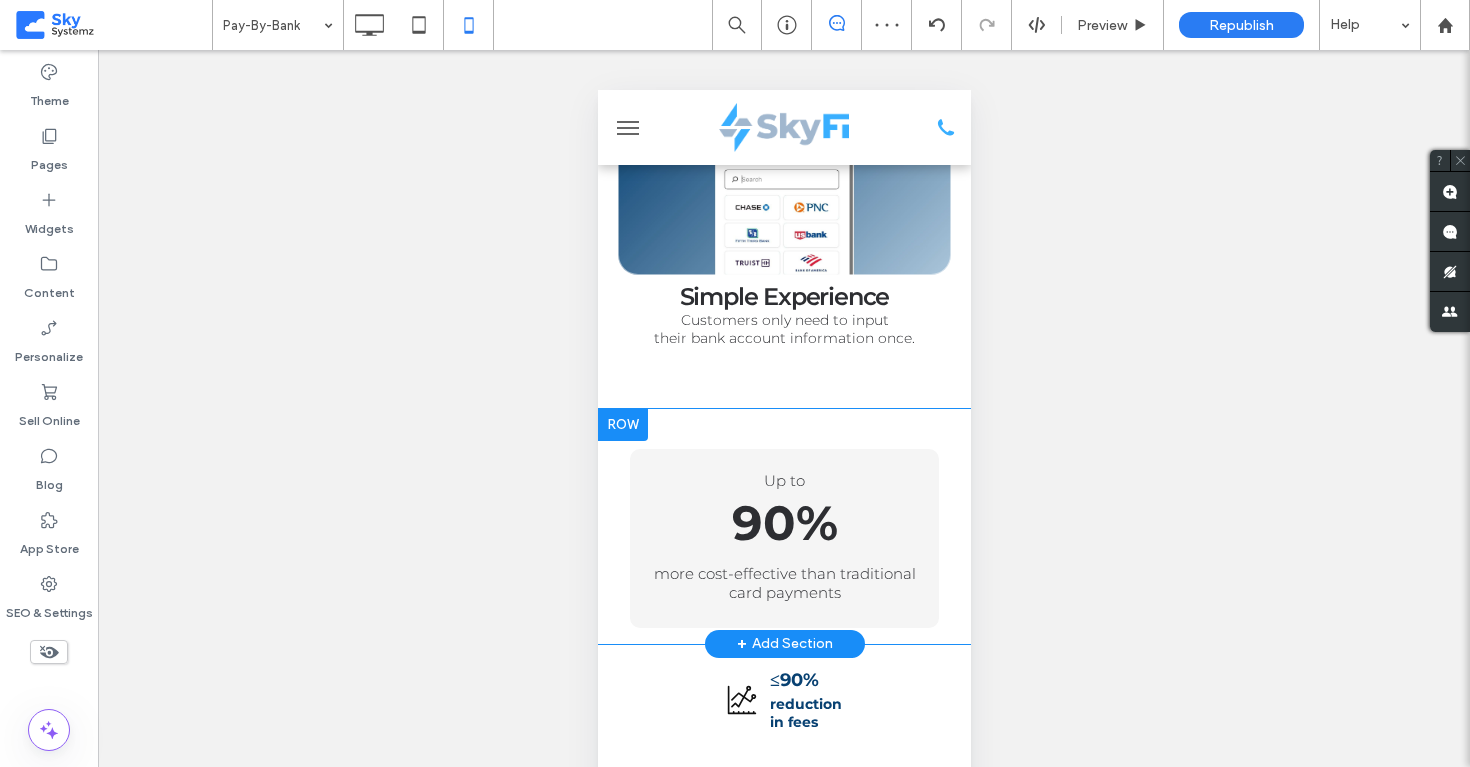 click on "Up to
90%
more cost-effective than traditional card payments
Click To Paste" at bounding box center [783, 538] 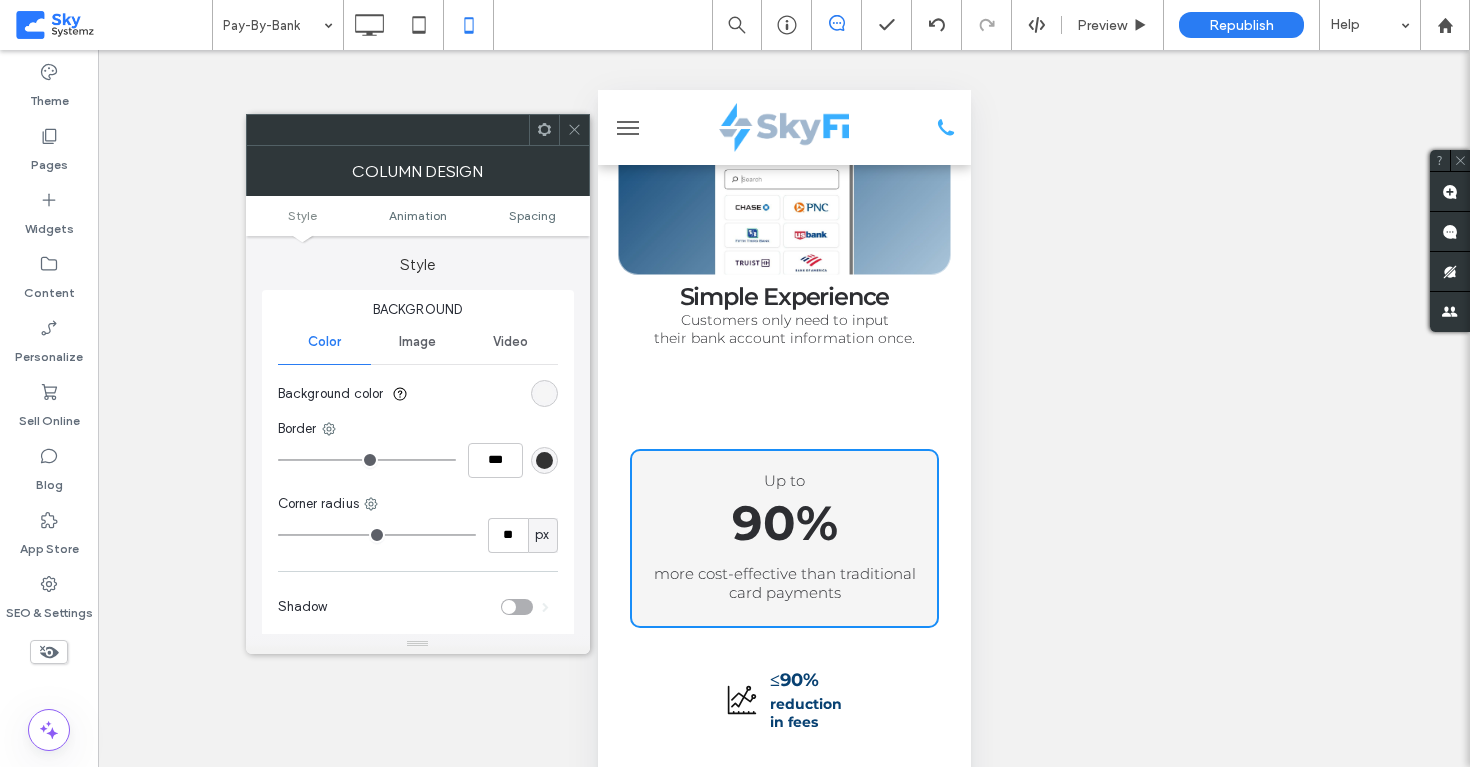 click at bounding box center (544, 393) 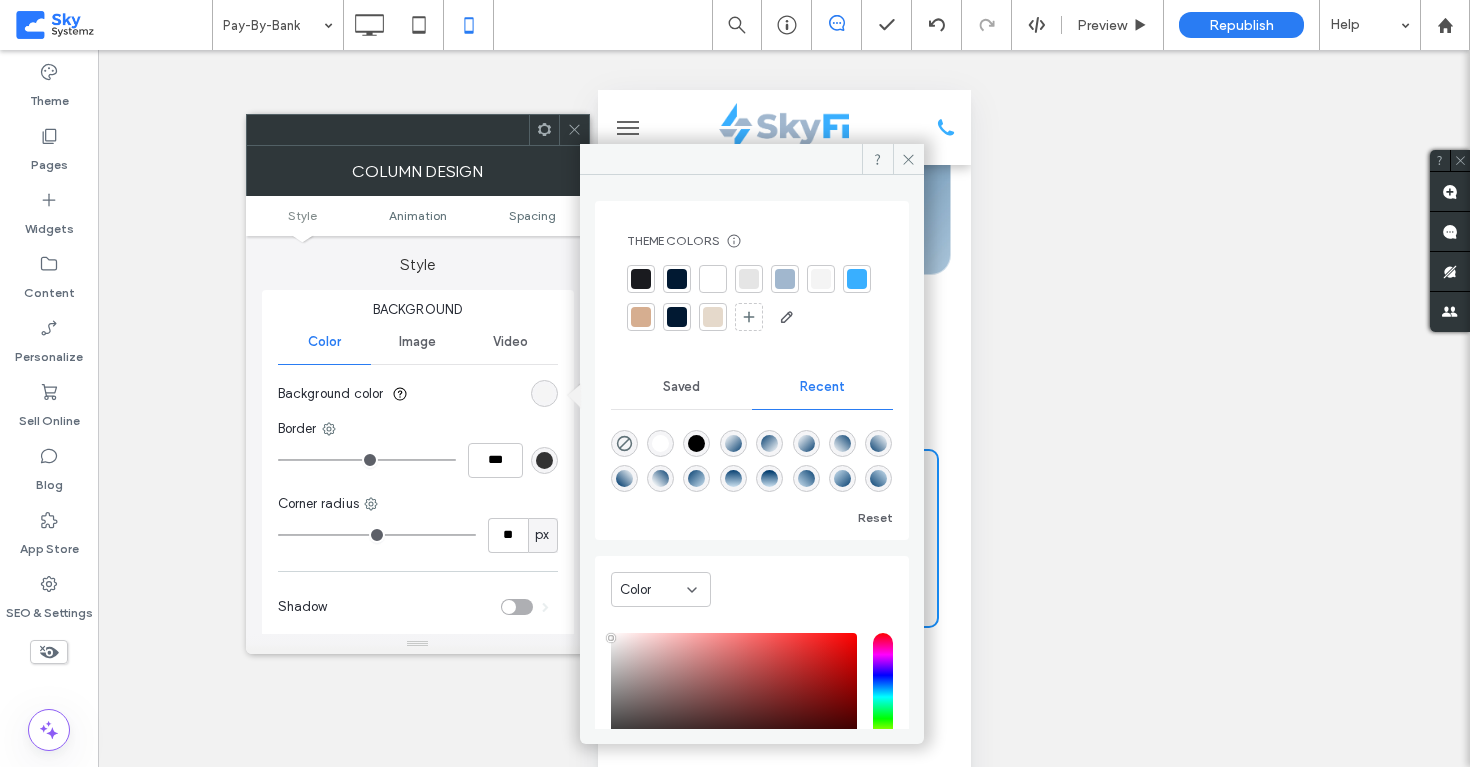 click at bounding box center (806, 478) 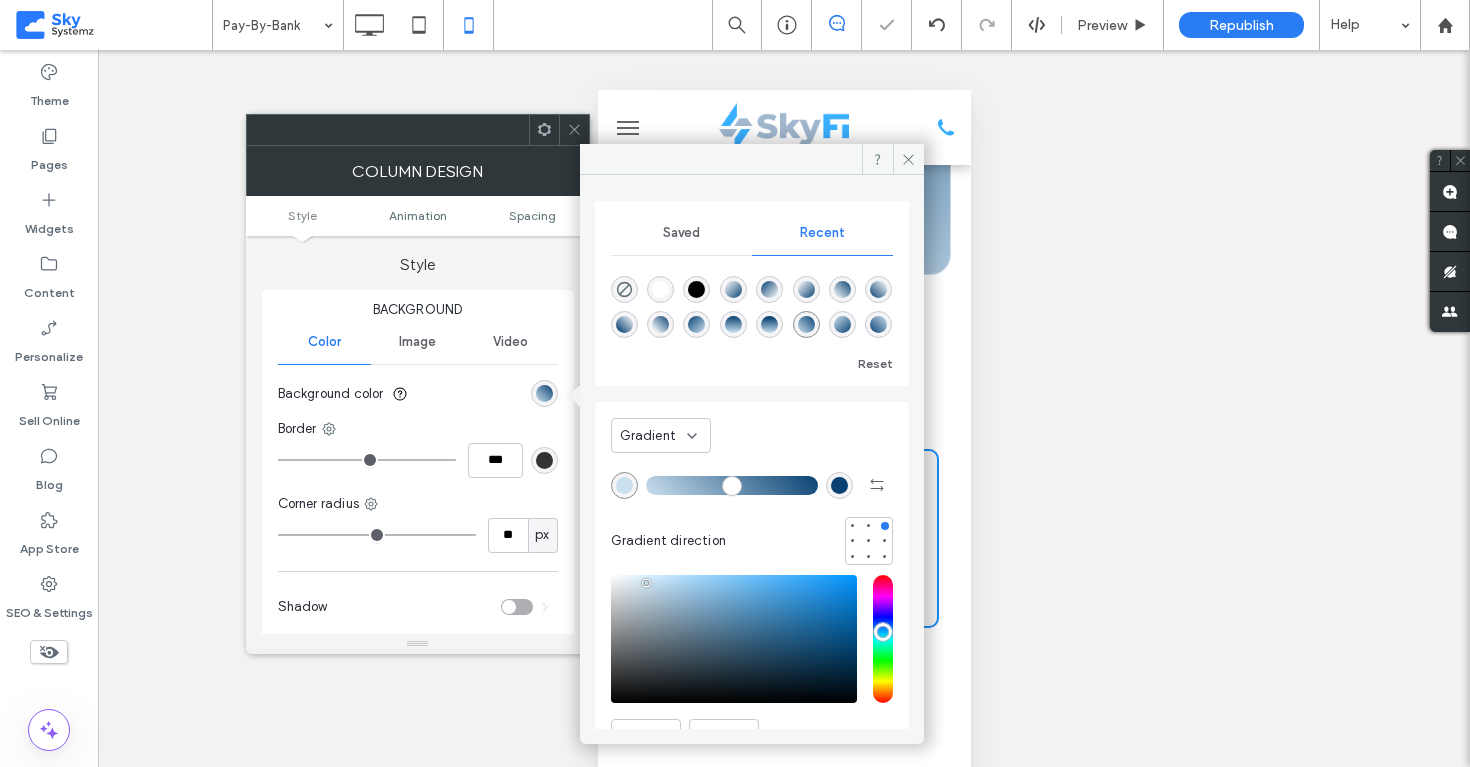 type on "*******" 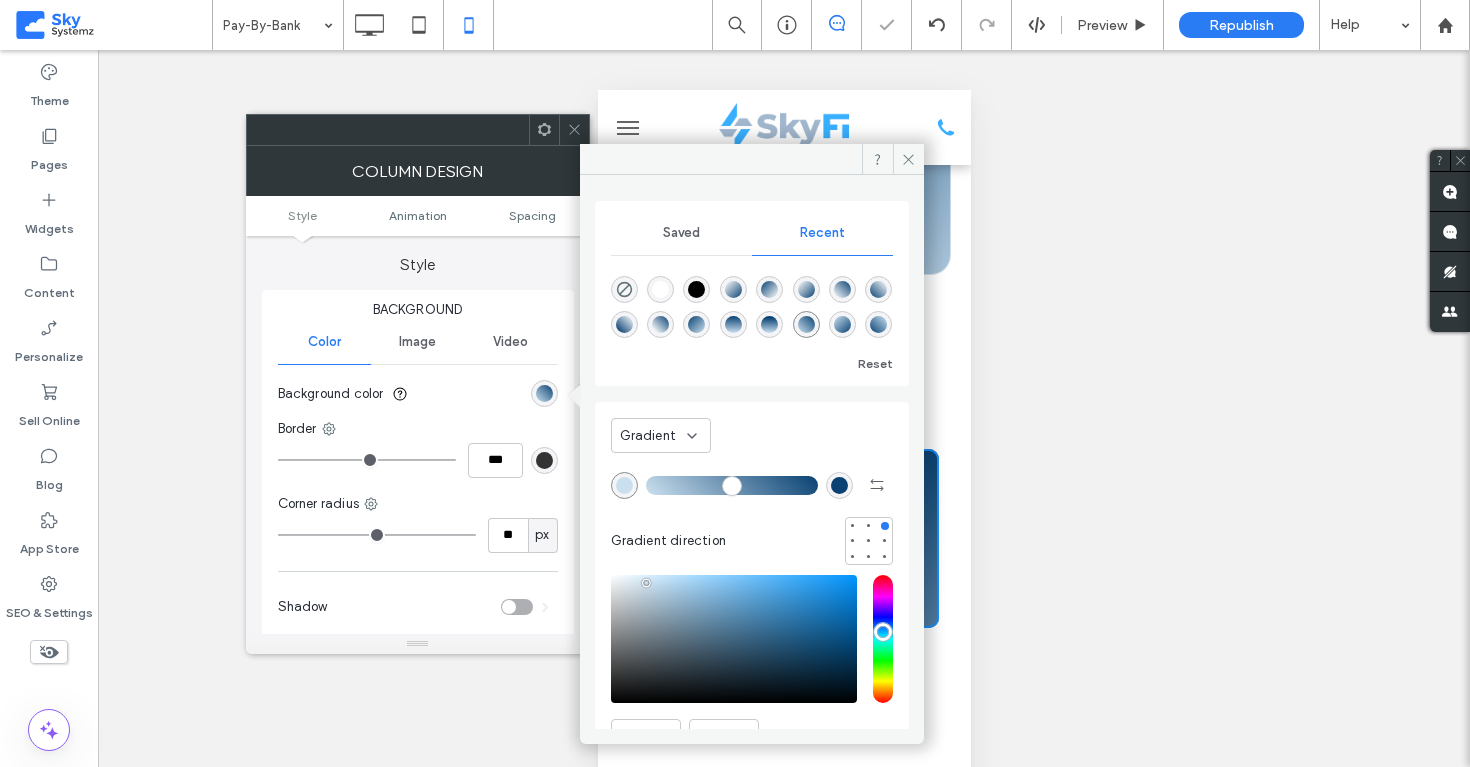 click 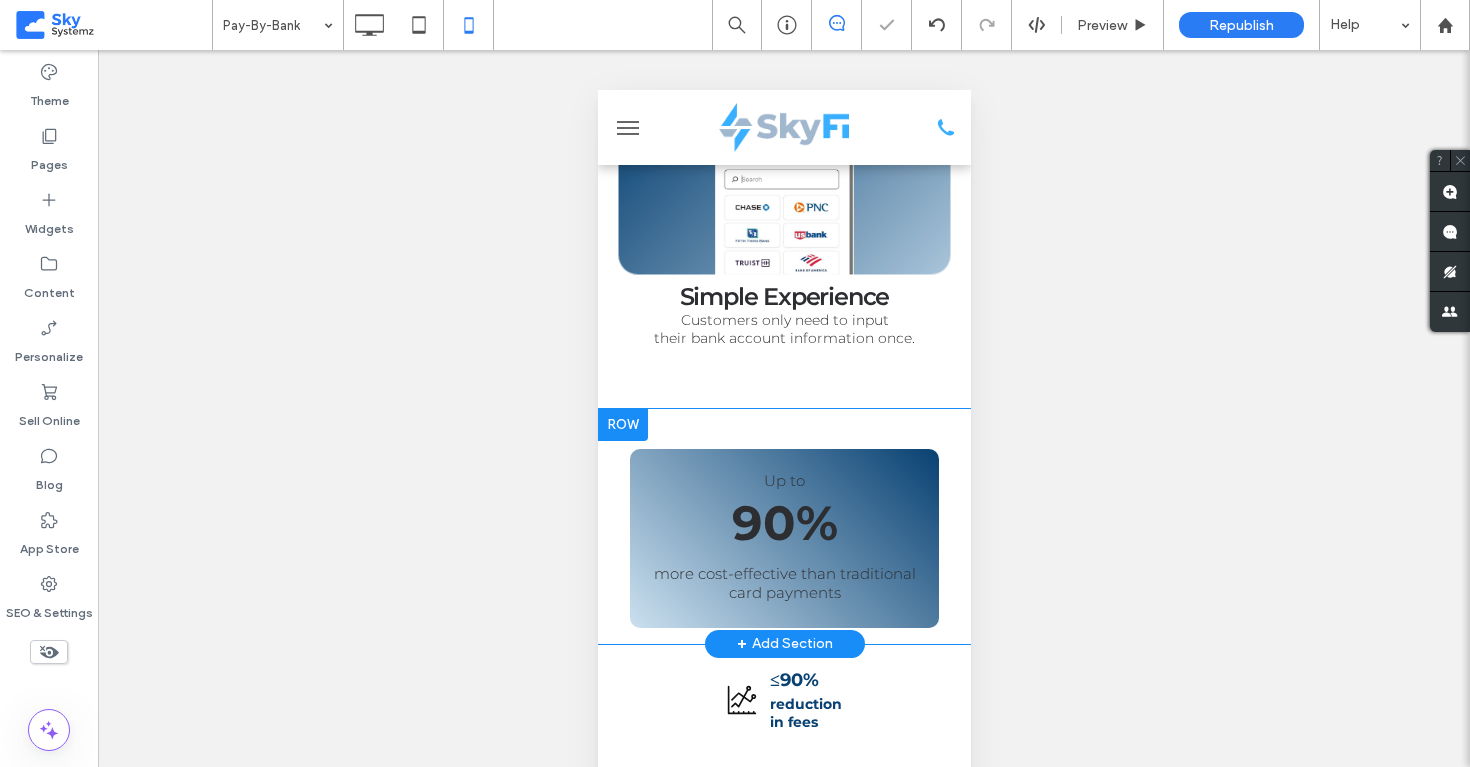 click on "more cost-effective than traditional card payments" at bounding box center [784, 583] 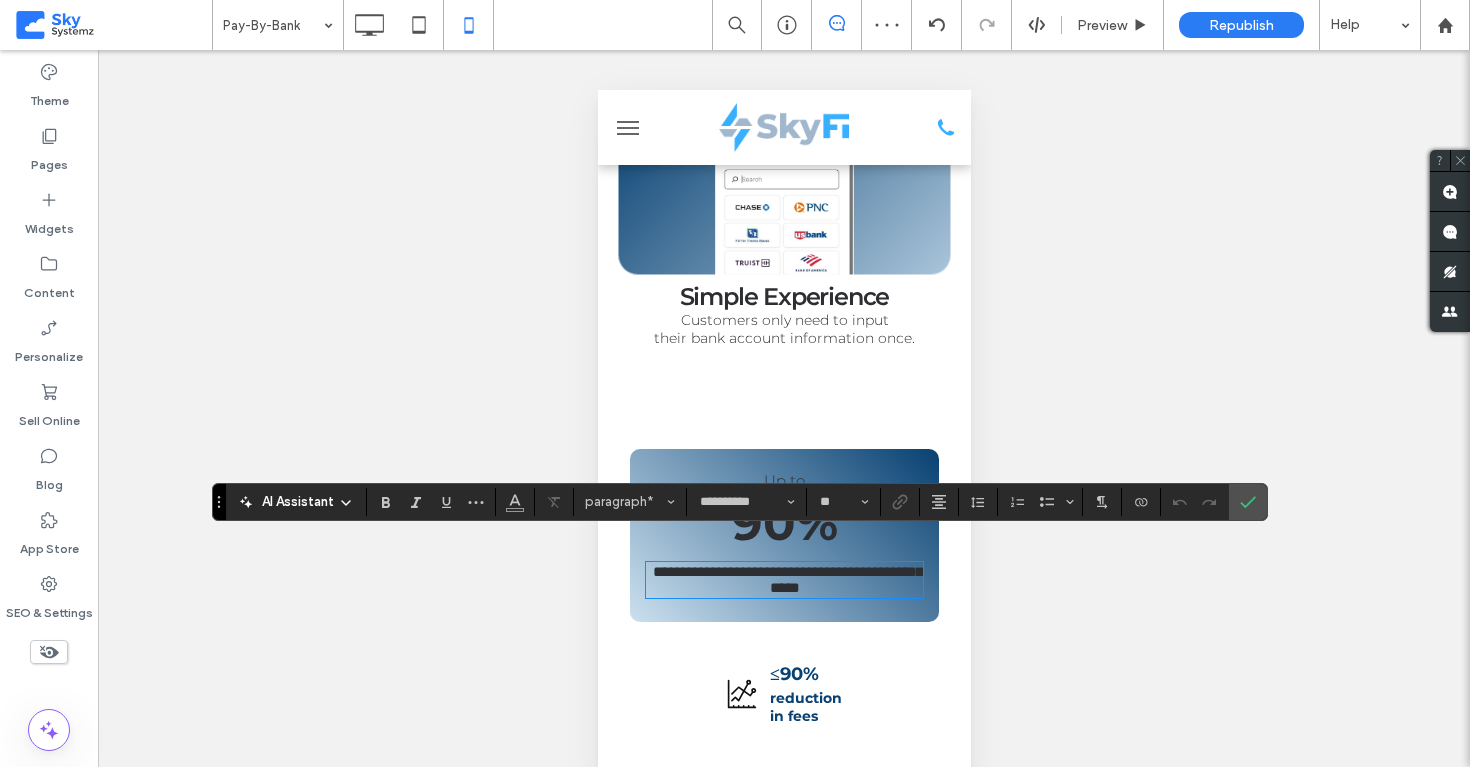 click on "**********" at bounding box center [787, 579] 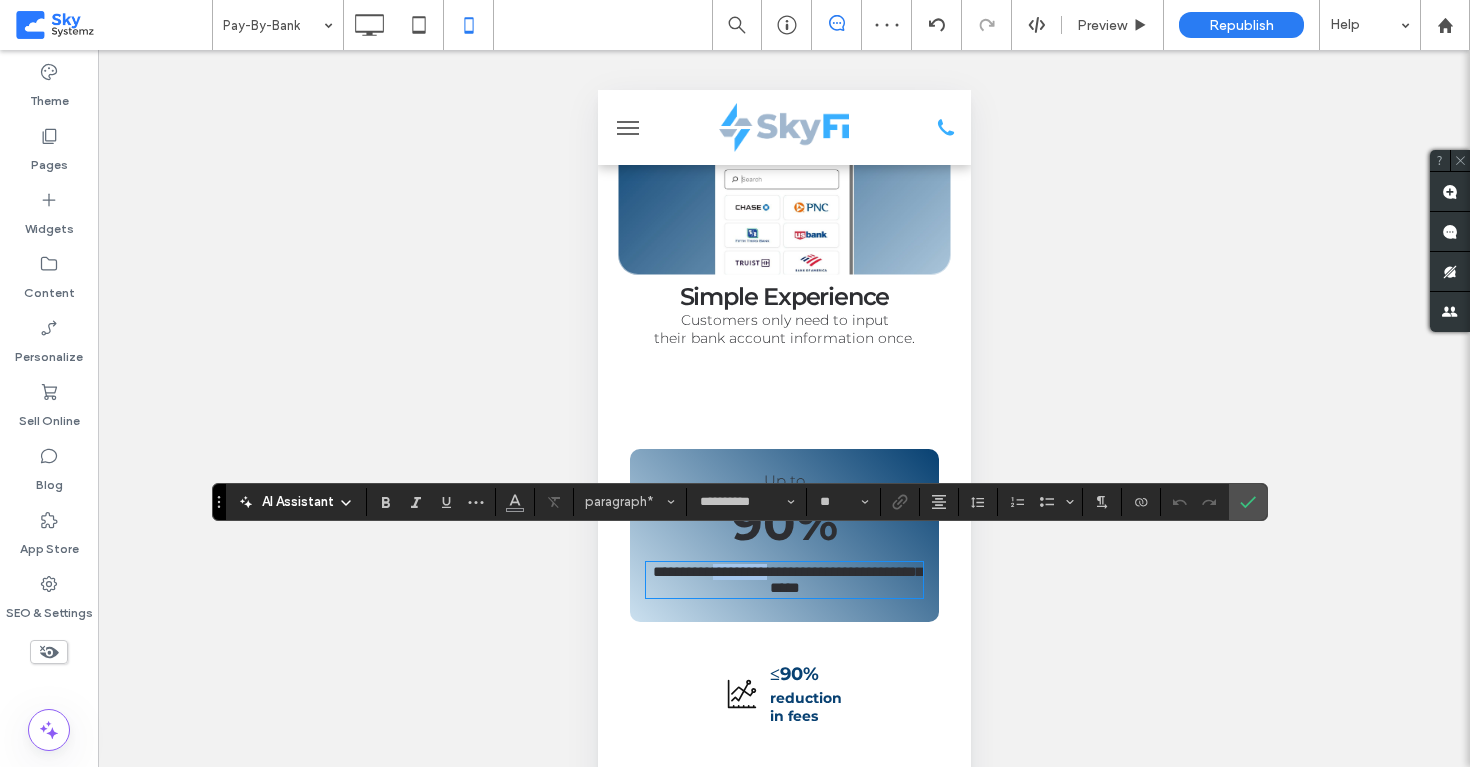 click on "**********" at bounding box center [787, 579] 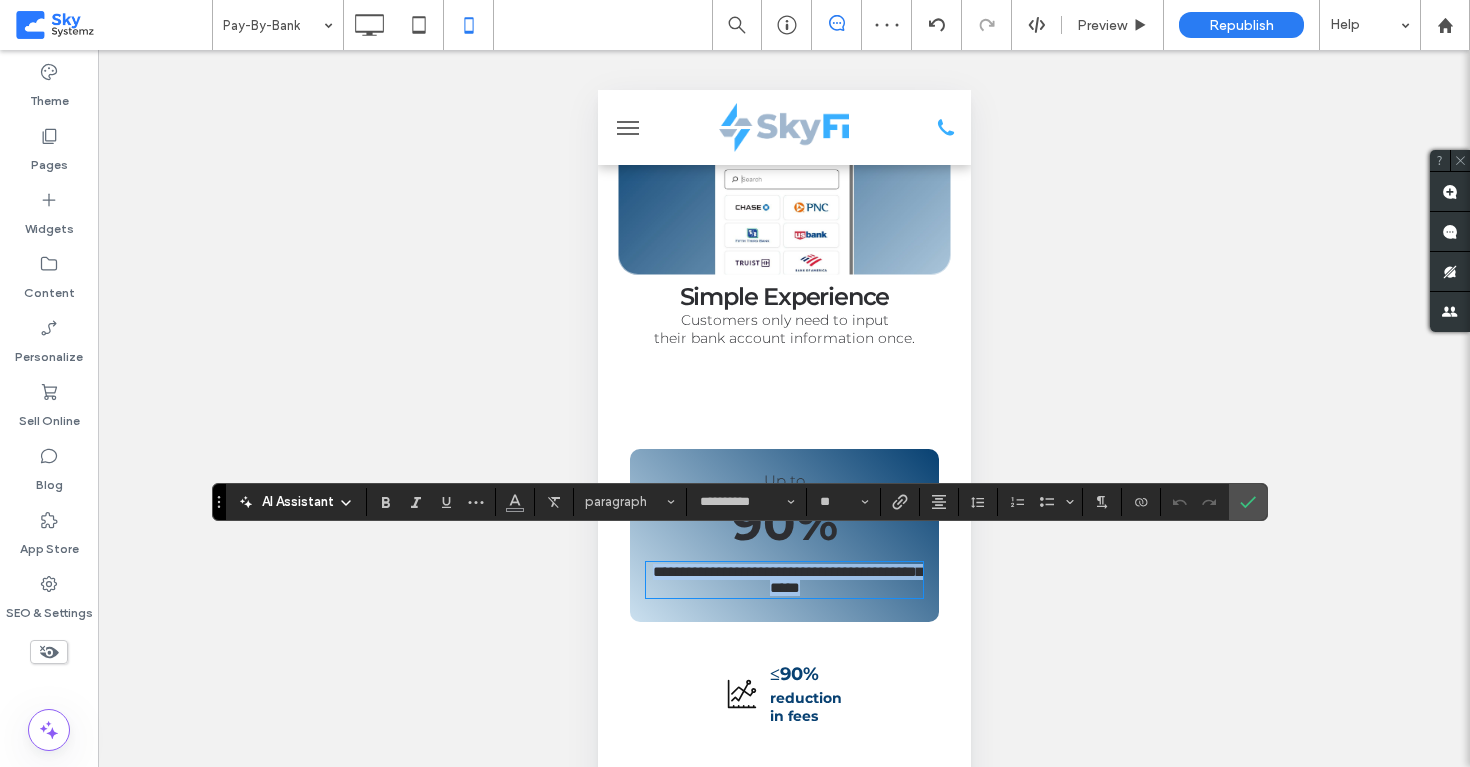 click on "**********" at bounding box center [787, 579] 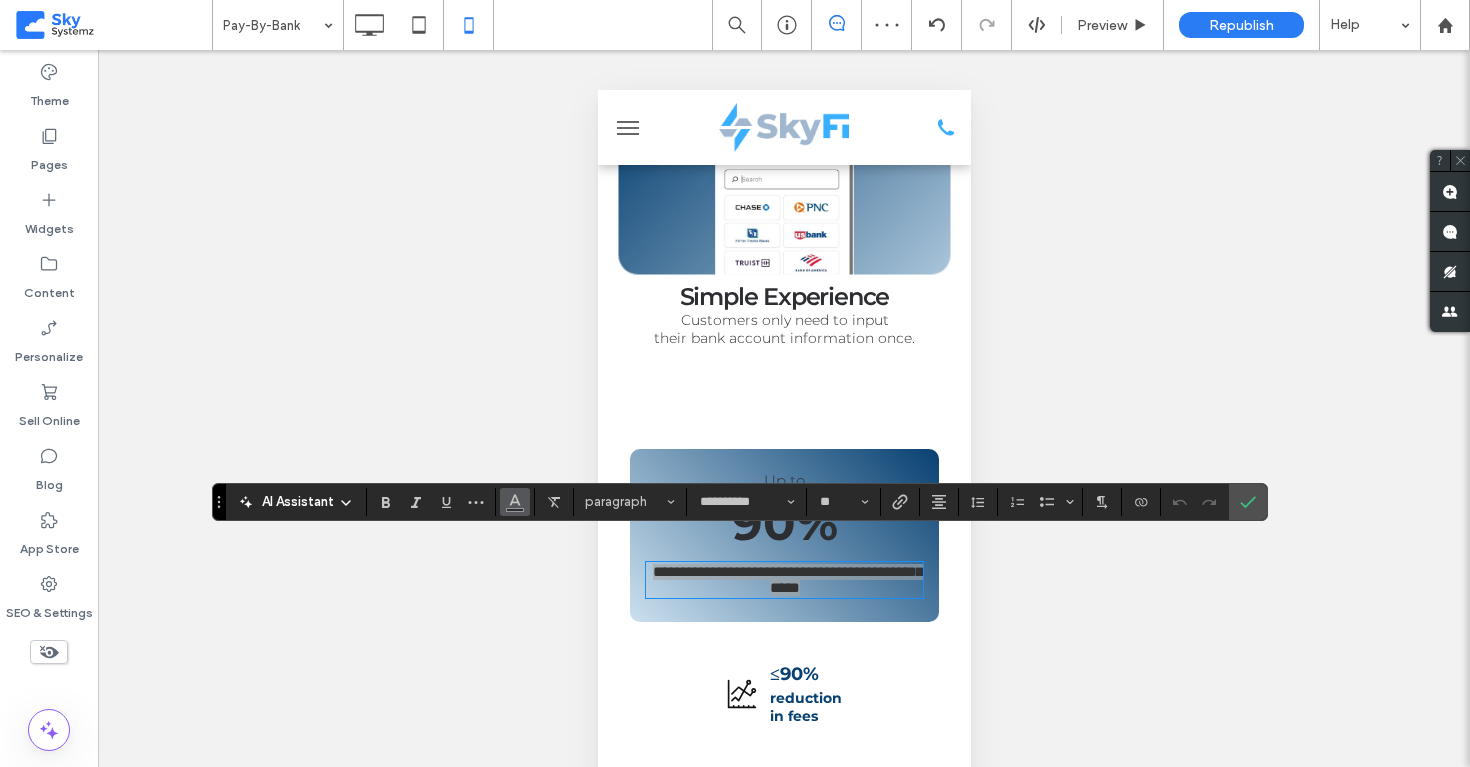 click at bounding box center [515, 502] 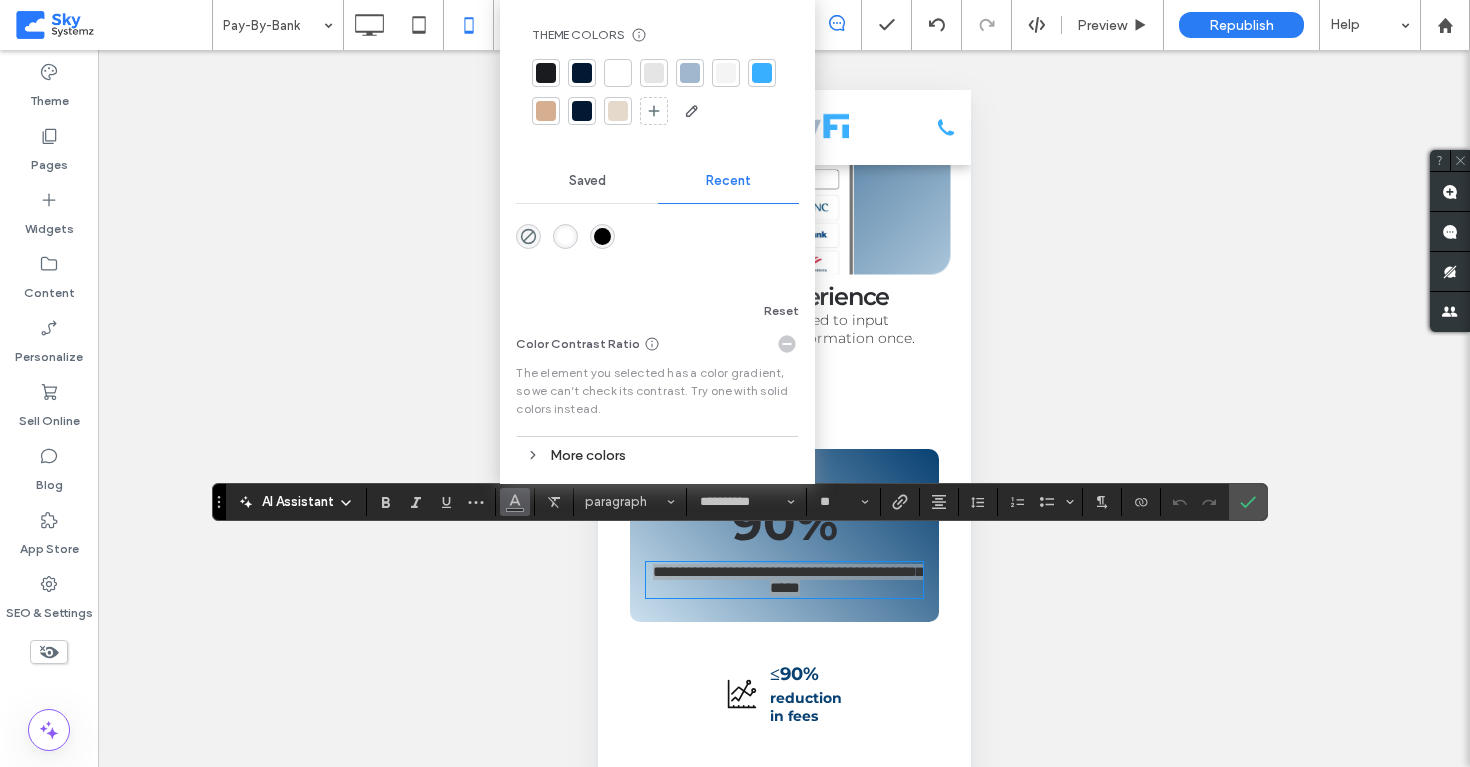 click at bounding box center [565, 236] 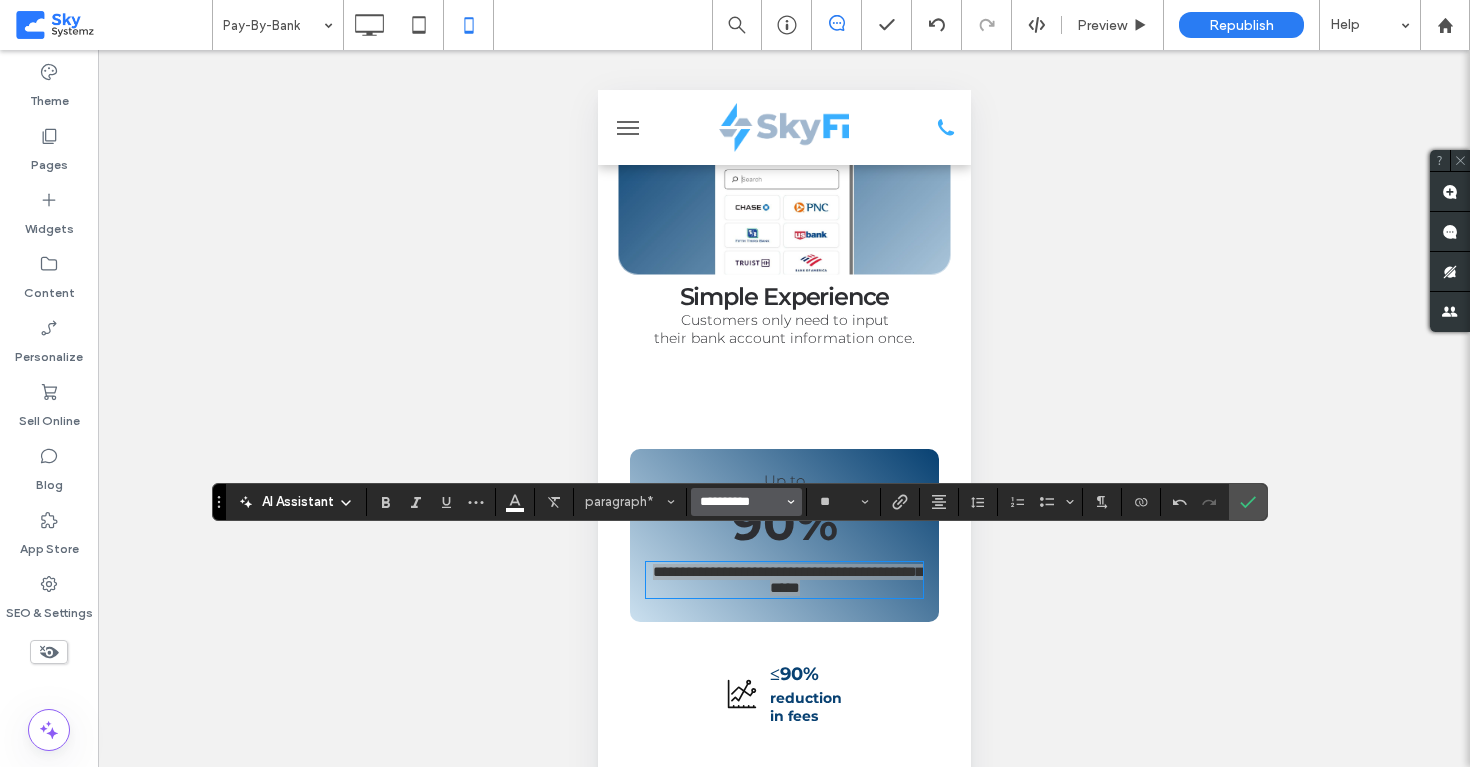 click on "**********" at bounding box center (740, 502) 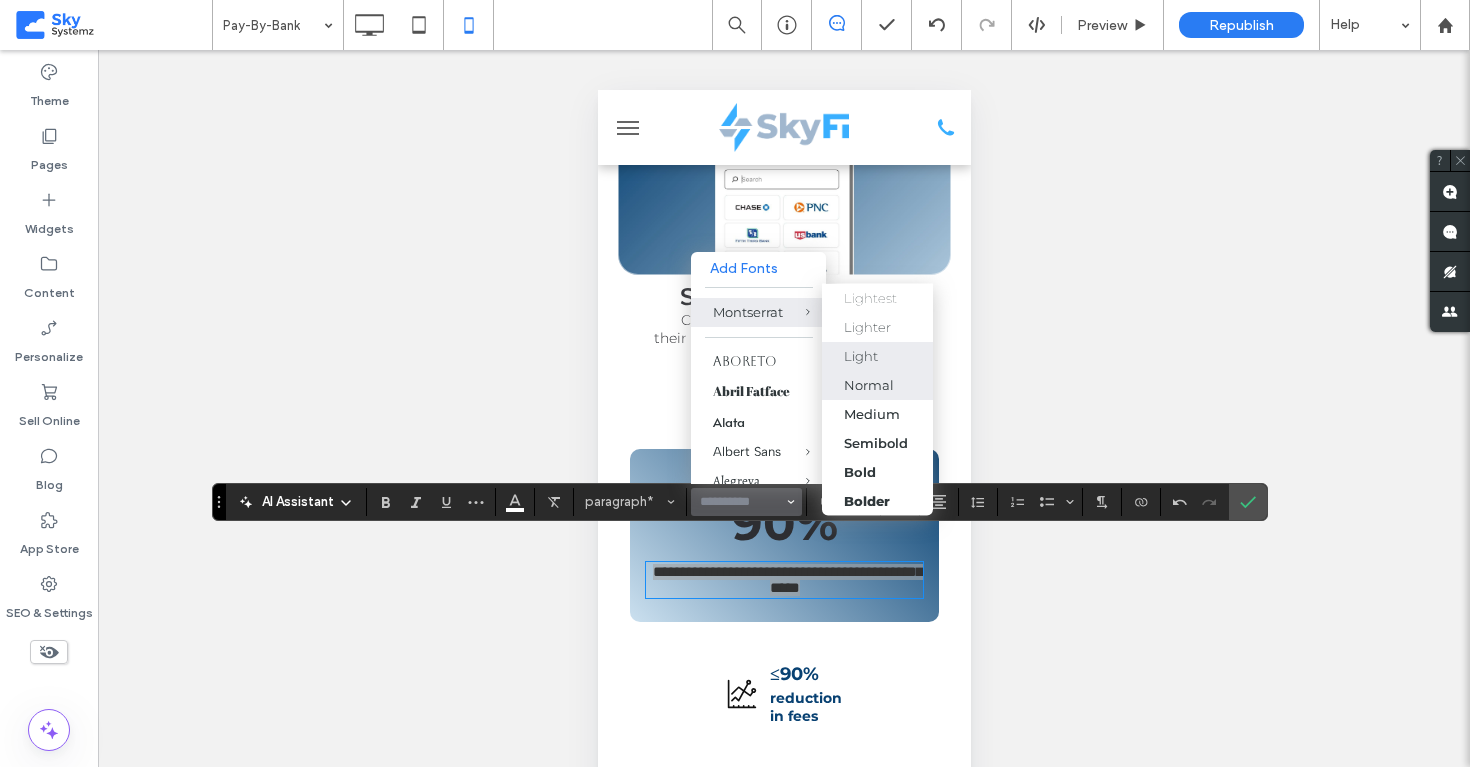 click on "Normal" at bounding box center [869, 385] 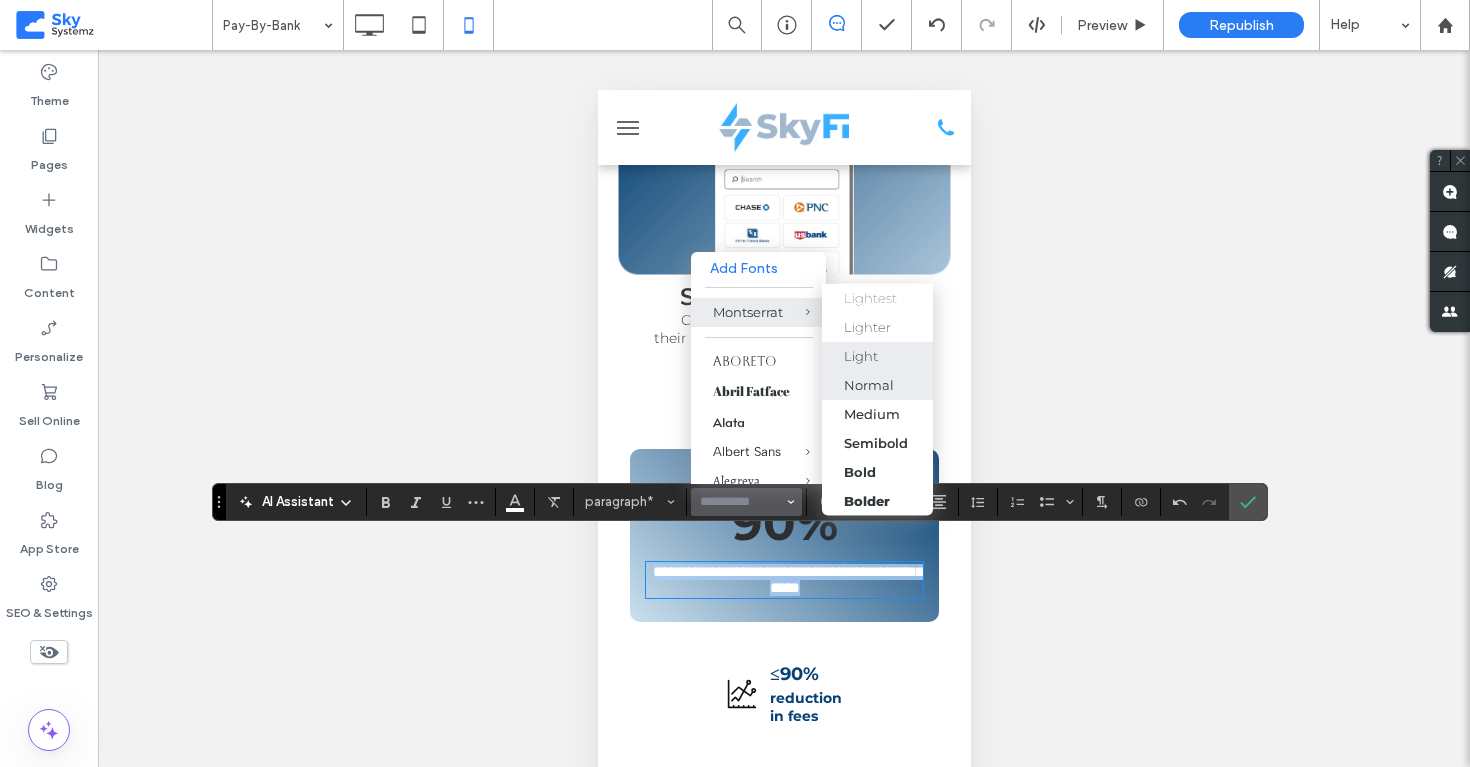 type on "**********" 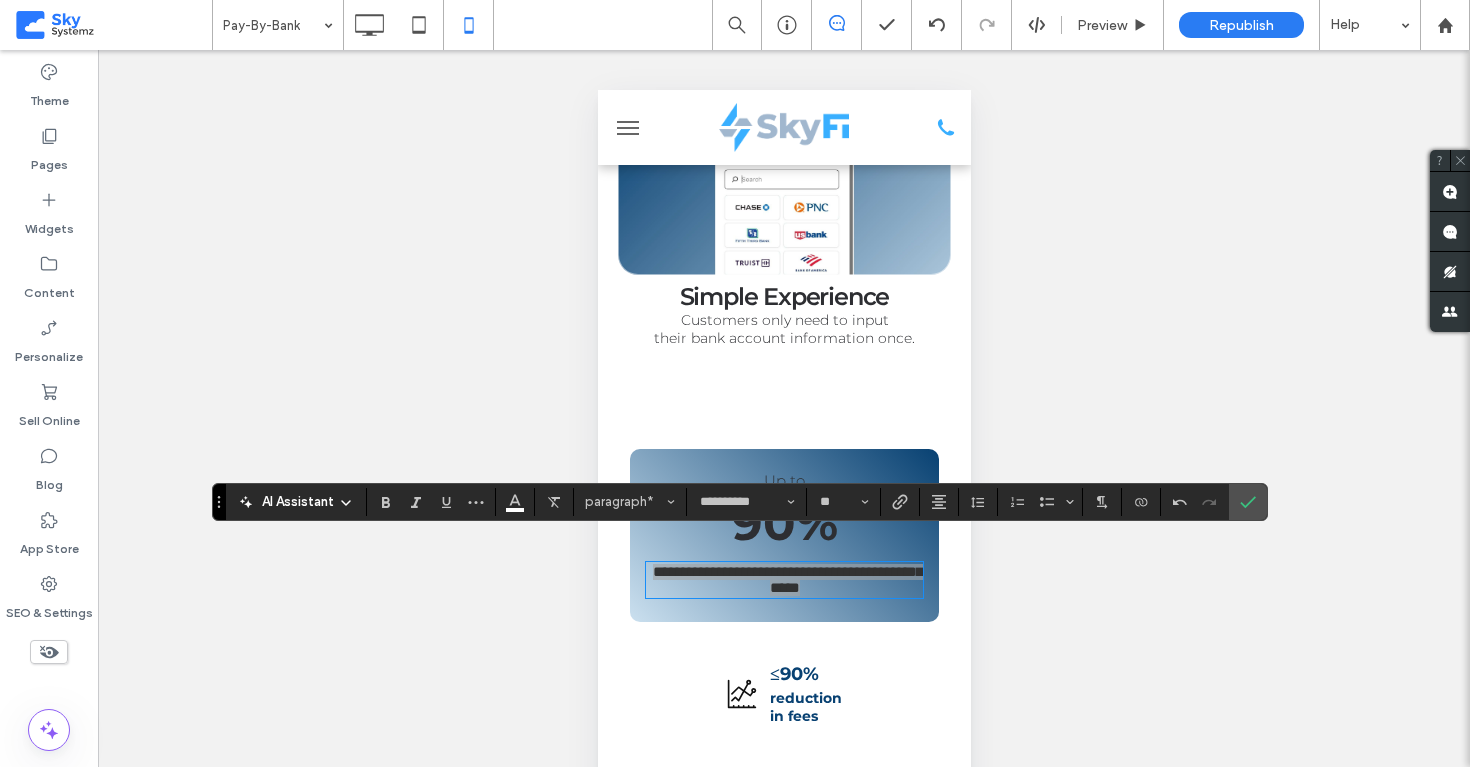click on "Unhide?
Yes
Unhide?
Yes
Unhide?
Yes
Unhide?
Yes
Unhide?
Yes
Unhide?
Yes
Unhide?
Yes
Unhide?
Yes
Unhide?
Yes
Unhide?
Yes
Unhide?
Yes
Unhide?
Yes" at bounding box center (784, 433) 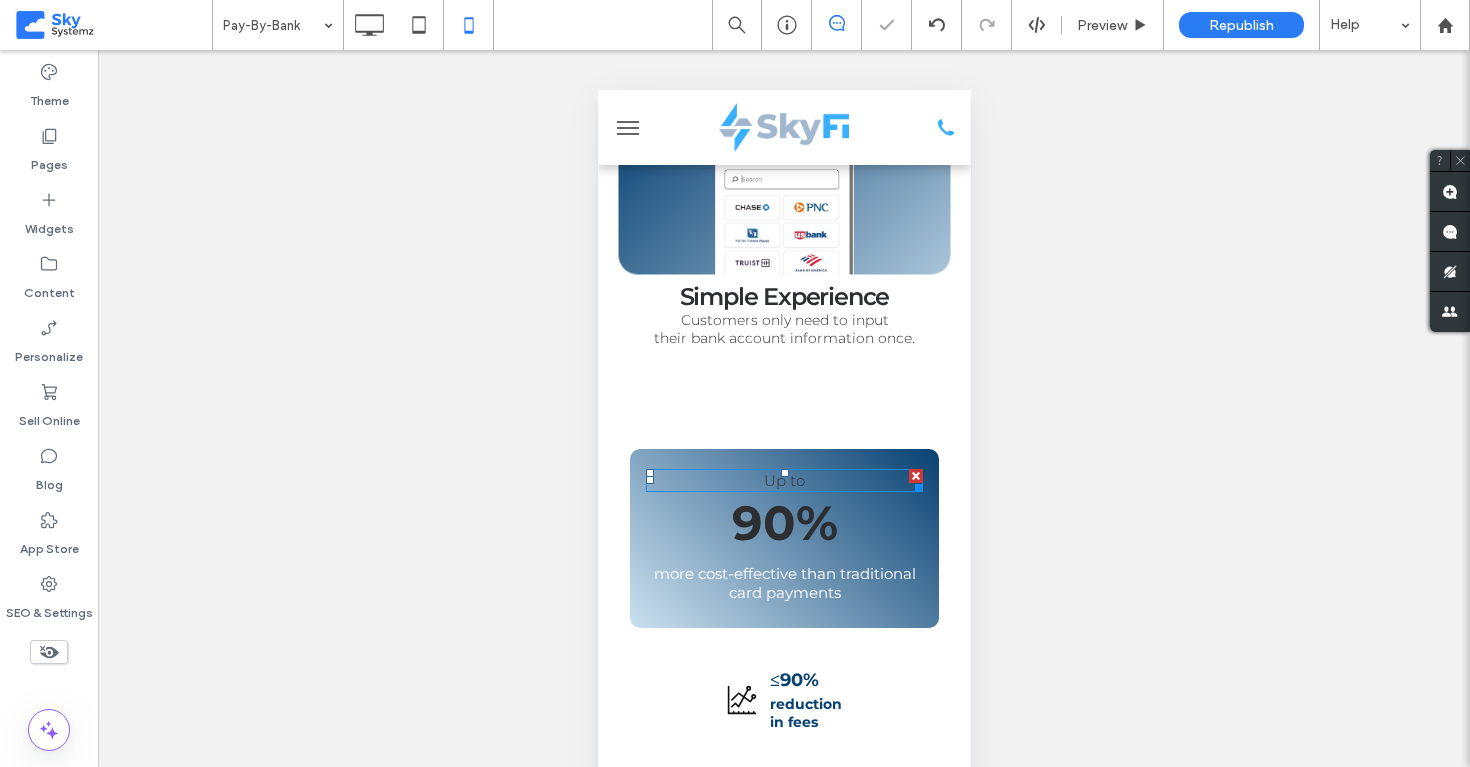 click on "Up to" at bounding box center [783, 480] 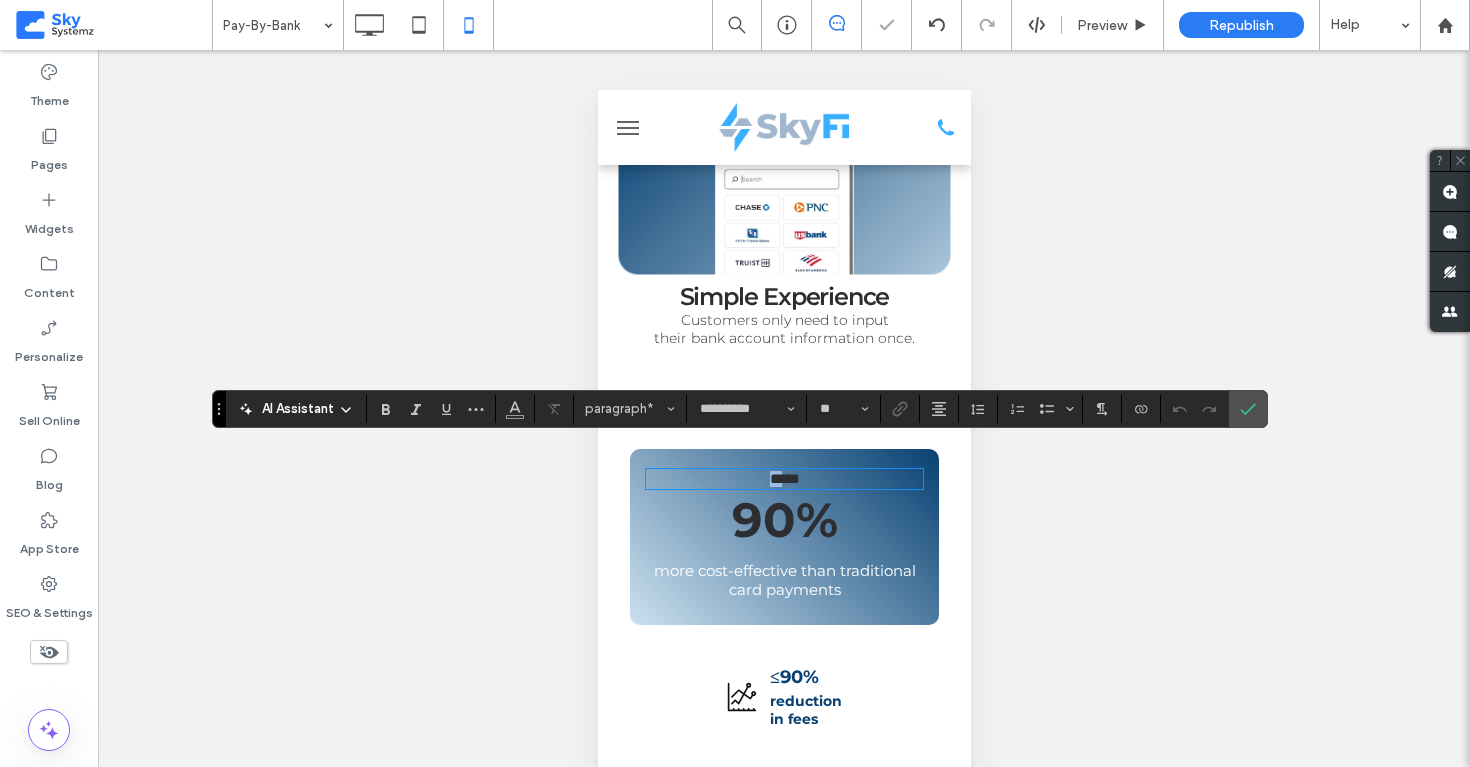 click on "*****" at bounding box center [784, 478] 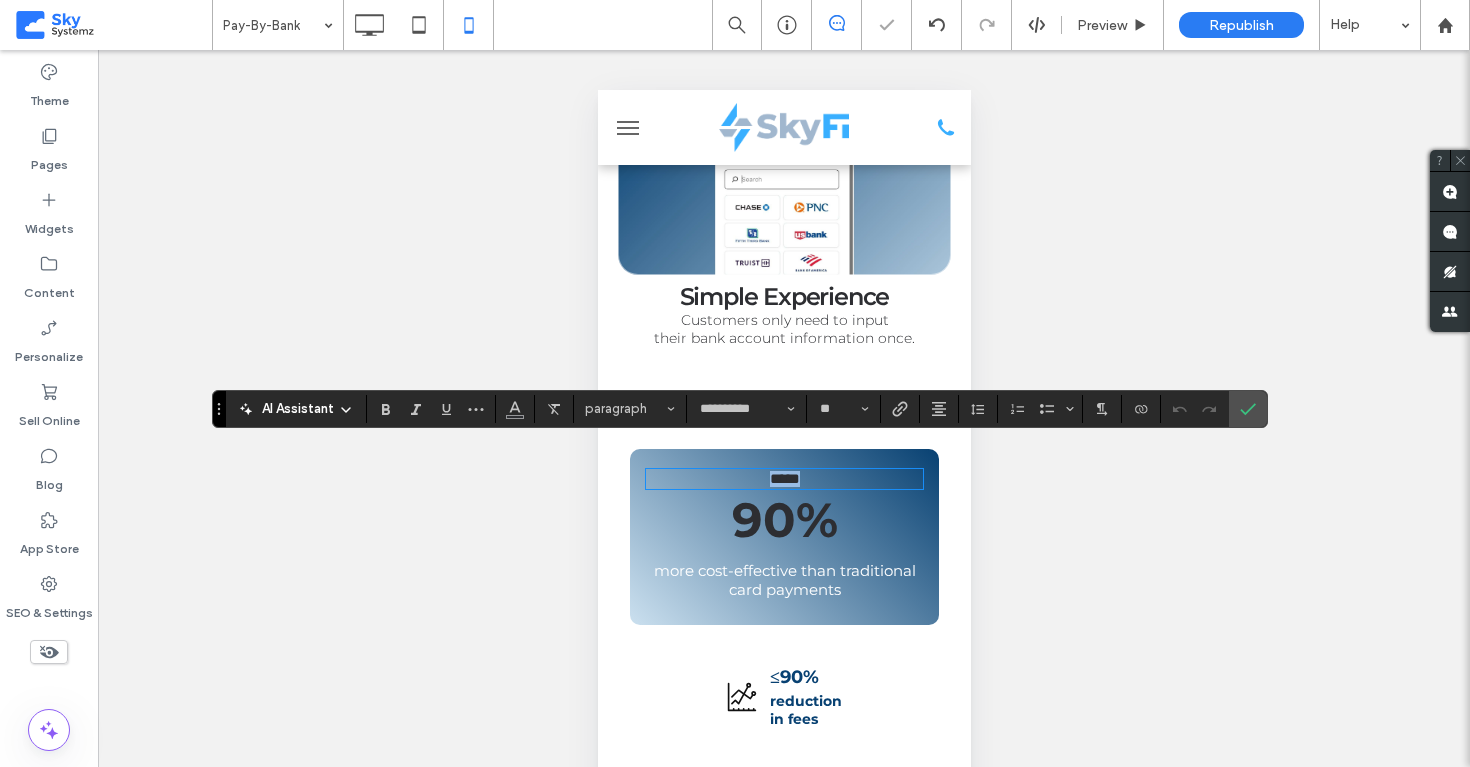 click on "*****" at bounding box center (784, 478) 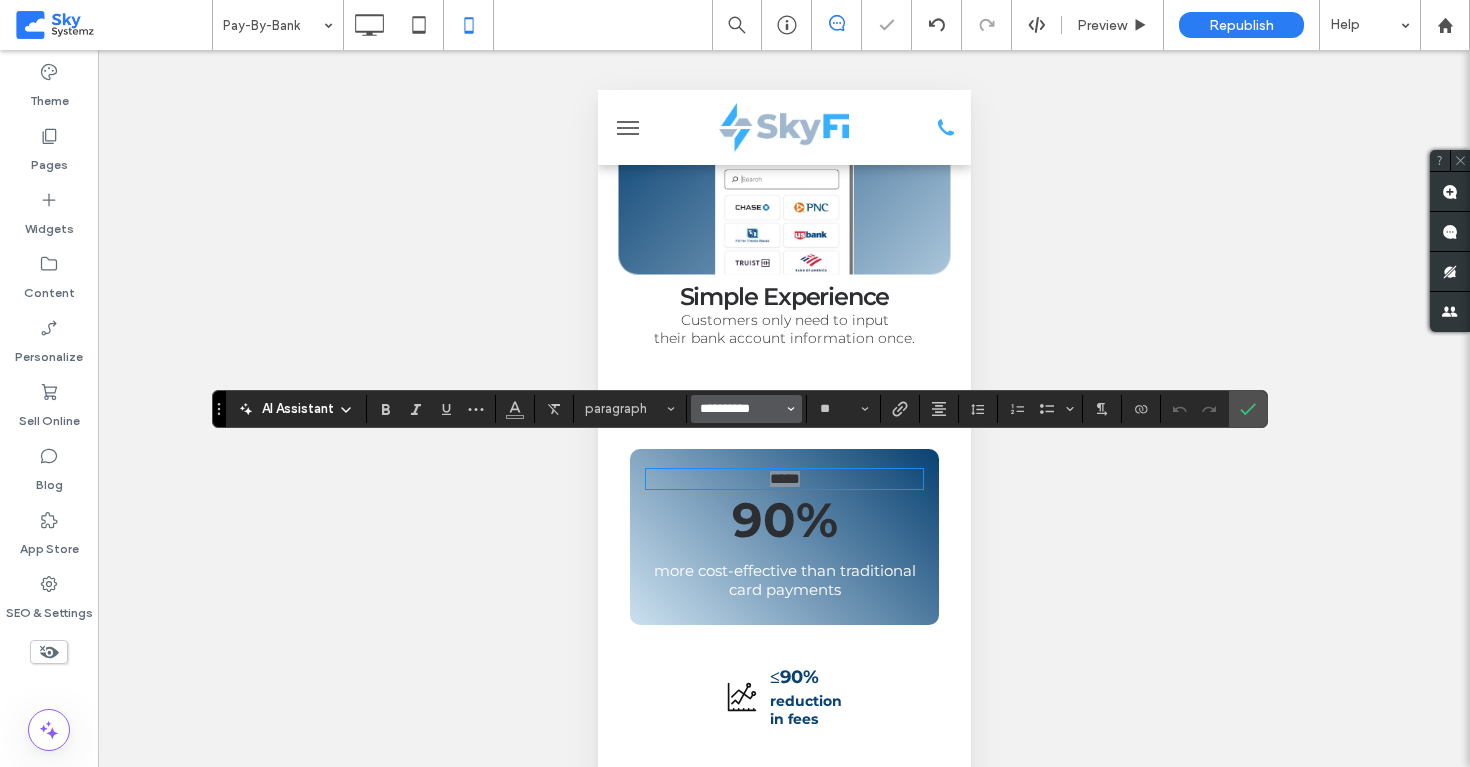 click on "**********" at bounding box center [740, 409] 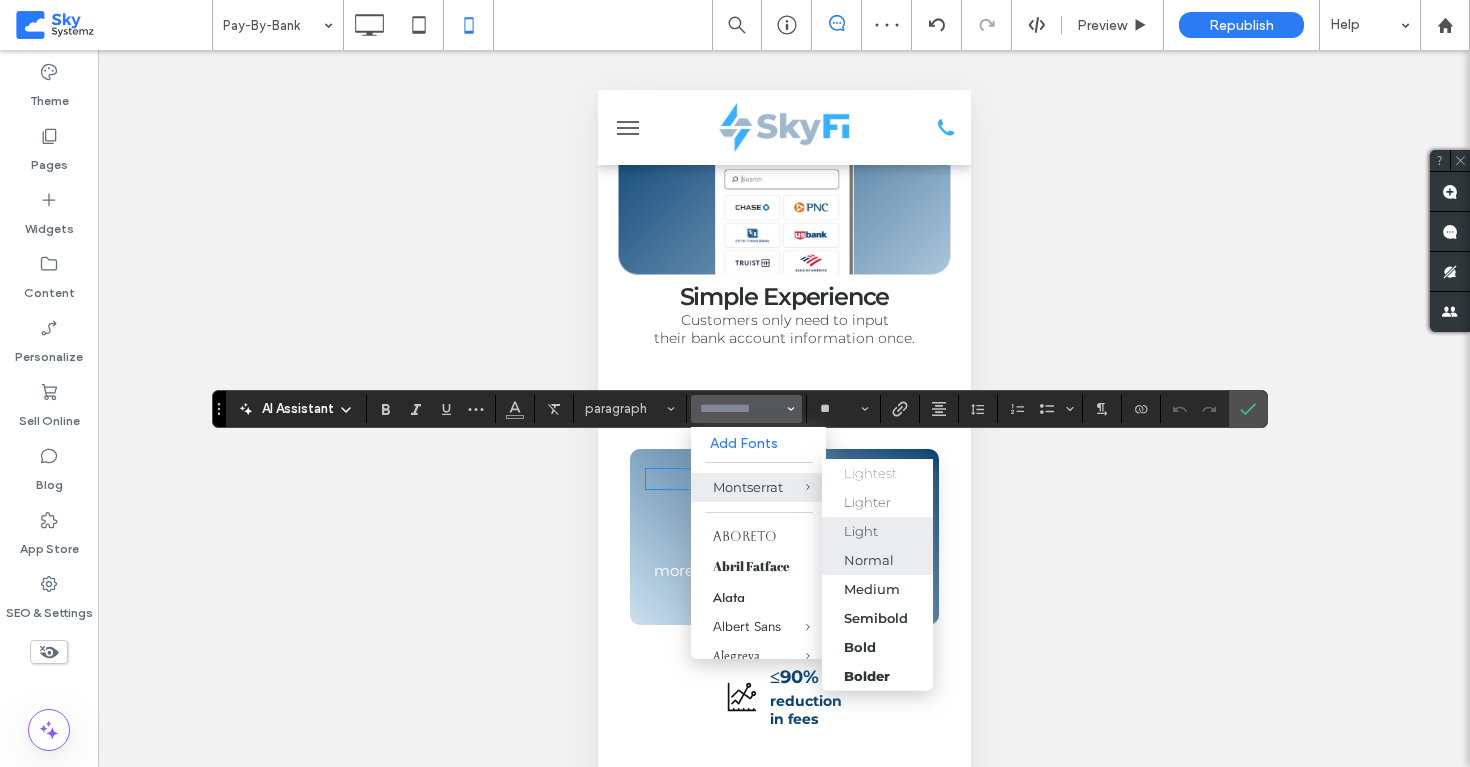 click on "Normal" at bounding box center [869, 560] 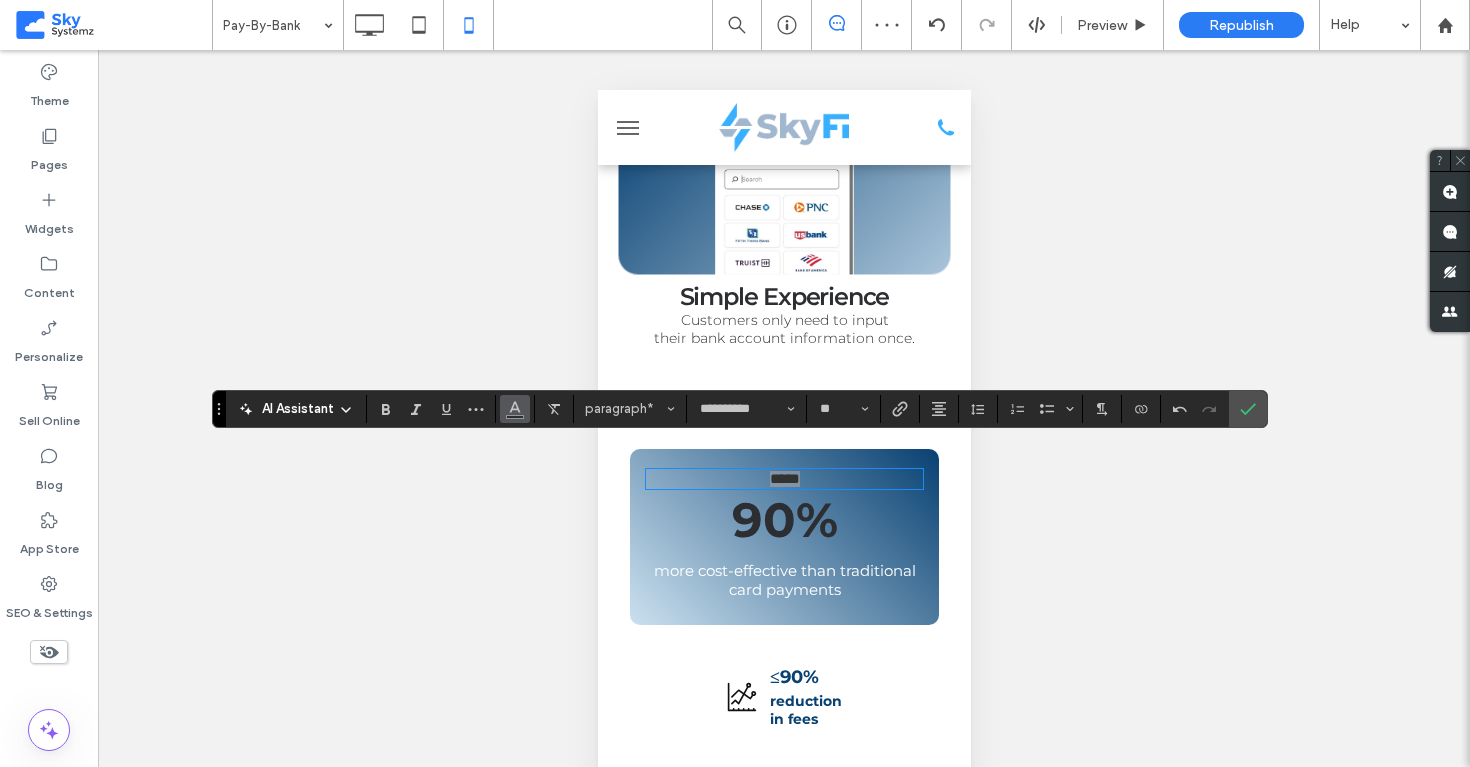 click 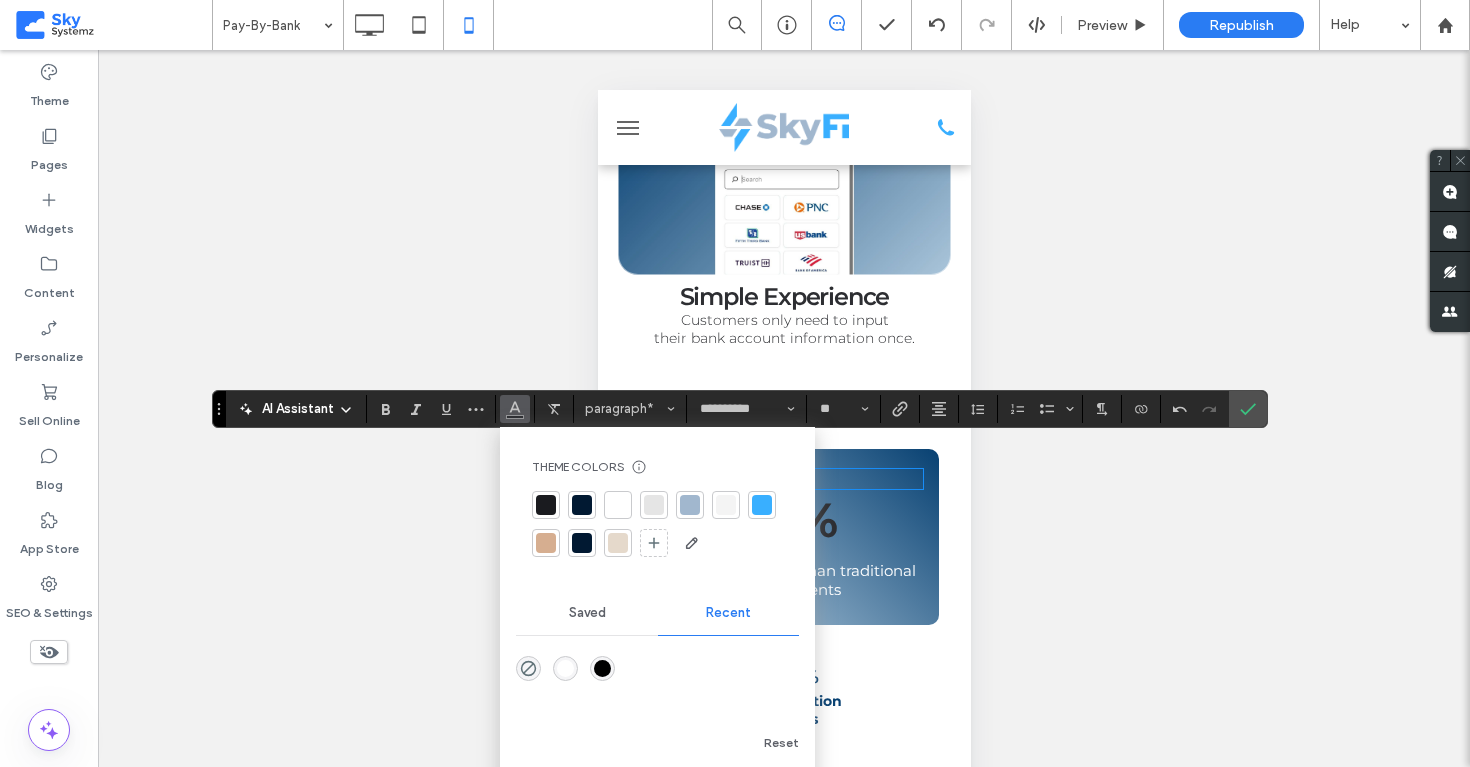 click at bounding box center (618, 505) 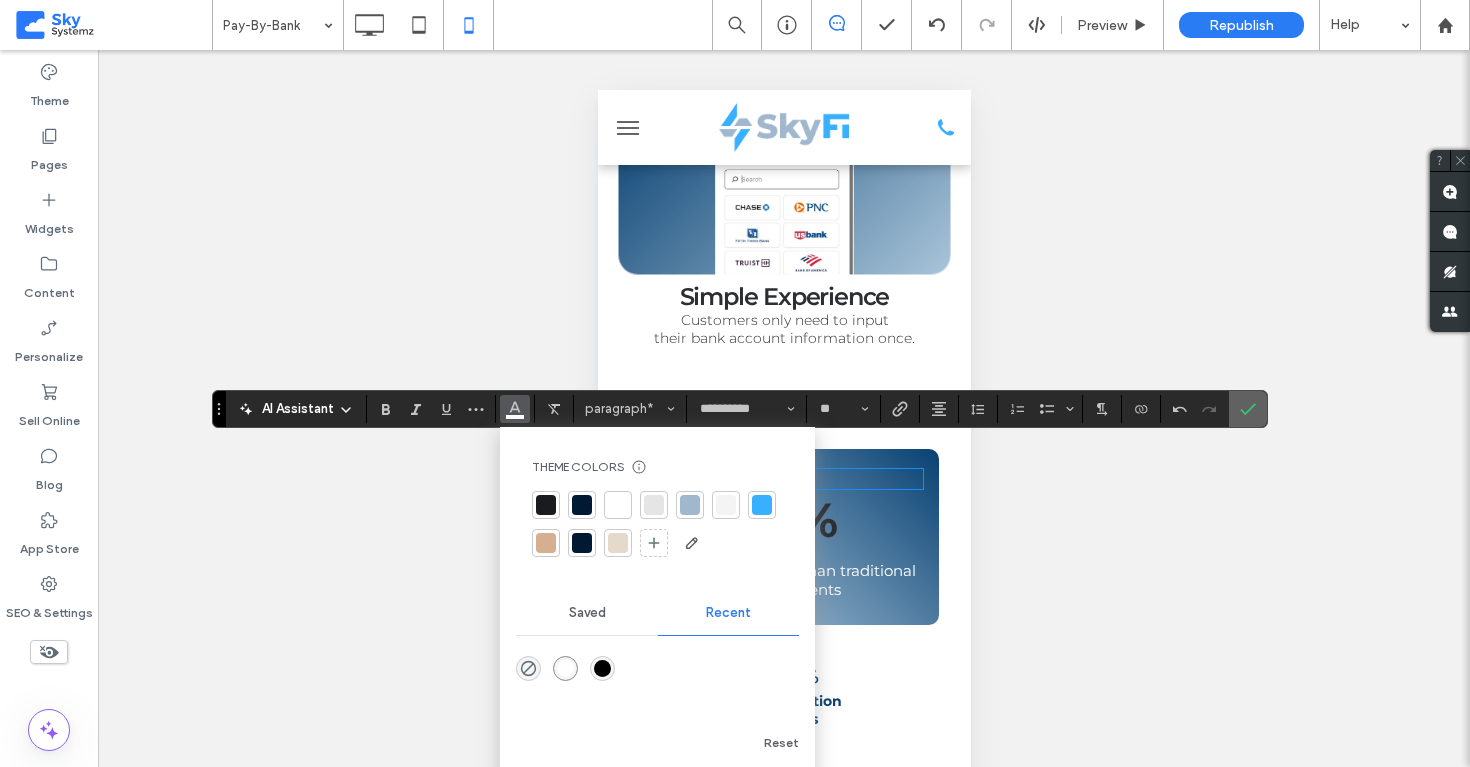 click at bounding box center (1248, 409) 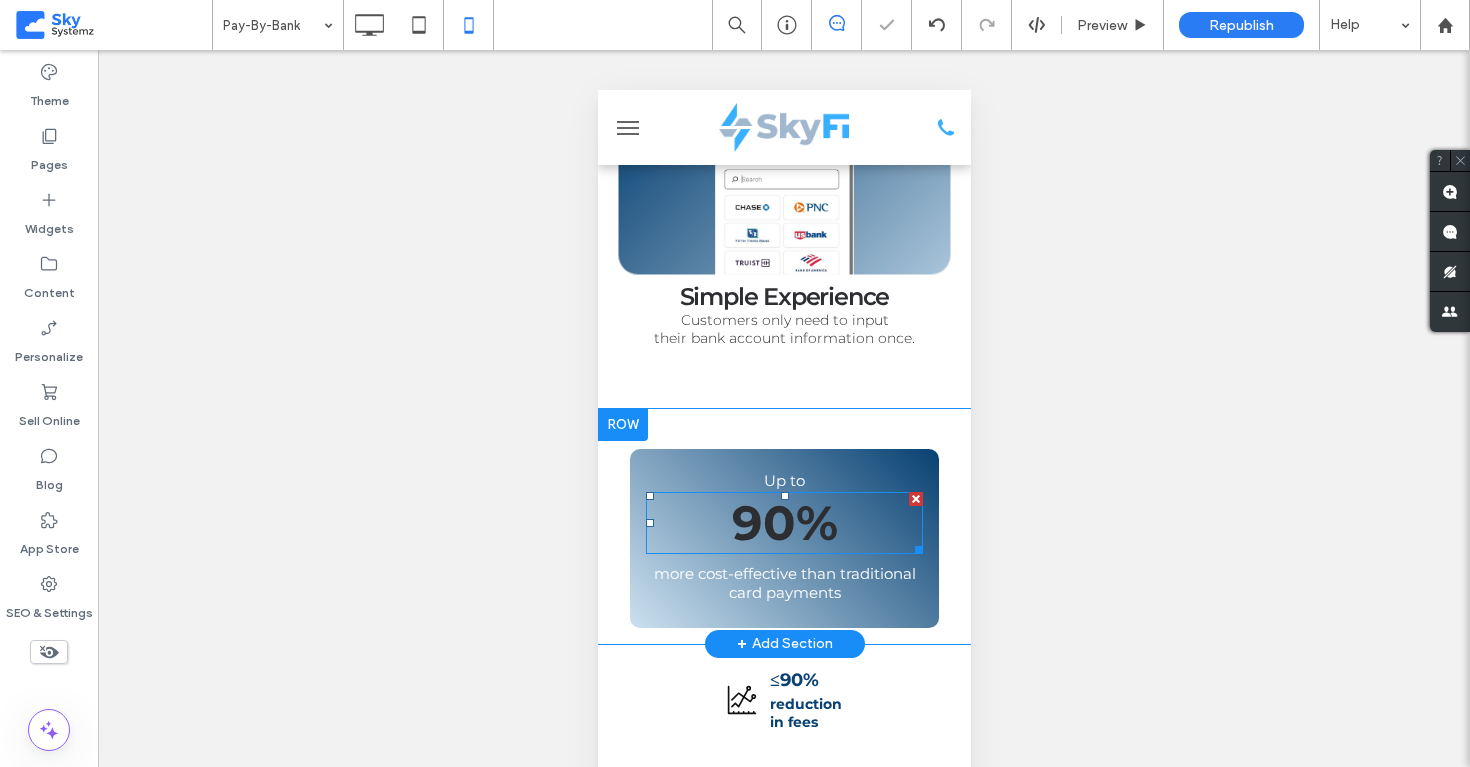 click on "90%" at bounding box center (784, 523) 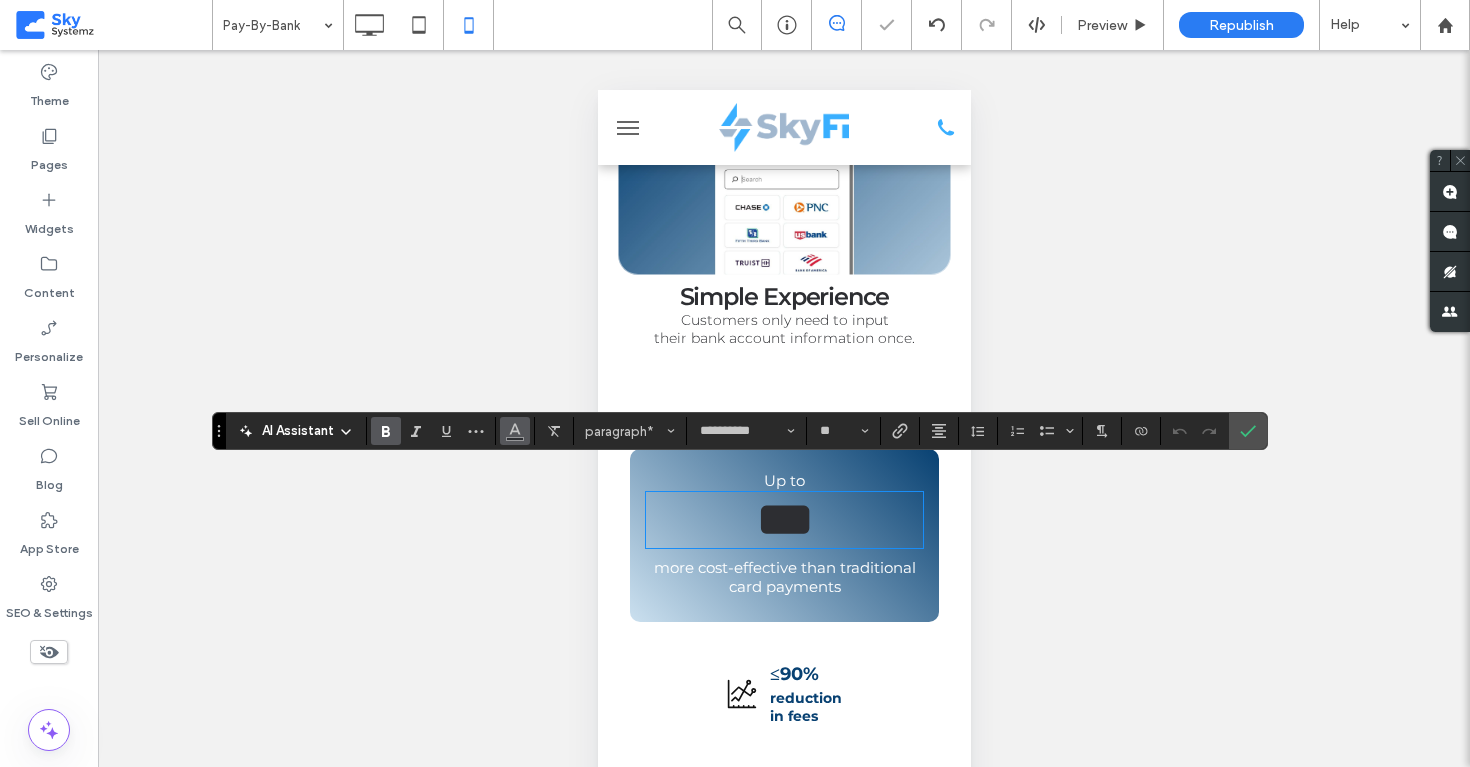 click at bounding box center (515, 429) 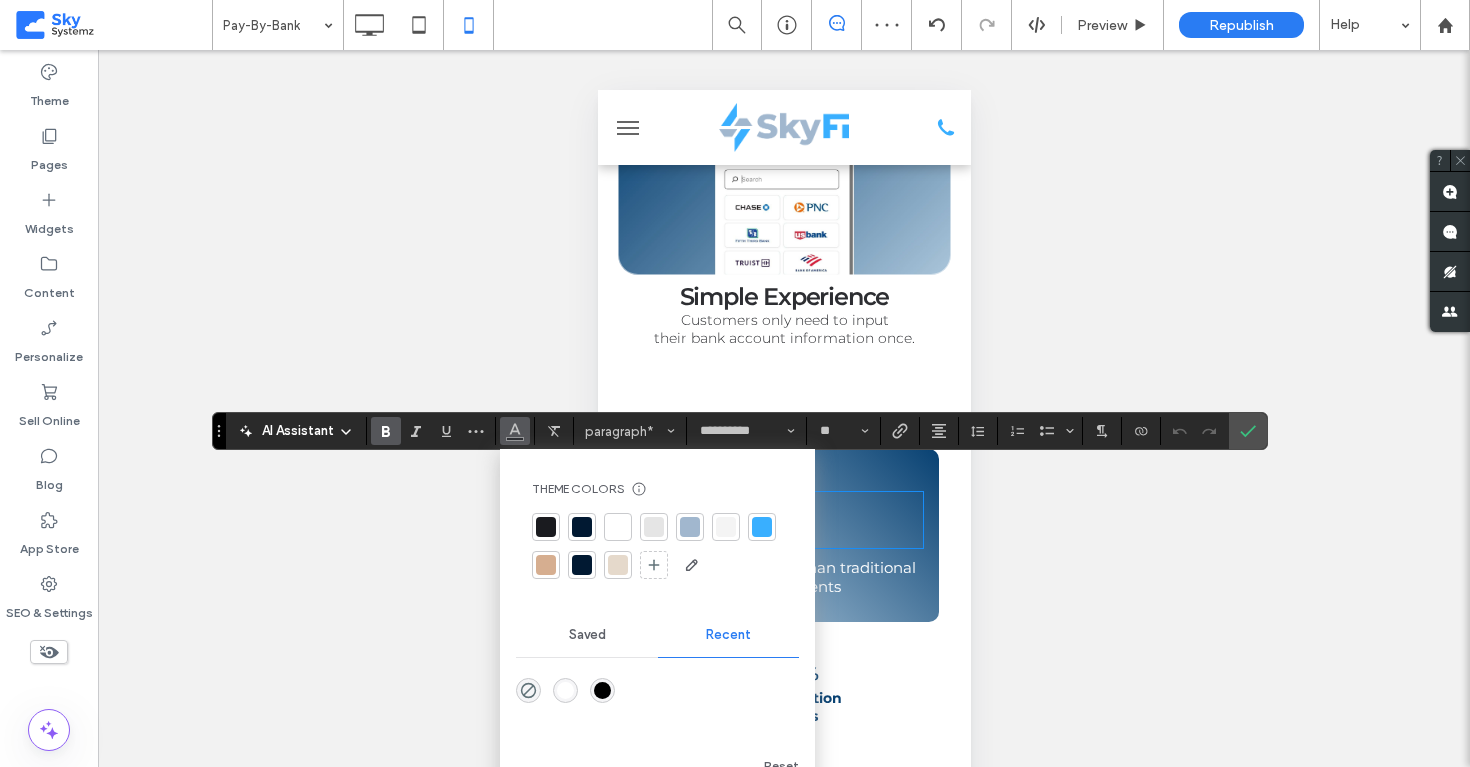 click at bounding box center [618, 527] 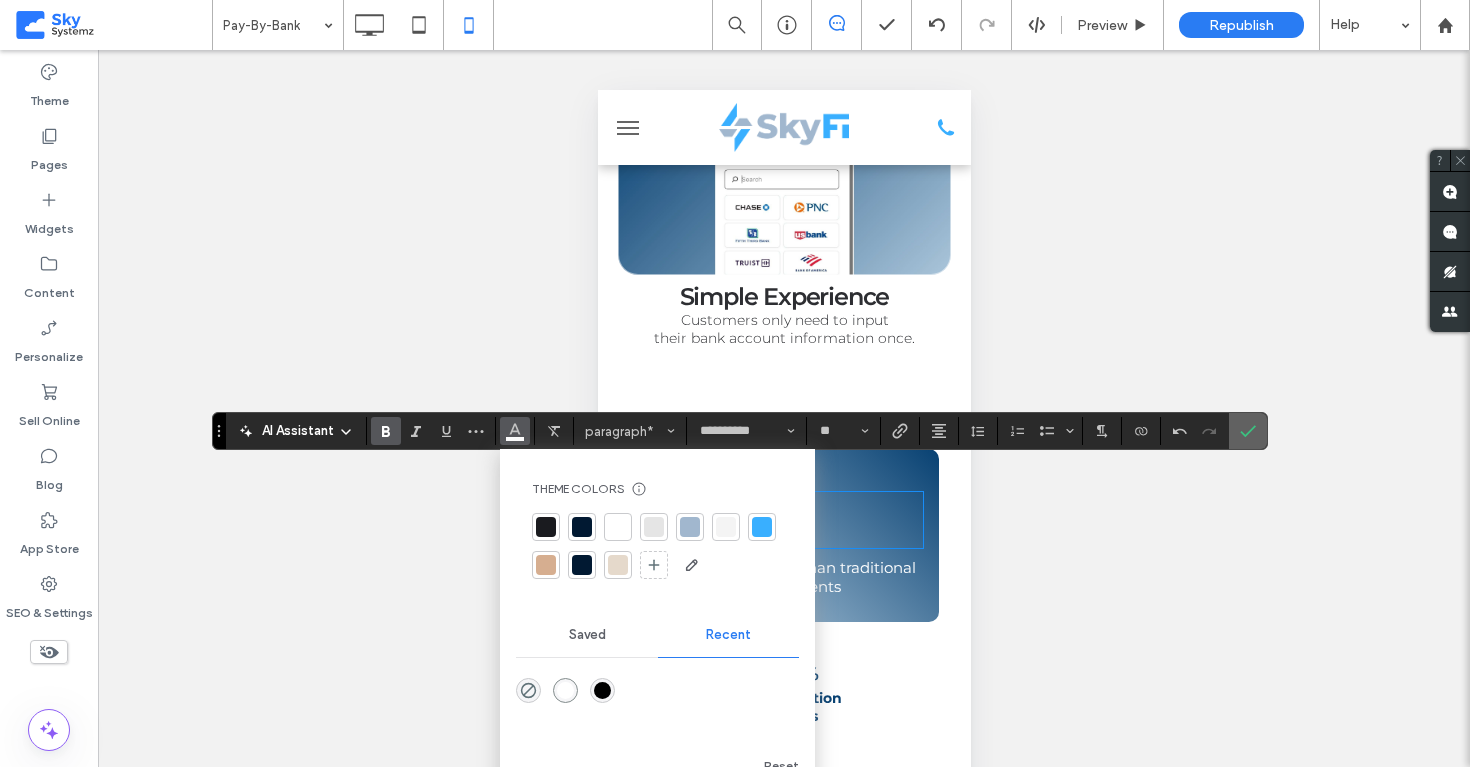 click at bounding box center [1244, 431] 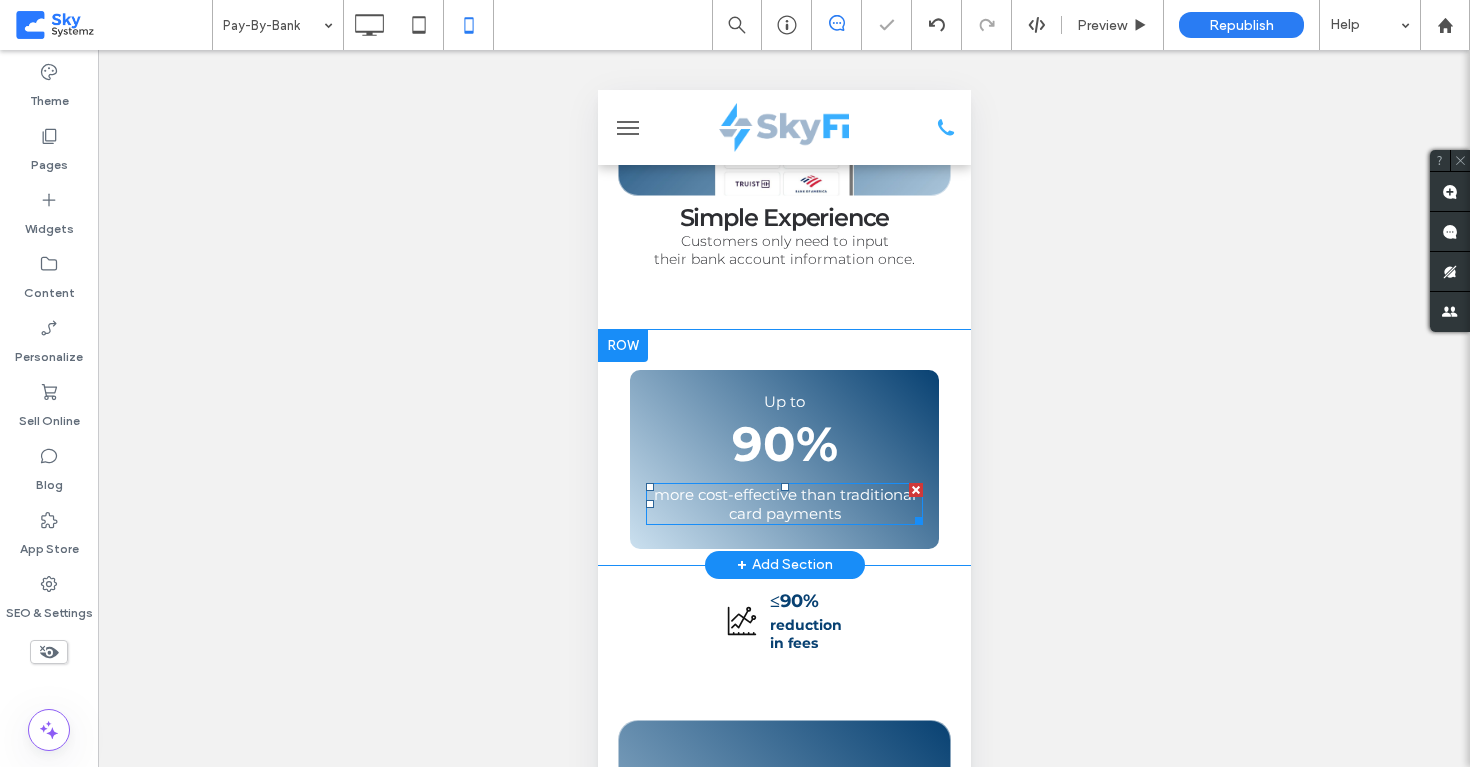 scroll, scrollTop: 921, scrollLeft: 0, axis: vertical 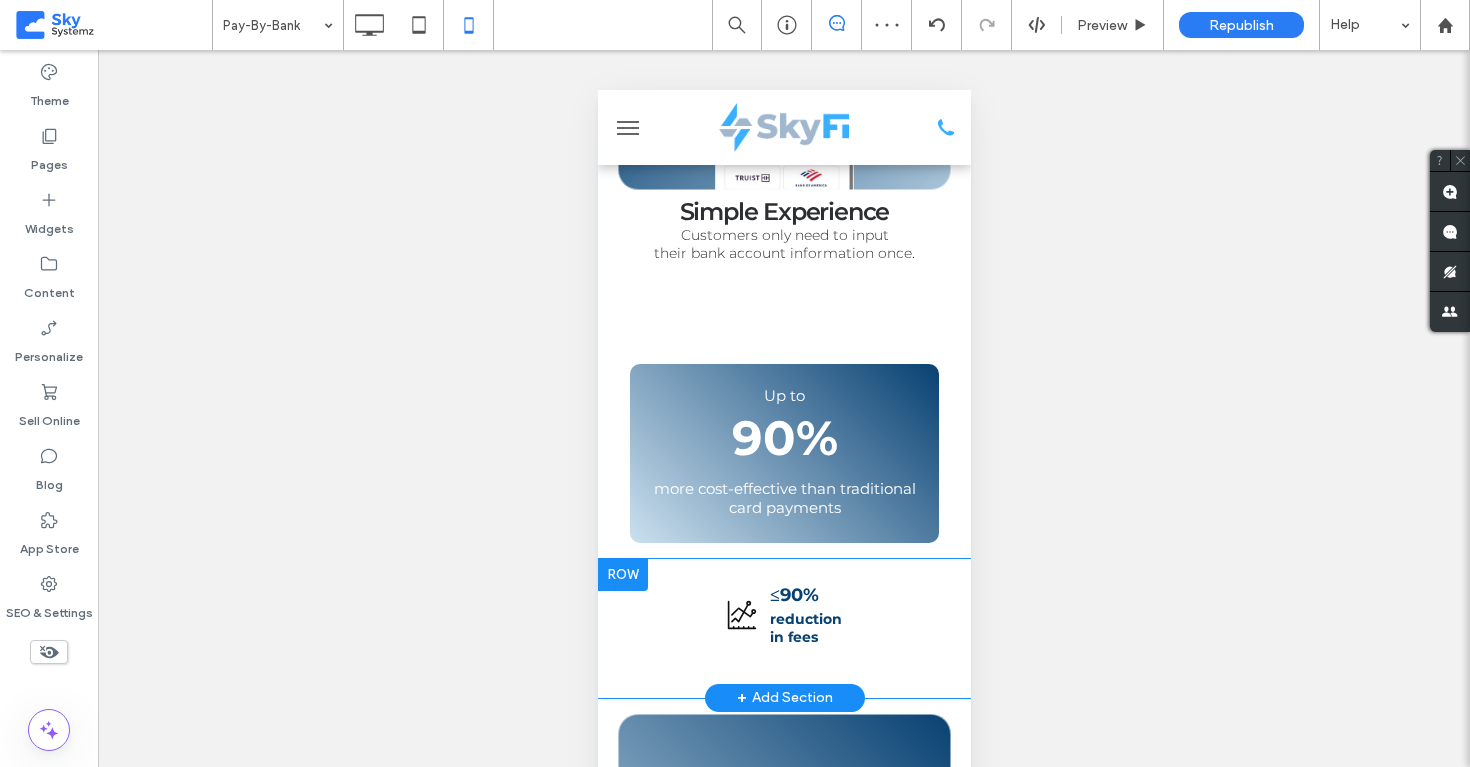 click at bounding box center [622, 575] 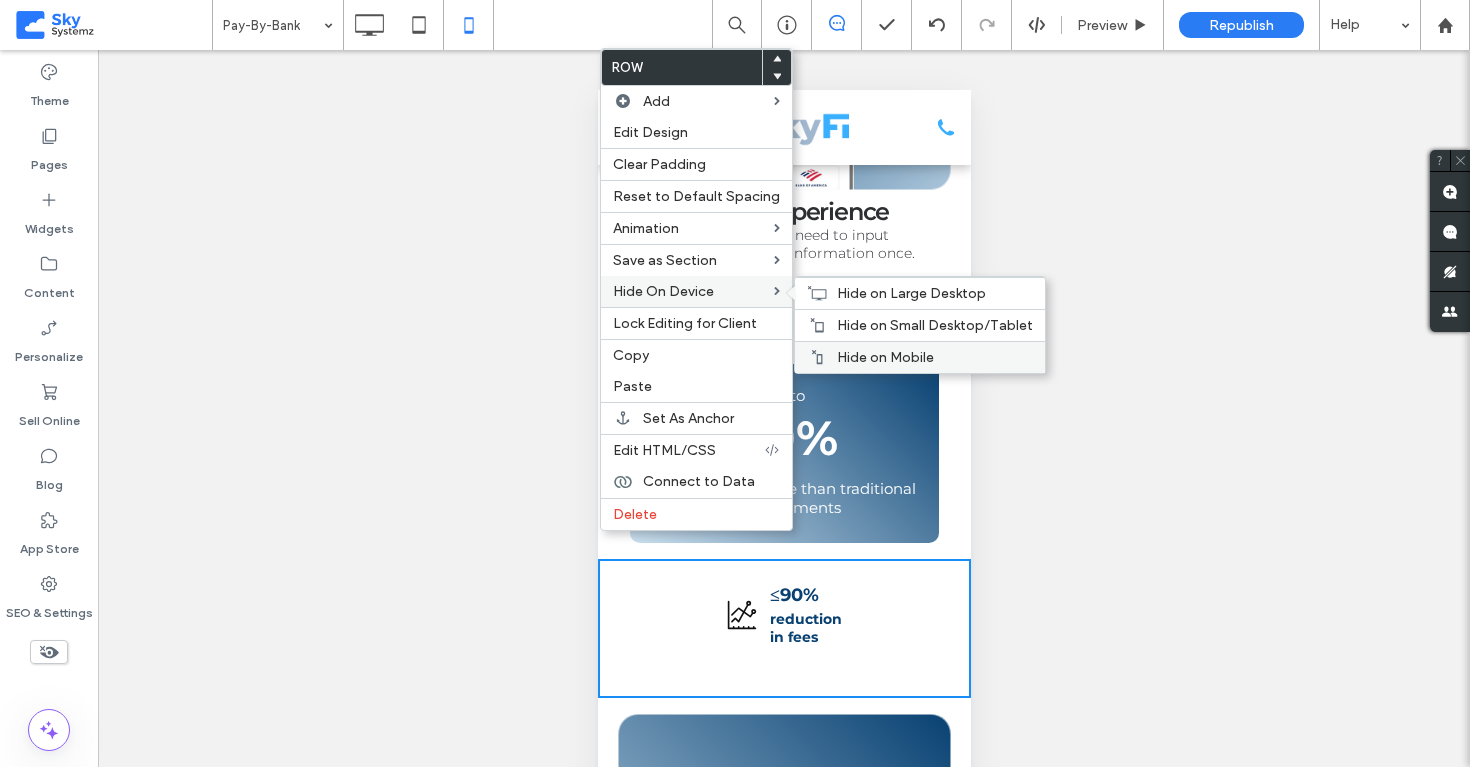 click on "Hide on Mobile" at bounding box center (885, 357) 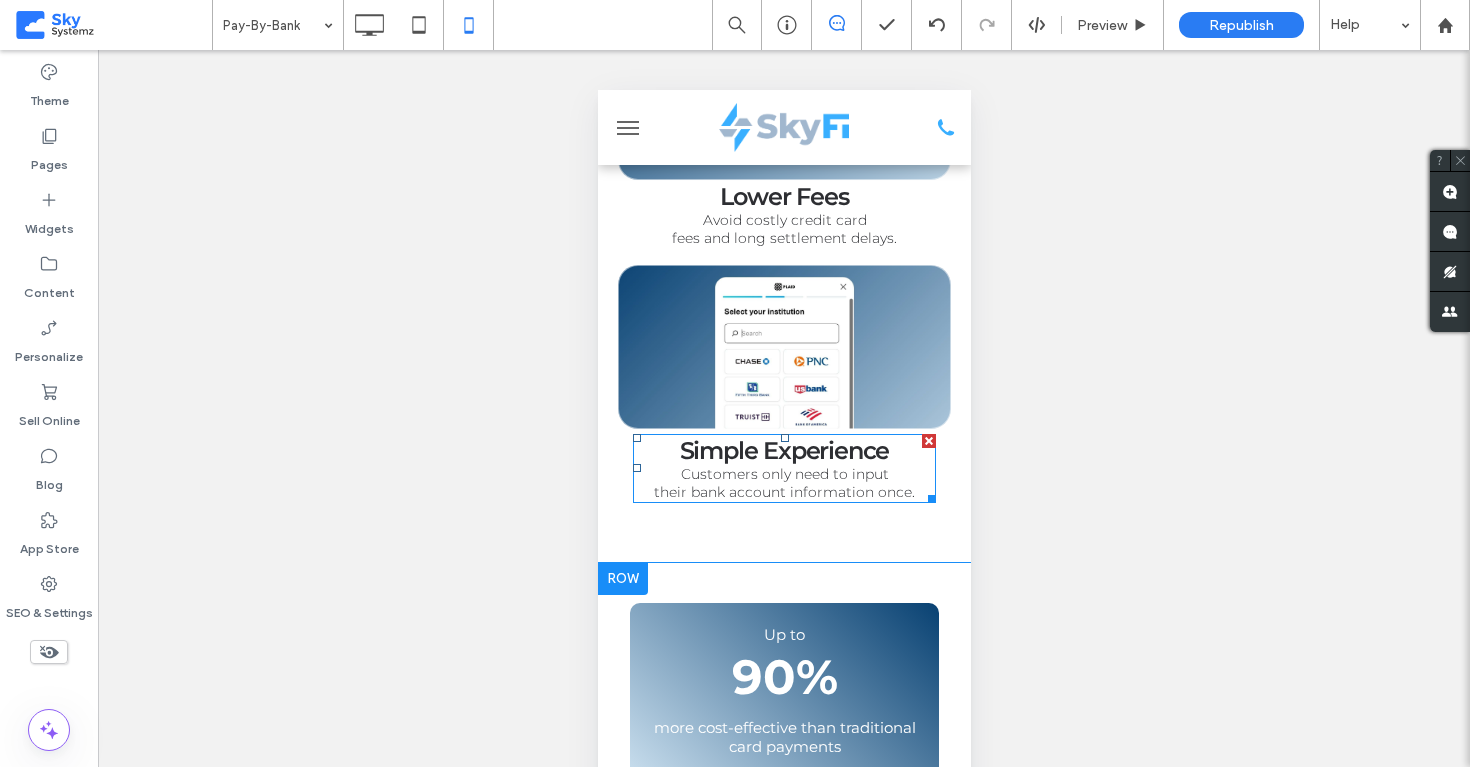 scroll, scrollTop: 686, scrollLeft: 0, axis: vertical 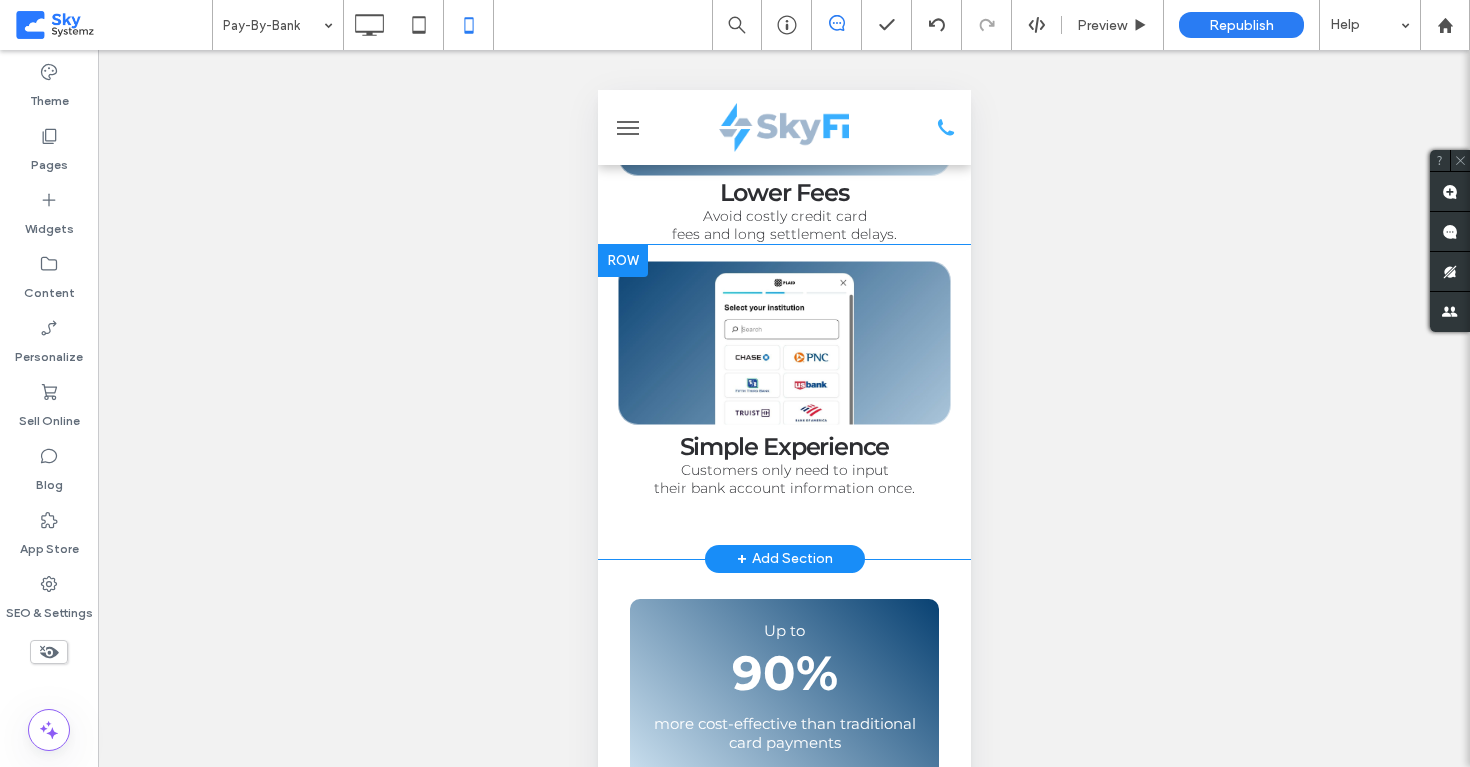 click on "+ Add Section" at bounding box center (784, 559) 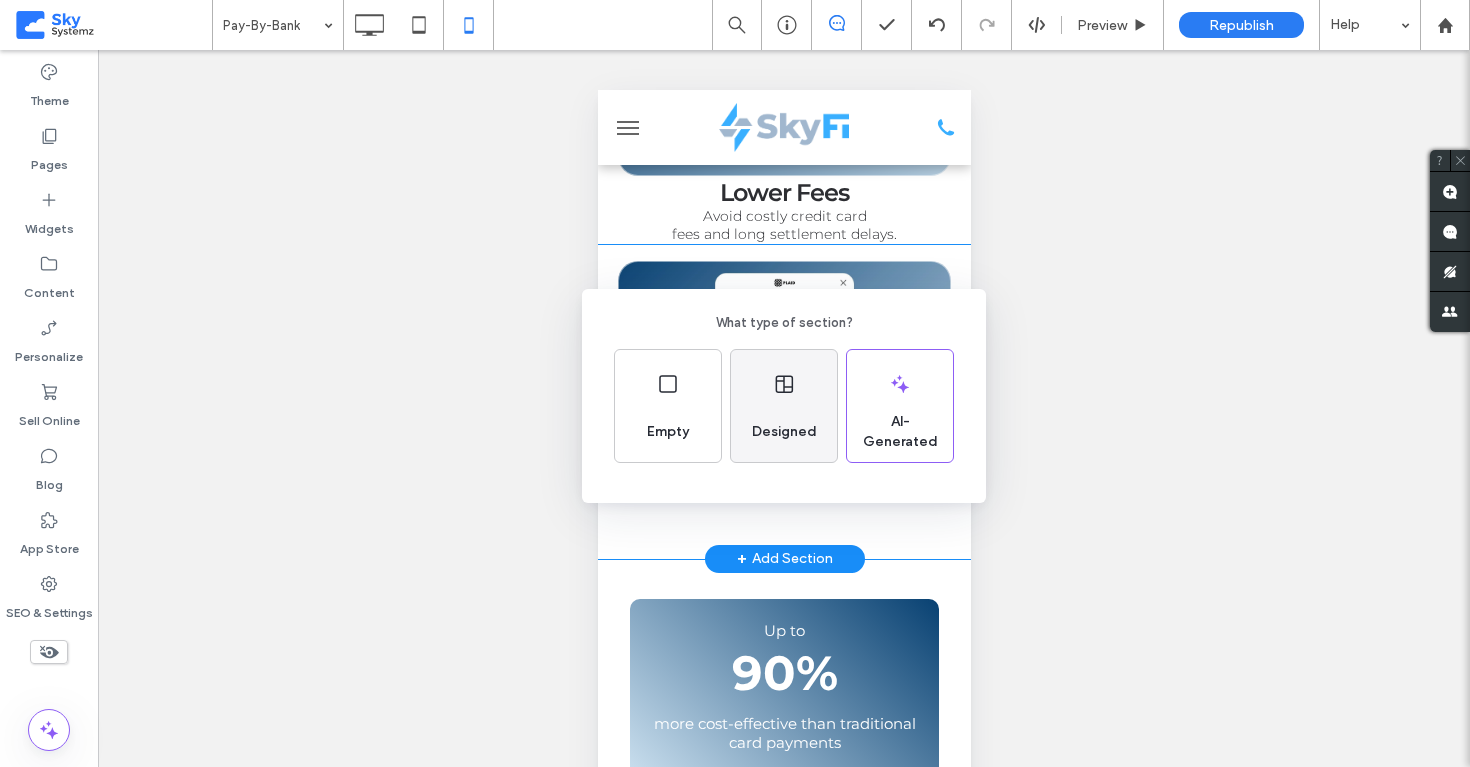 click on "Designed" at bounding box center (784, 406) 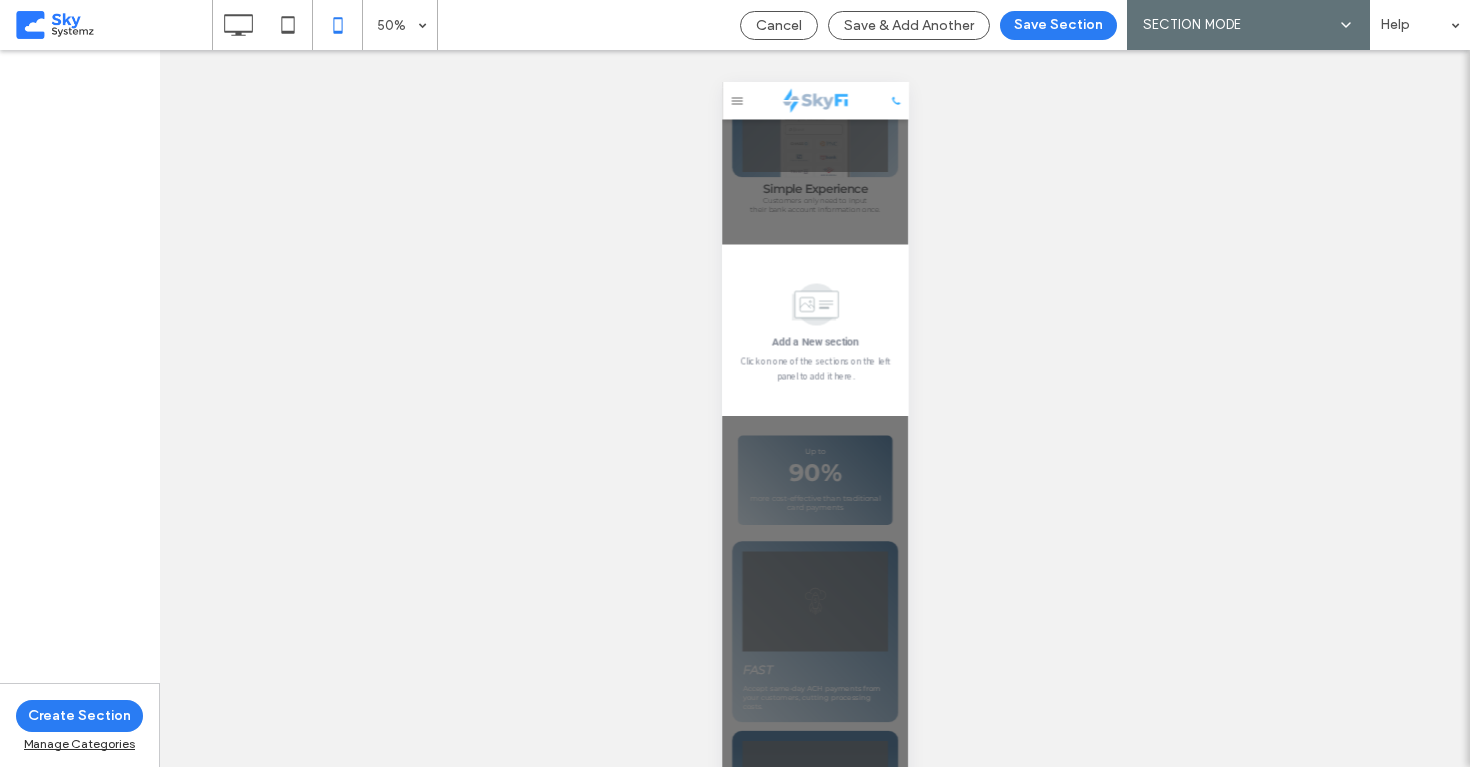 scroll, scrollTop: 969, scrollLeft: 0, axis: vertical 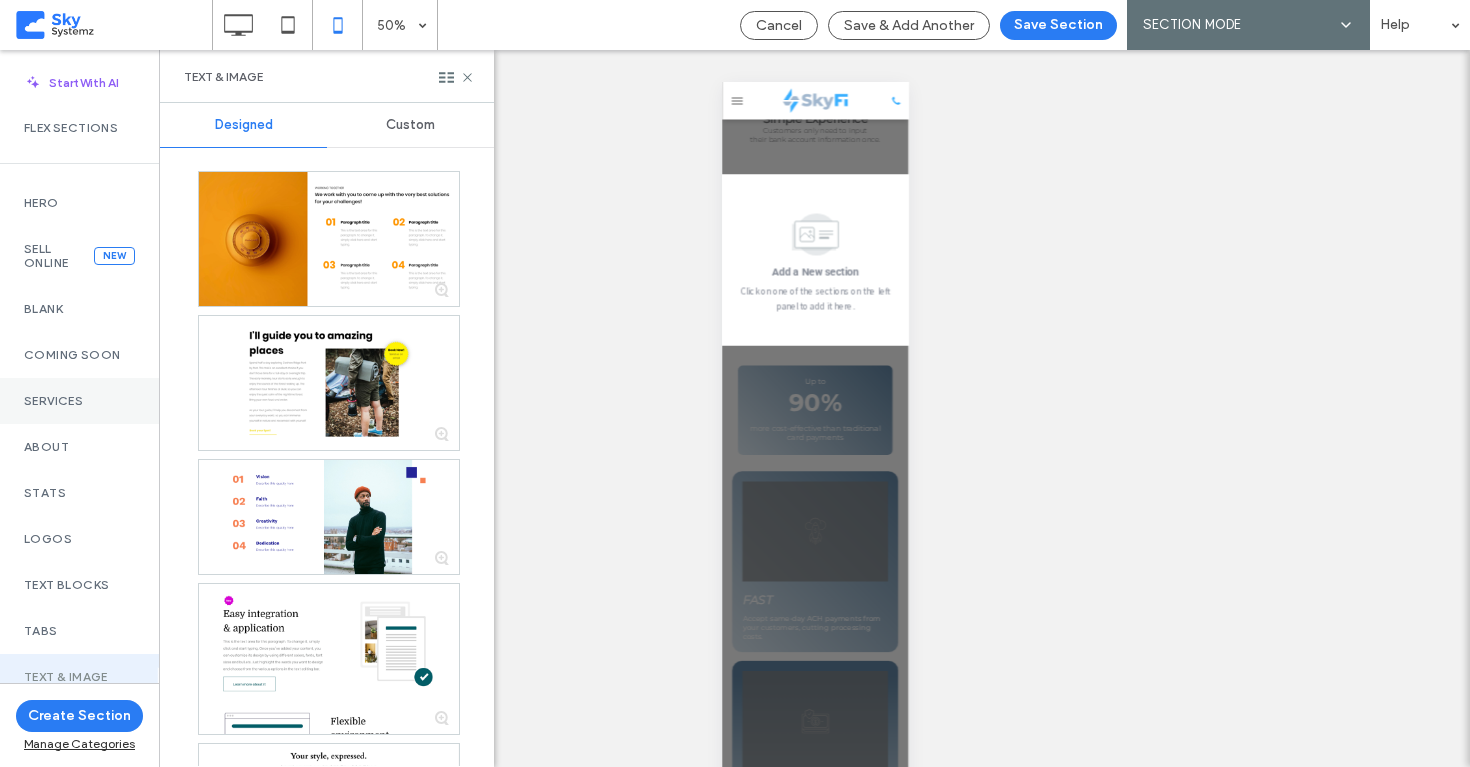 click on "Services" at bounding box center [79, 401] 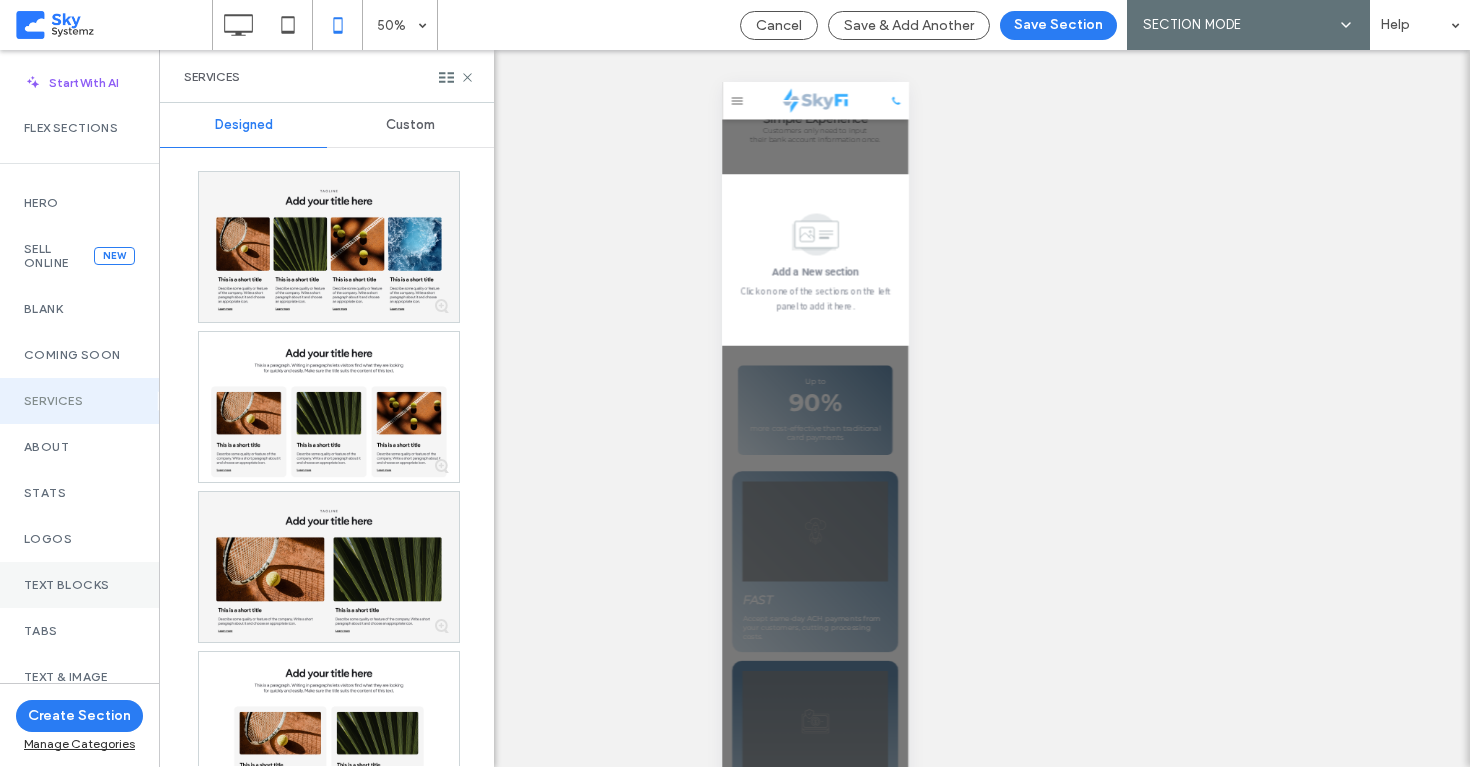click on "Text Blocks" at bounding box center [79, 585] 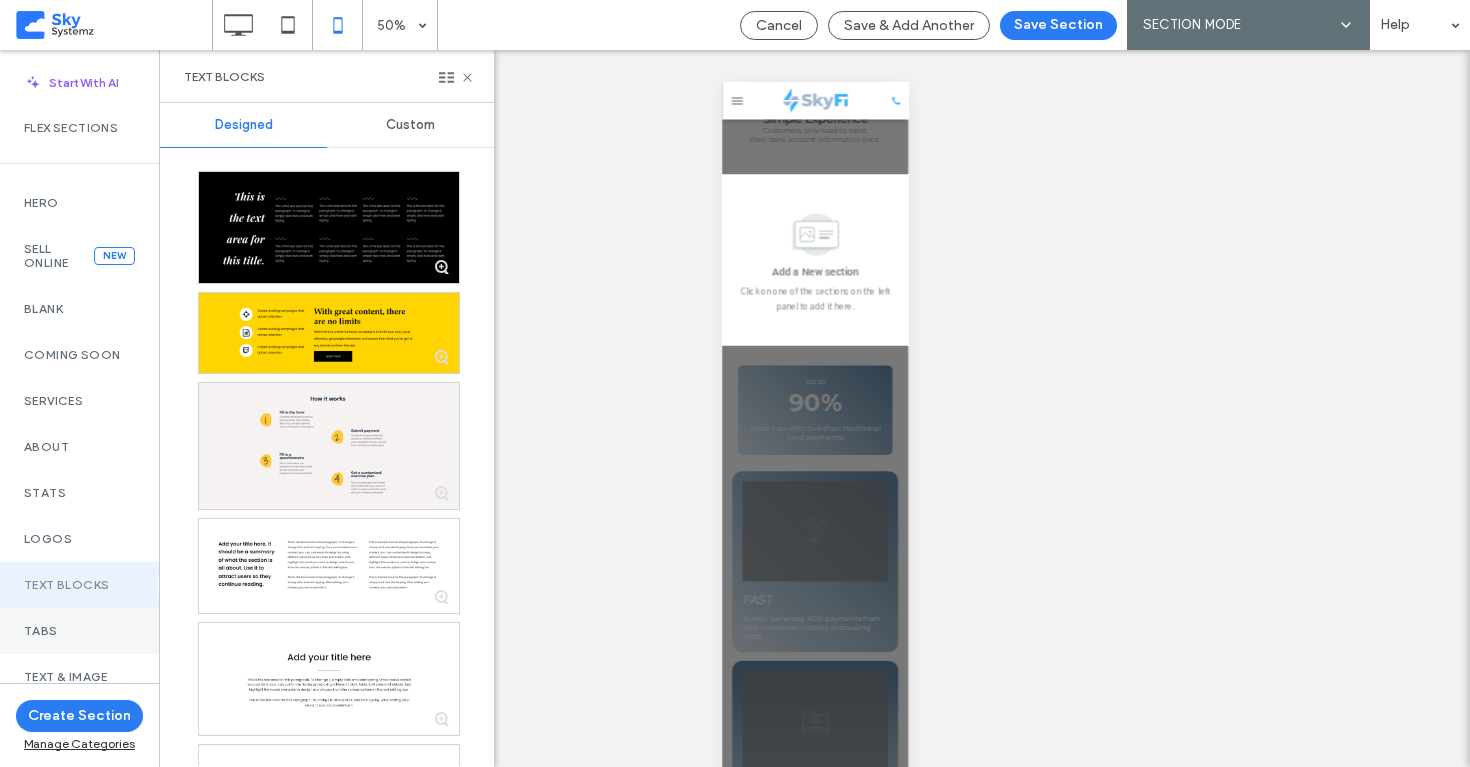 click on "Tabs" at bounding box center (79, 631) 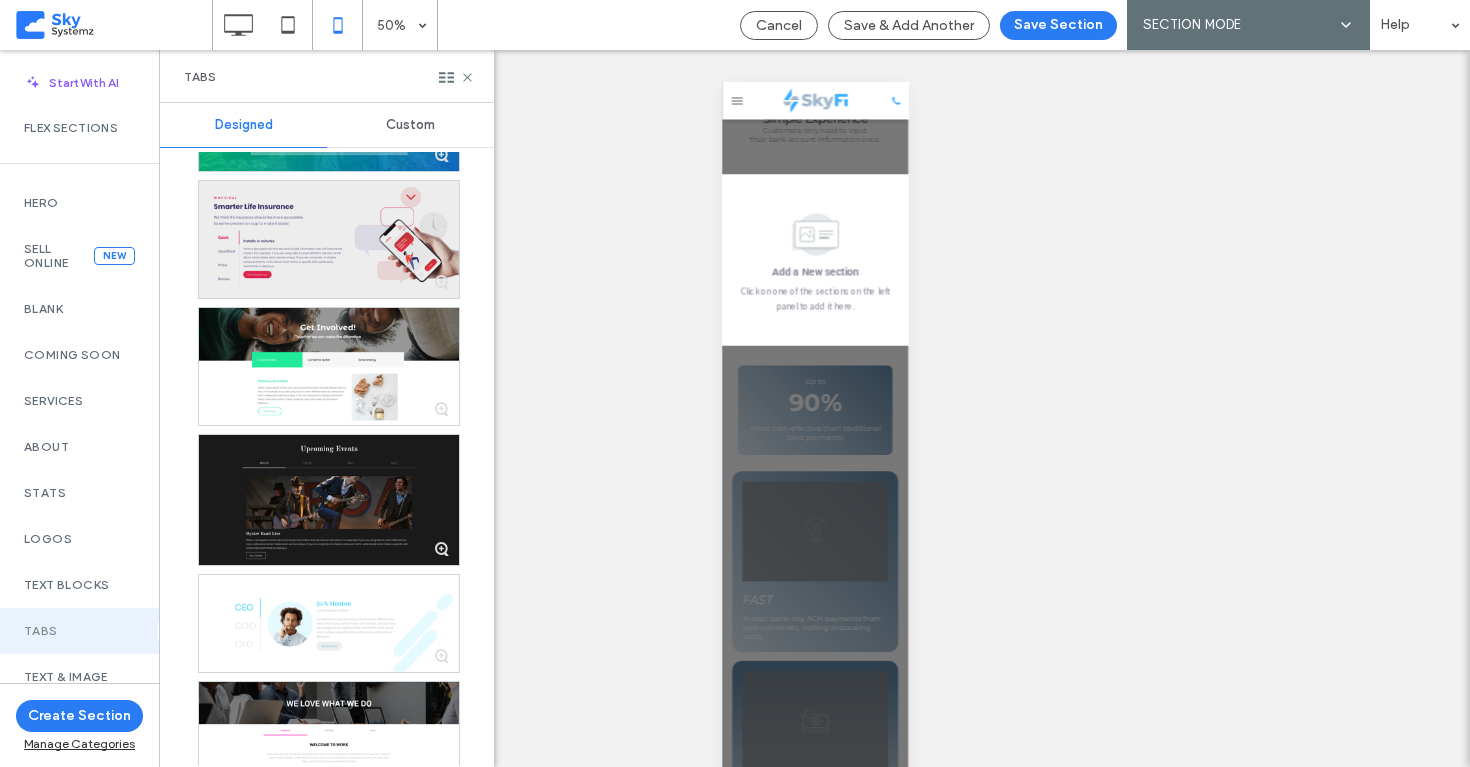 scroll, scrollTop: 437, scrollLeft: 0, axis: vertical 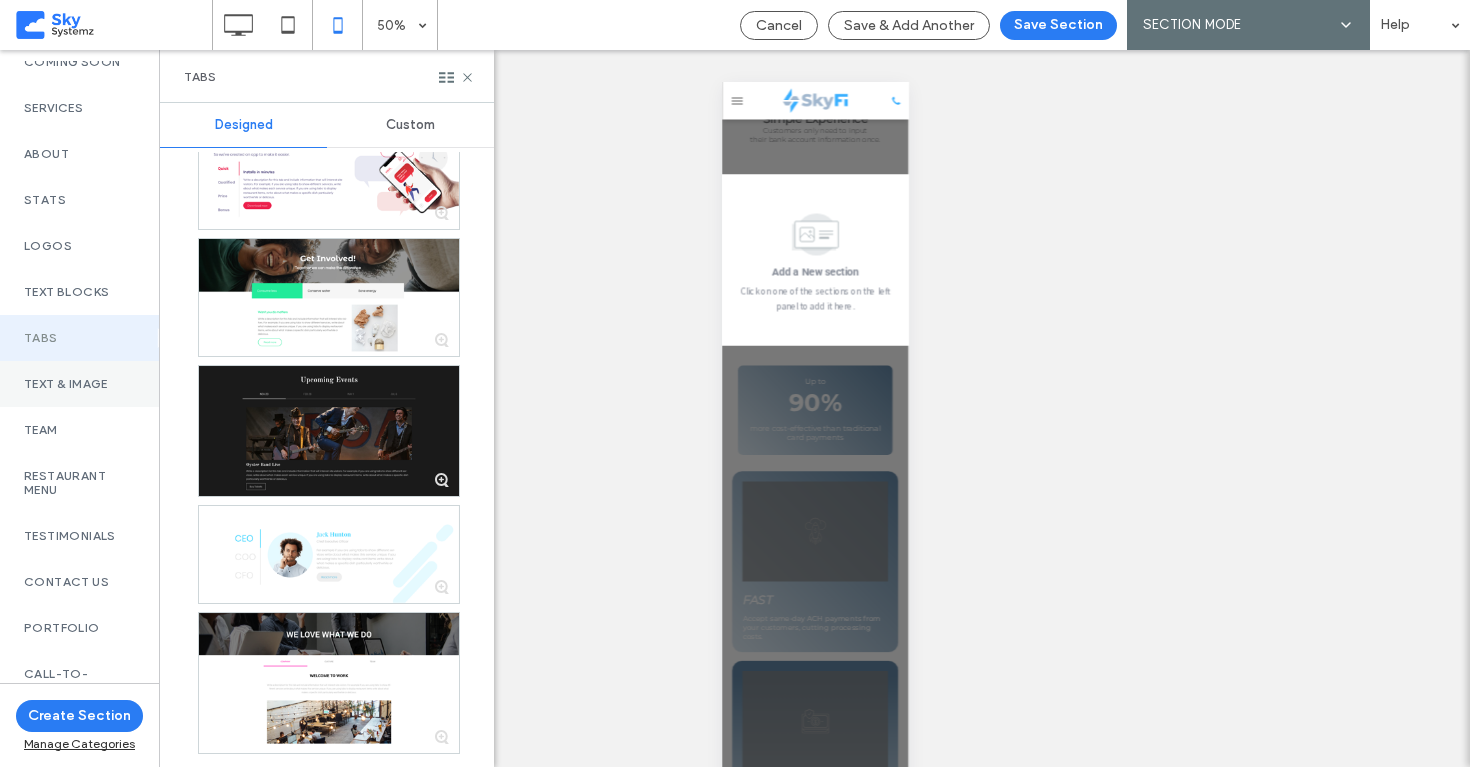click on "Text & Image" at bounding box center [79, 384] 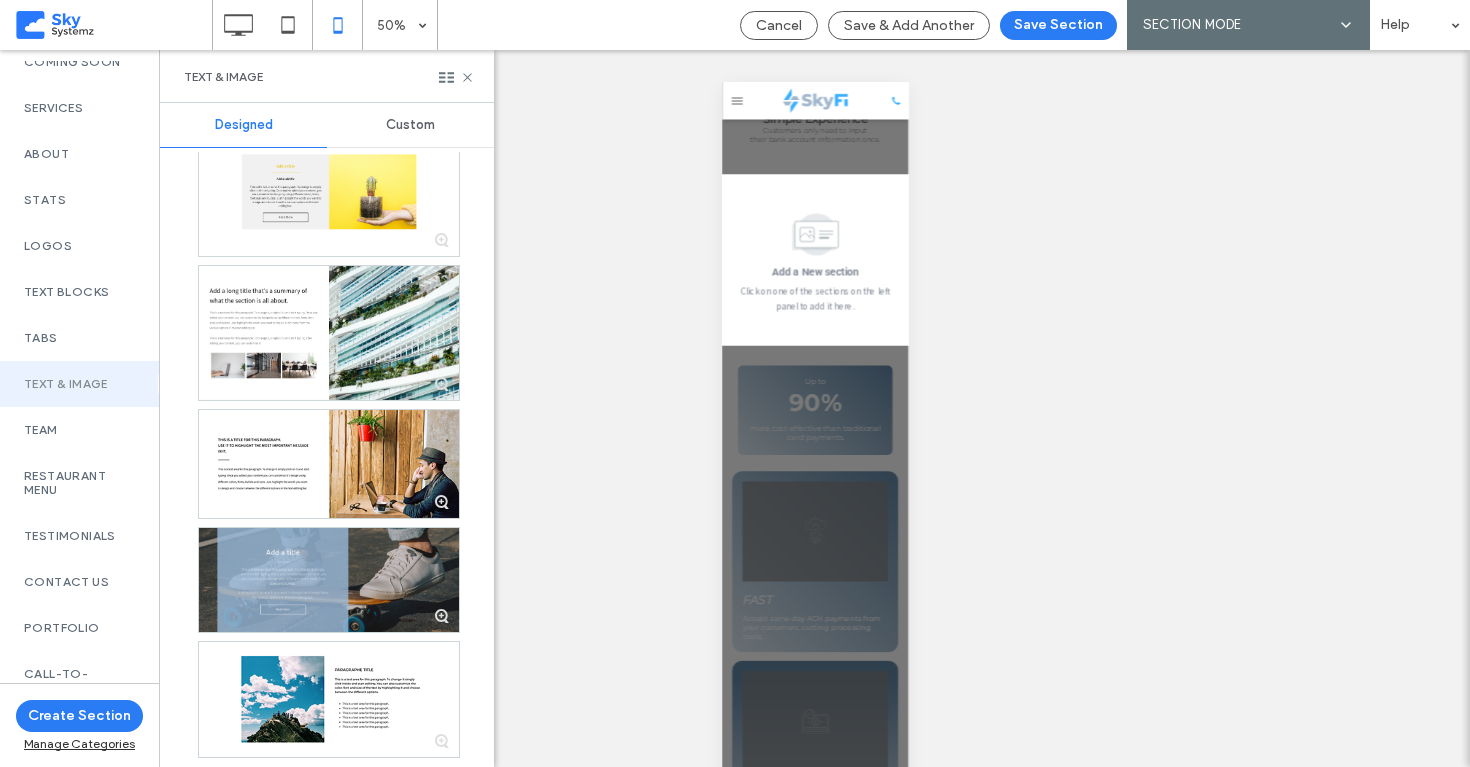 scroll, scrollTop: 1670, scrollLeft: 0, axis: vertical 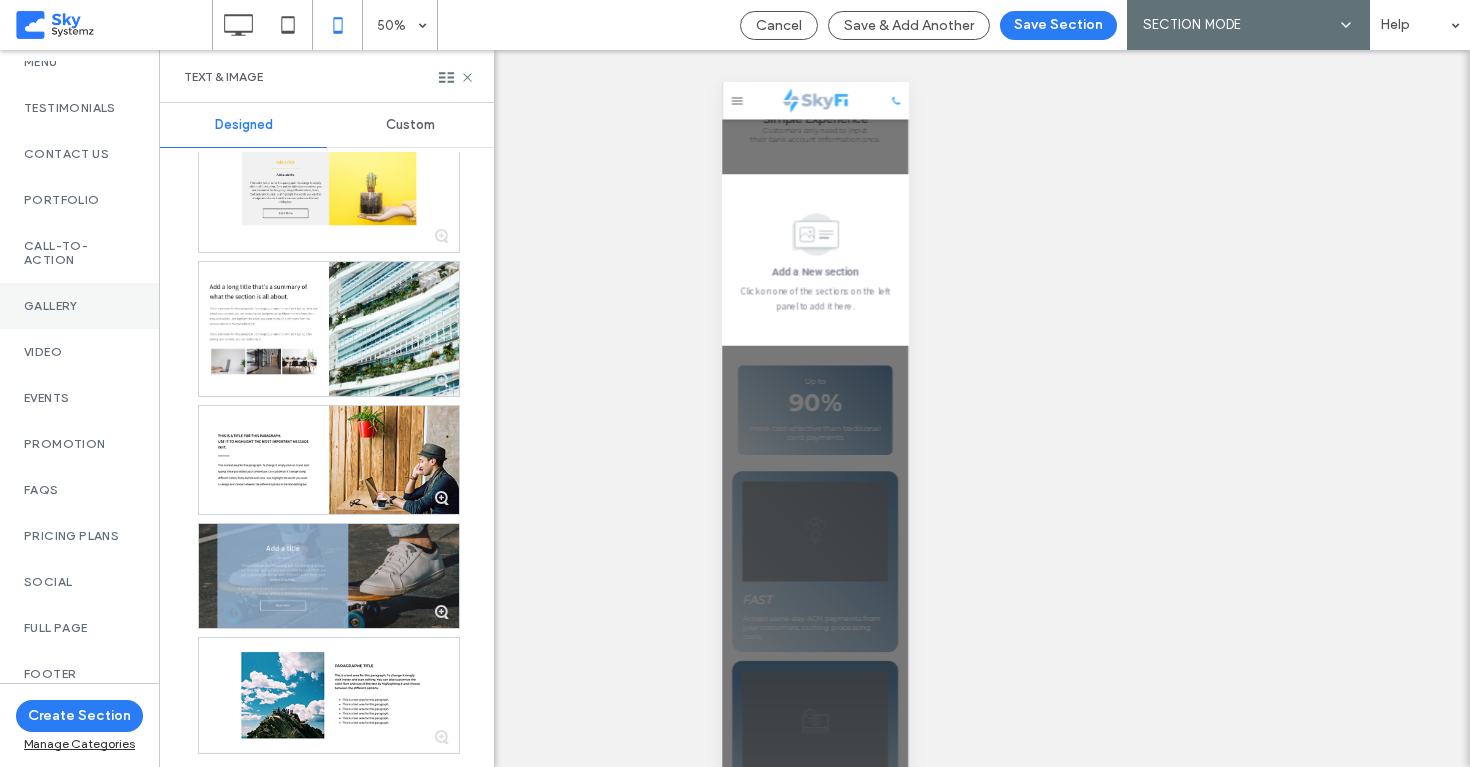 click on "Gallery" at bounding box center (79, 306) 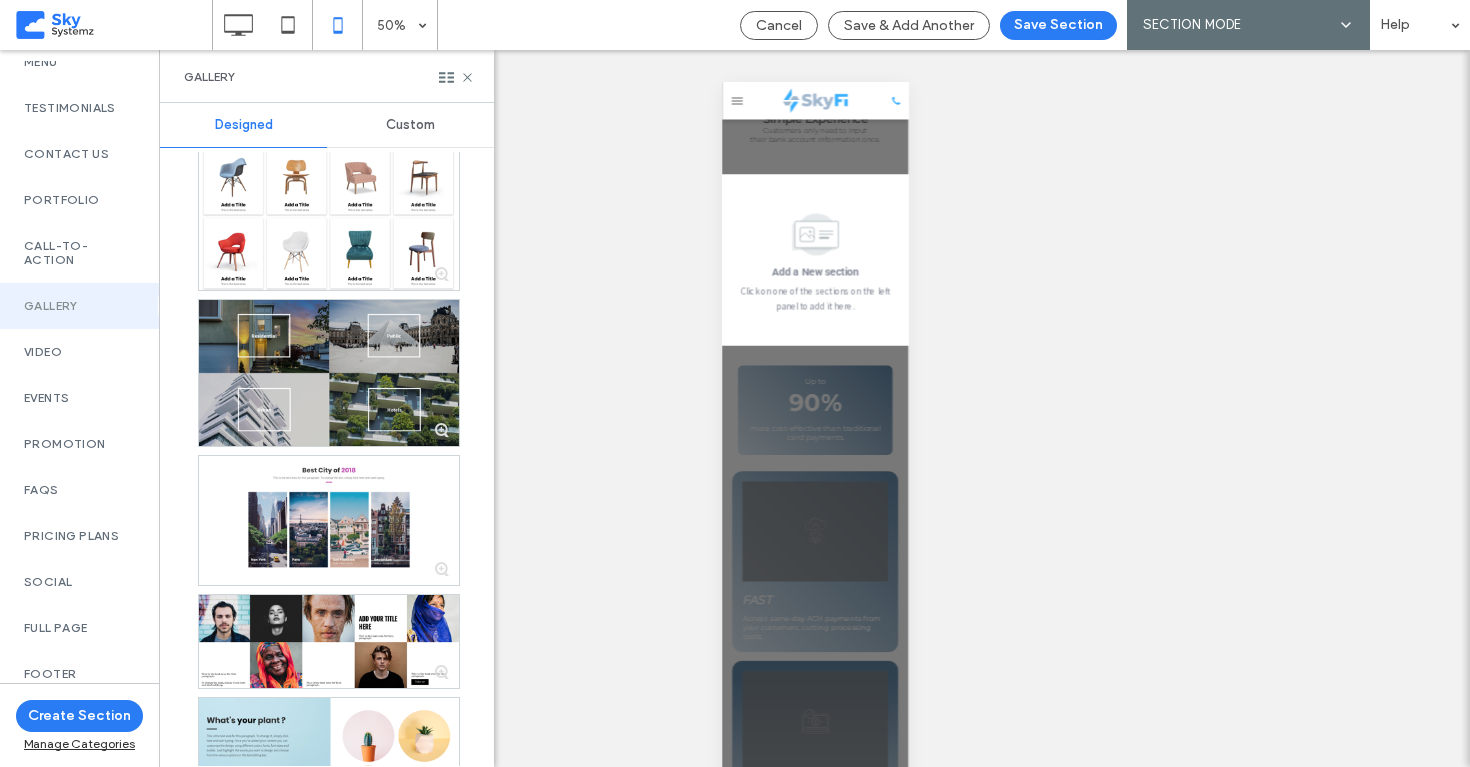 scroll, scrollTop: 472, scrollLeft: 0, axis: vertical 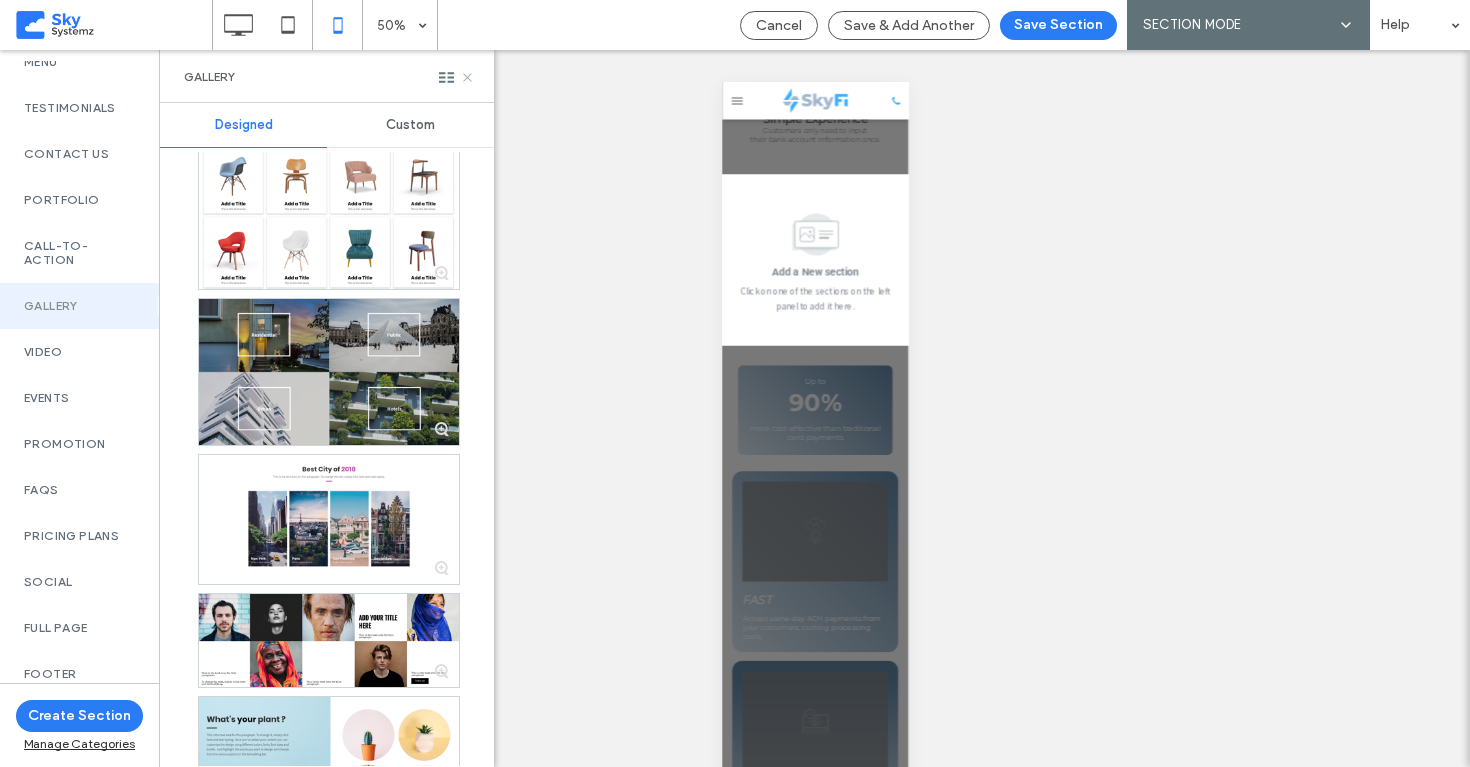 click 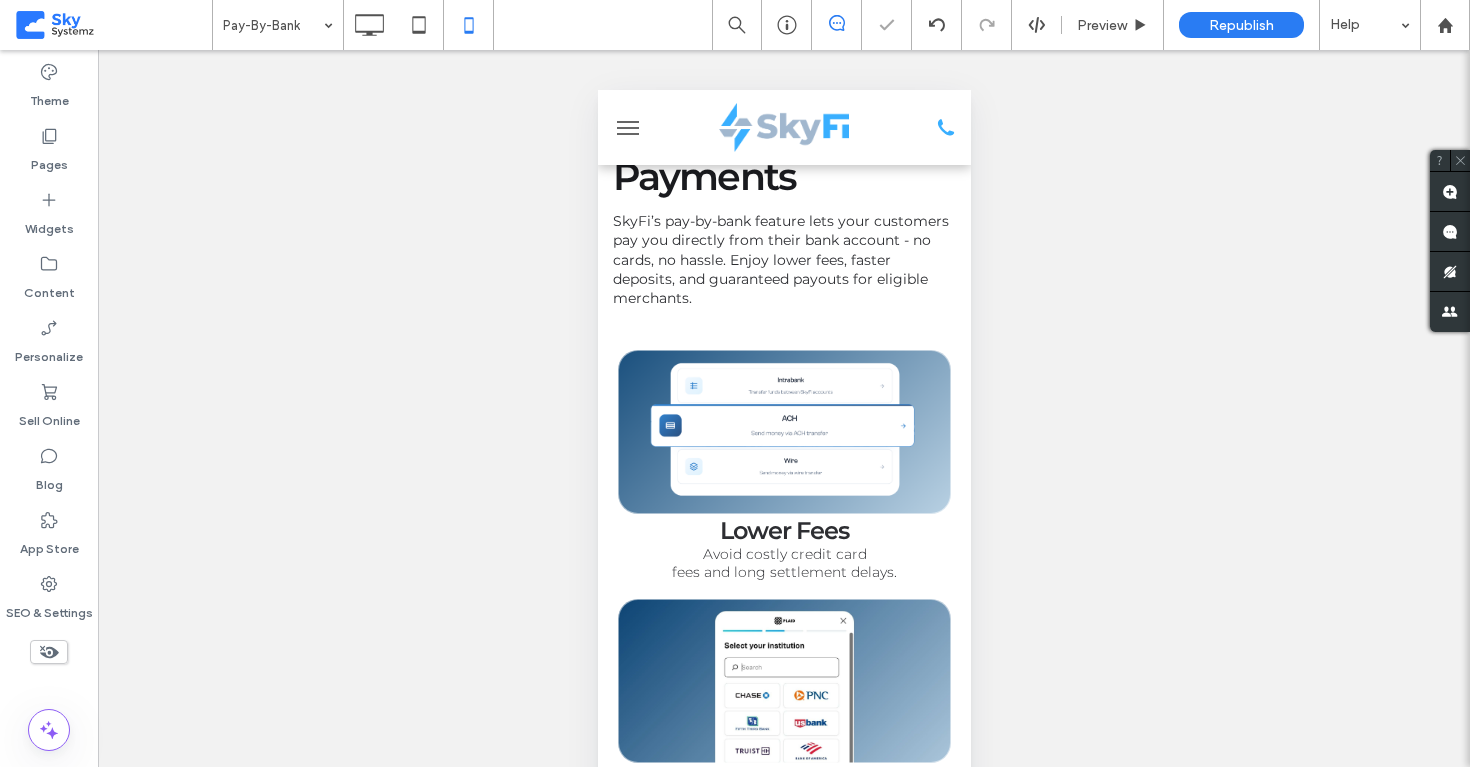 scroll, scrollTop: 311, scrollLeft: 0, axis: vertical 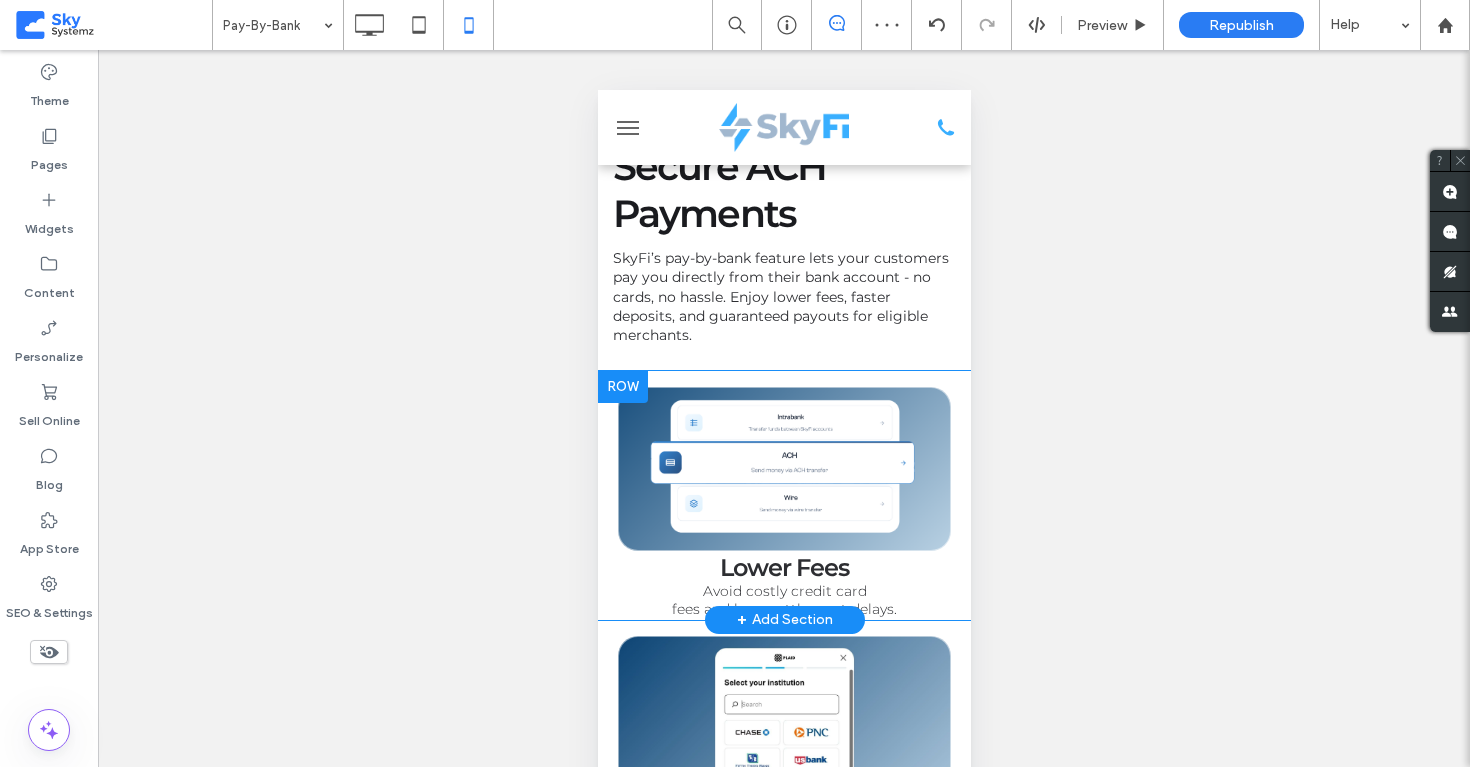click at bounding box center (622, 387) 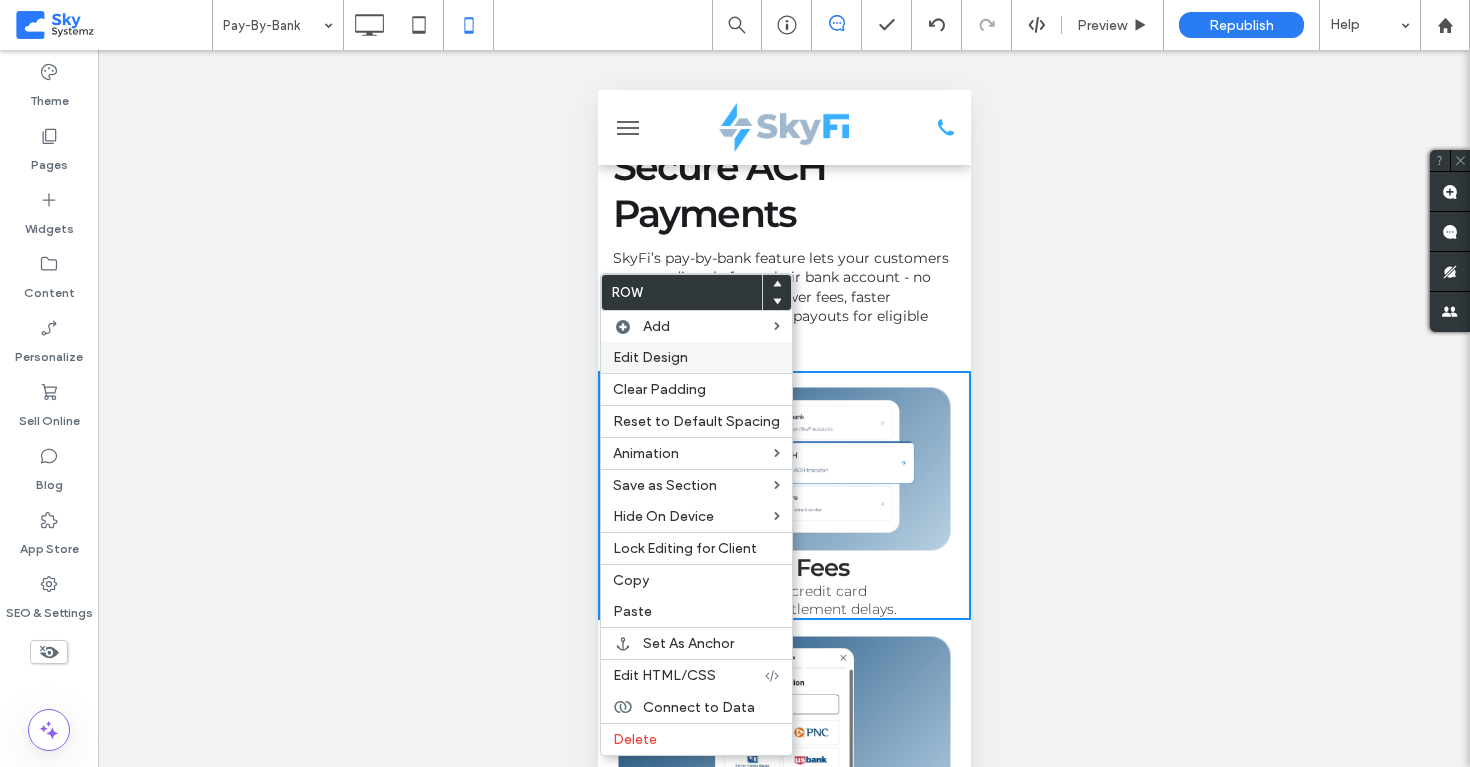 click on "Edit Design" at bounding box center (650, 357) 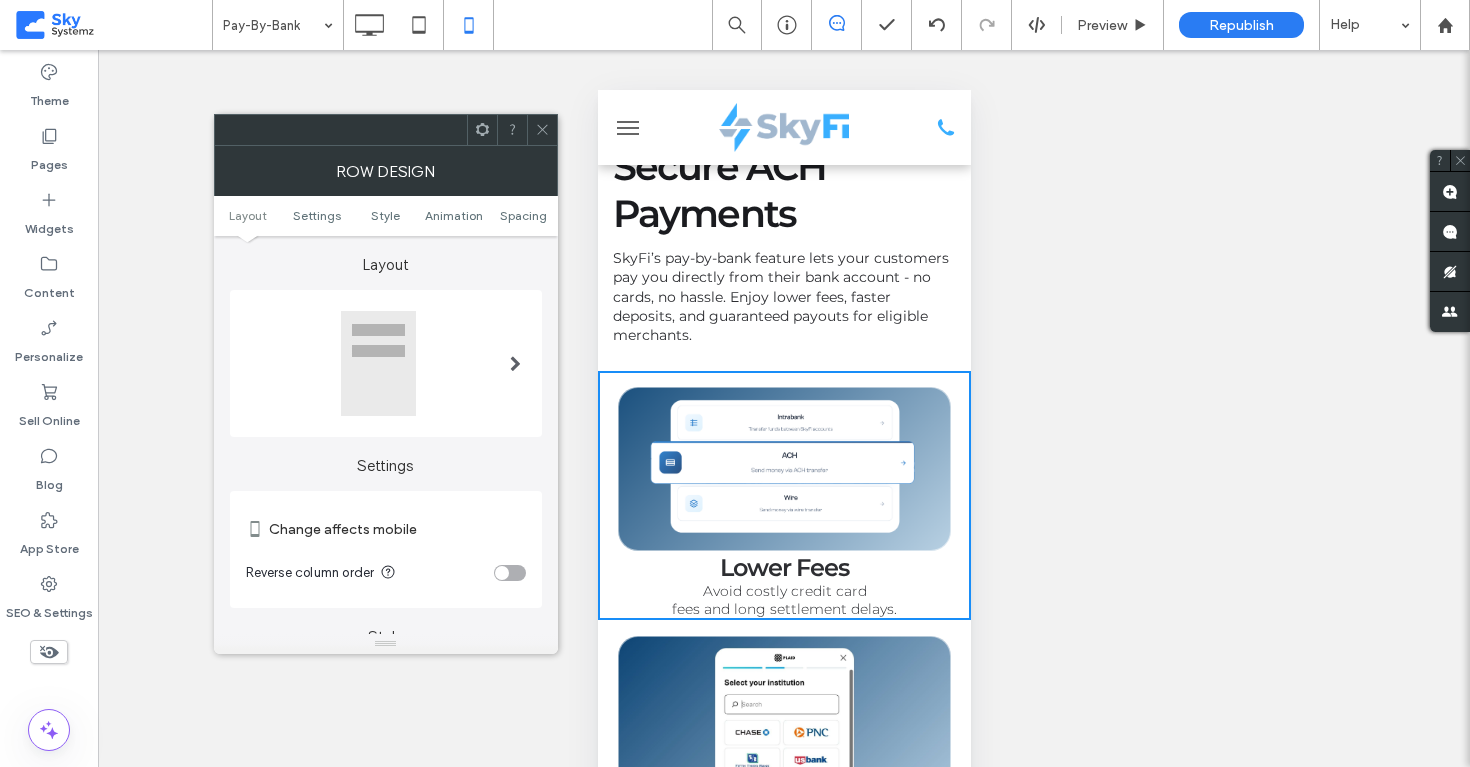 click at bounding box center (515, 363) 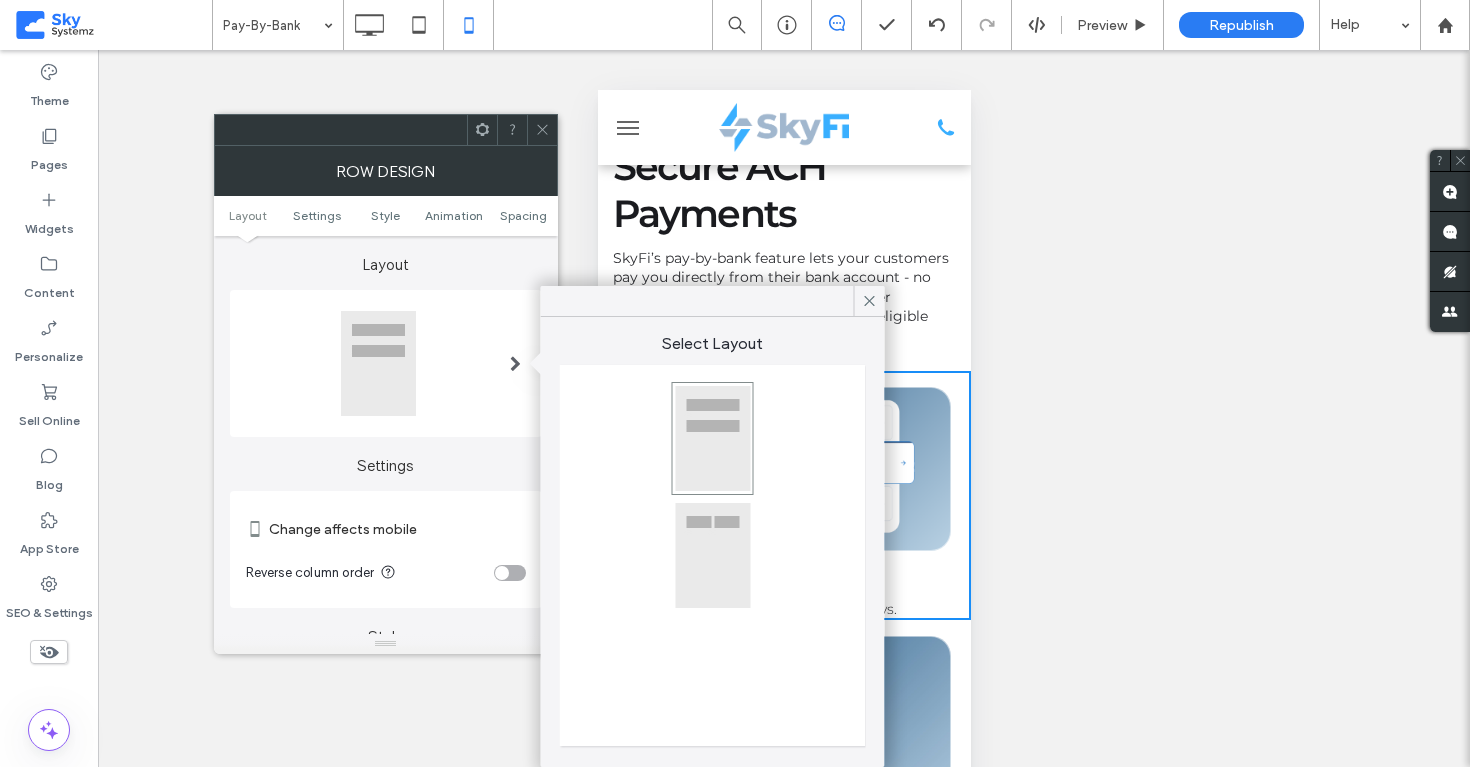 click at bounding box center (713, 555) 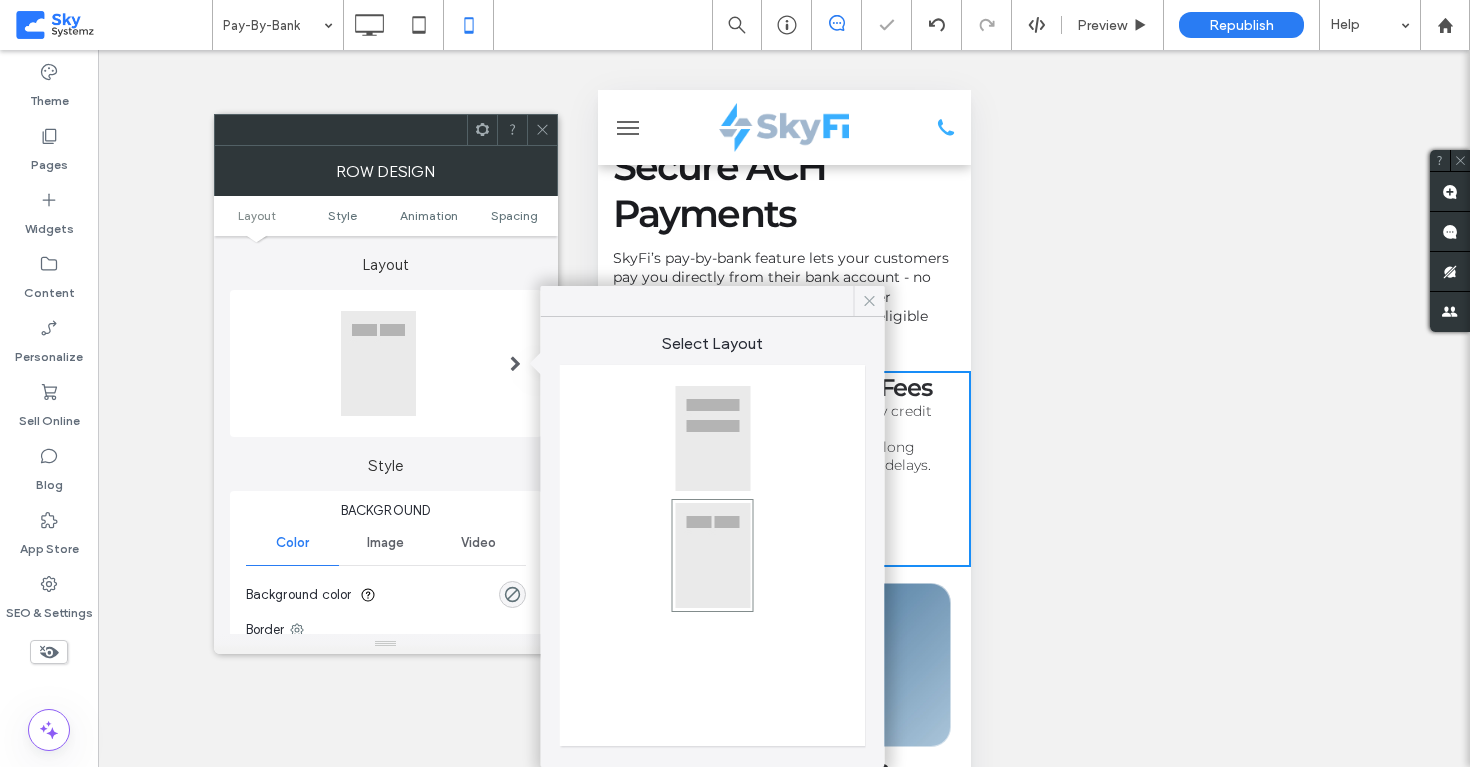 click 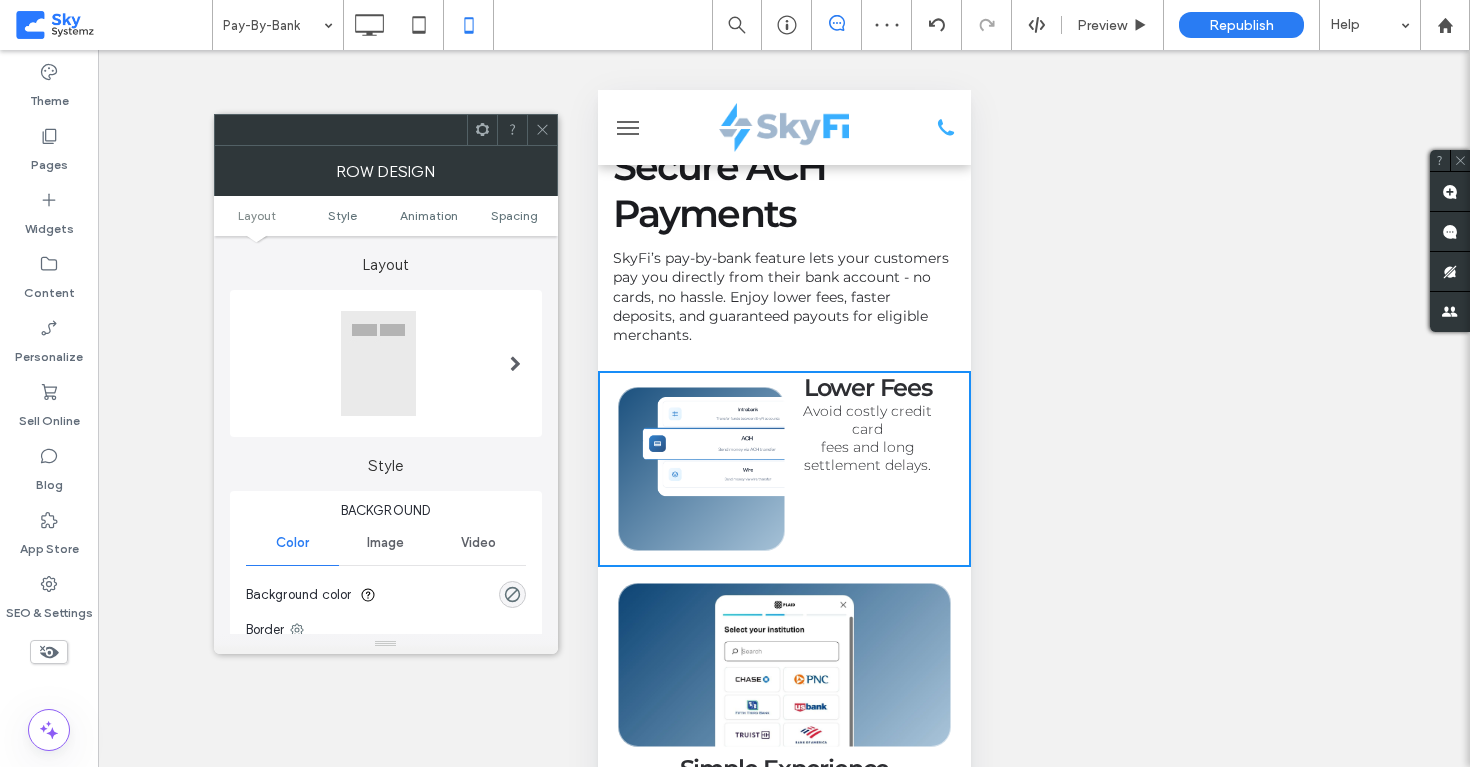 click at bounding box center (515, 363) 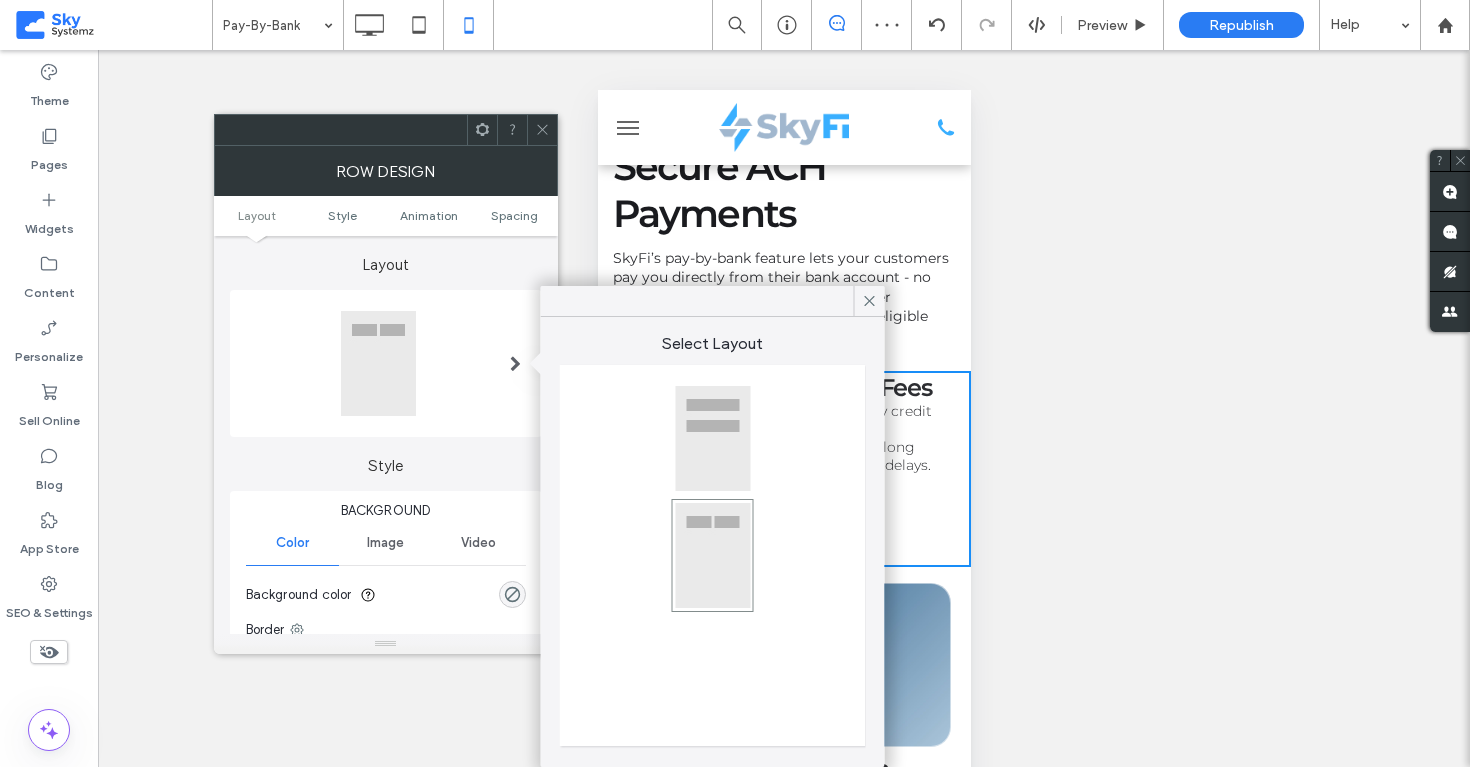 click at bounding box center [713, 438] 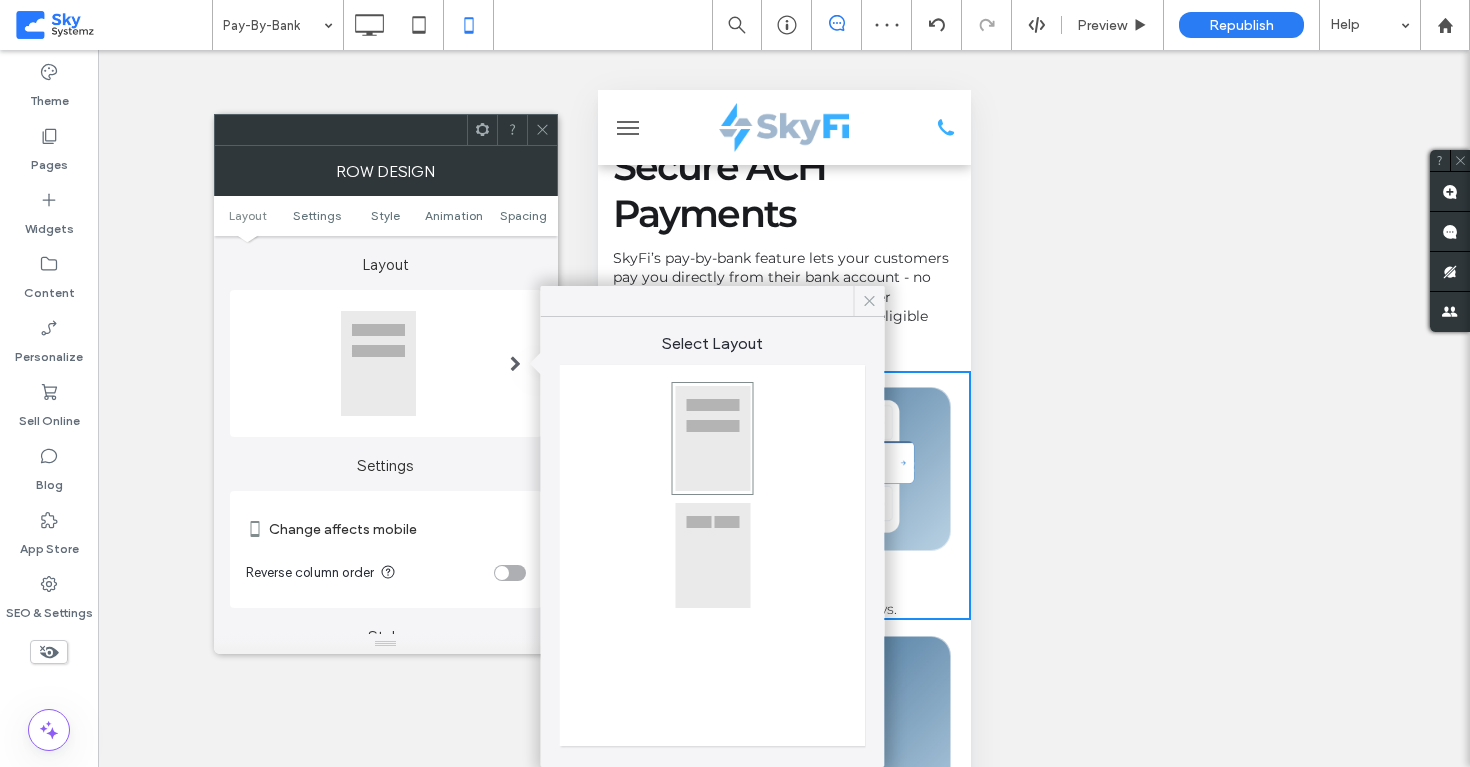 click 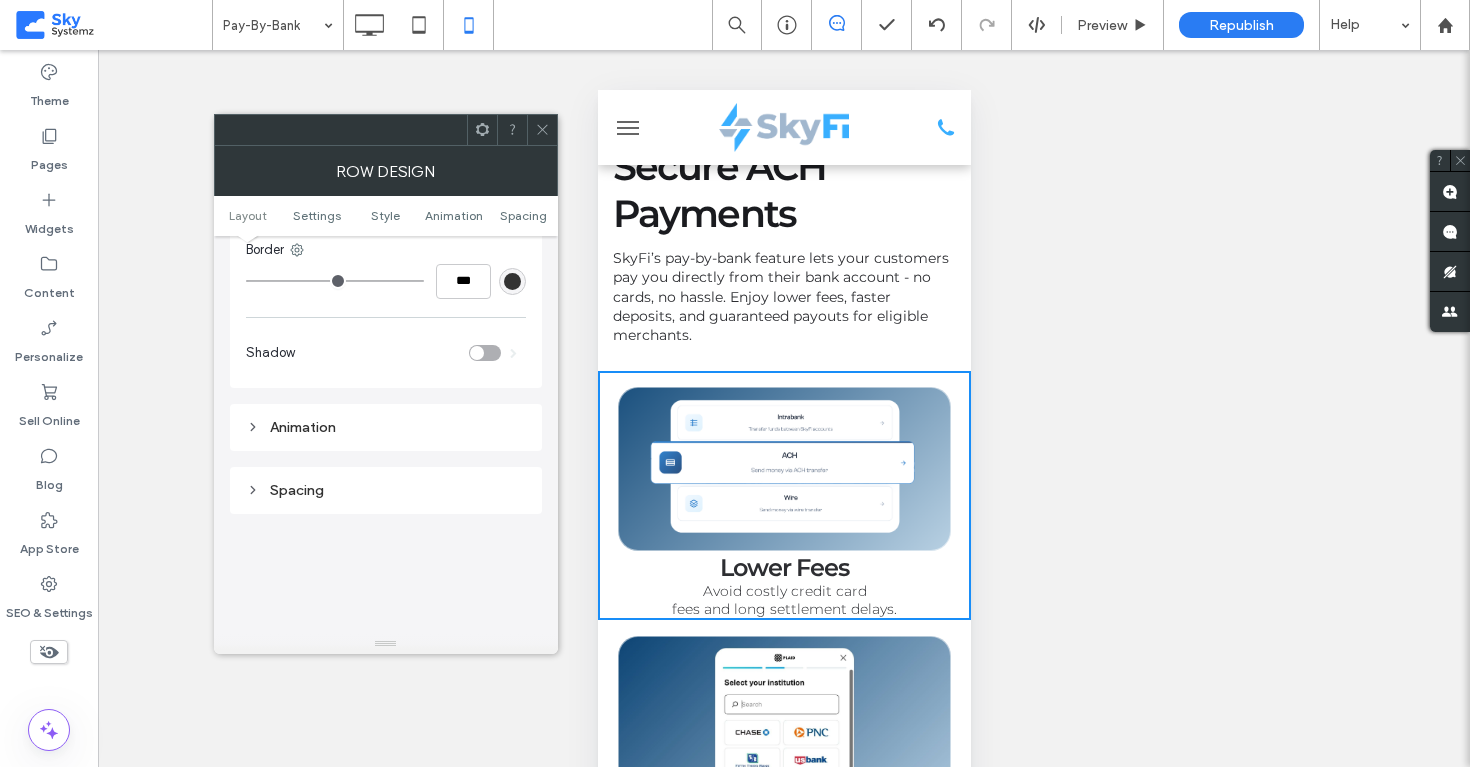 scroll, scrollTop: 553, scrollLeft: 0, axis: vertical 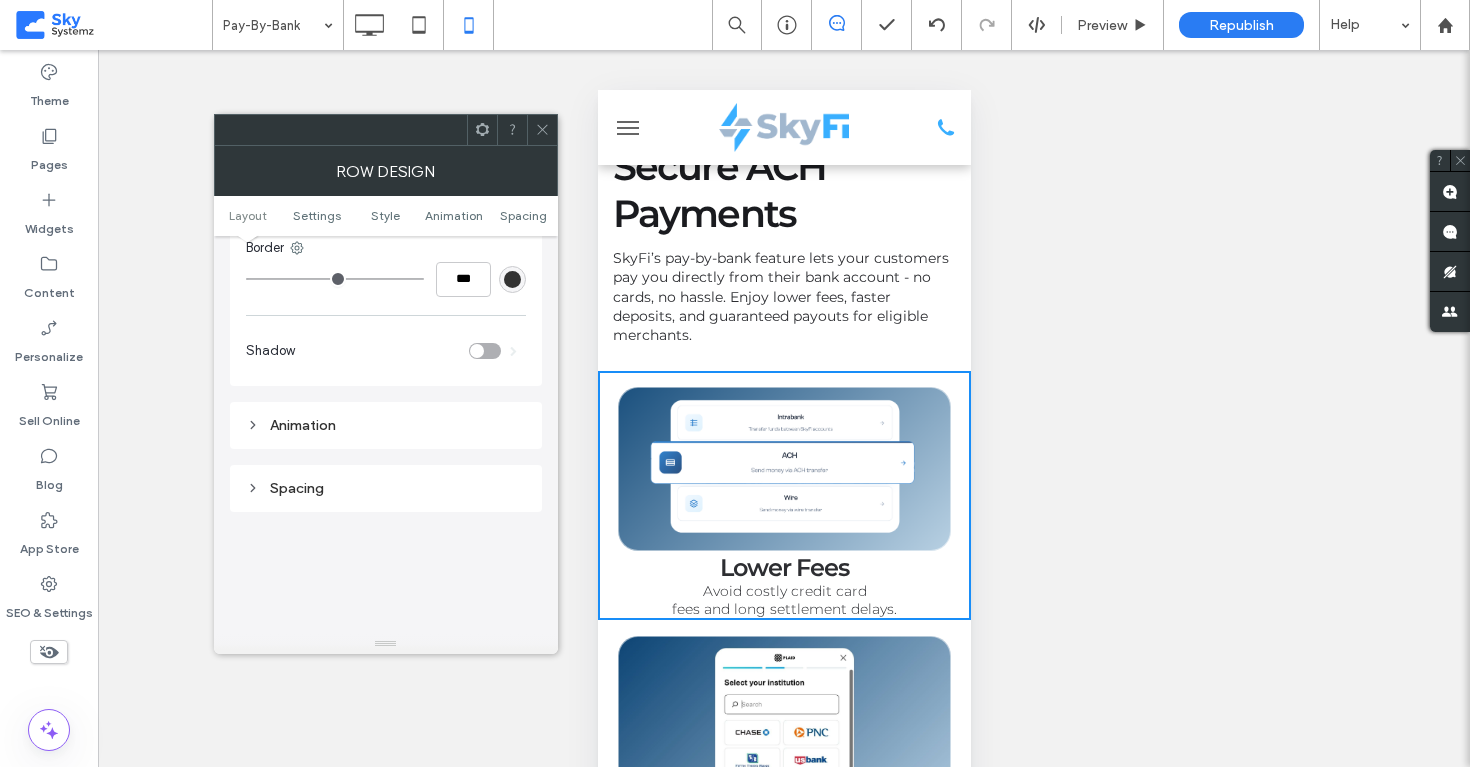 click on "Spacing" at bounding box center [386, 488] 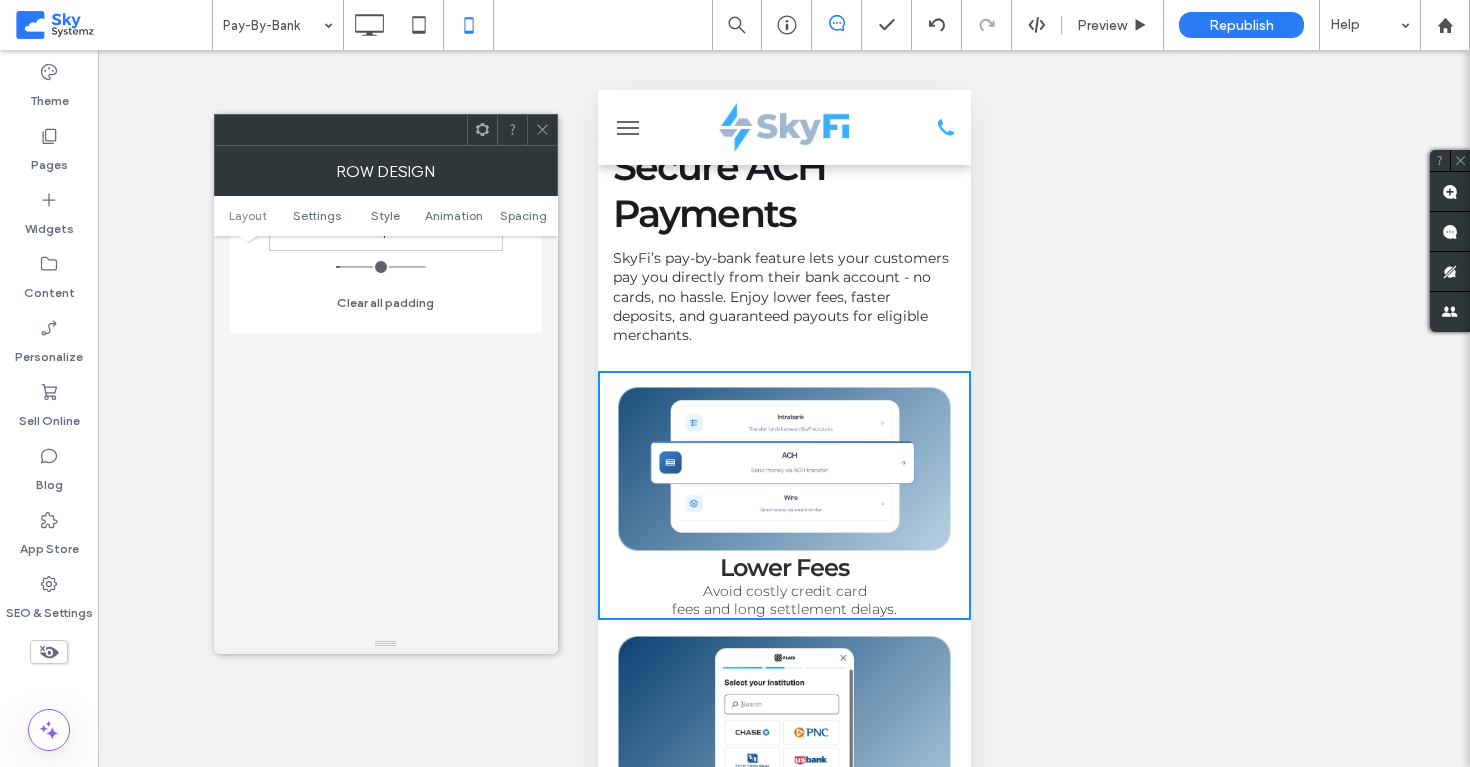 scroll, scrollTop: 1117, scrollLeft: 0, axis: vertical 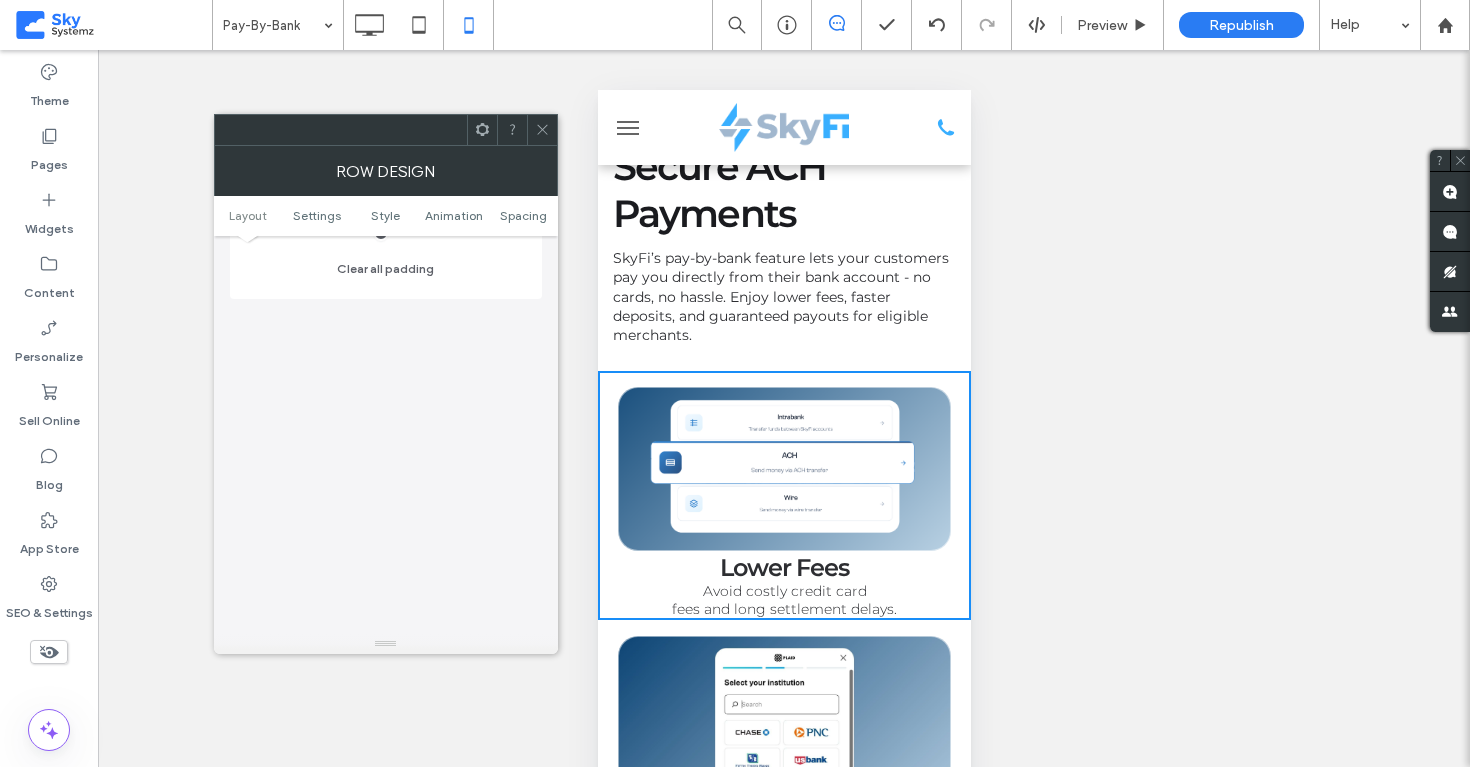 click 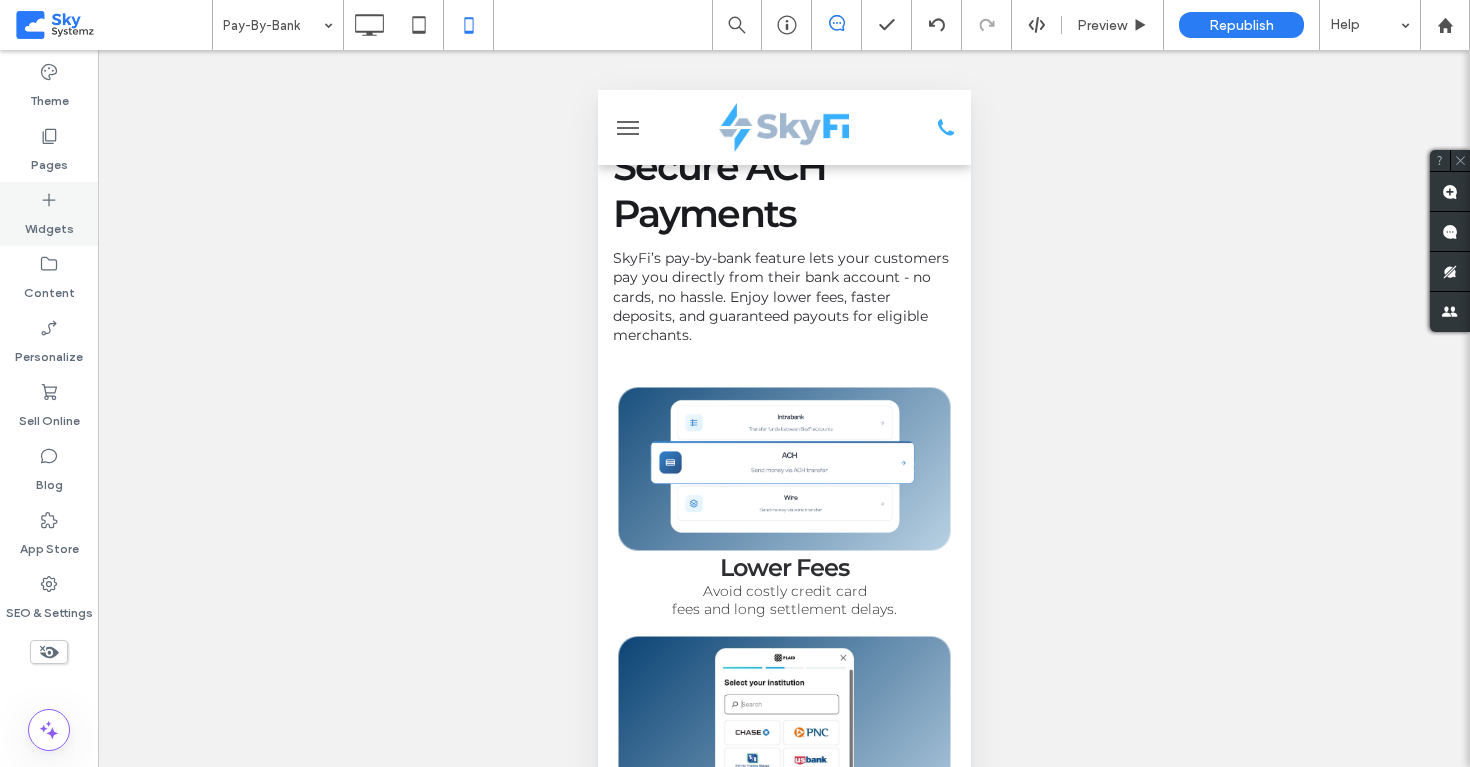 click 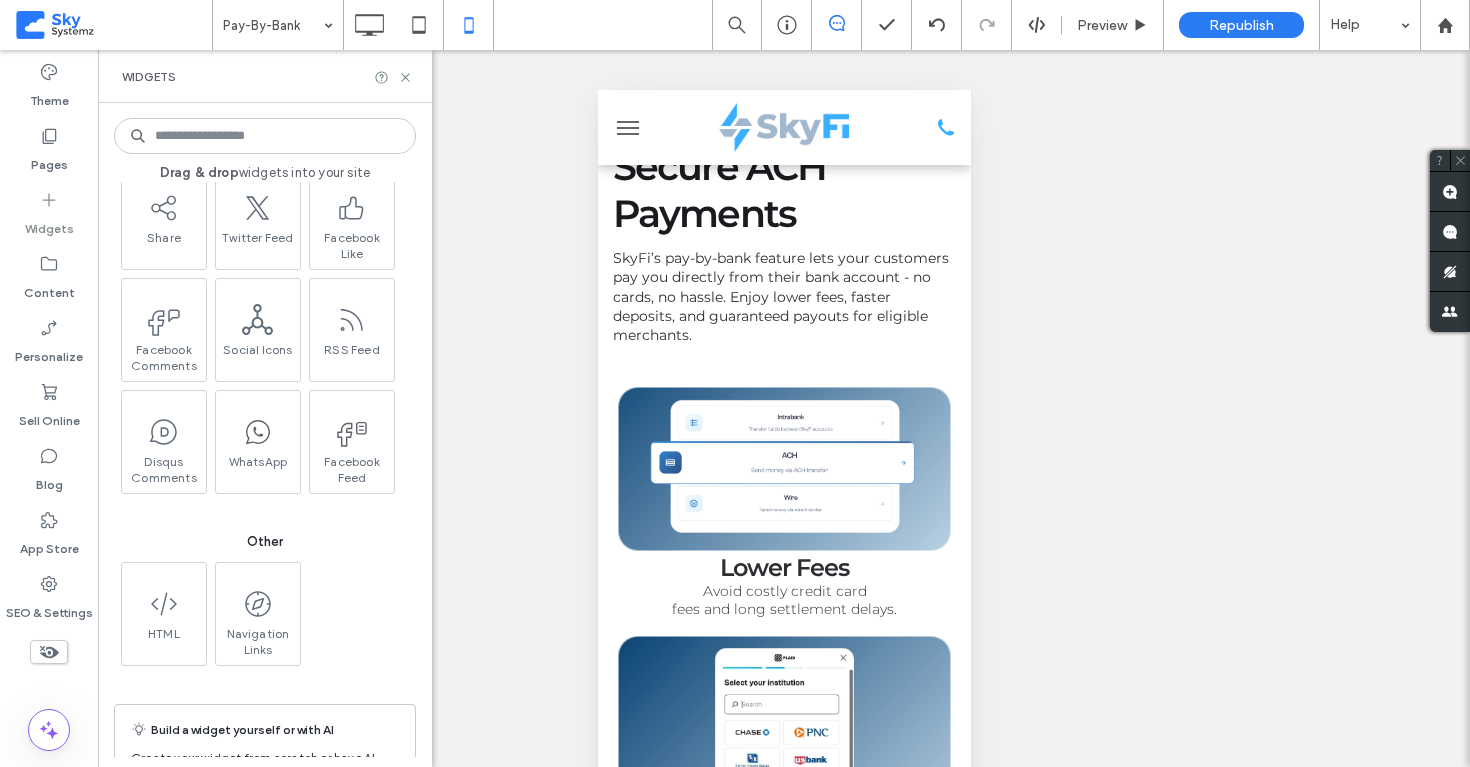 scroll, scrollTop: 3054, scrollLeft: 0, axis: vertical 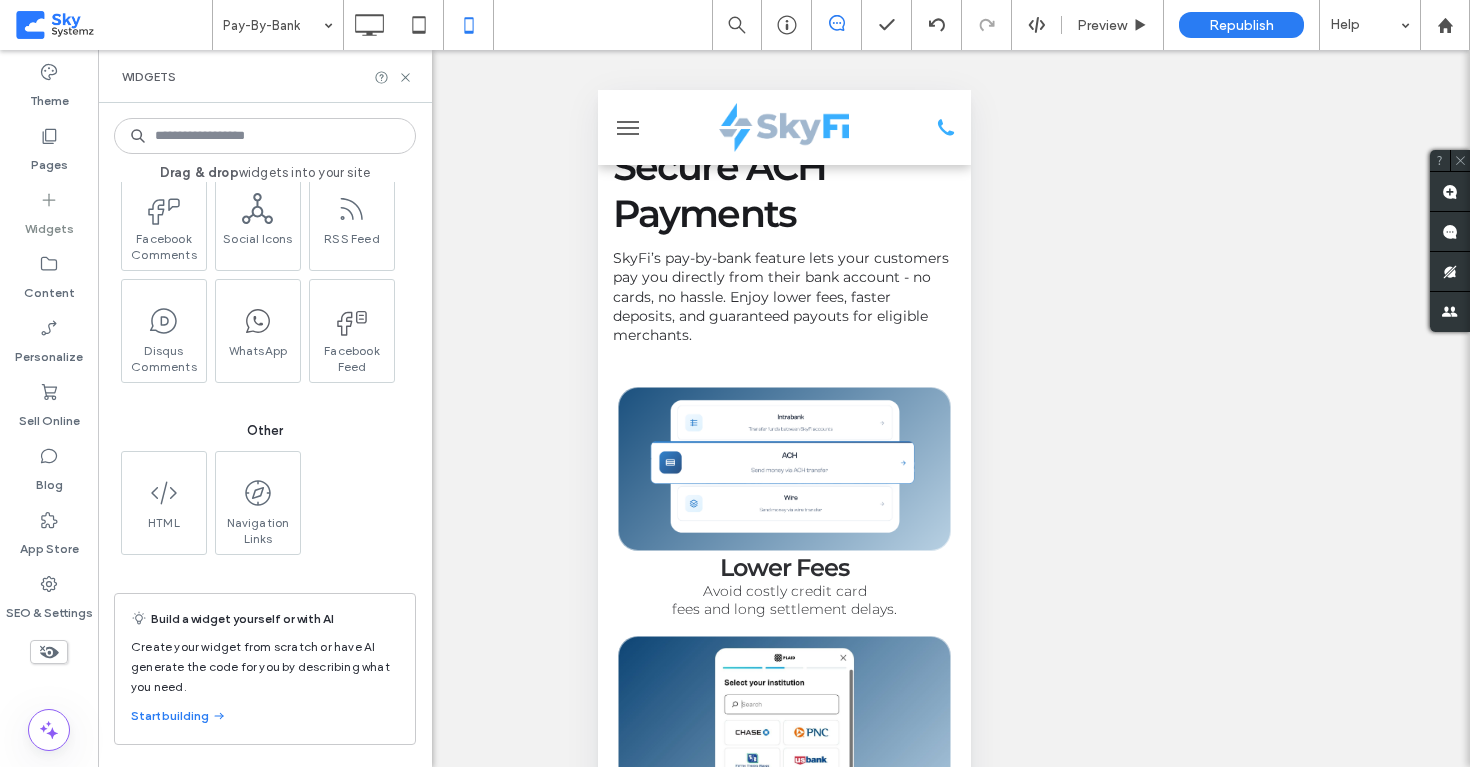 click on "Unhide?
Yes
Unhide?
Yes
Unhide?
Yes
Unhide?
Yes
Unhide?
Yes
Unhide?
Yes
Unhide?
Yes
Unhide?
Yes
Unhide?
Yes
Unhide?
Yes
Unhide?
Yes
Unhide?
Yes
Yes" at bounding box center (784, 433) 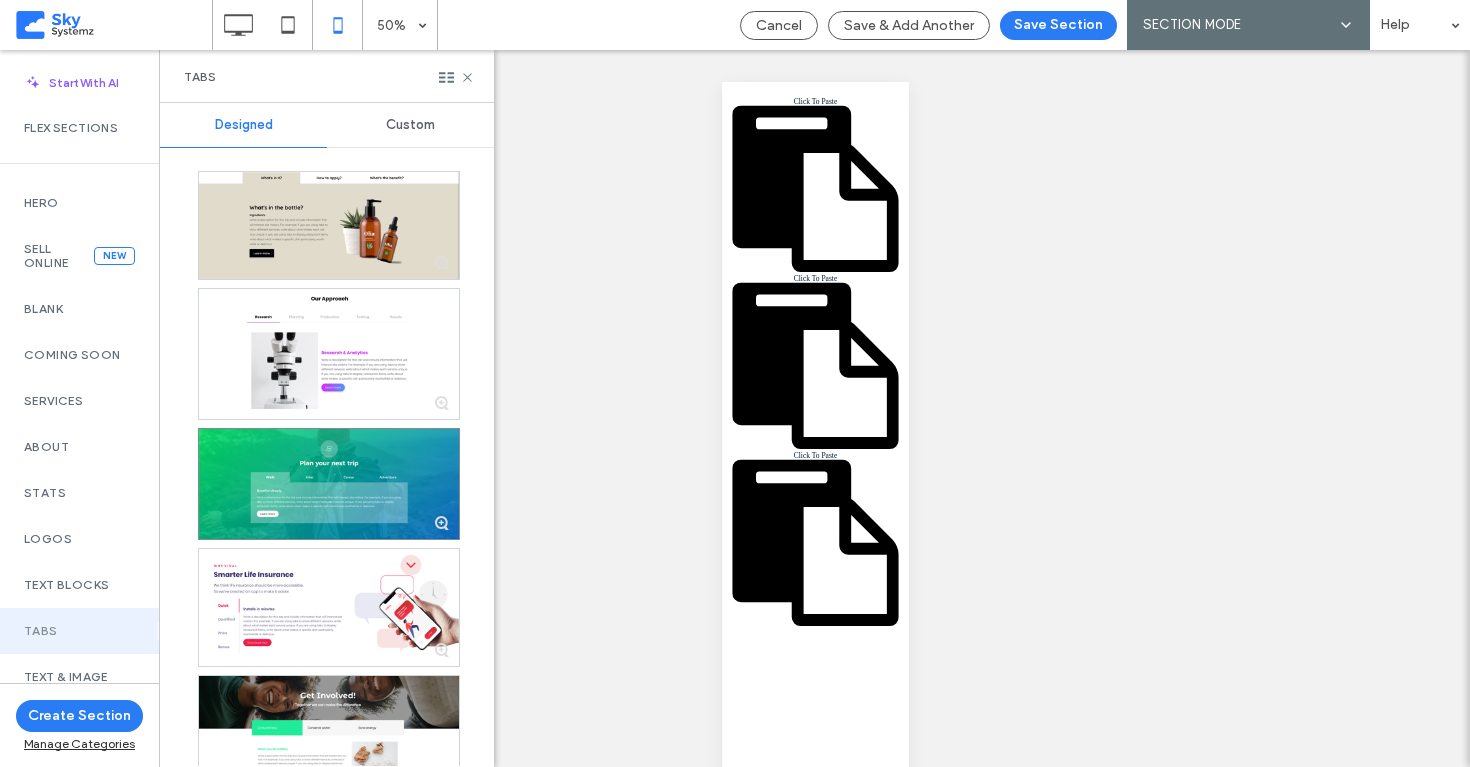 scroll, scrollTop: 410, scrollLeft: 0, axis: vertical 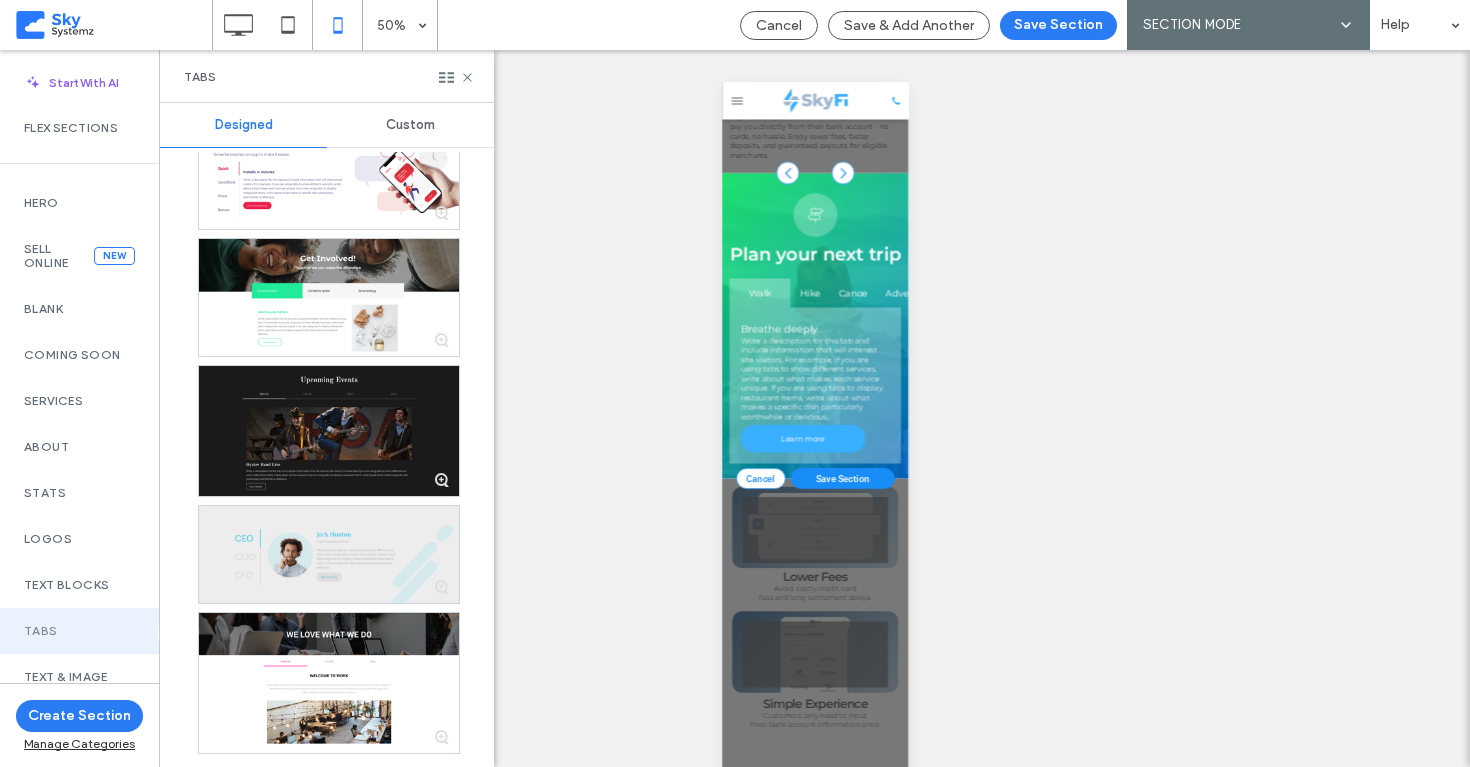 click at bounding box center [329, 554] 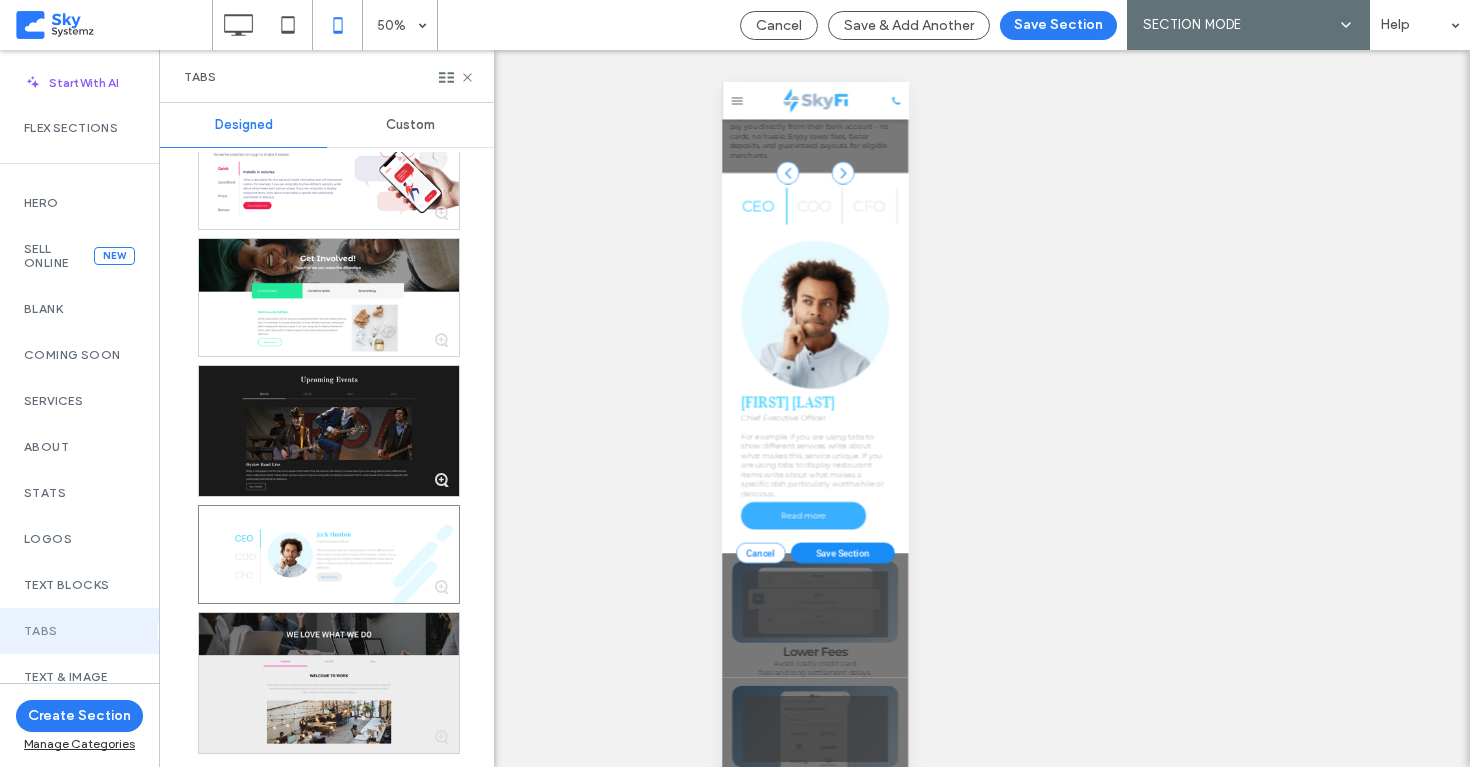 click at bounding box center [329, 683] 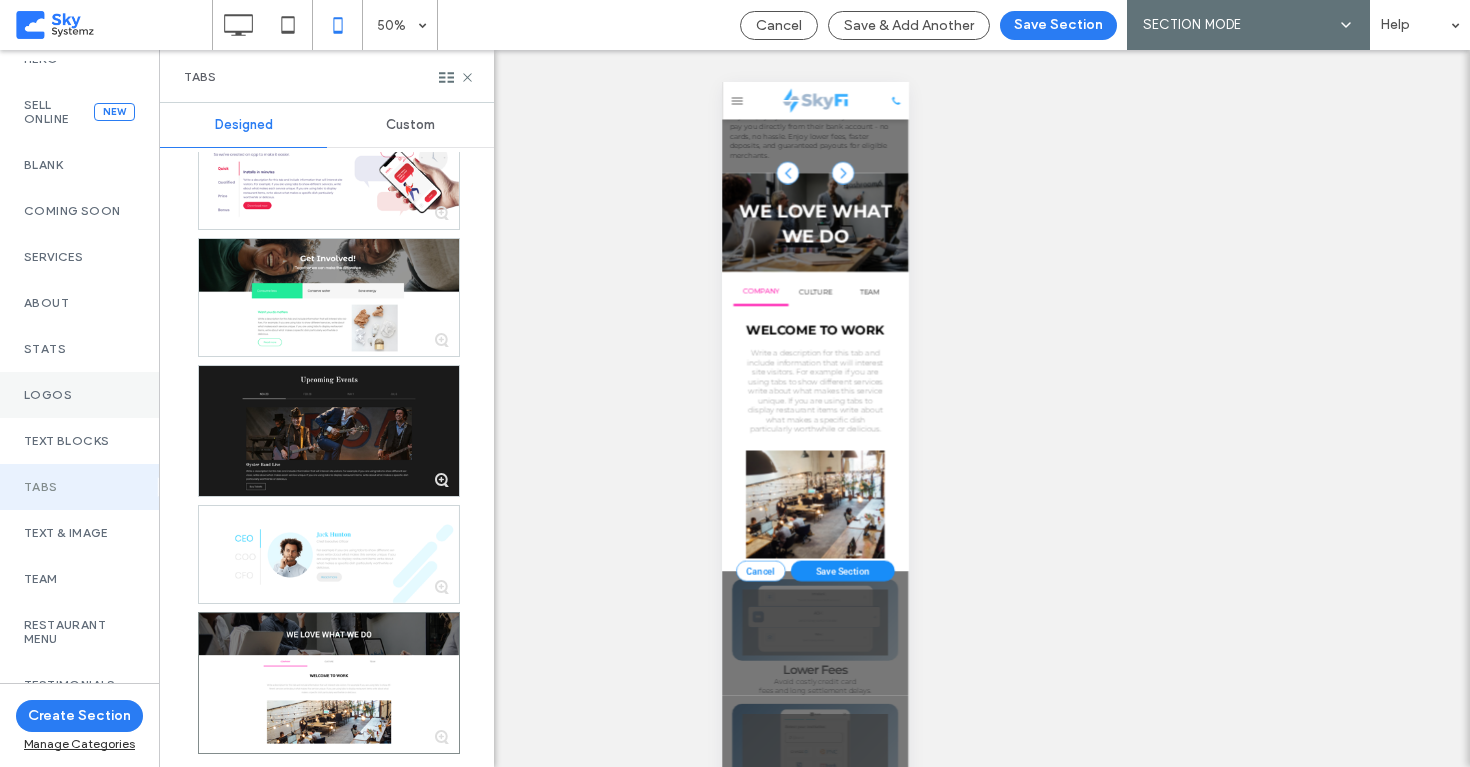 scroll, scrollTop: 159, scrollLeft: 0, axis: vertical 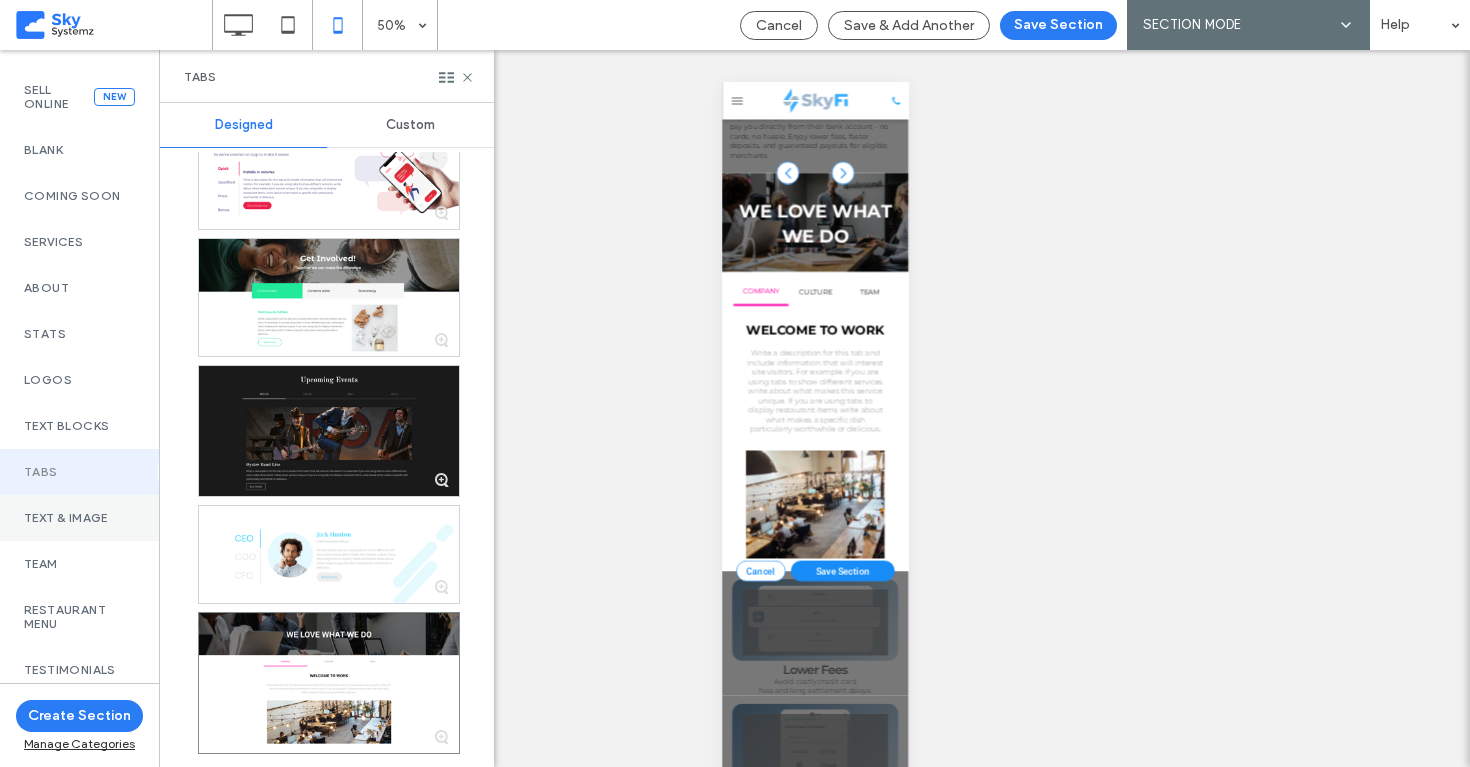 click on "Text & Image" at bounding box center [79, 518] 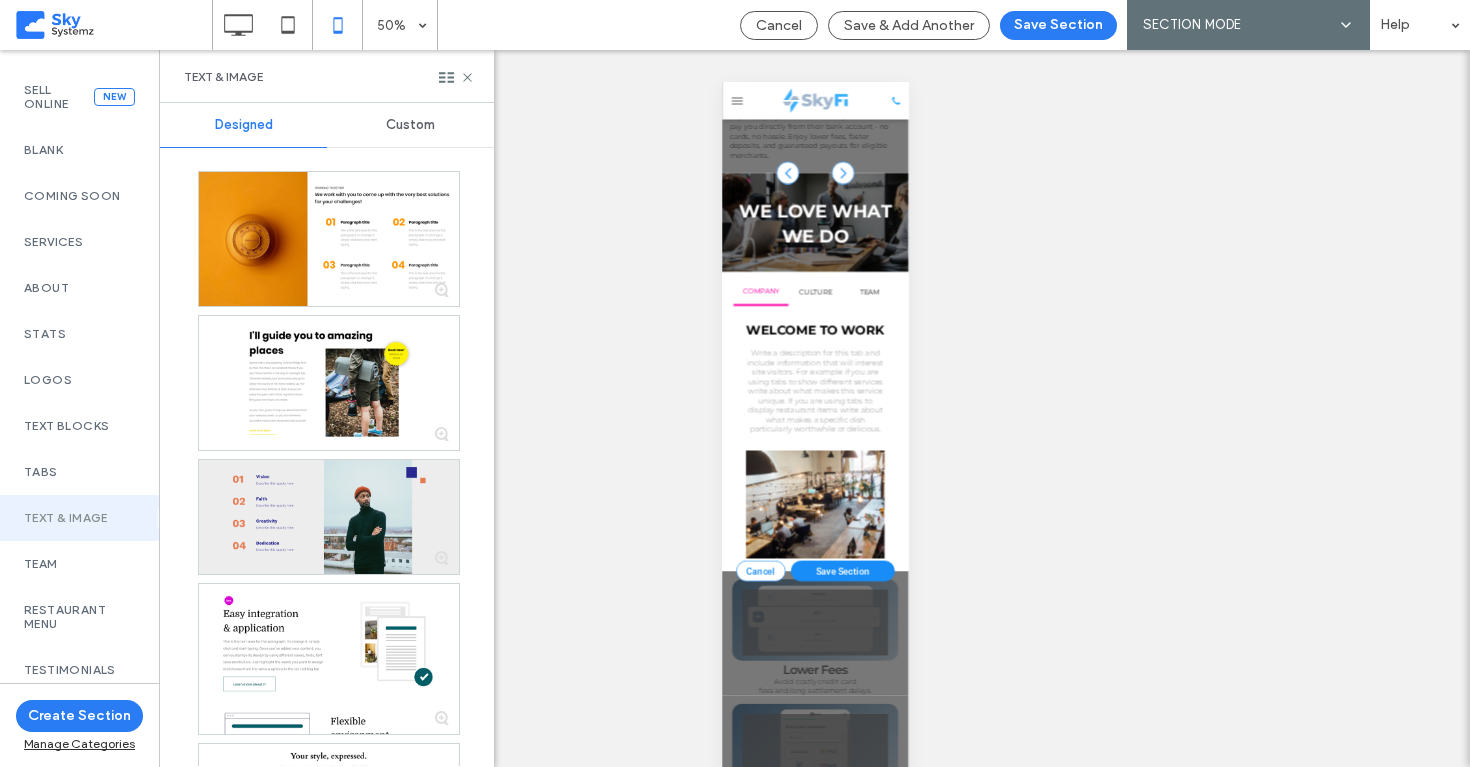 click at bounding box center [329, 517] 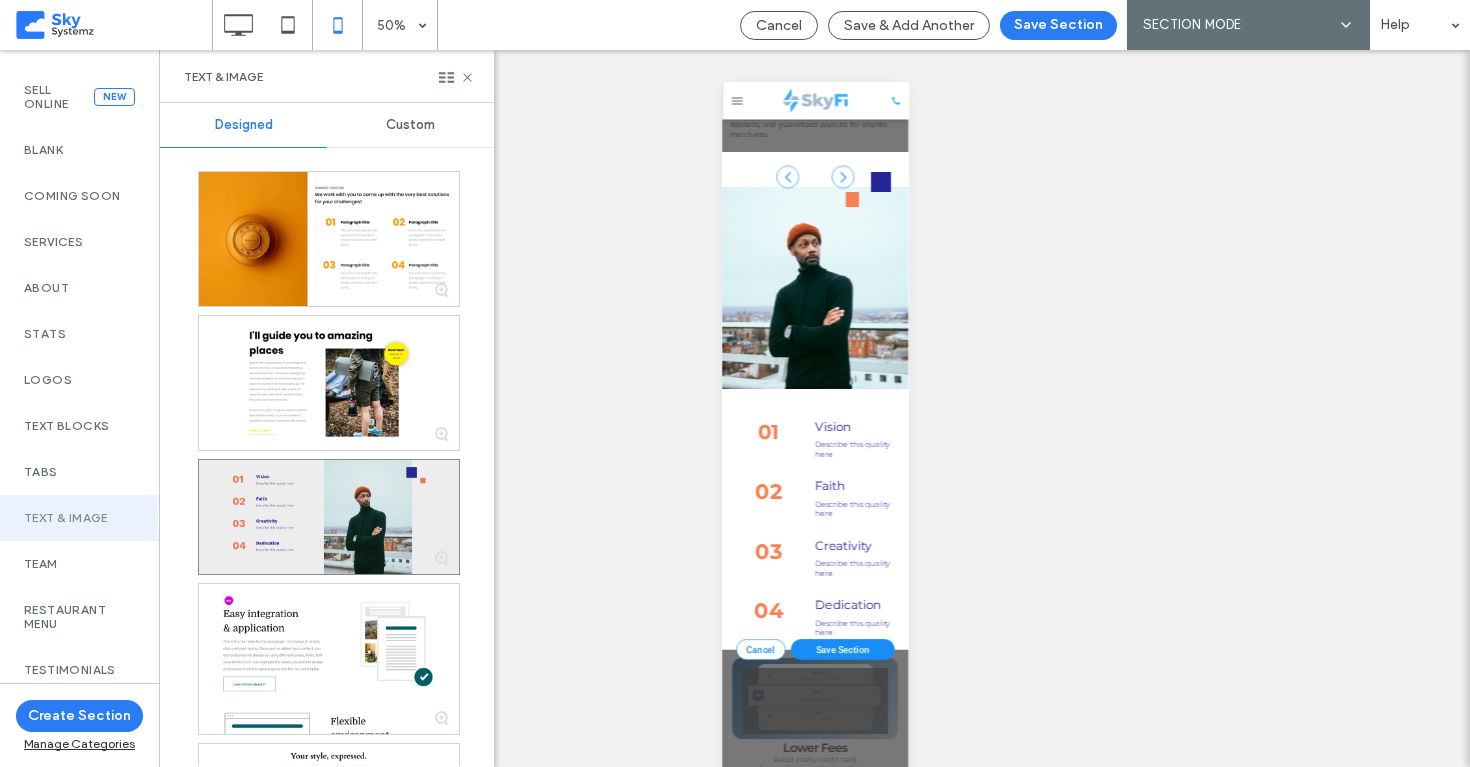 scroll, scrollTop: 460, scrollLeft: 0, axis: vertical 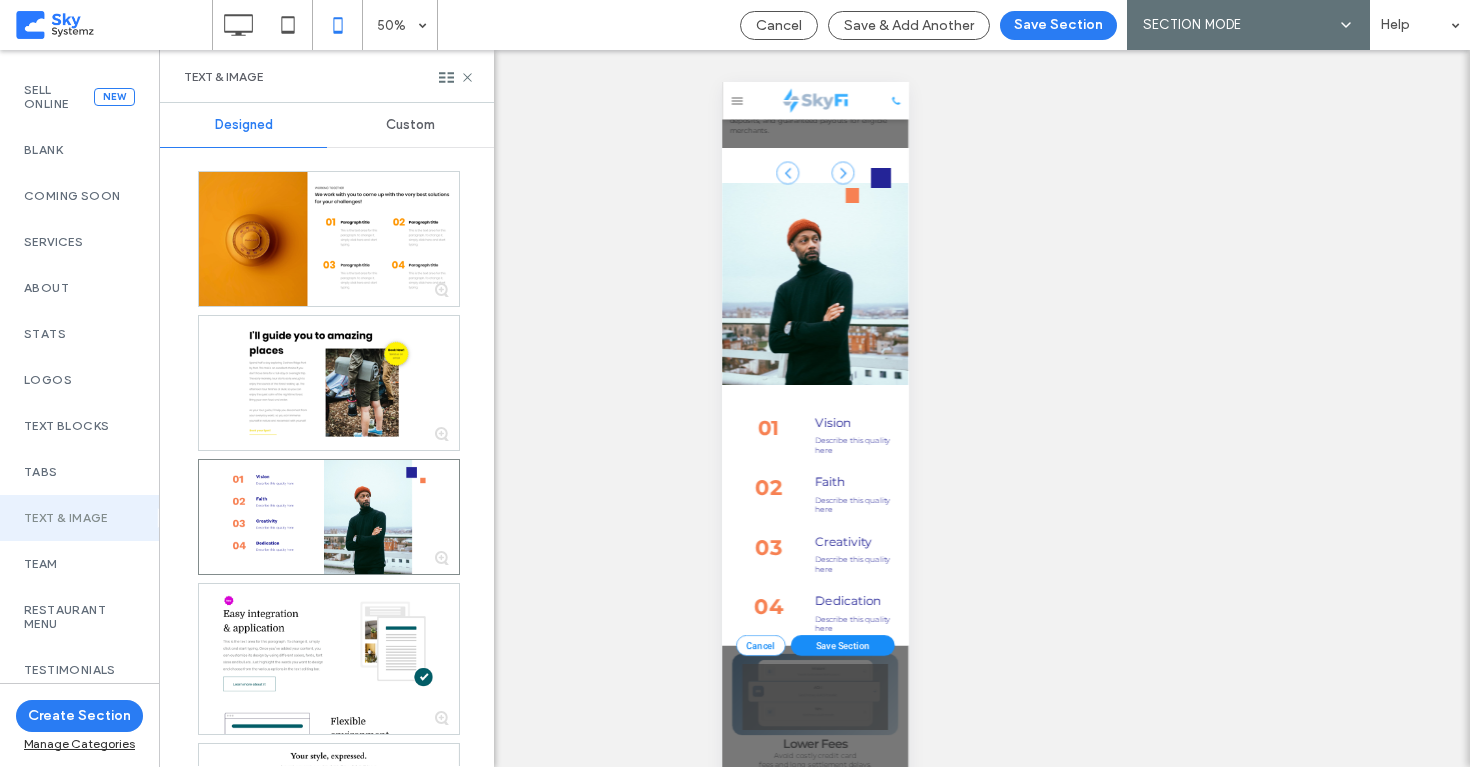 click on "Custom" at bounding box center [410, 125] 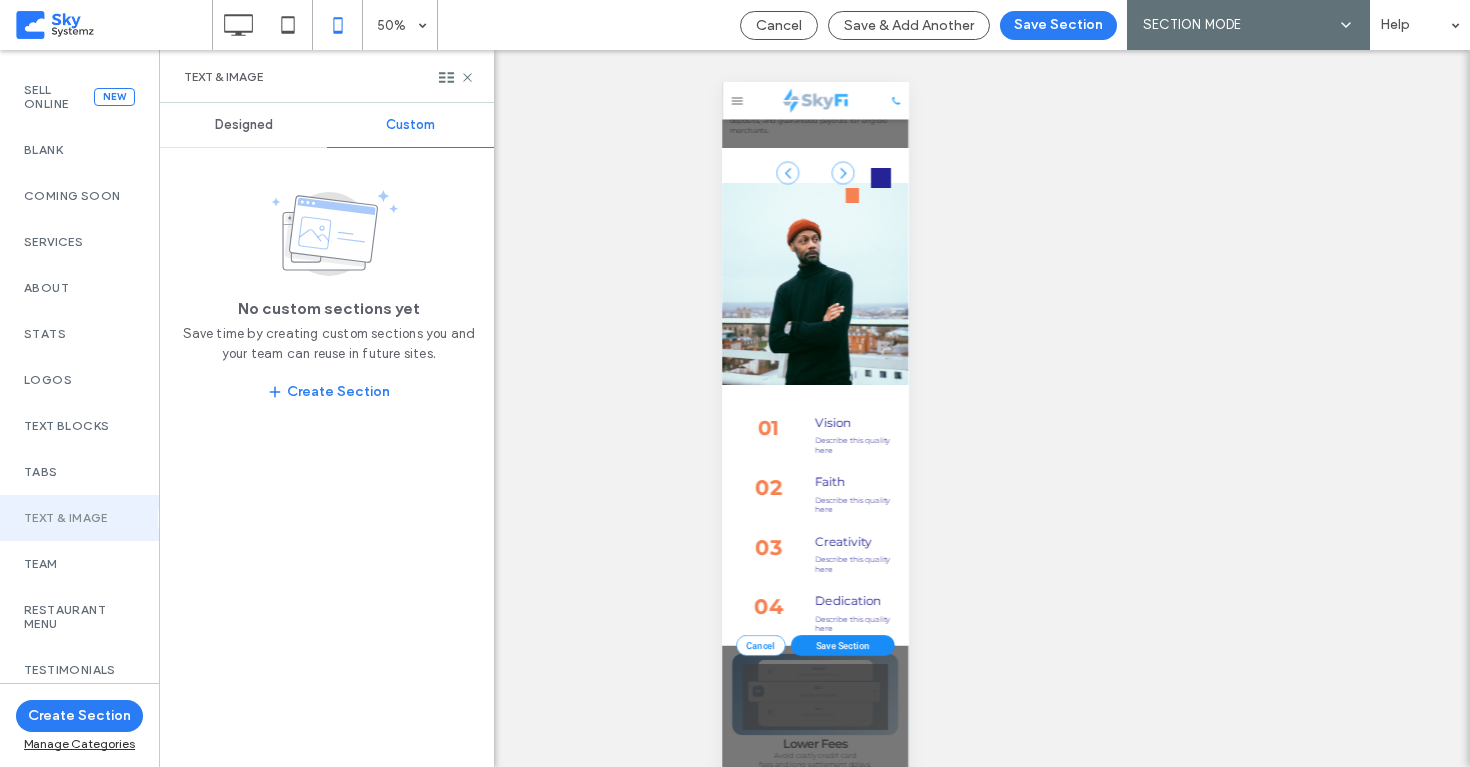 click on "Designed" at bounding box center (243, 125) 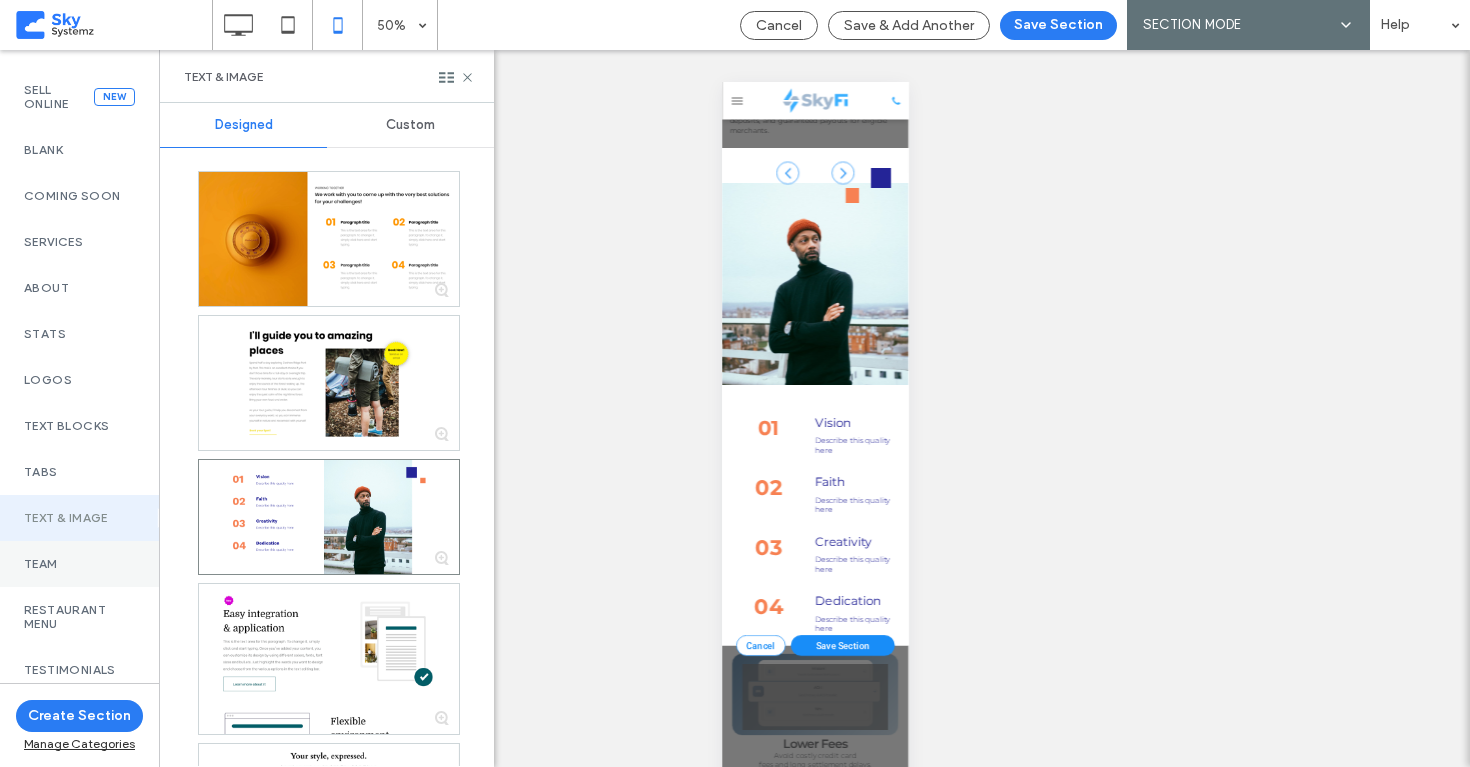 click on "Team" at bounding box center [79, 564] 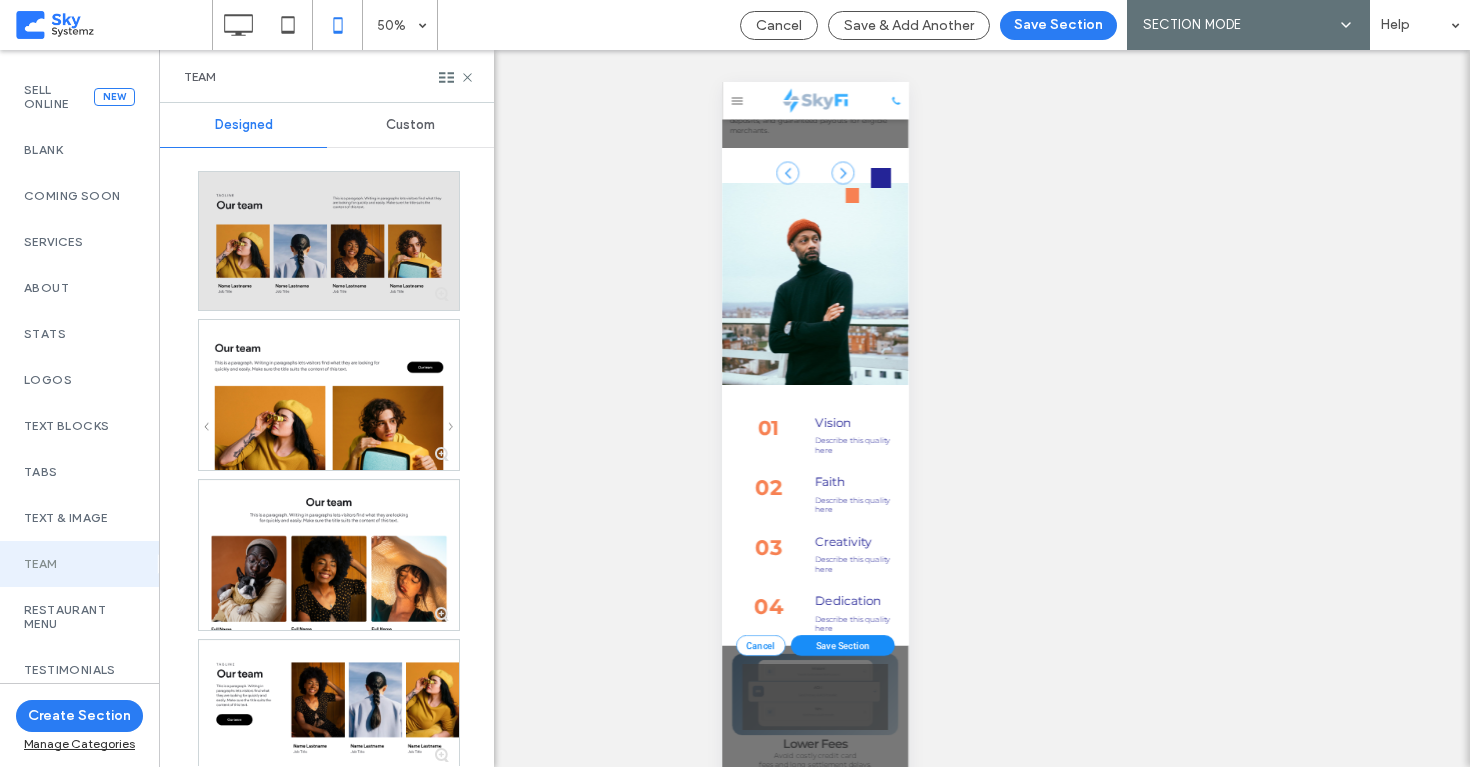 click at bounding box center [329, 241] 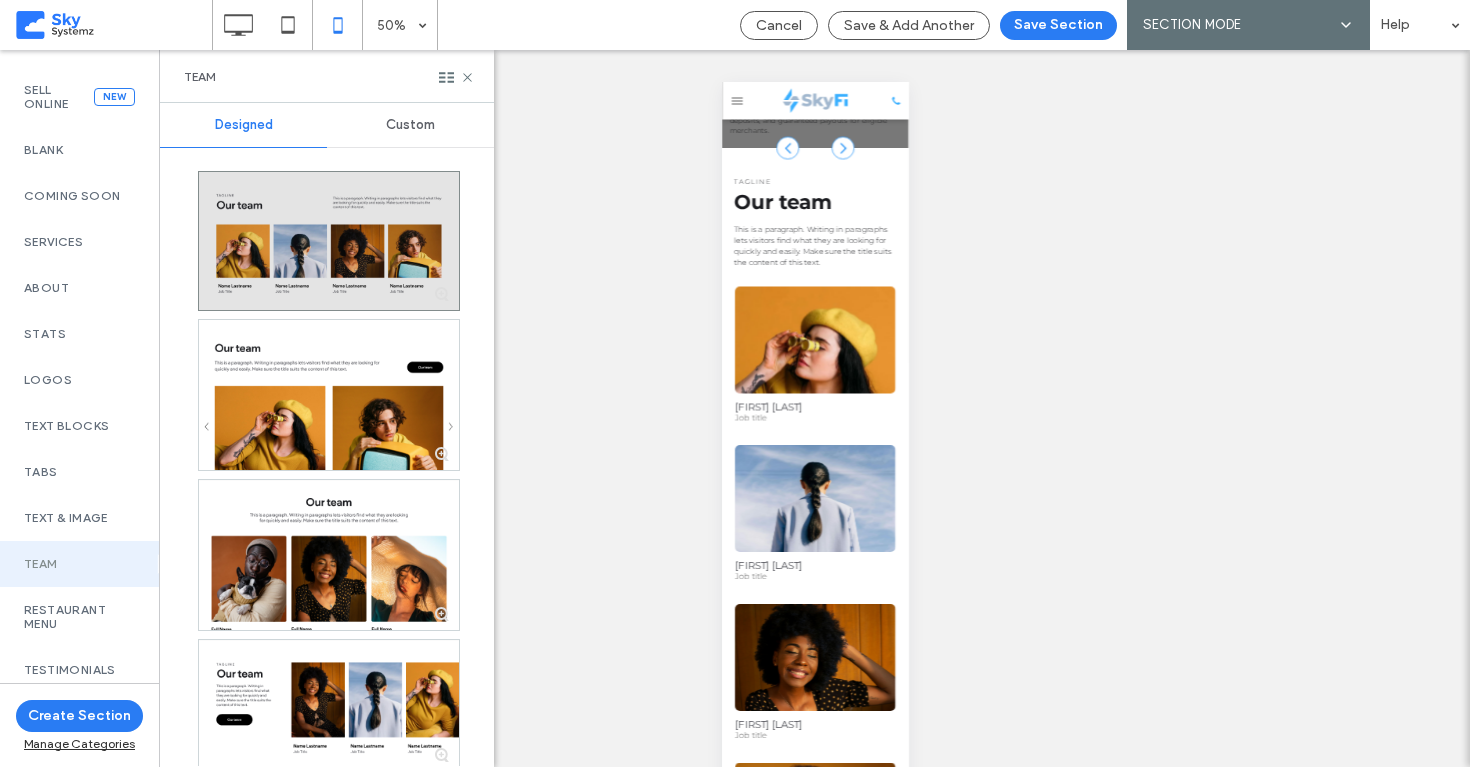 scroll, scrollTop: 410, scrollLeft: 0, axis: vertical 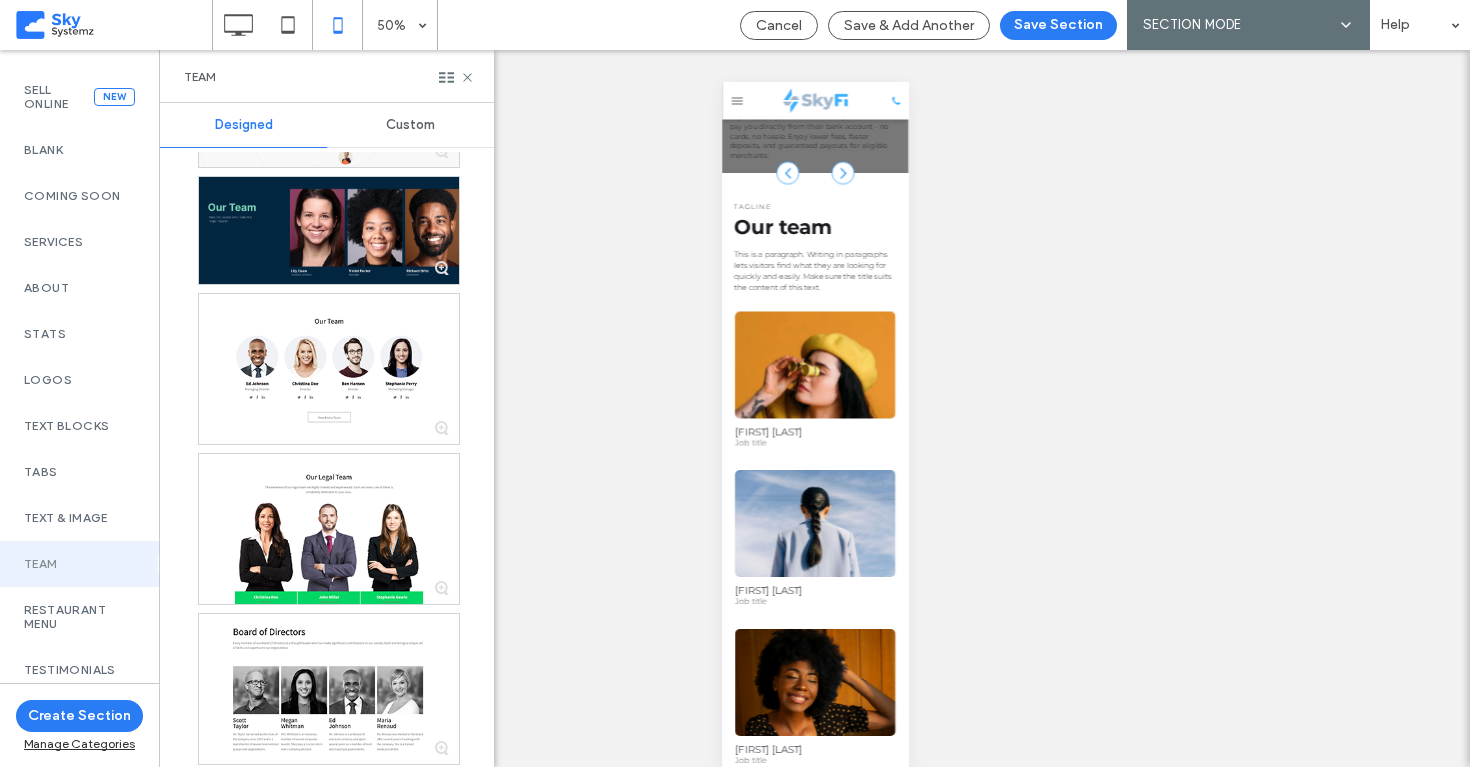 click at bounding box center (329, 369) 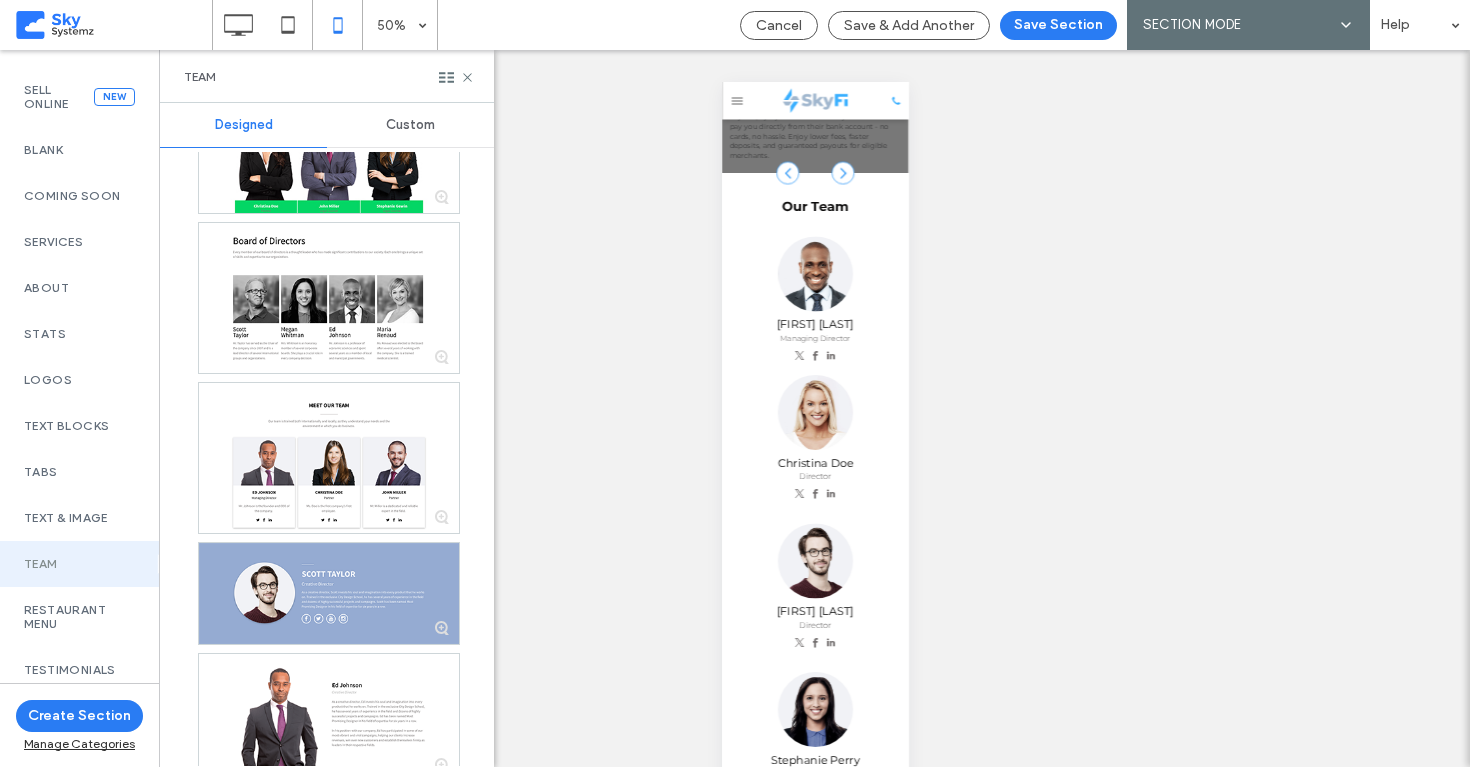 scroll, scrollTop: 2174, scrollLeft: 0, axis: vertical 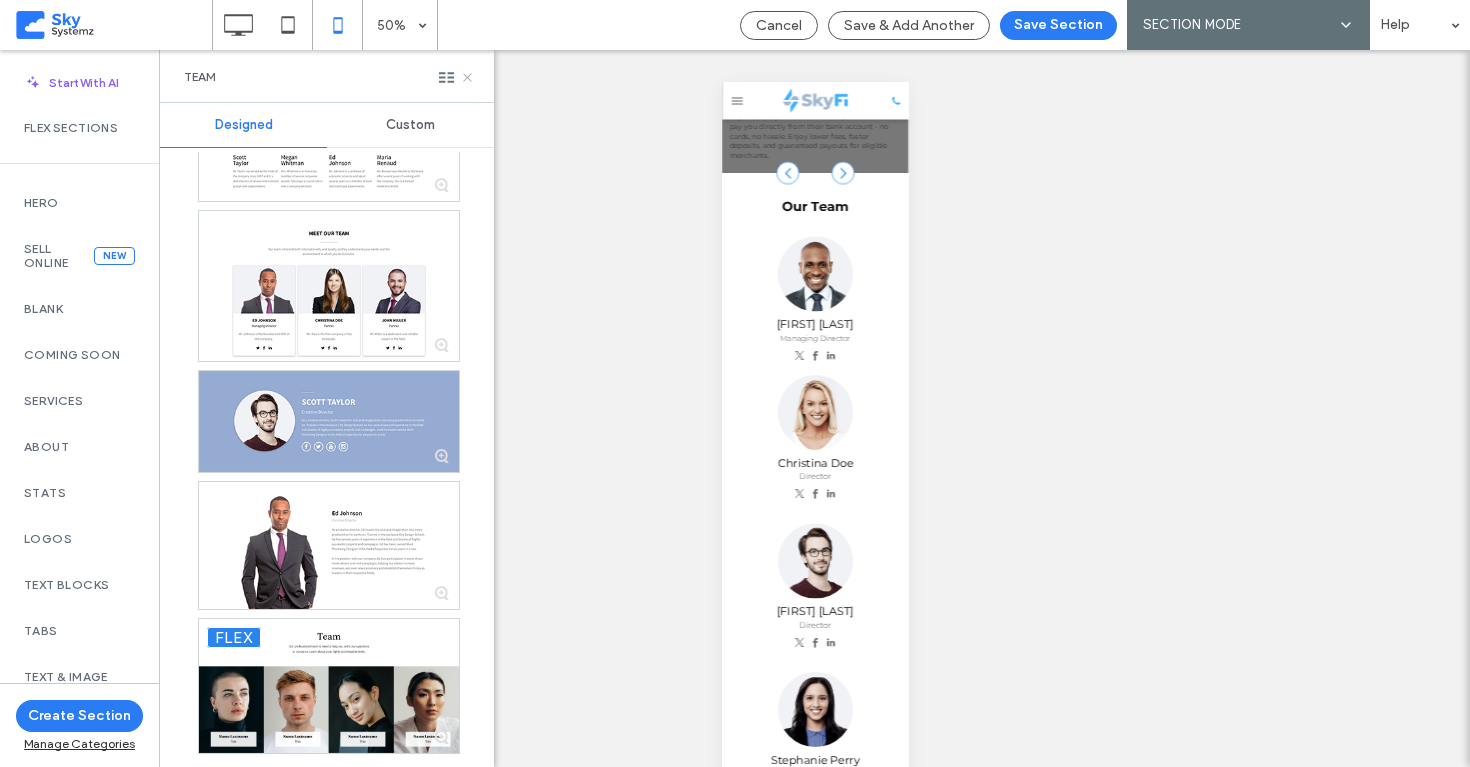 click 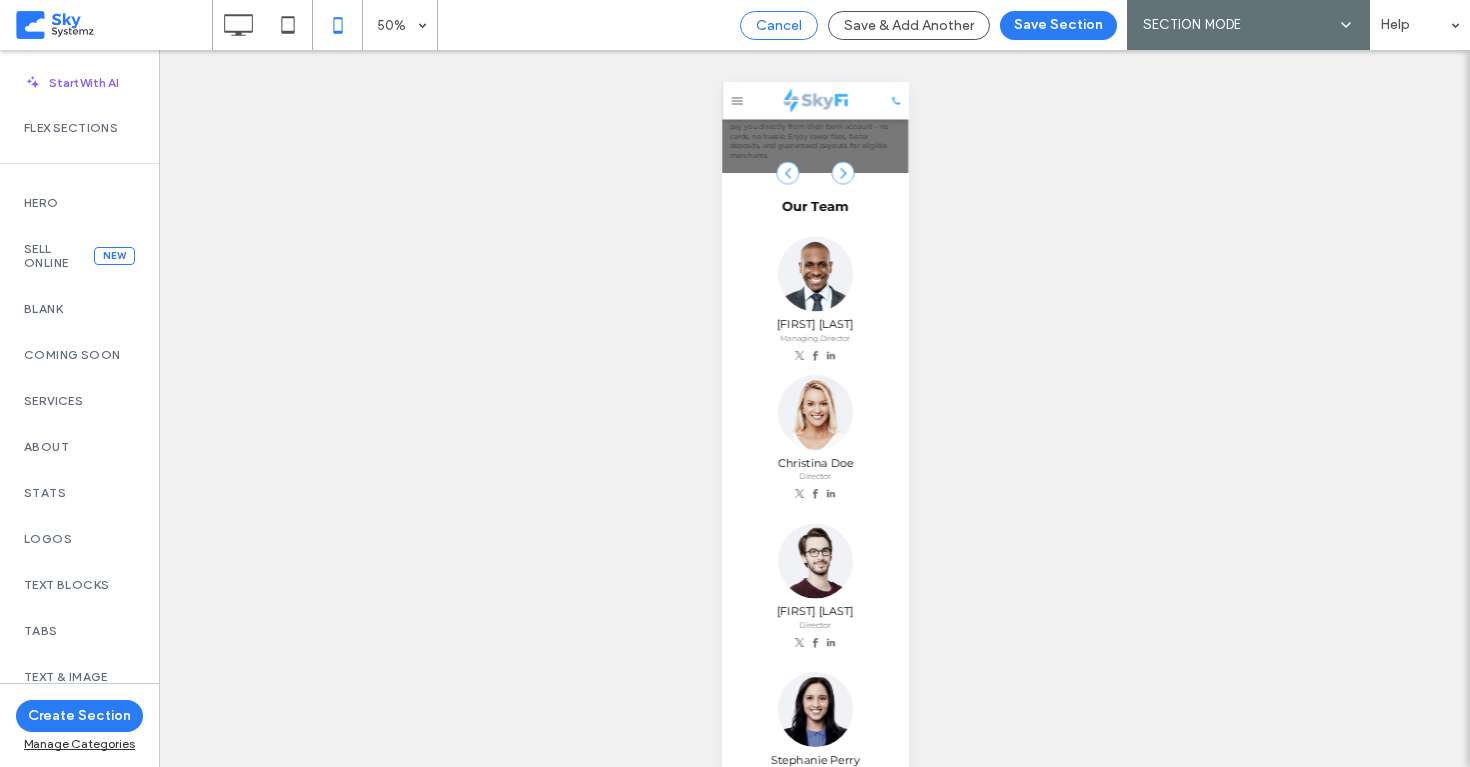 click on "Cancel" at bounding box center [779, 25] 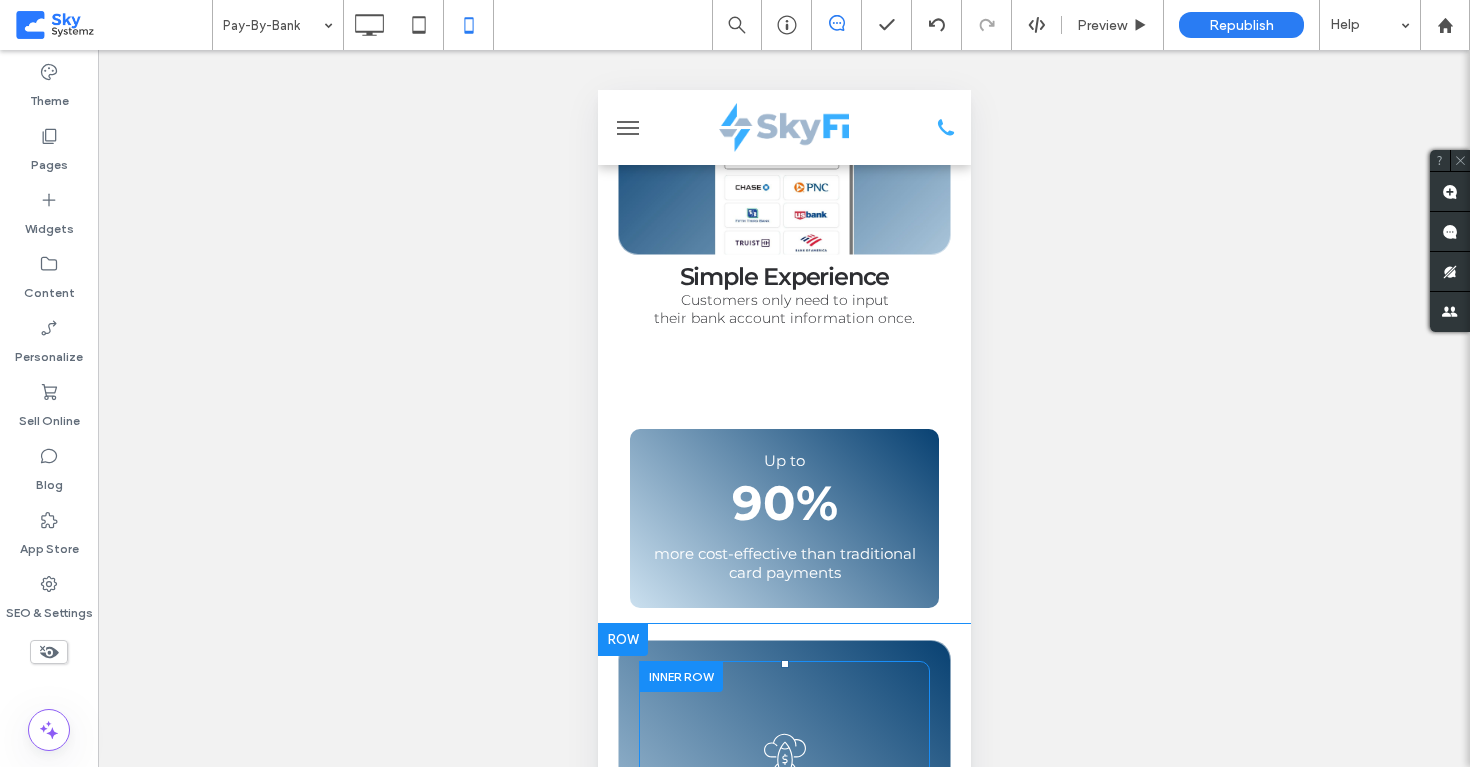 scroll, scrollTop: 919, scrollLeft: 0, axis: vertical 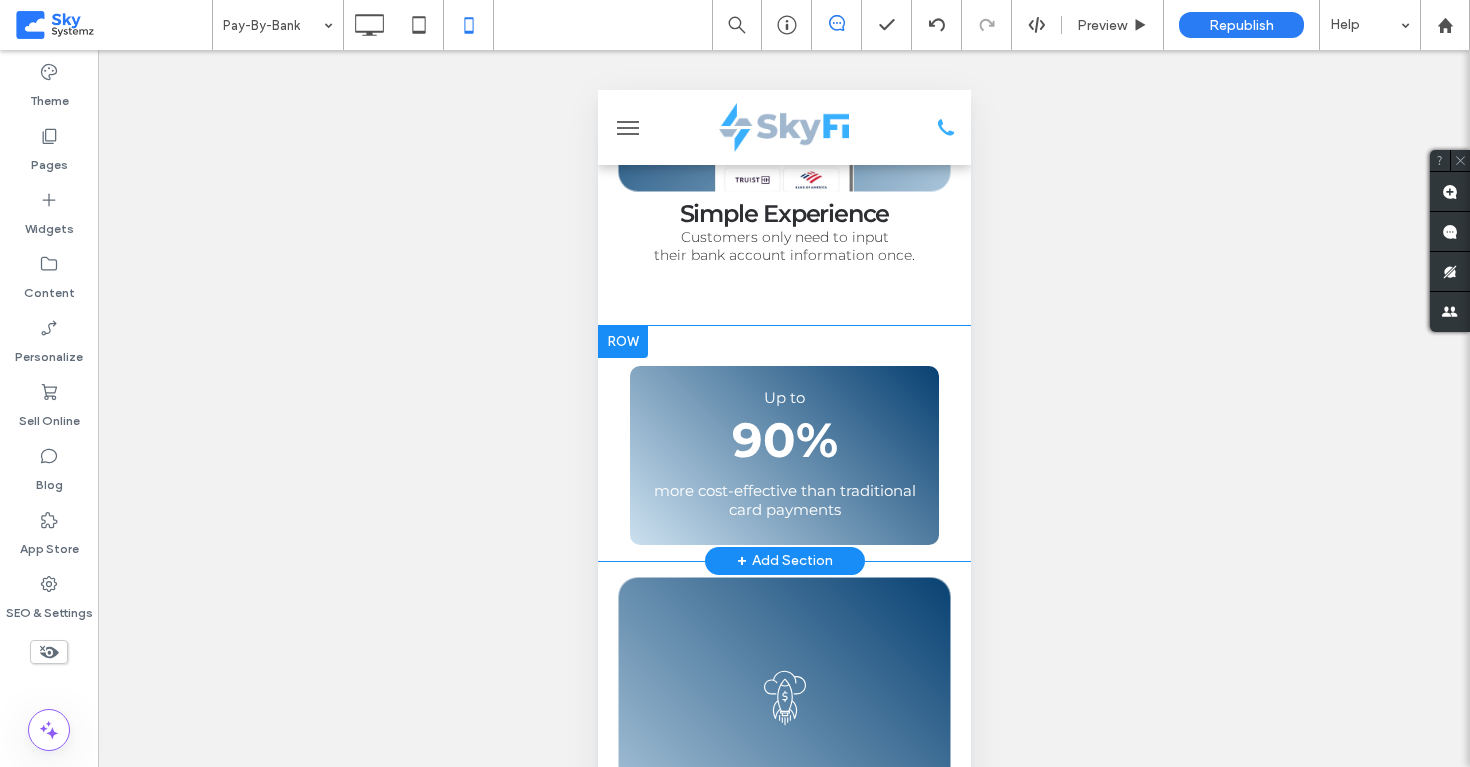 click on "+ Add Section" at bounding box center [784, 561] 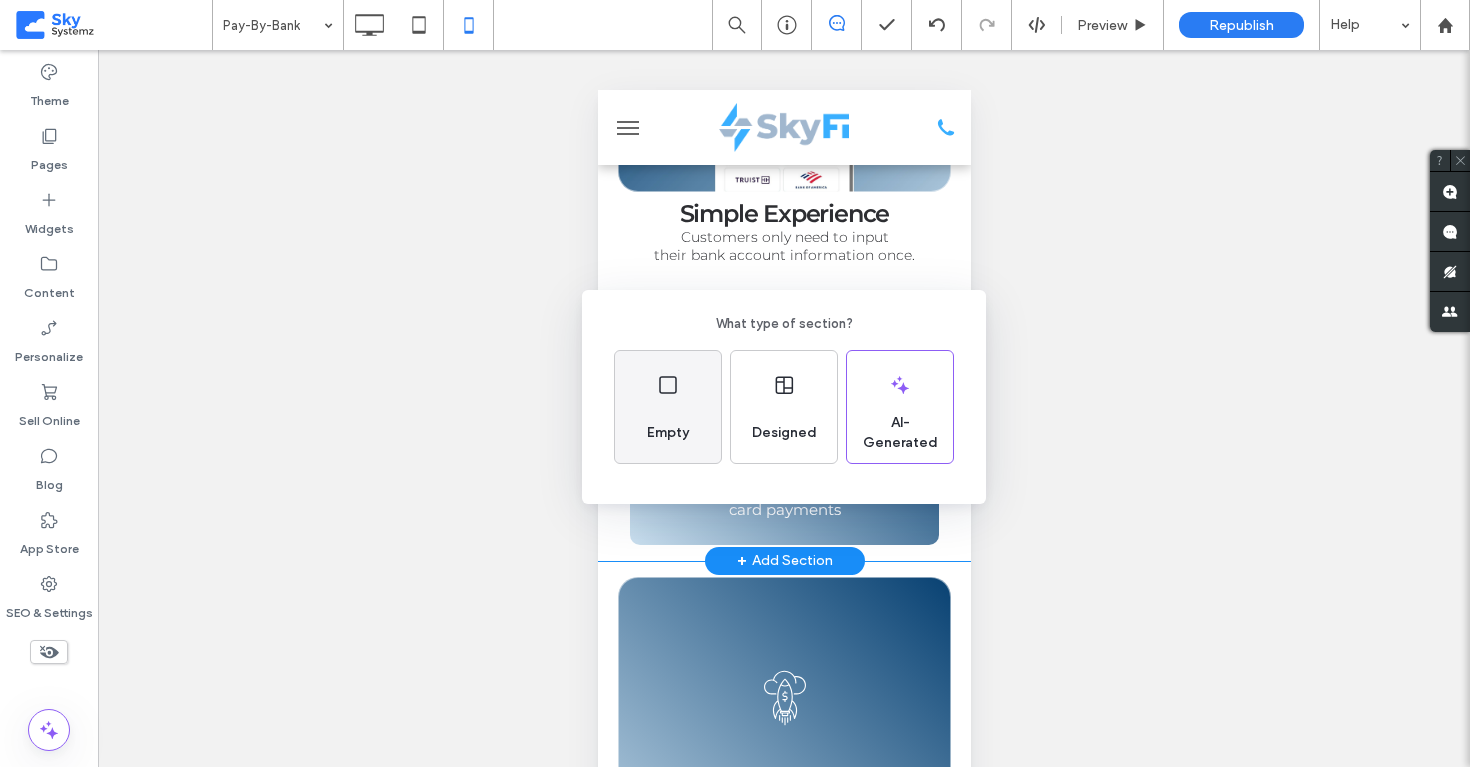 click on "Empty" at bounding box center (668, 407) 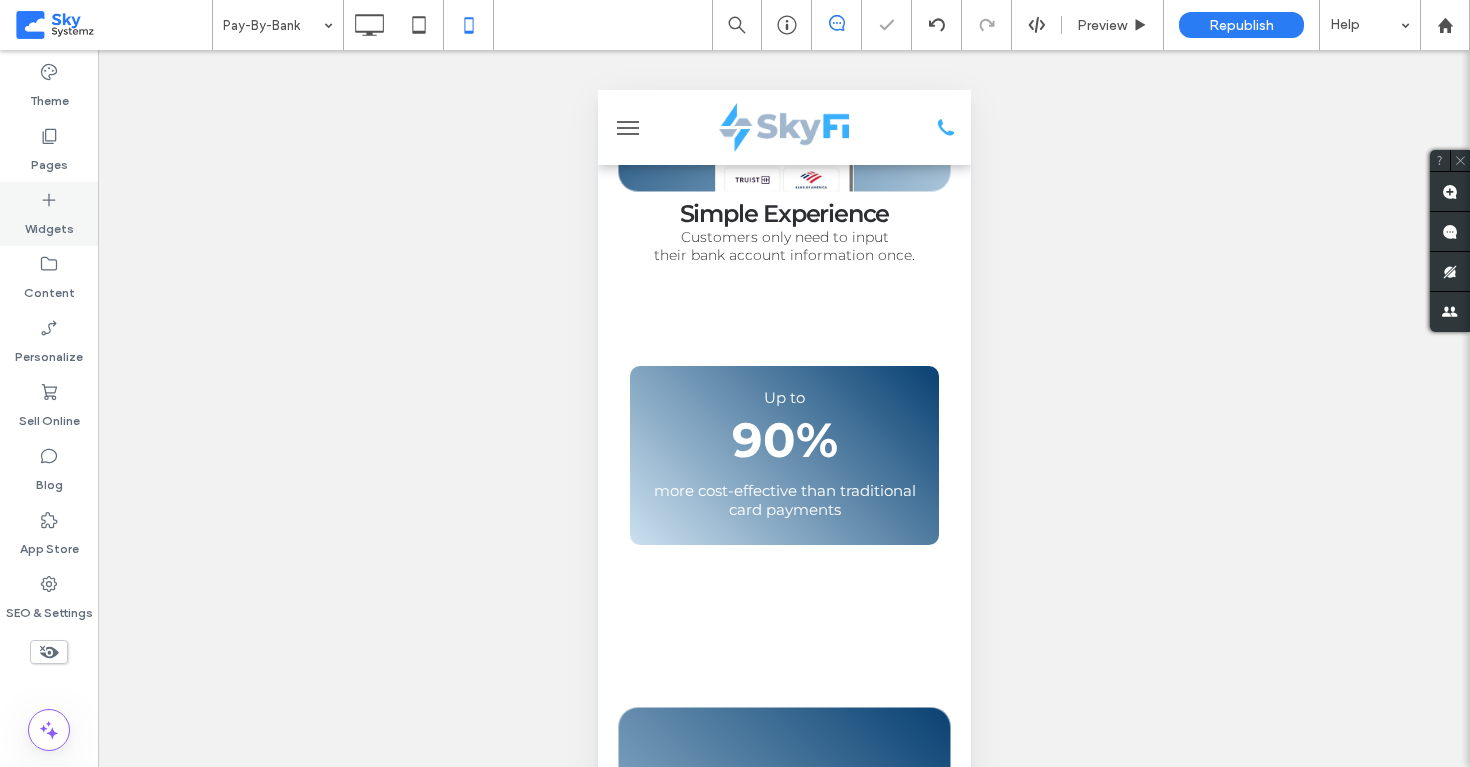 click 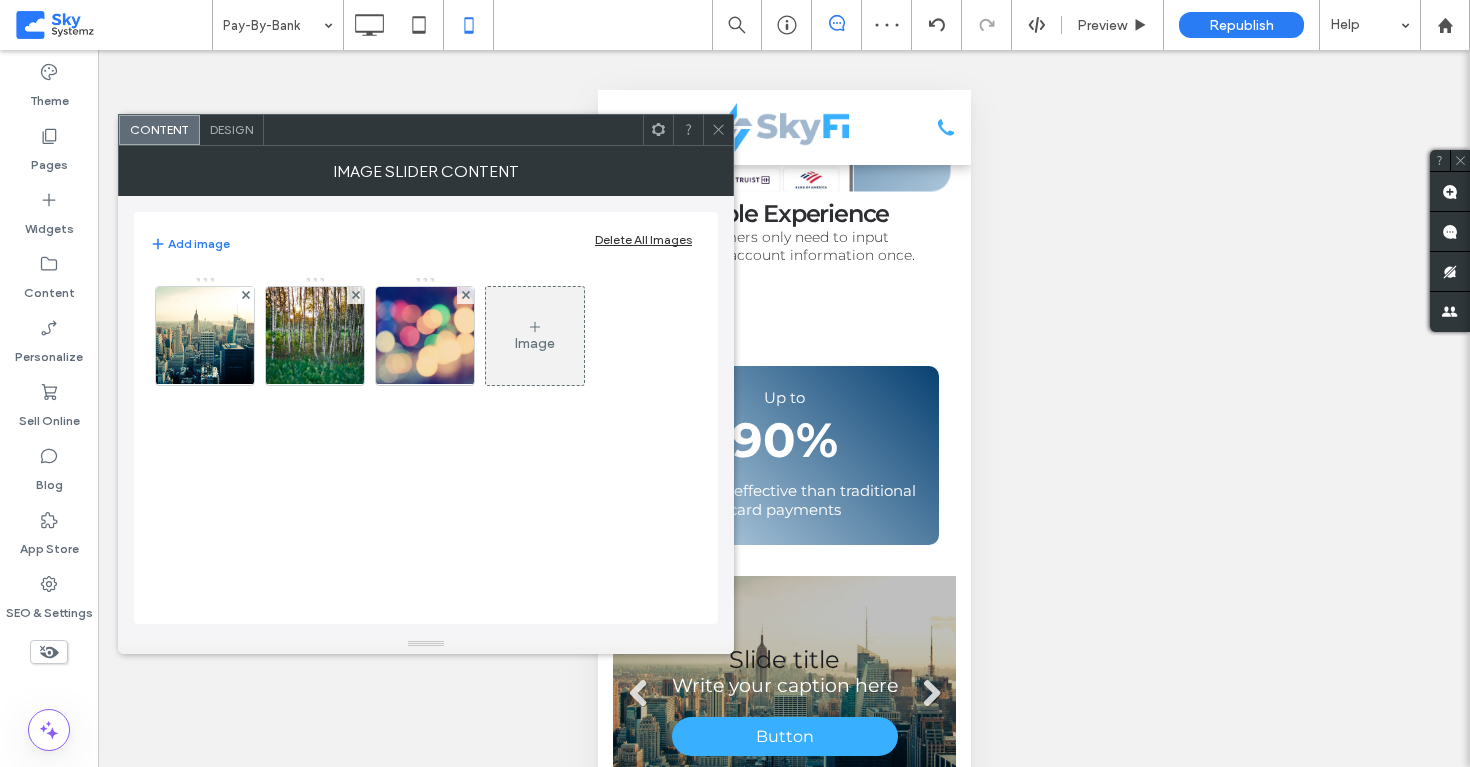 click 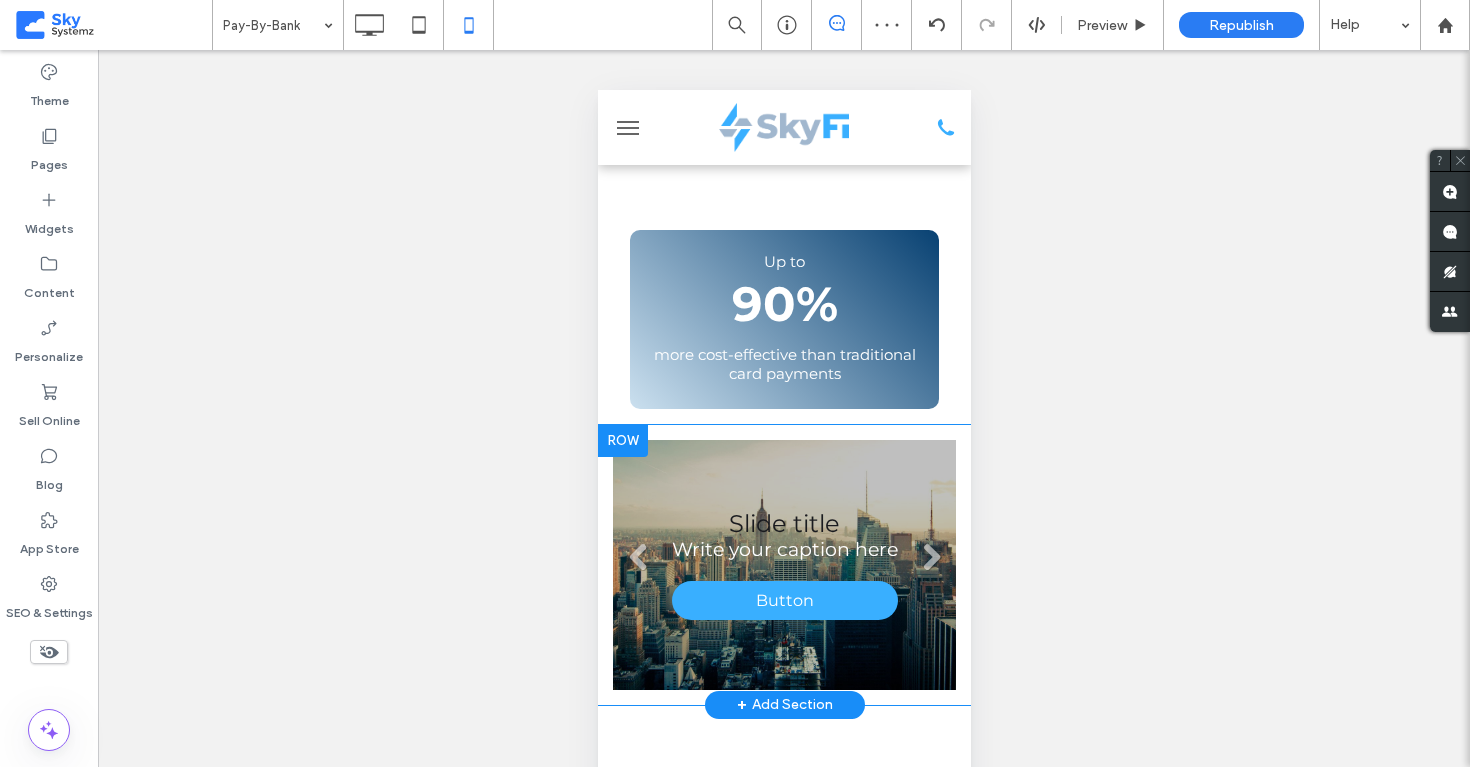 scroll, scrollTop: 1213, scrollLeft: 0, axis: vertical 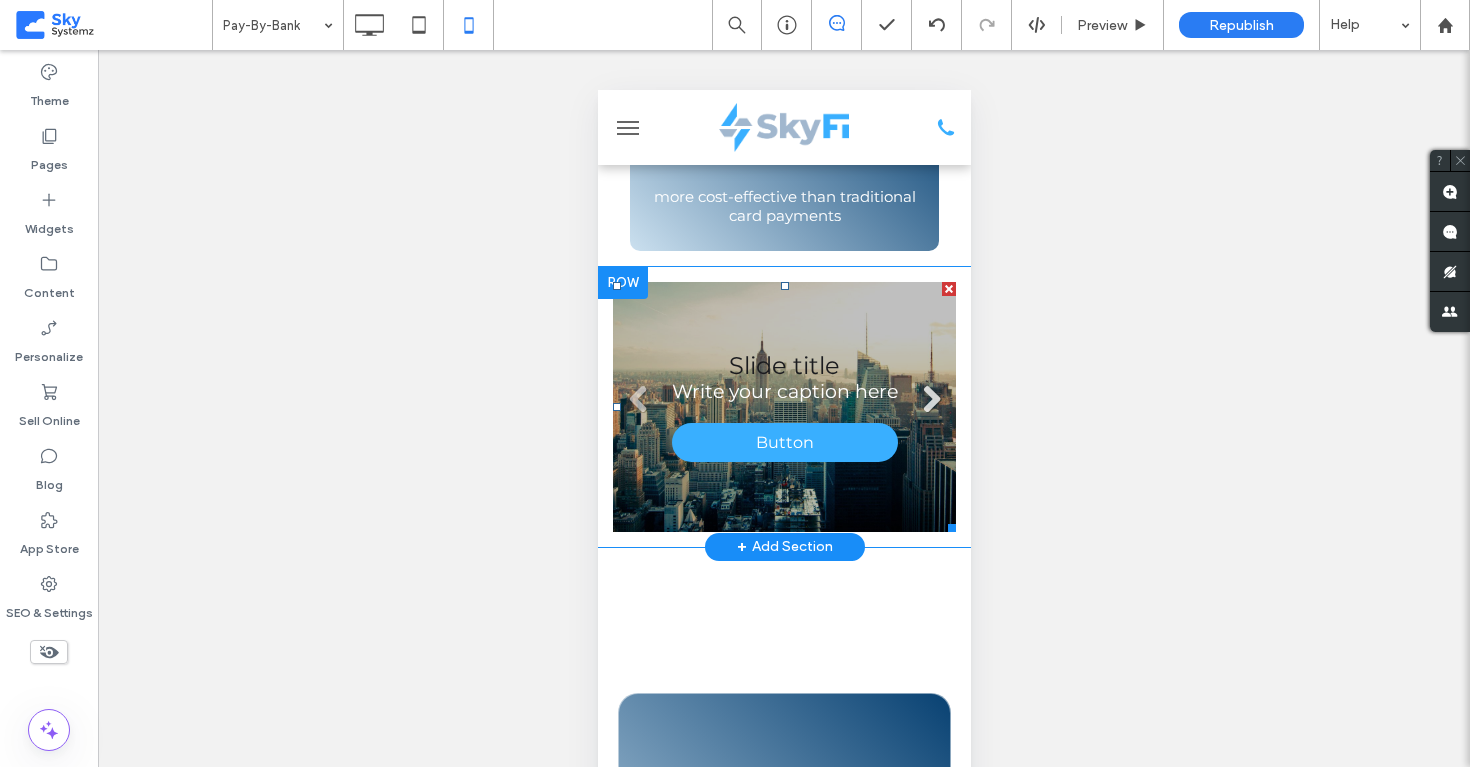 click on "Next" at bounding box center [930, 399] 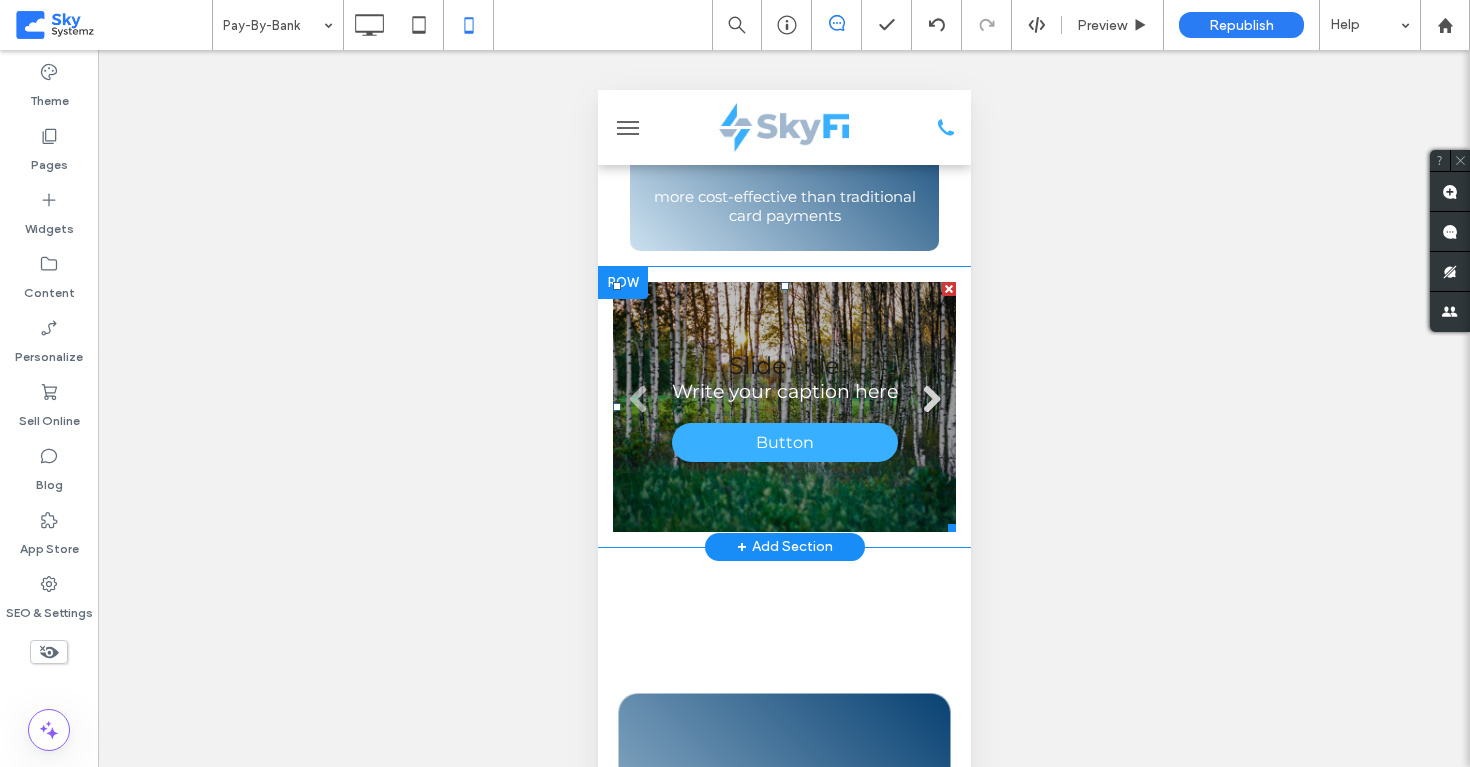 click on "Next" at bounding box center [930, 399] 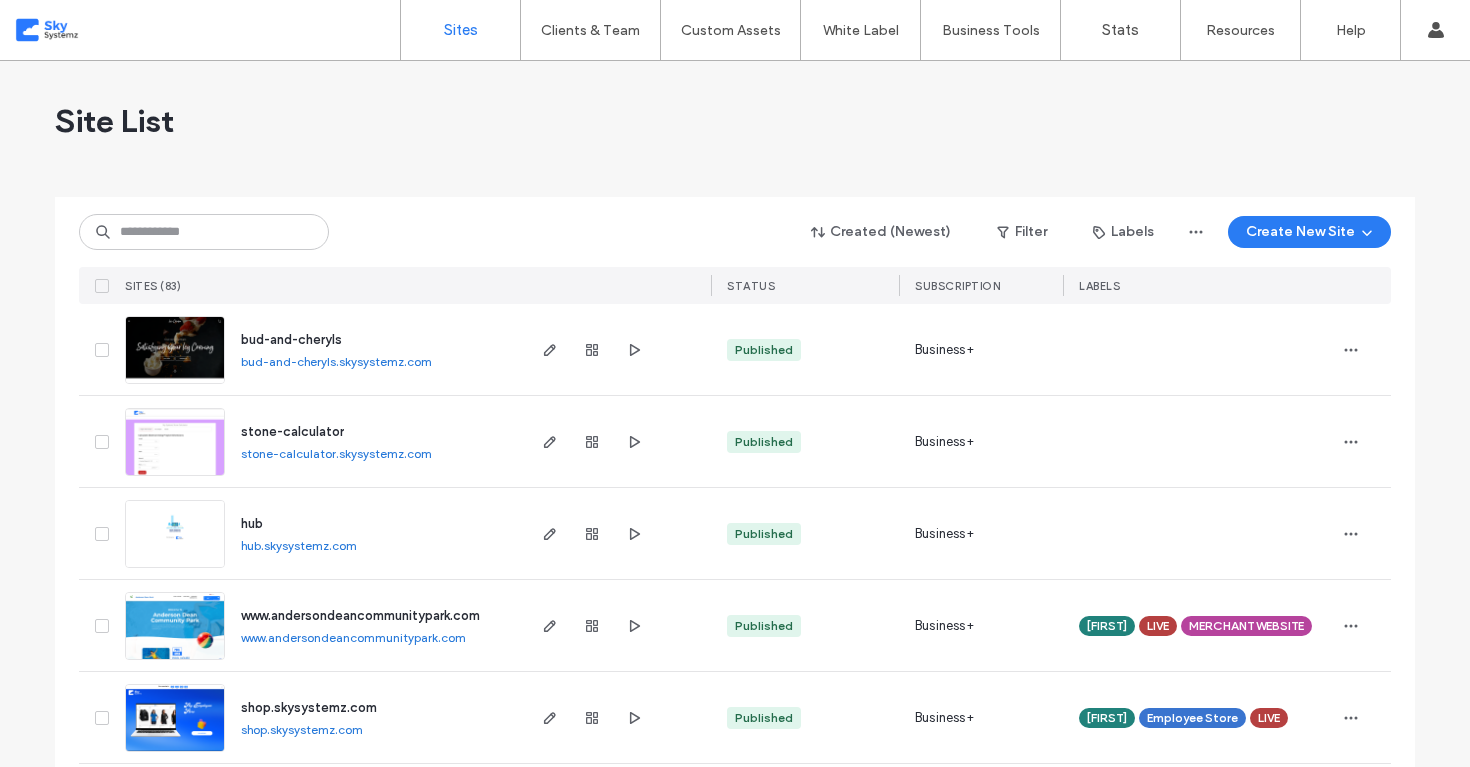 scroll, scrollTop: 0, scrollLeft: 0, axis: both 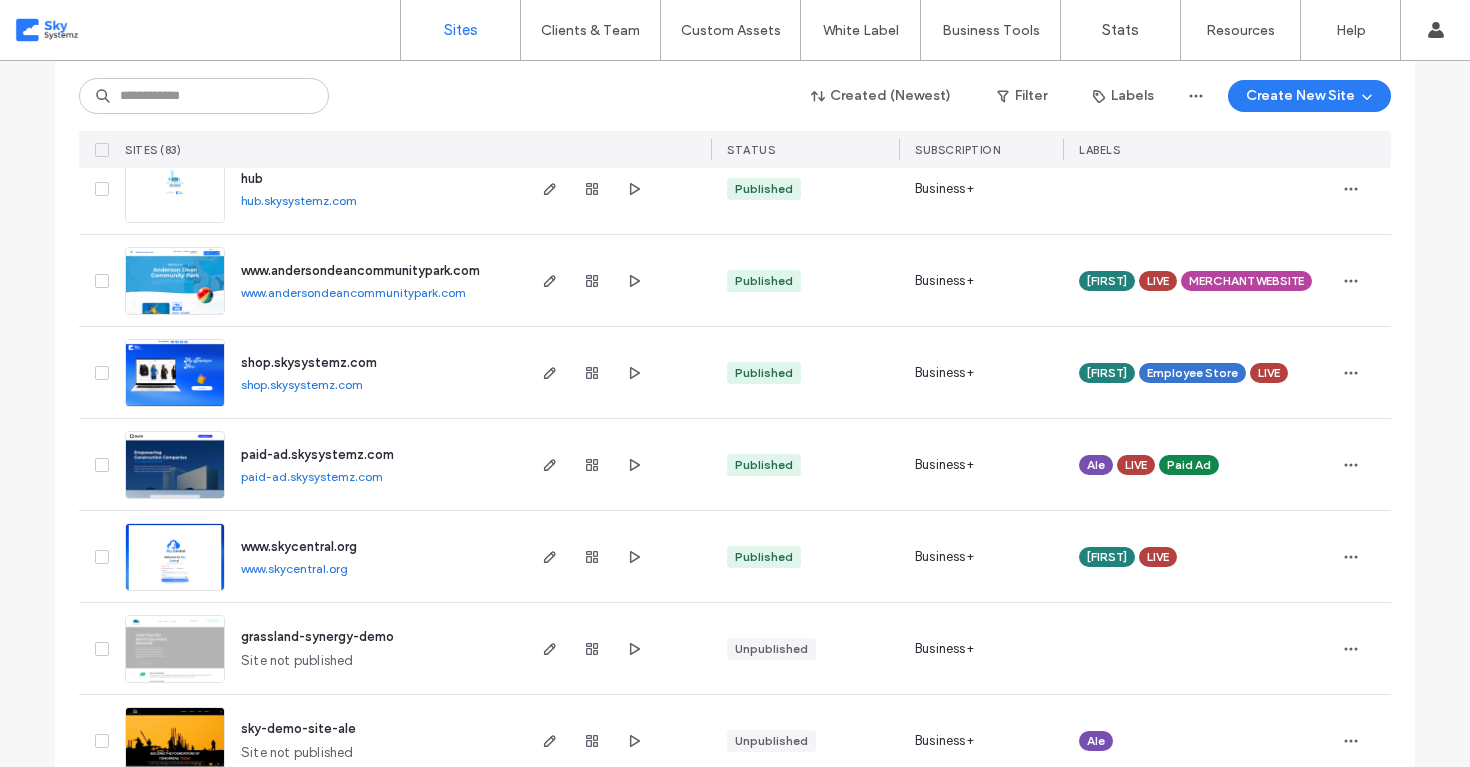 click on "www.skycentral.org" at bounding box center [294, 569] 